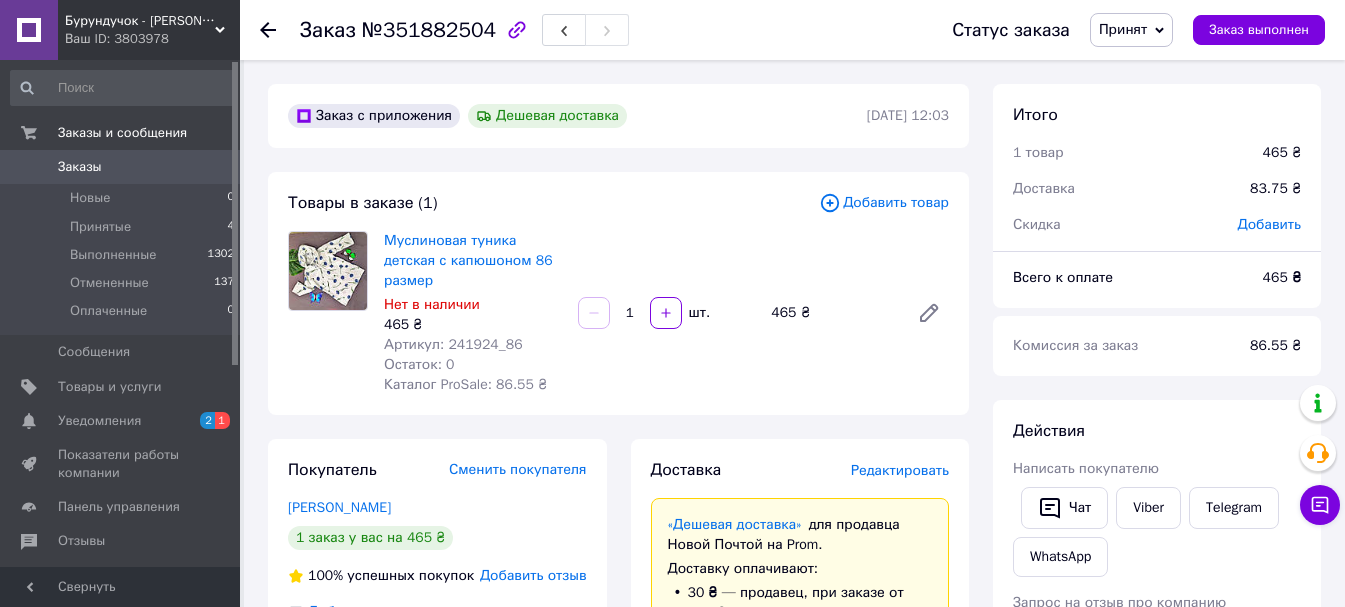 scroll, scrollTop: 0, scrollLeft: 0, axis: both 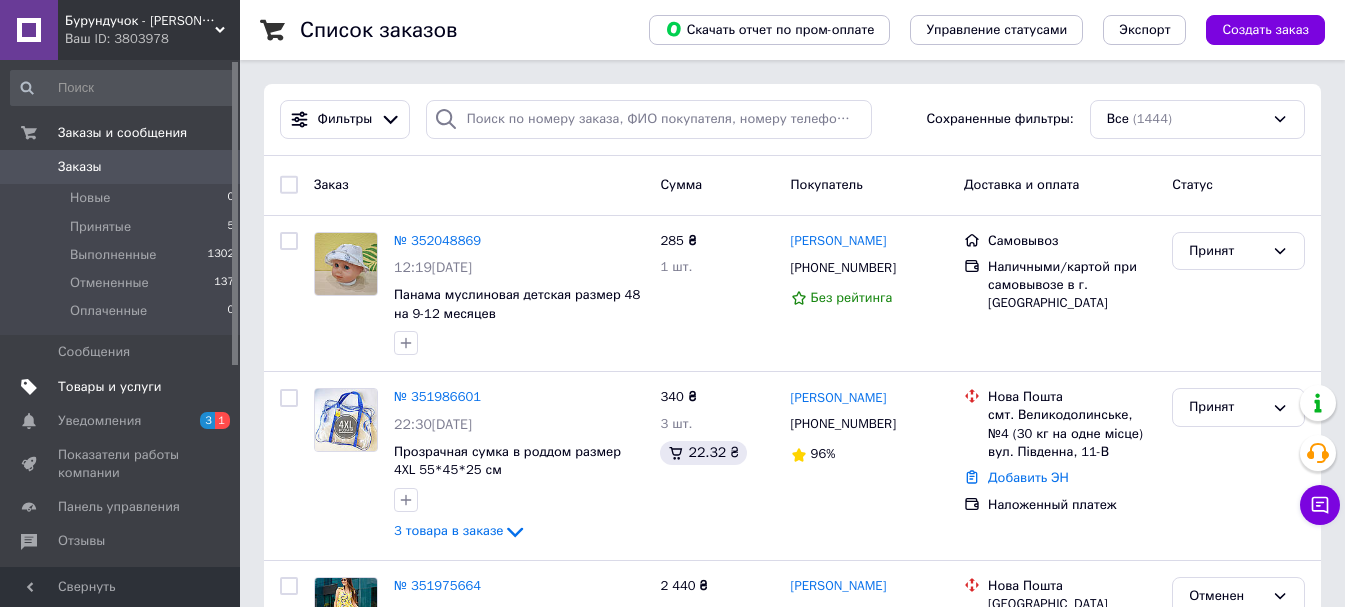 click on "Товары и услуги" at bounding box center [110, 387] 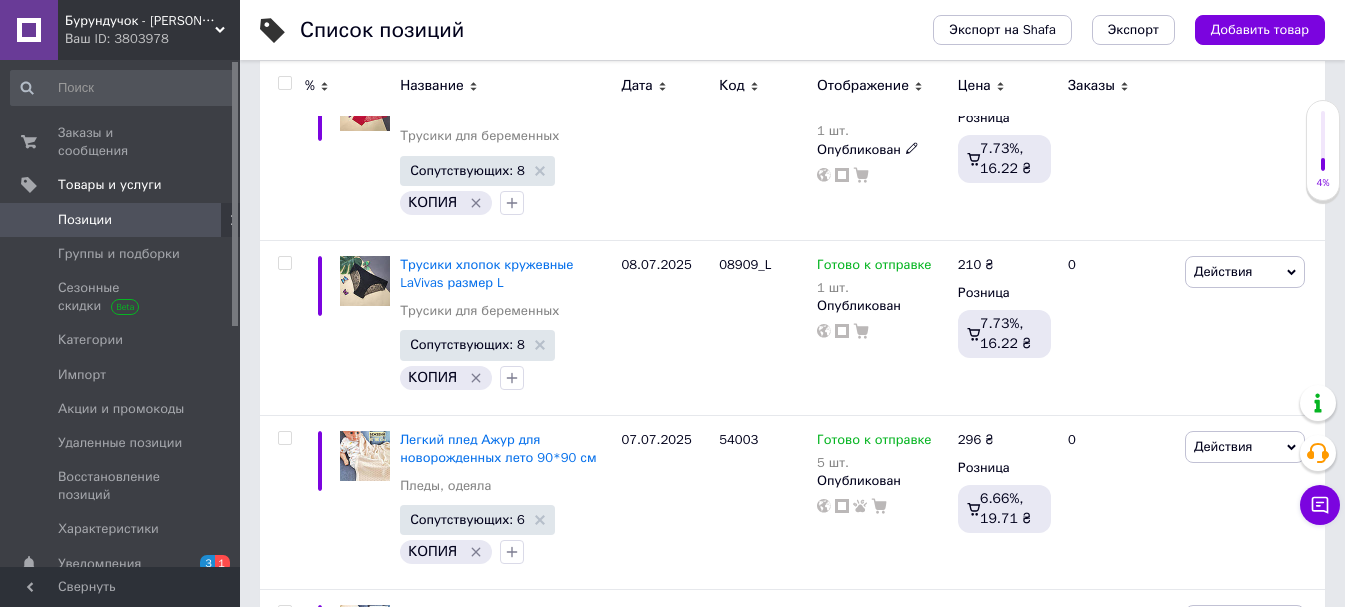 scroll, scrollTop: 0, scrollLeft: 0, axis: both 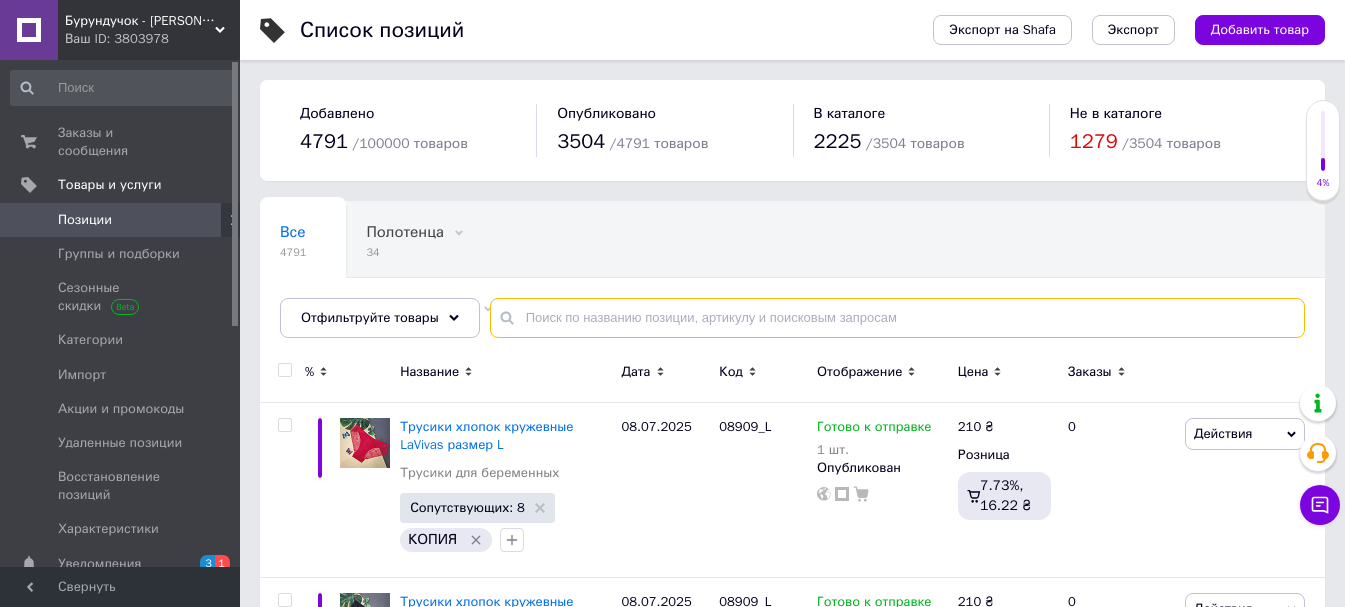 click at bounding box center (897, 318) 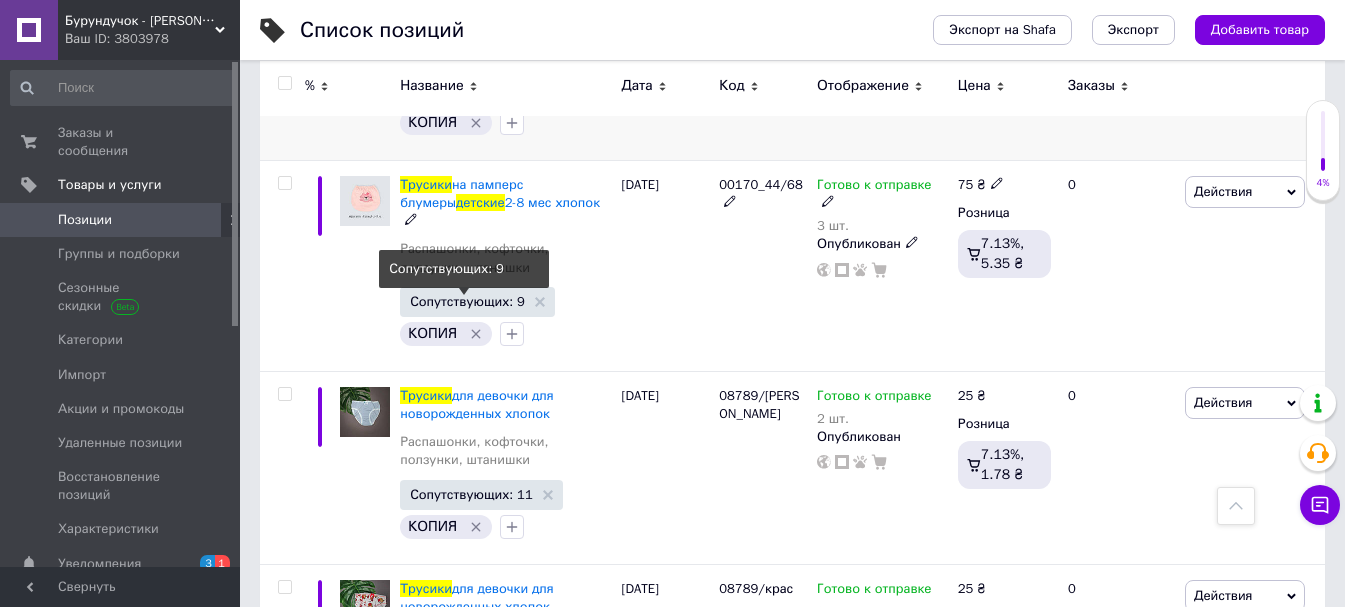 scroll, scrollTop: 4500, scrollLeft: 0, axis: vertical 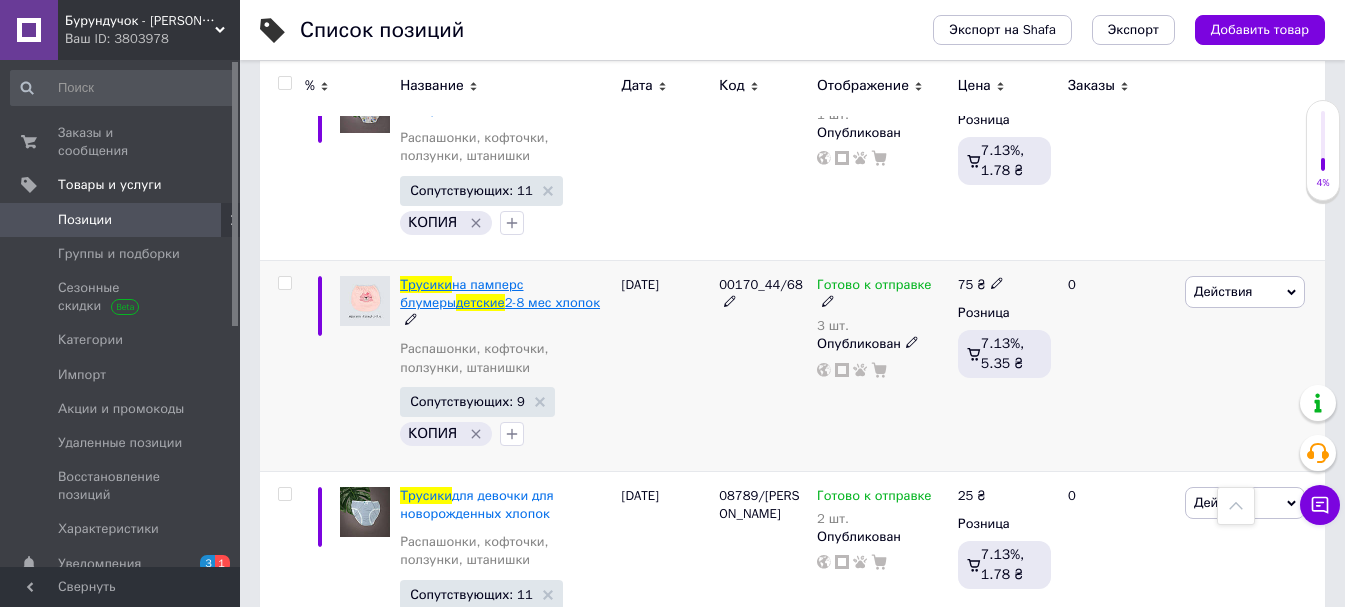 type on "трусики детские" 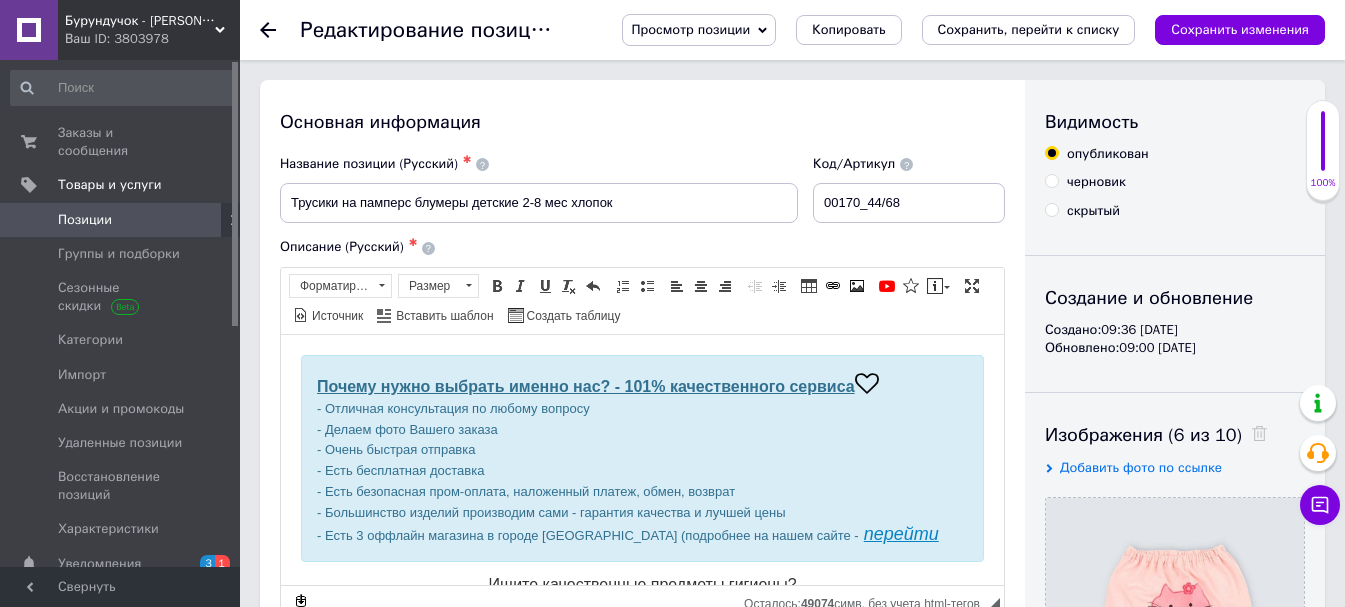 scroll, scrollTop: 0, scrollLeft: 0, axis: both 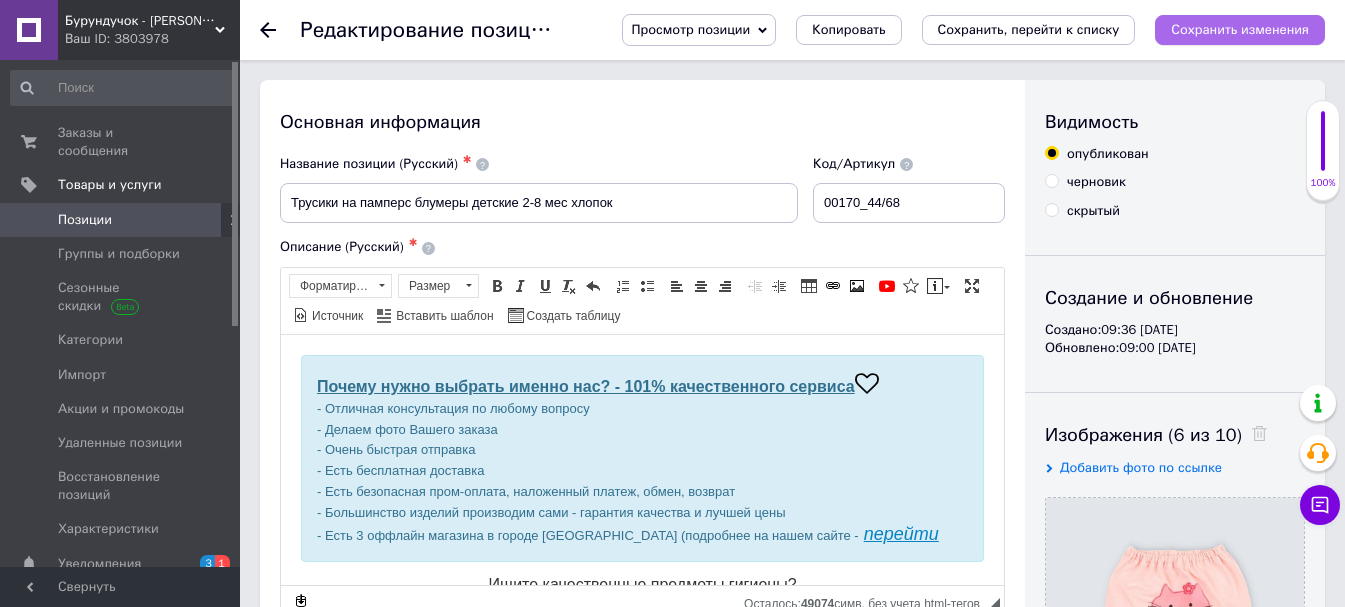 click on "Сохранить изменения" at bounding box center [1240, 29] 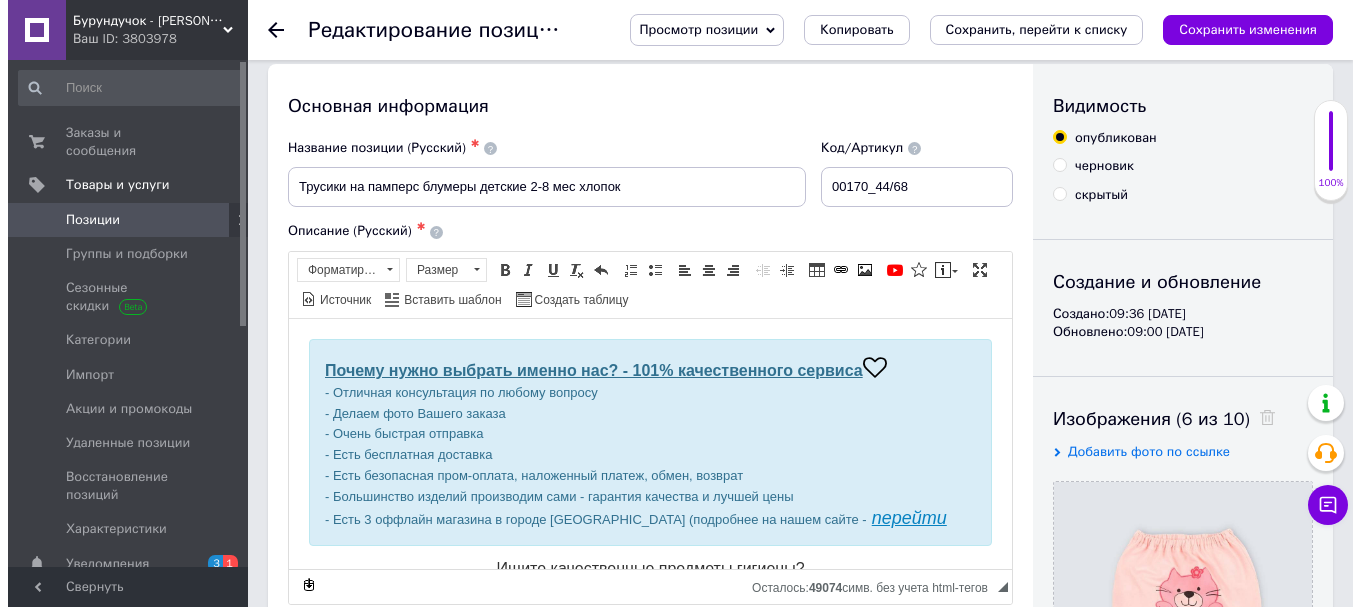 scroll, scrollTop: 300, scrollLeft: 0, axis: vertical 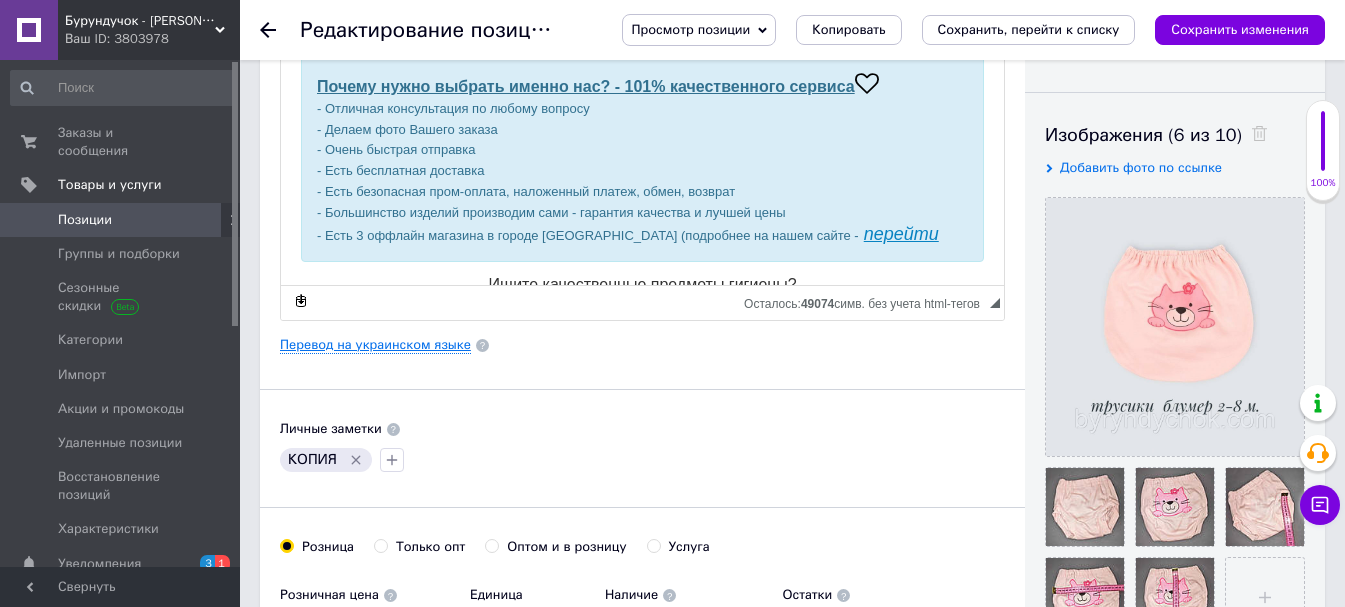 click on "Перевод на украинском языке" at bounding box center (375, 345) 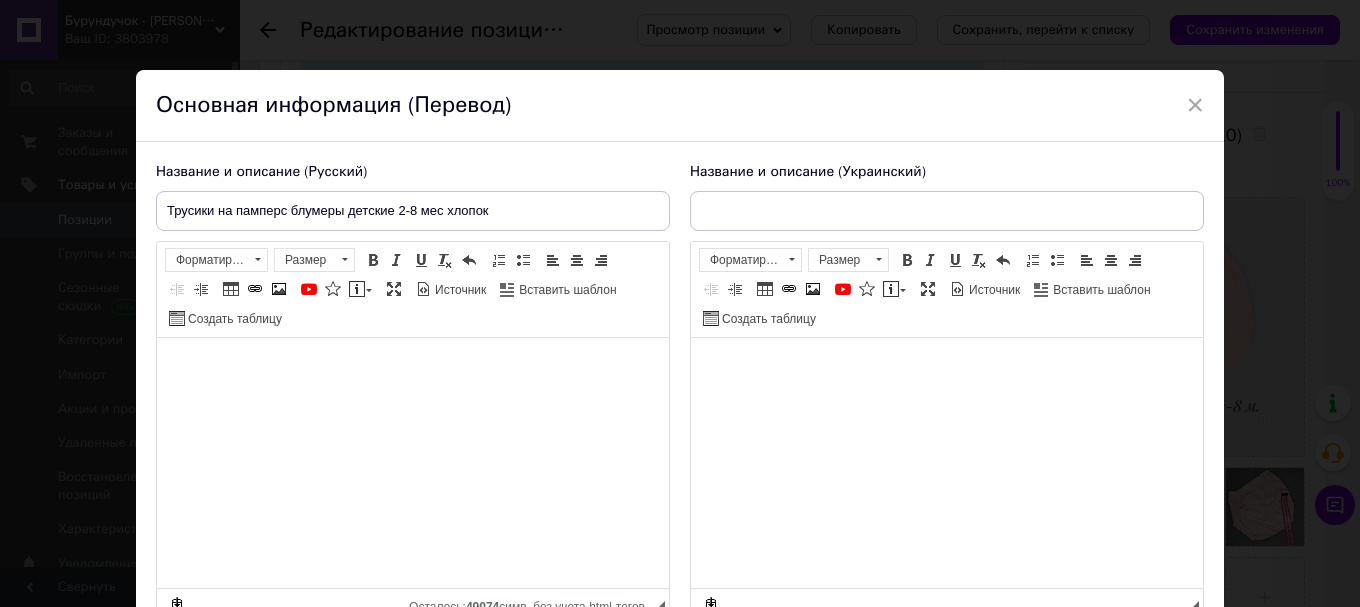 type on "Трусики на памперс блумери дитячі 2-8 міс бавовна" 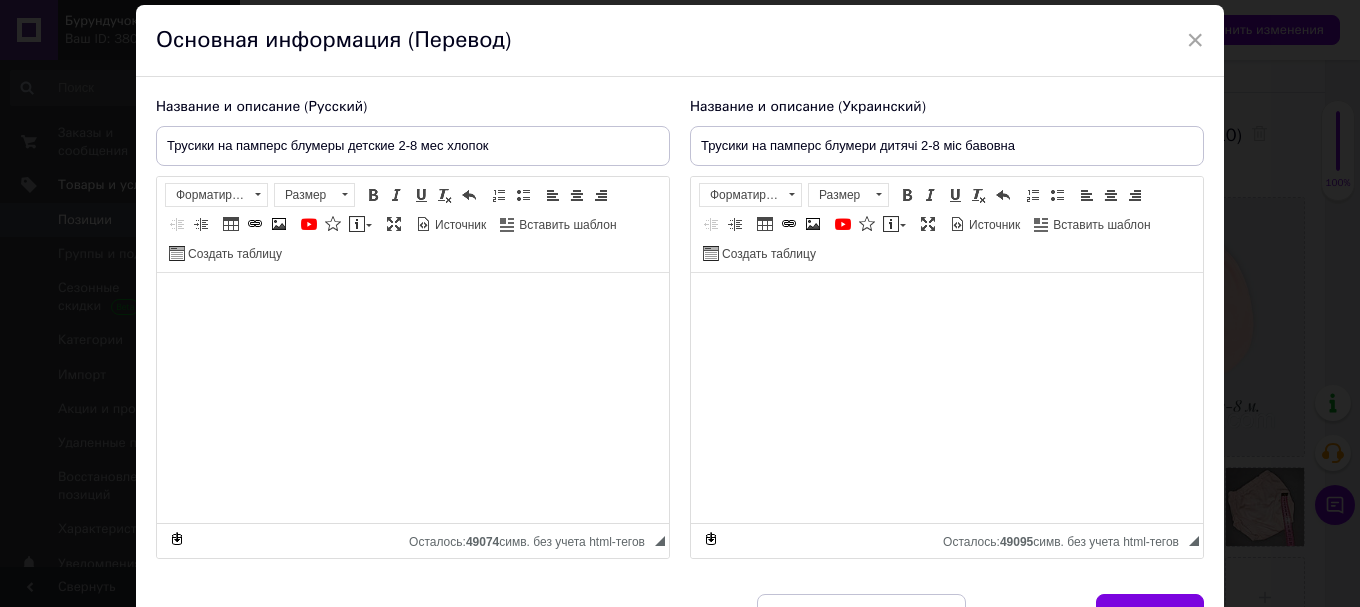 scroll, scrollTop: 100, scrollLeft: 0, axis: vertical 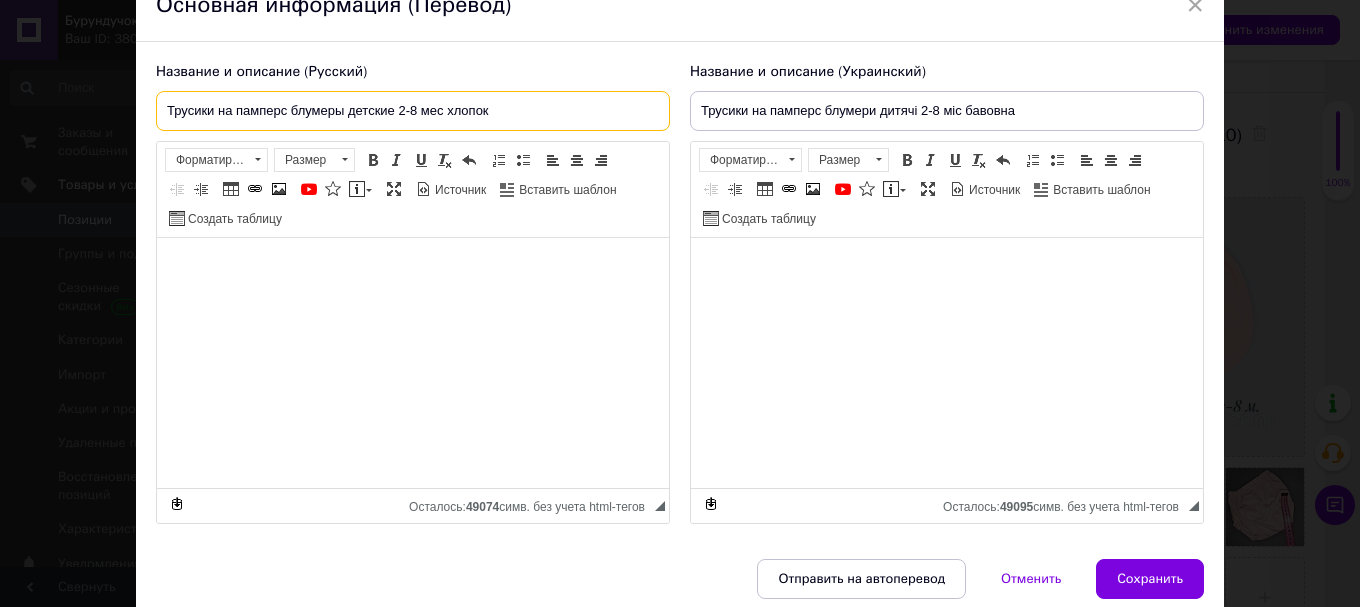 click on "Трусики на памперс блумеры детские 2-8 мес хлопок" at bounding box center [413, 111] 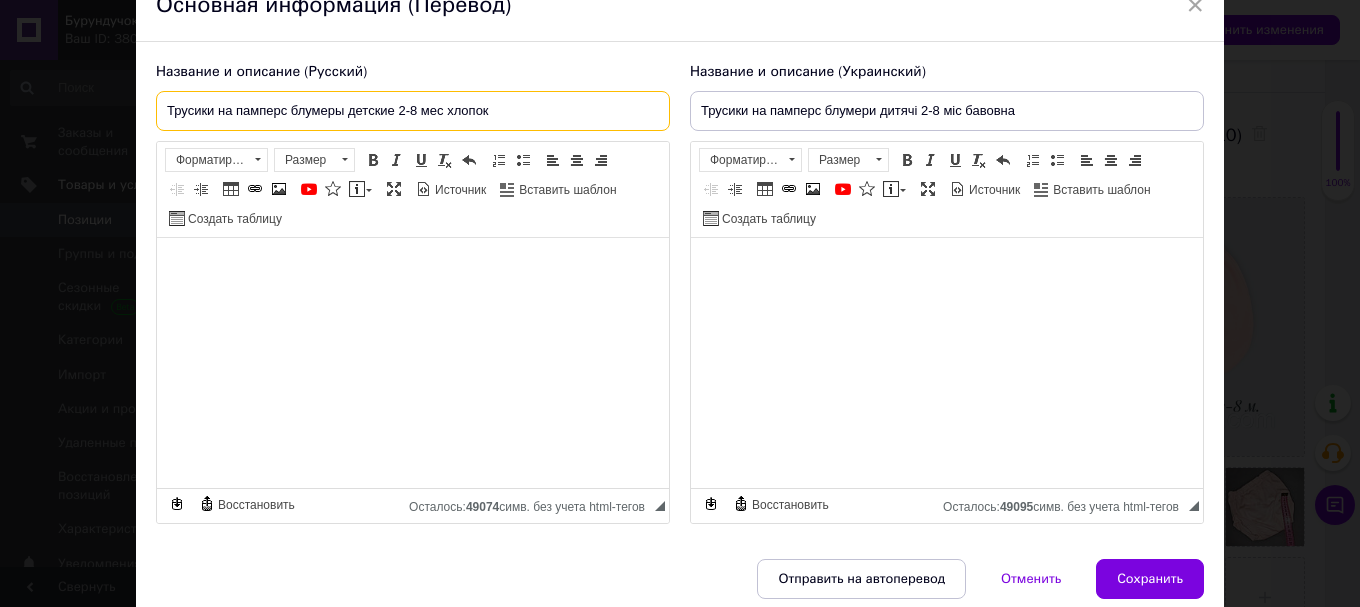 drag, startPoint x: 494, startPoint y: 105, endPoint x: 219, endPoint y: 119, distance: 275.35614 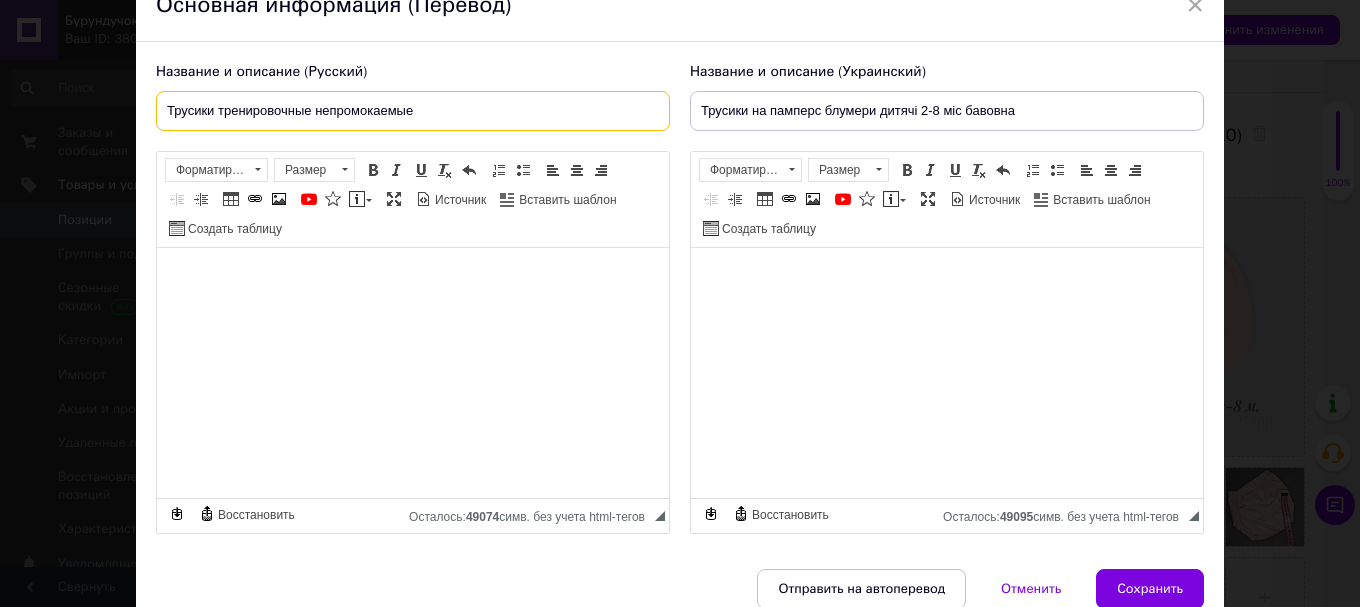 drag, startPoint x: 215, startPoint y: 110, endPoint x: 116, endPoint y: 117, distance: 99.24717 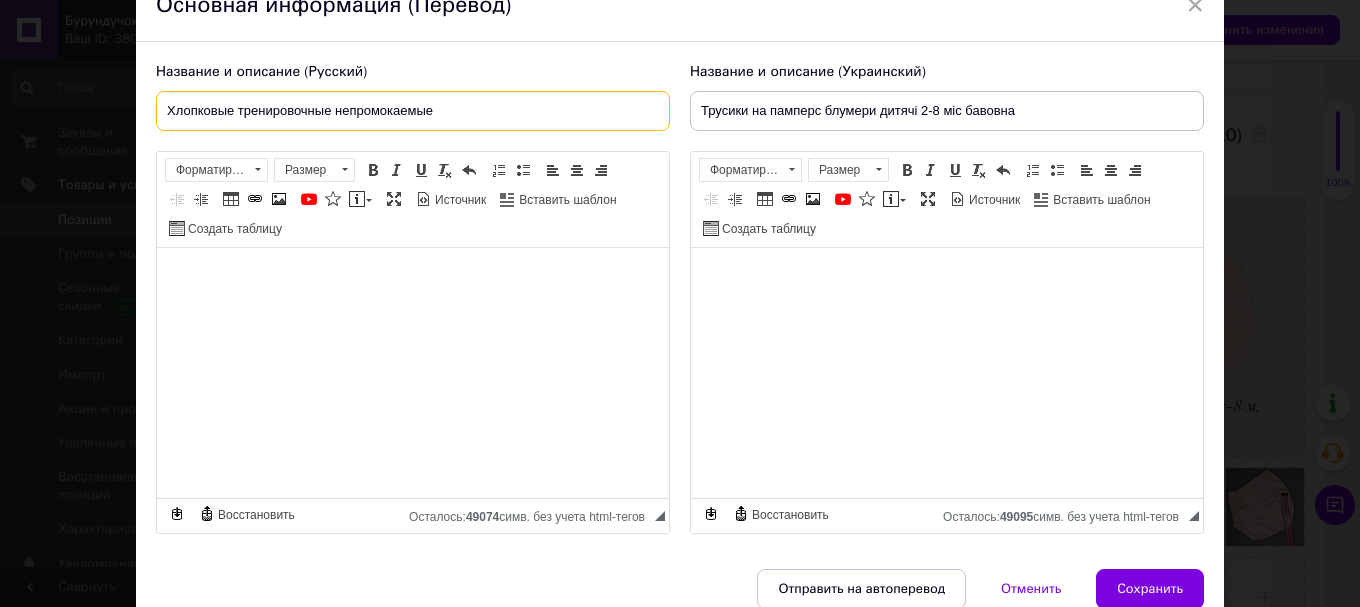click on "Хлопковые тренировочные непромокаемые" at bounding box center [413, 111] 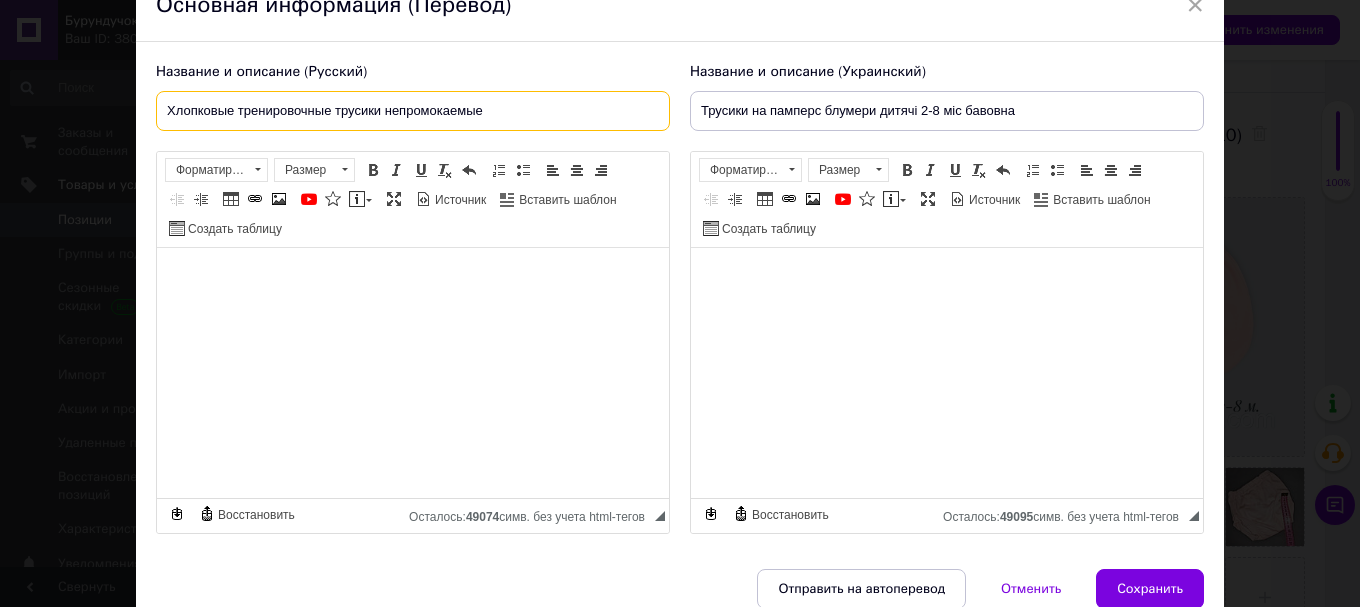 drag, startPoint x: 508, startPoint y: 106, endPoint x: 384, endPoint y: 125, distance: 125.4472 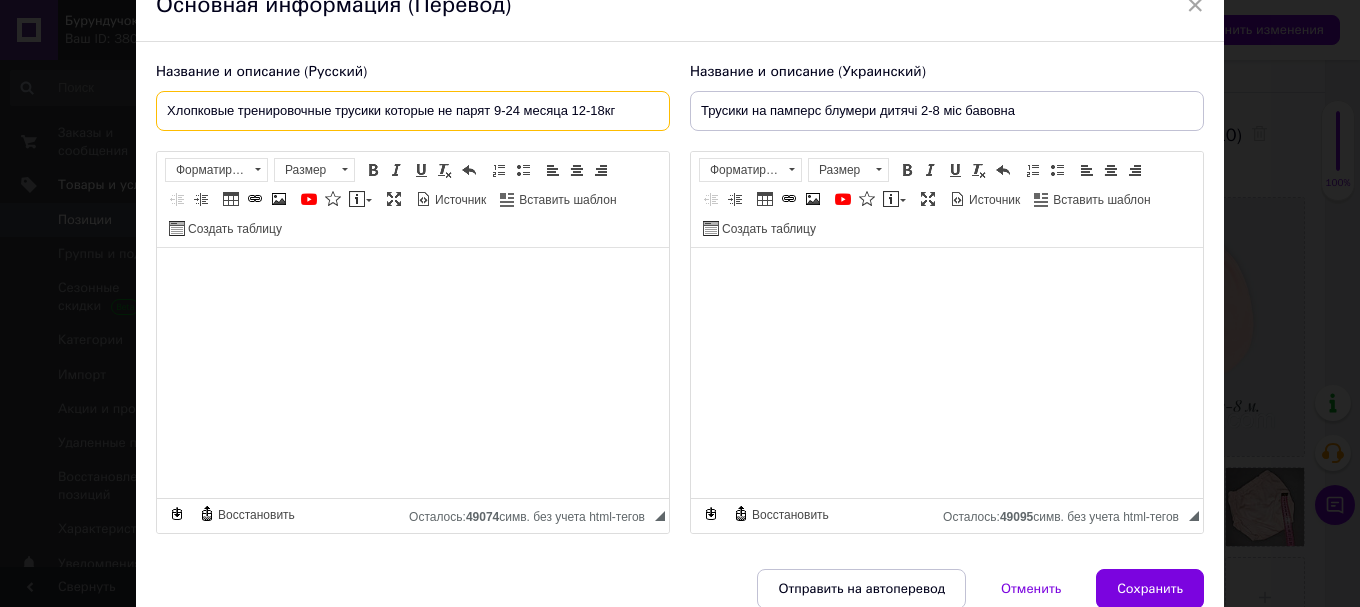 type on "Хлопковые тренировочные трусики которые не парят 9-24 месяца 12-18кг" 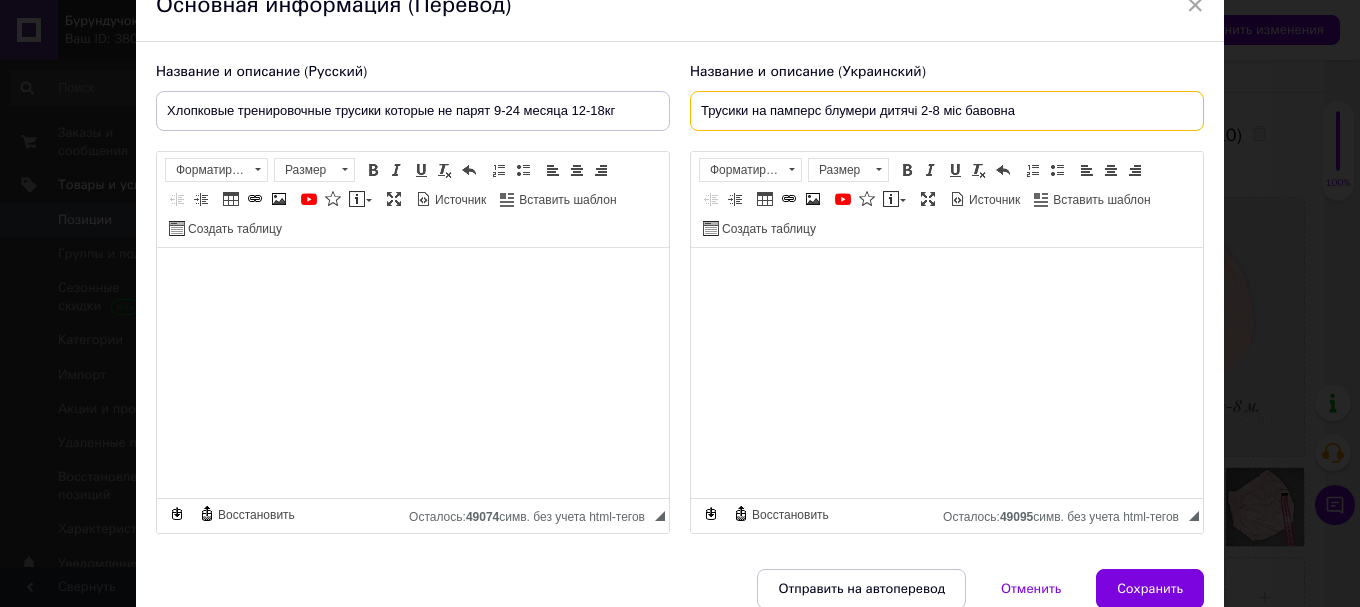 drag, startPoint x: 996, startPoint y: 117, endPoint x: 644, endPoint y: 112, distance: 352.03552 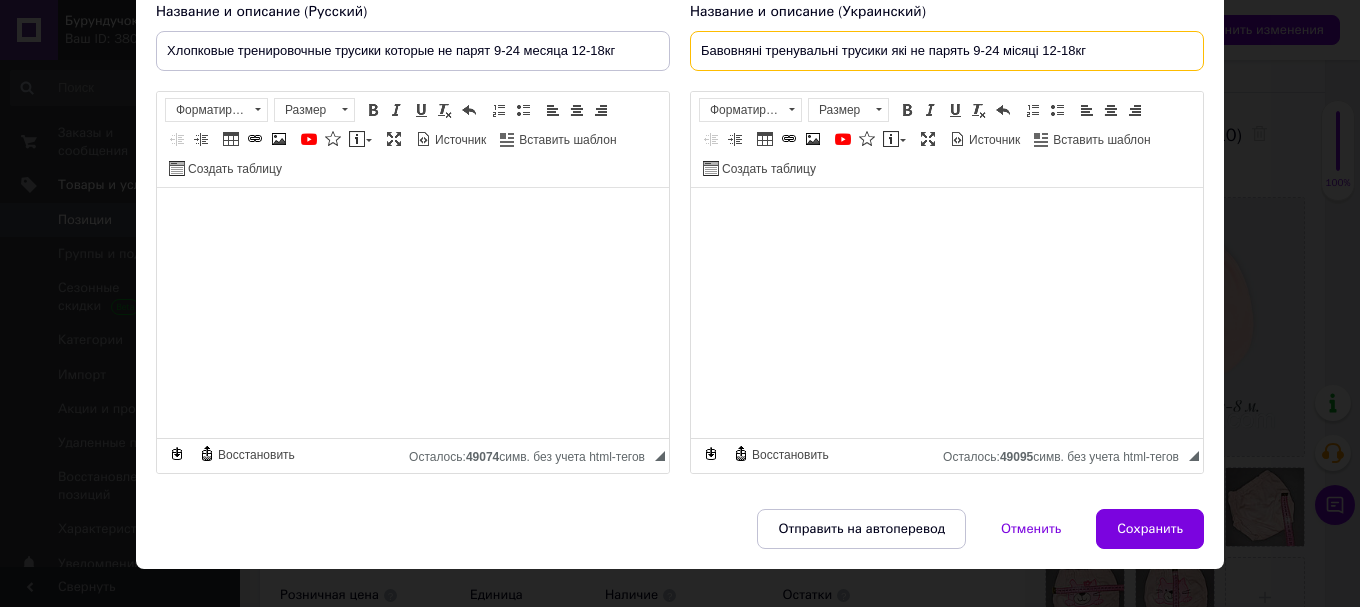 scroll, scrollTop: 192, scrollLeft: 0, axis: vertical 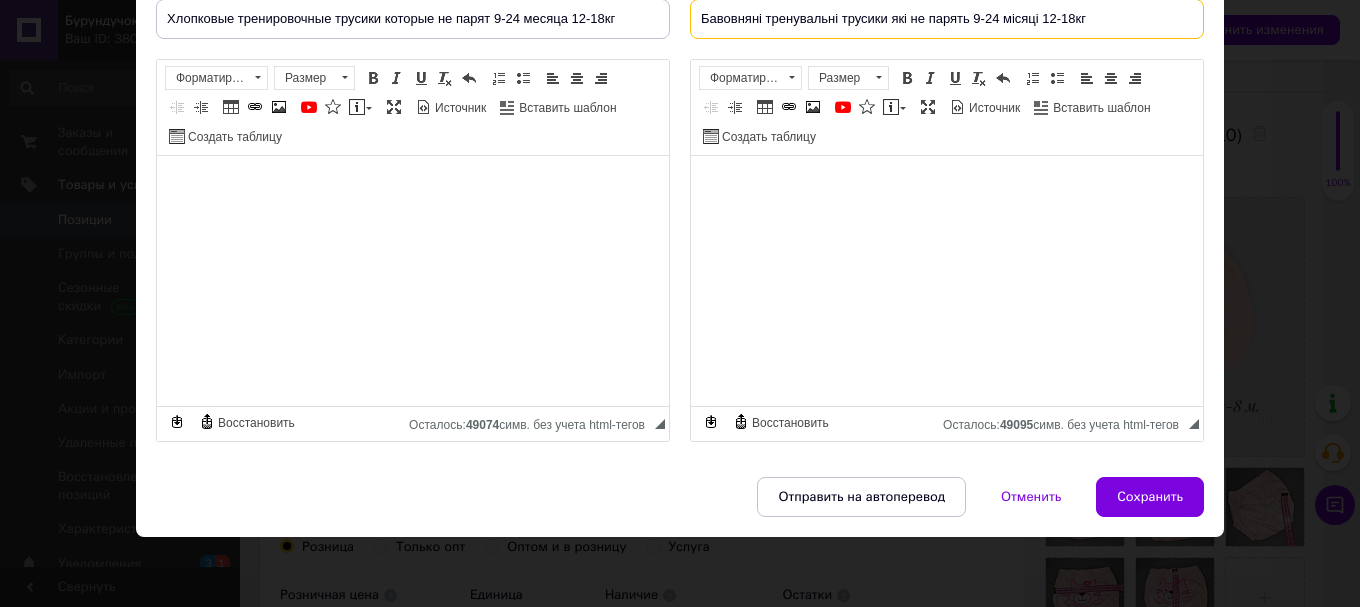 type on "Бавовняні тренувальні трусики які не парять 9-24 місяці 12-18кг" 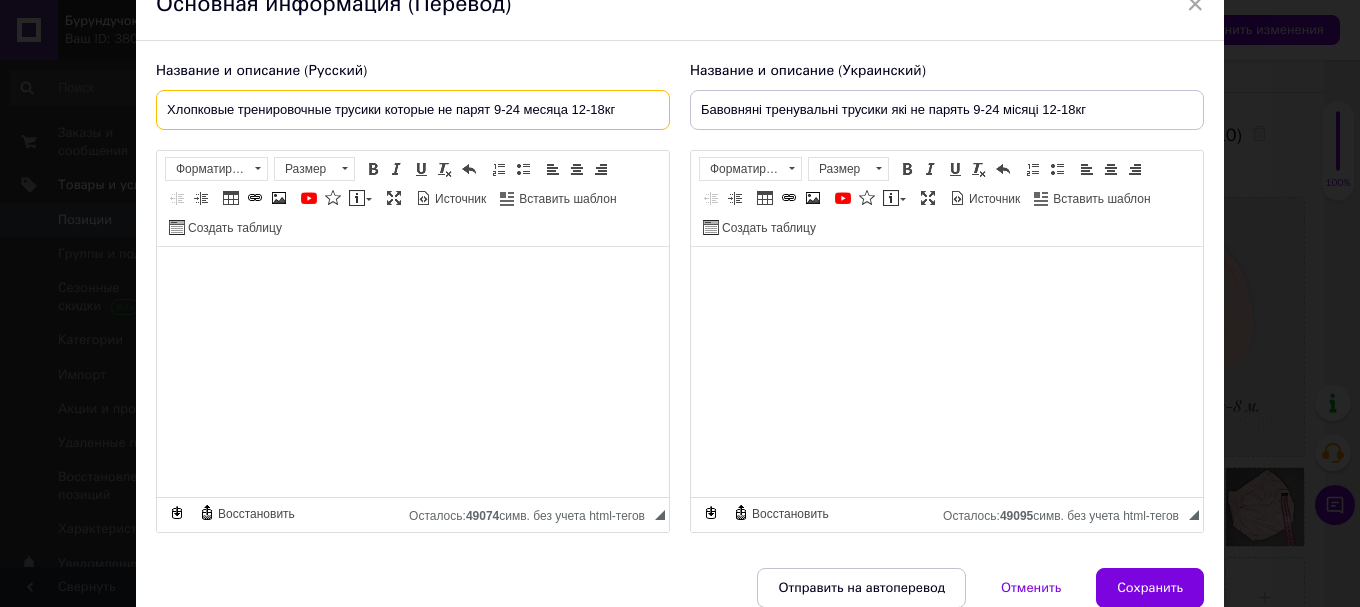 scroll, scrollTop: 0, scrollLeft: 0, axis: both 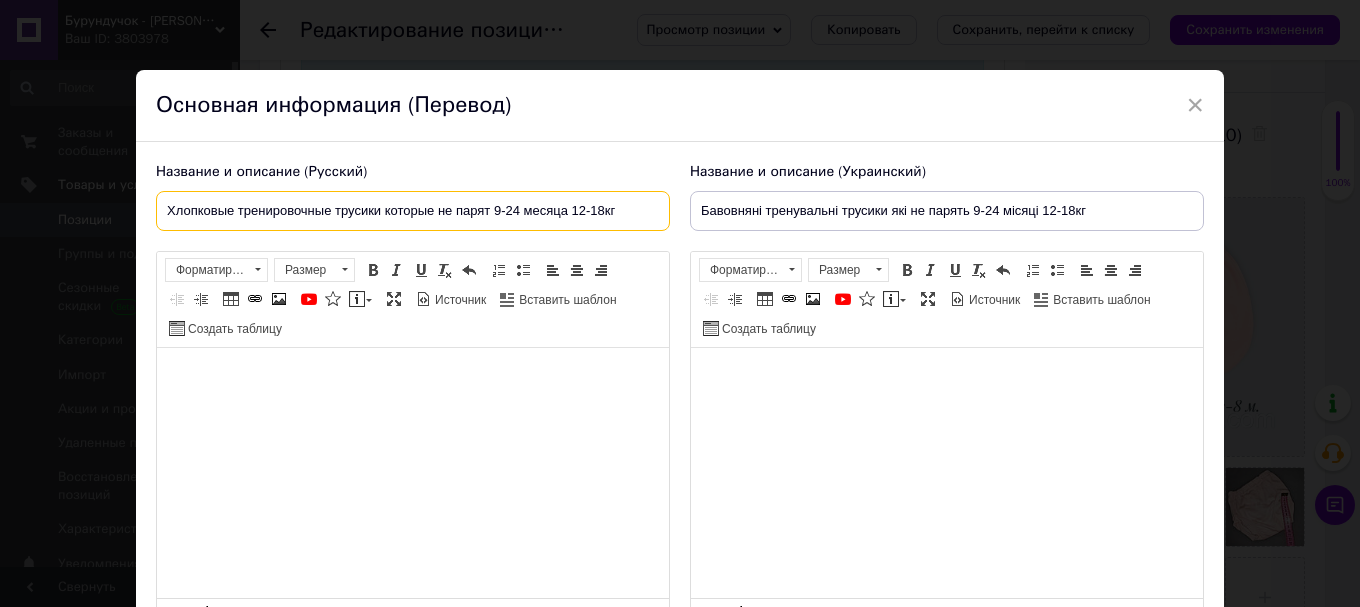 drag, startPoint x: 620, startPoint y: 19, endPoint x: 146, endPoint y: 125, distance: 485.70773 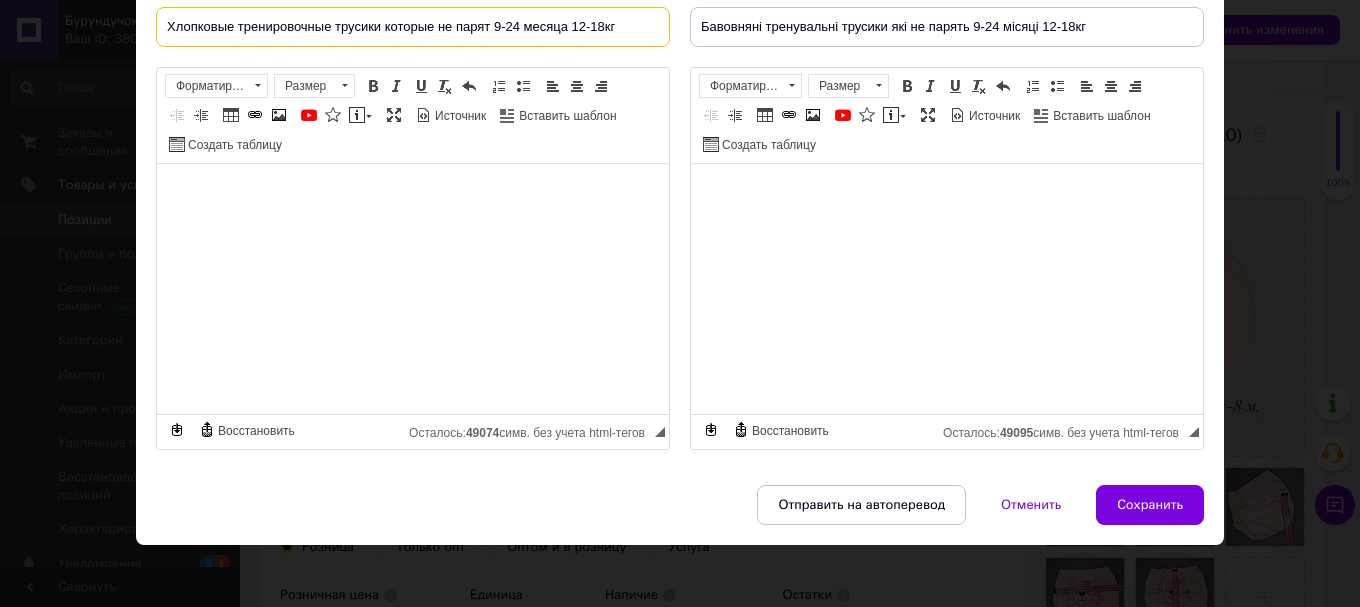 scroll, scrollTop: 192, scrollLeft: 0, axis: vertical 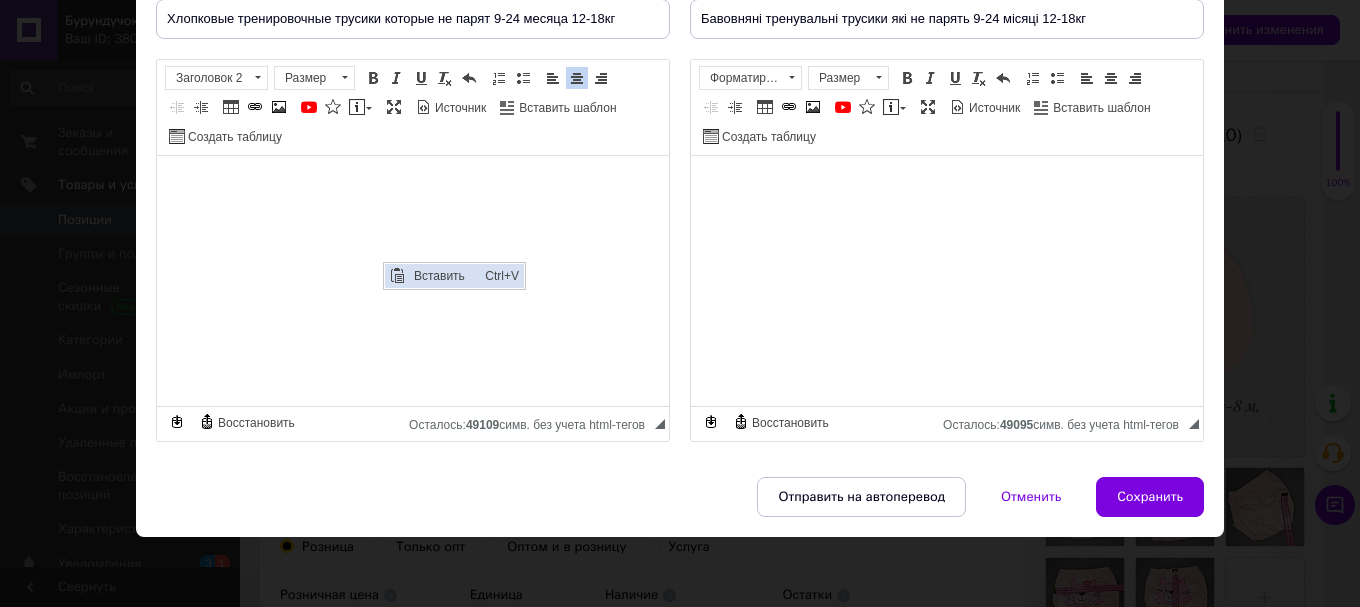 click on "Вставить" at bounding box center (444, 276) 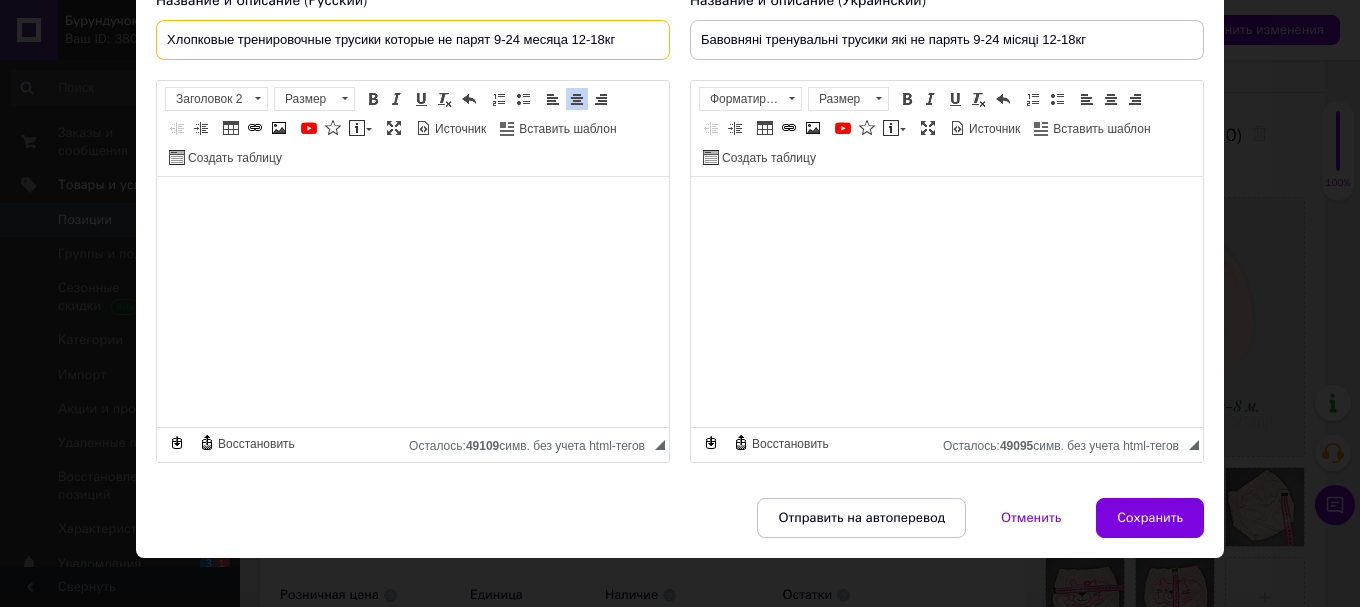 scroll, scrollTop: 150, scrollLeft: 0, axis: vertical 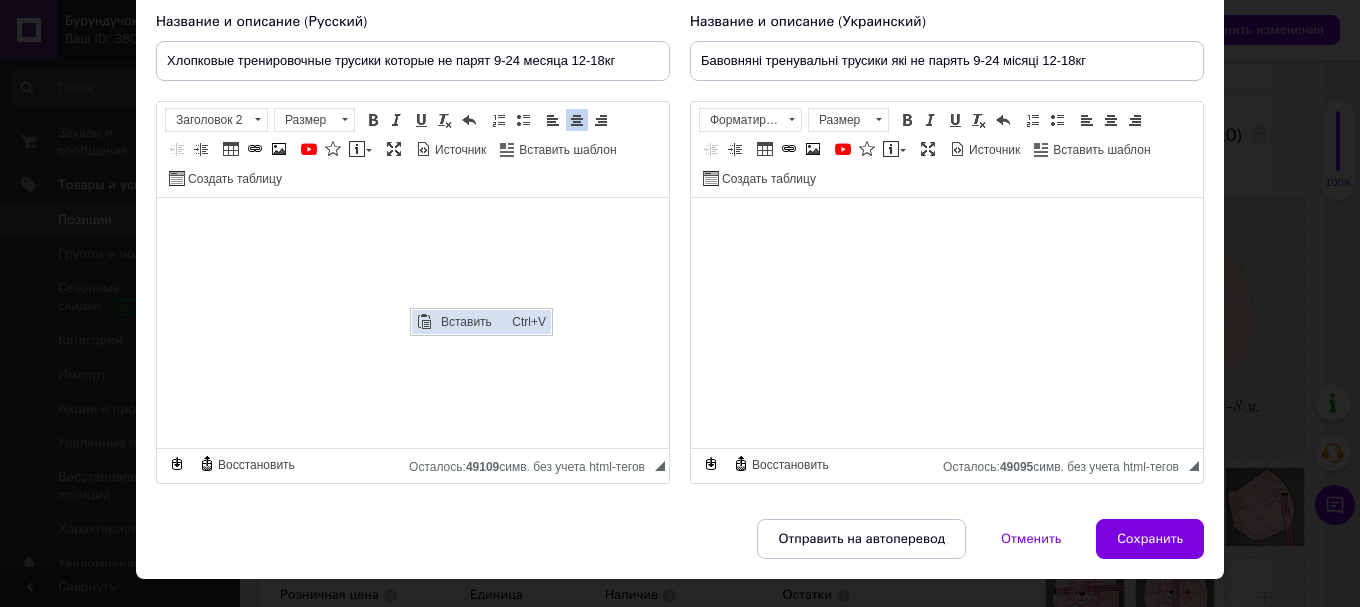 click at bounding box center (424, 322) 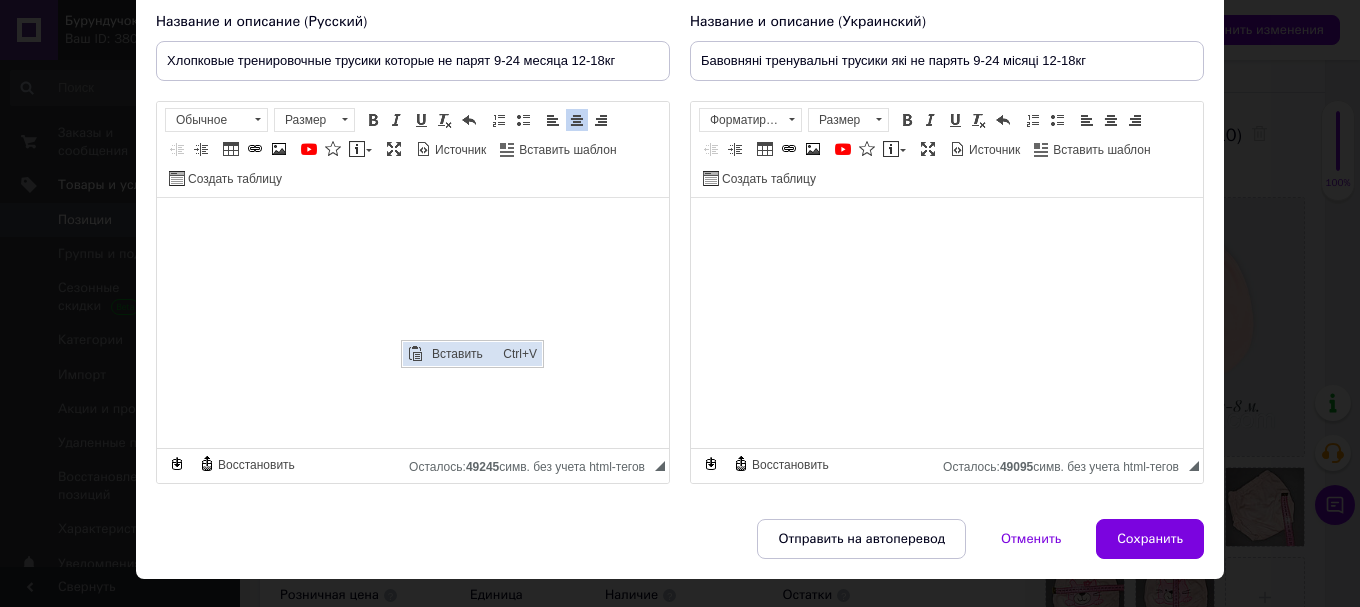 click at bounding box center [415, 354] 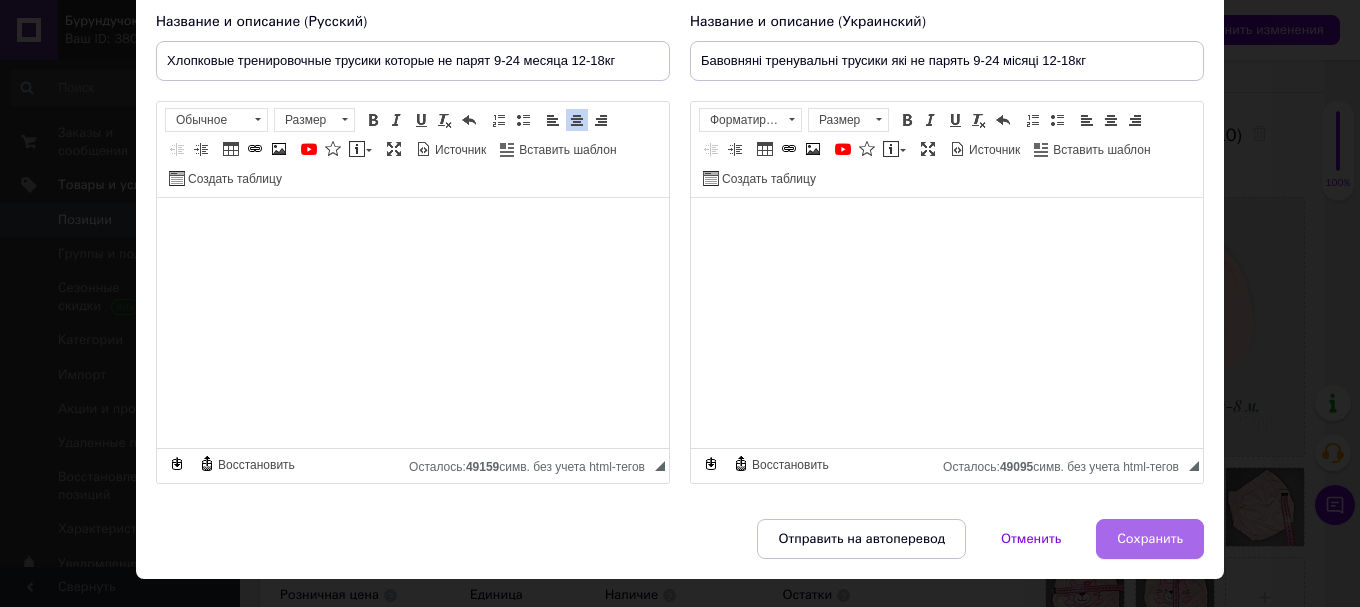 click on "Сохранить" at bounding box center (1150, 539) 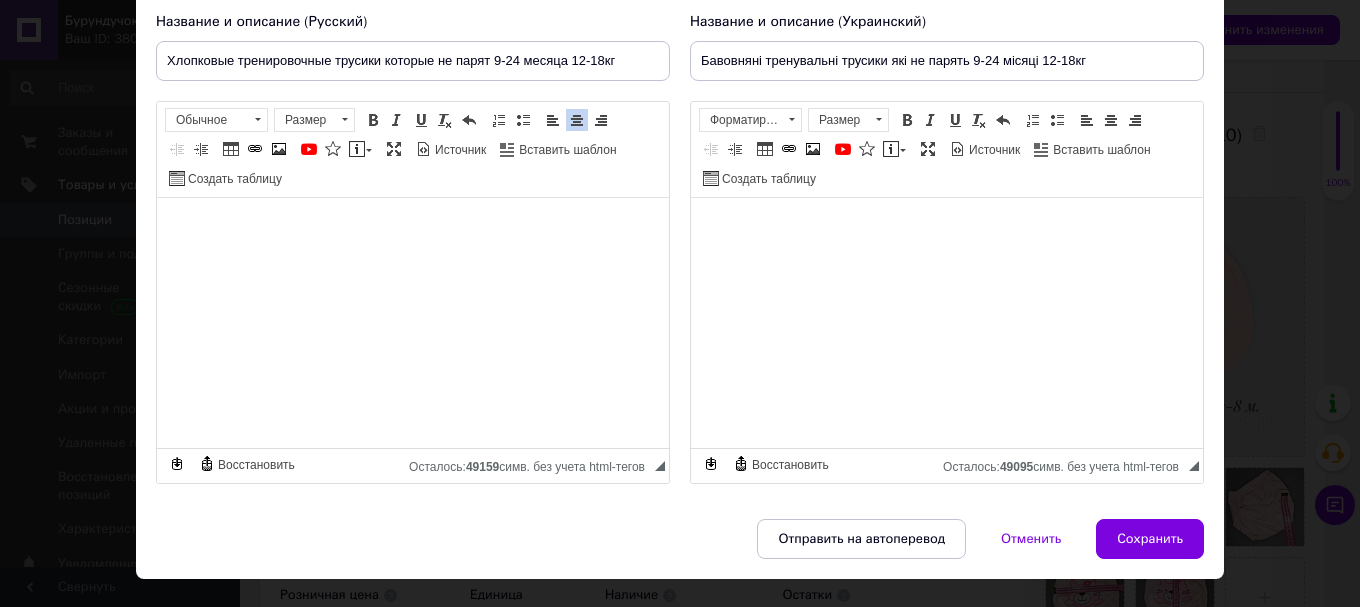 type on "Хлопковые тренировочные трусики которые не парят 9-24 месяца 12-18кг" 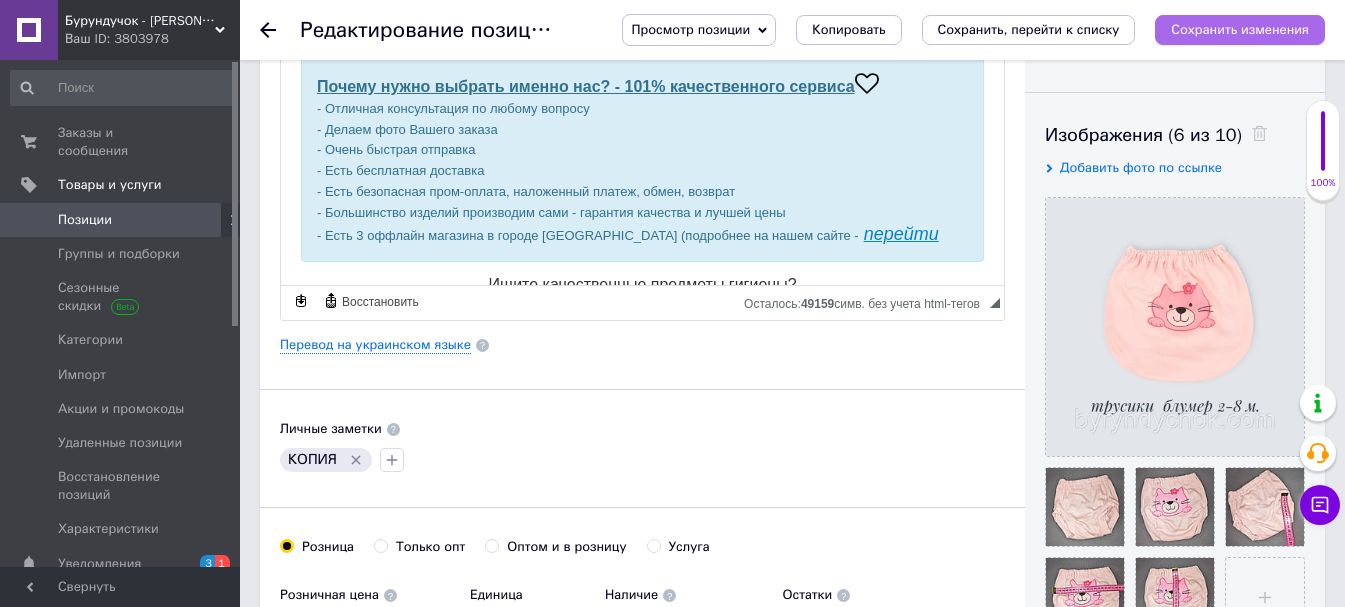 click on "Сохранить изменения" at bounding box center [1240, 29] 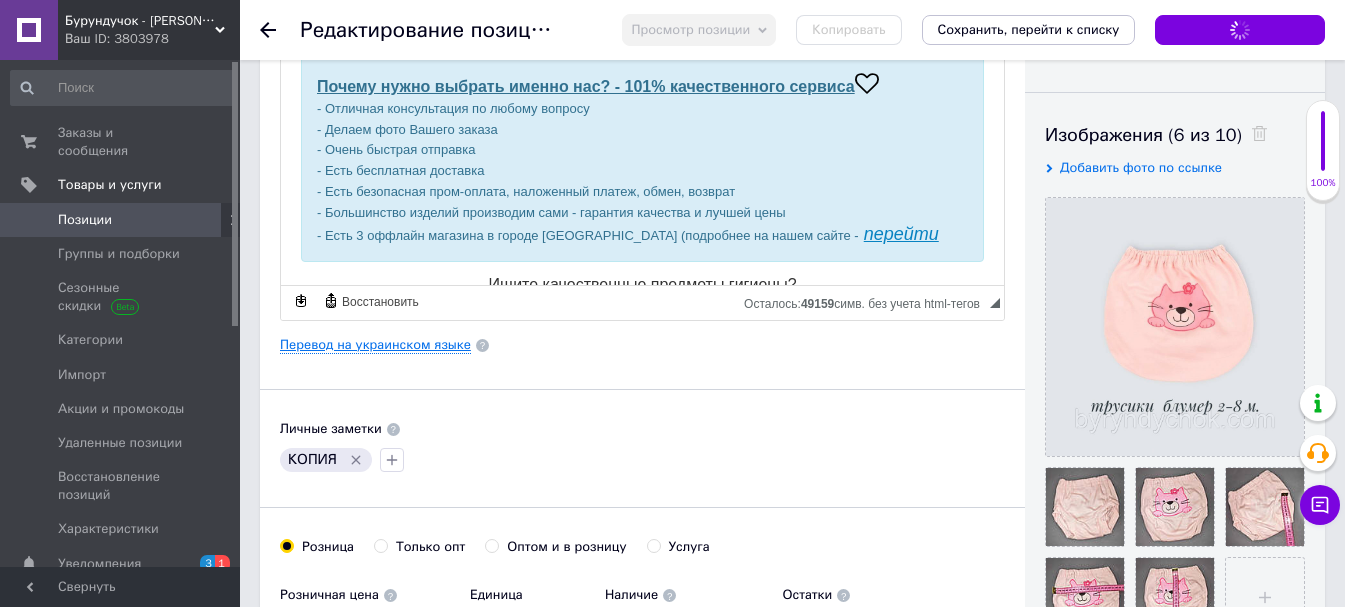 click on "Перевод на украинском языке" at bounding box center [375, 345] 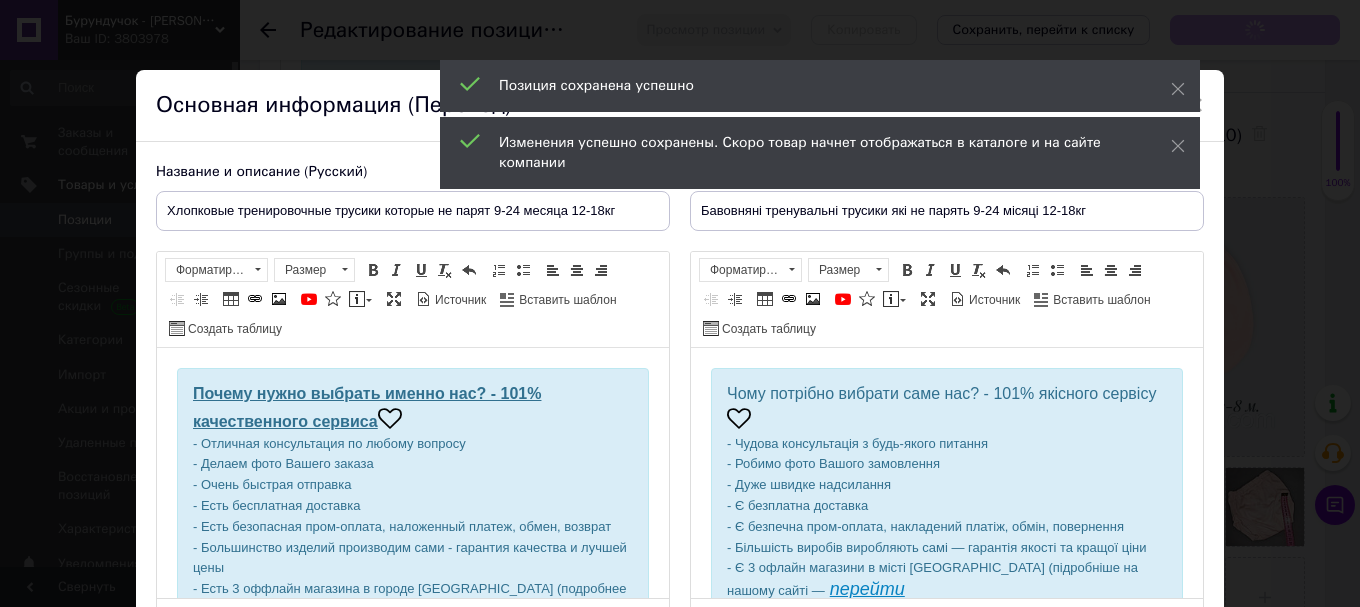scroll, scrollTop: 0, scrollLeft: 0, axis: both 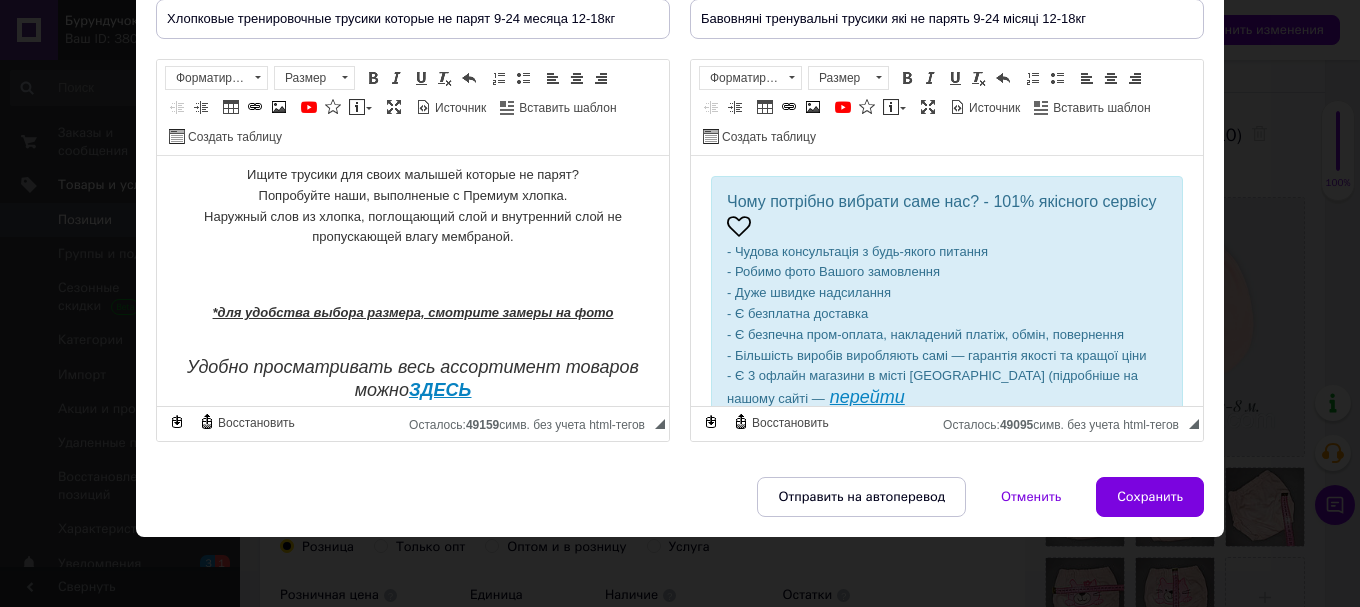 click on "Ищите трусики для своих малышей которые не парят? Попробуйте наши, выполненые с Премиум хлопка. Наружный слов из хлопка, поглощающий слой и внутренний слой не пропускающей влагу мембраной." at bounding box center (413, 227) 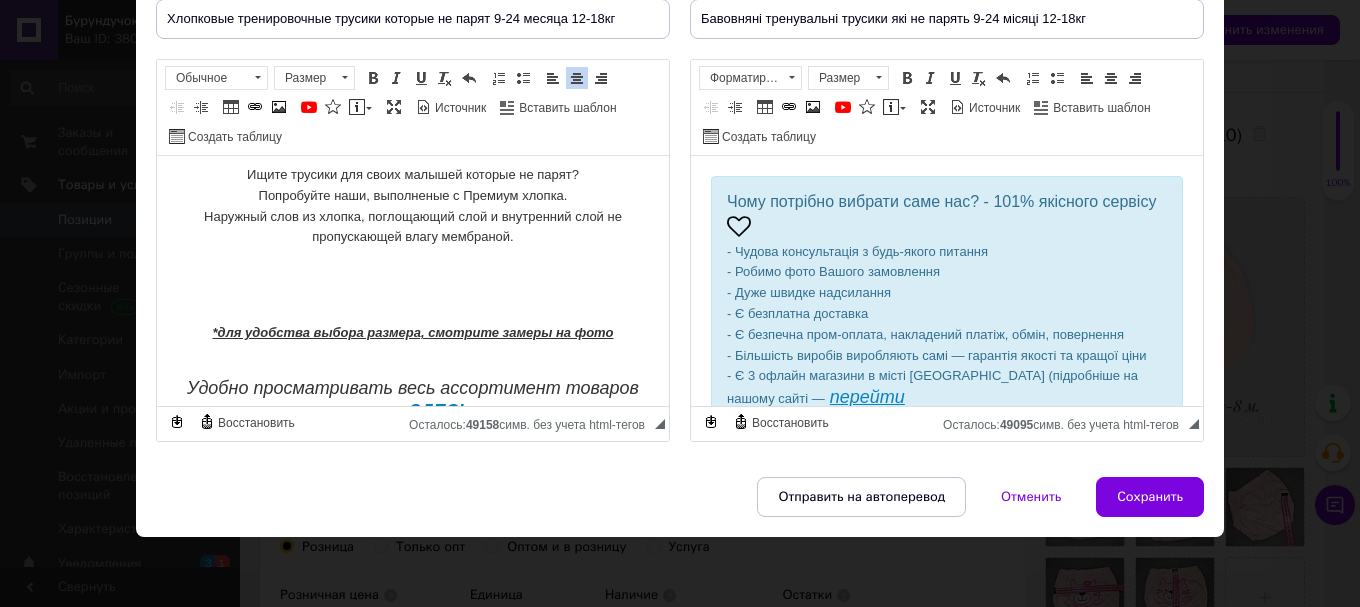 click on "Ищите трусики для своих малышей которые не парят? Попробуйте наши, выполненые с Премиум хлопка. Наружный слов из хлопка, поглощающий слой и внутренний слой не пропускающей влагу мембраной." at bounding box center (413, 238) 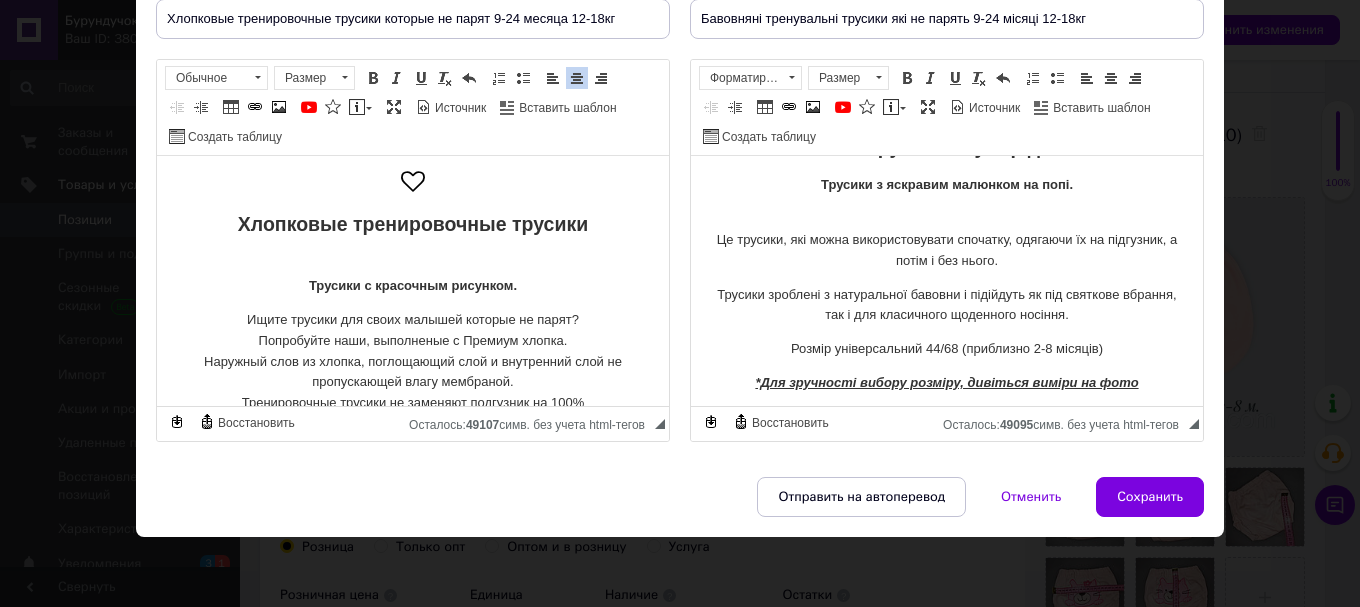 scroll, scrollTop: 400, scrollLeft: 0, axis: vertical 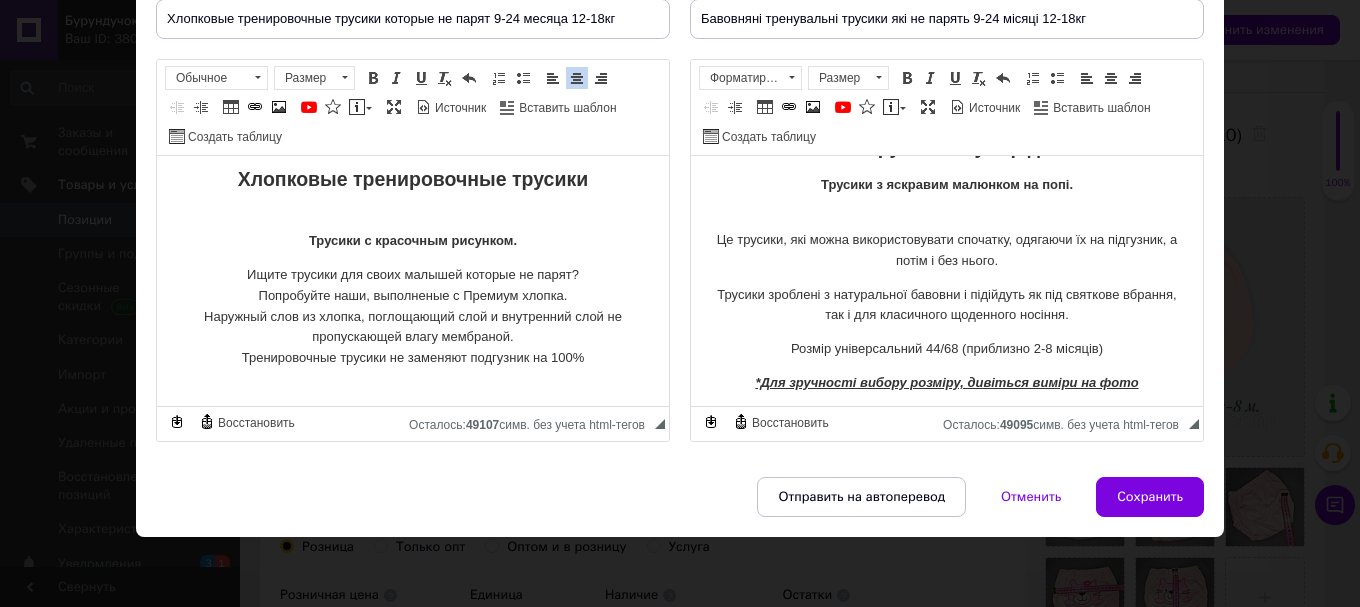 click on "Ищите трусики для своих малышей которые не парят? Попробуйте наши, выполненые с Премиум хлопка. Наружный слов из хлопка, поглощающий слой и внутренний слой не пропускающей влагу мембраной. Тренировочные трусики не заменяют подгузник на 100%" at bounding box center (413, 338) 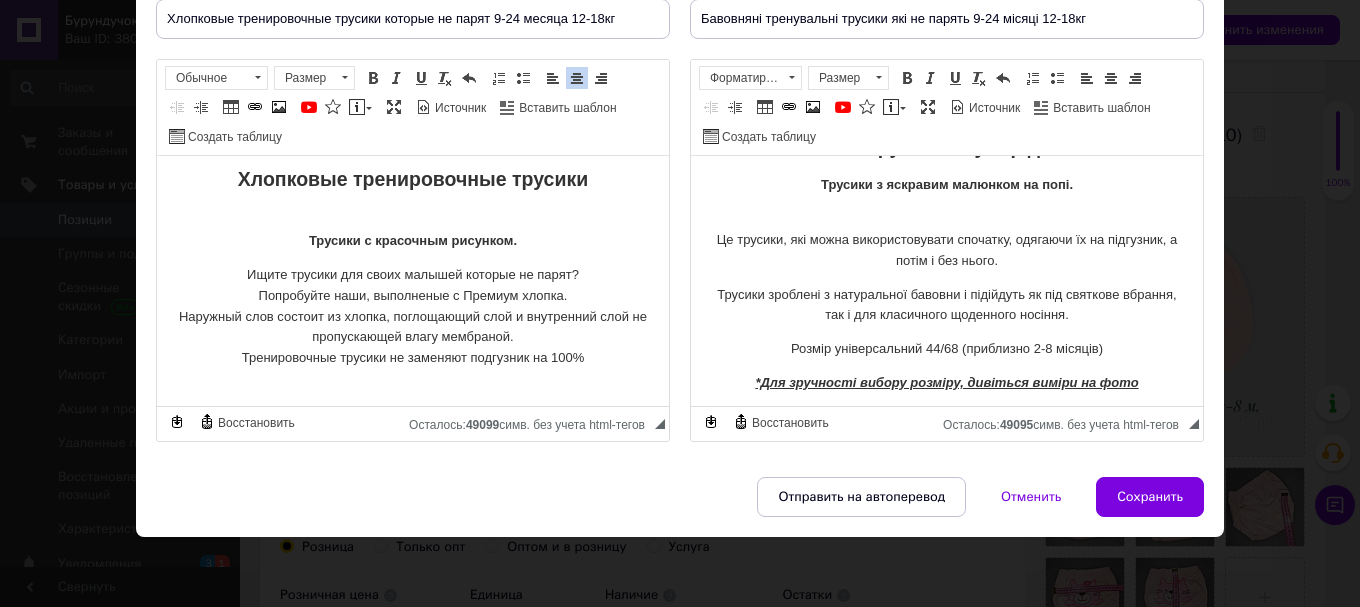 click on "Ищите трусики для своих малышей которые не парят? Попробуйте наши, выполненые с Премиум хлопка. Наружный слов состоит из хлопка, поглощающий слой и внутренний слой не пропускающей влагу мембраной. Тренировочные трусики не заменяют подгузник на 100%" at bounding box center (413, 338) 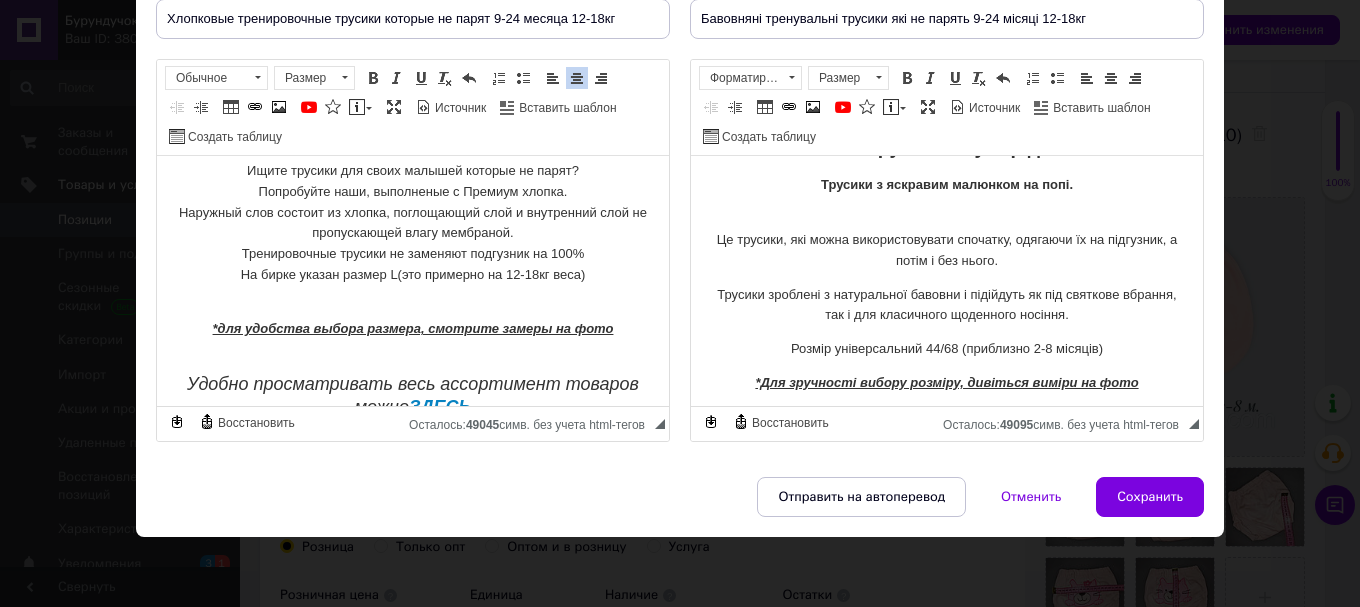 scroll, scrollTop: 458, scrollLeft: 0, axis: vertical 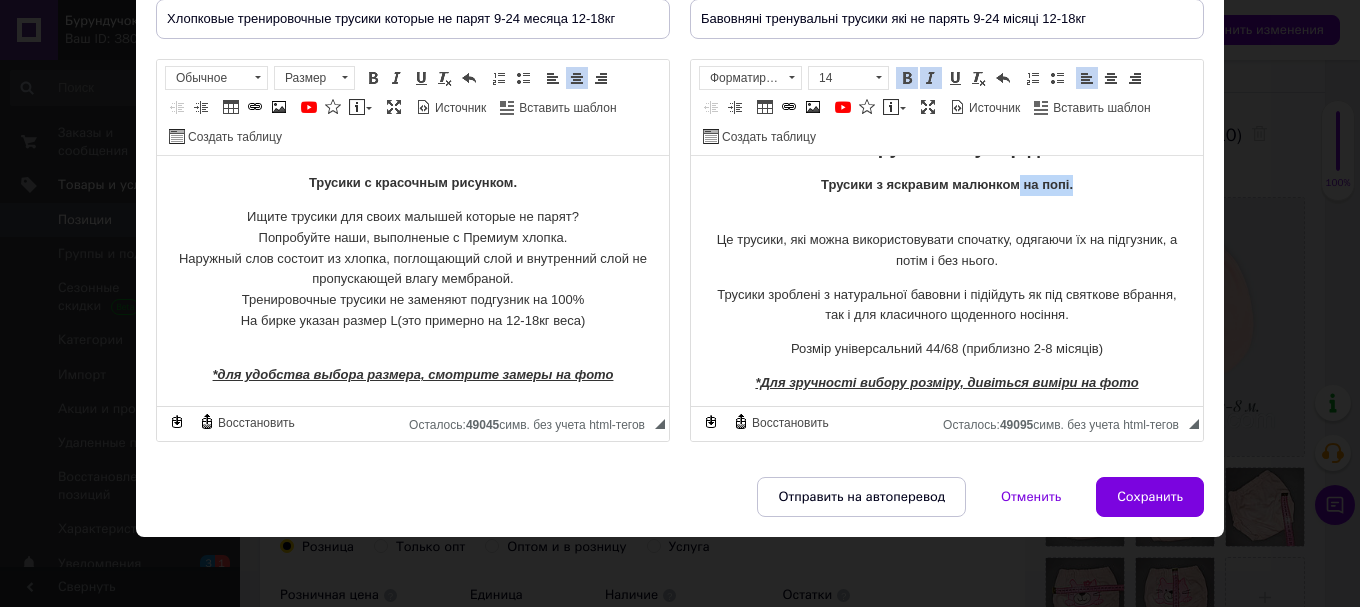 drag, startPoint x: 1069, startPoint y: 189, endPoint x: 1012, endPoint y: 192, distance: 57.07889 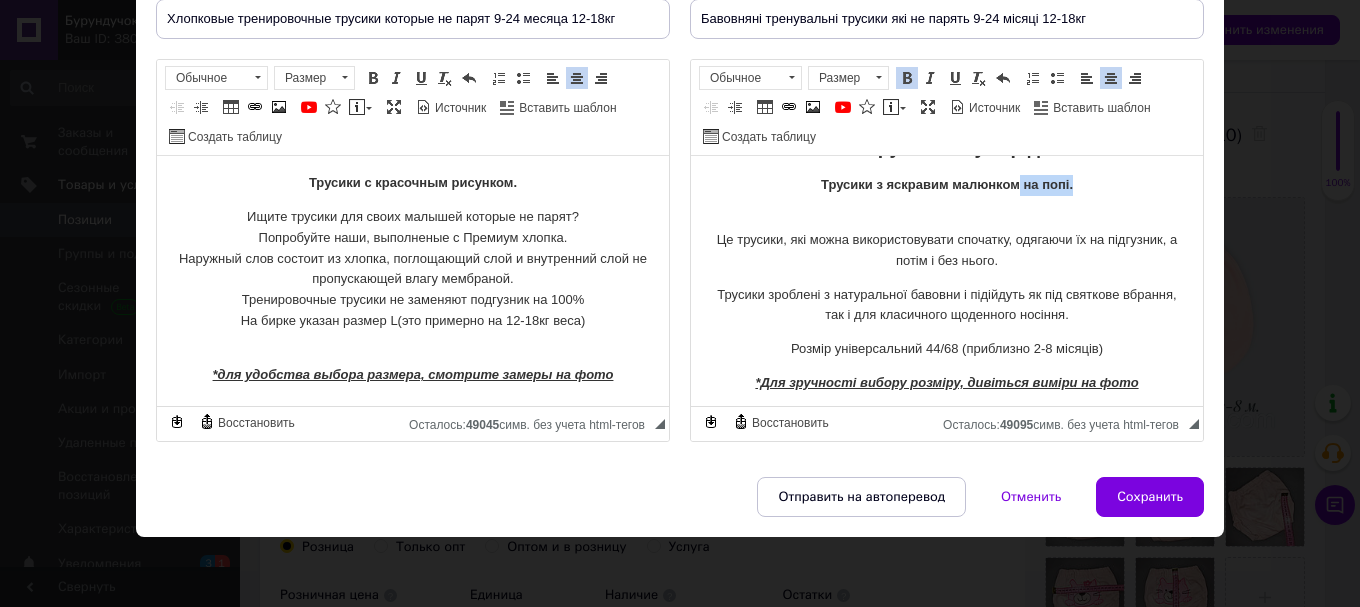 type 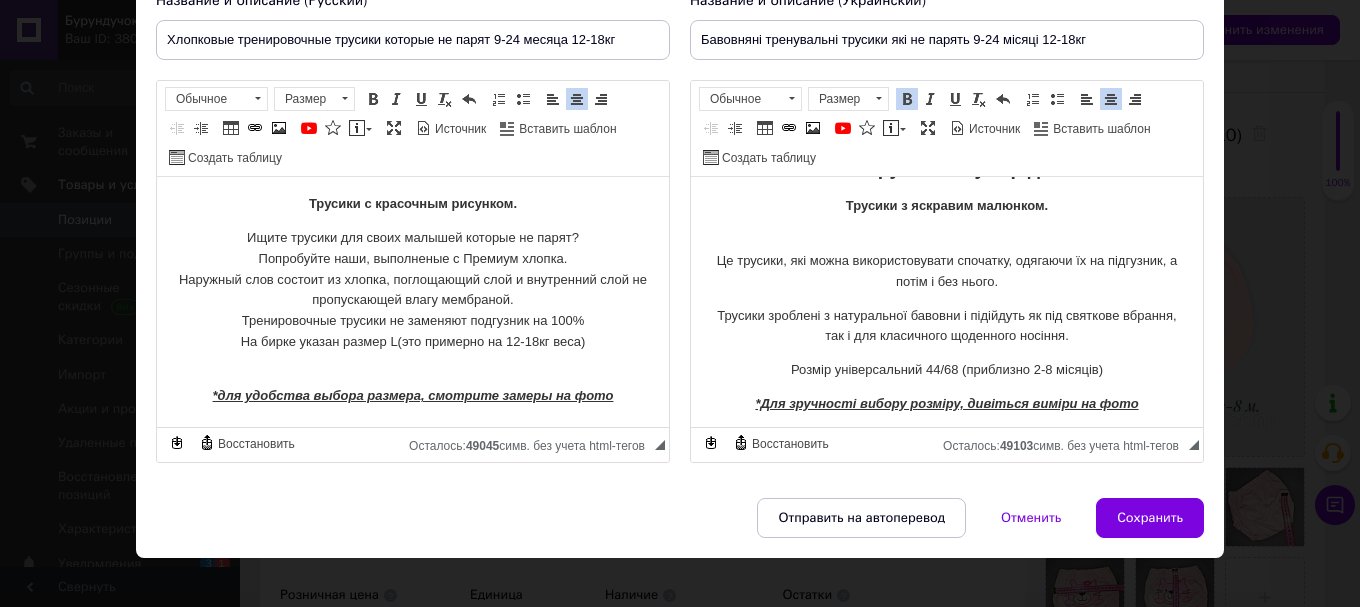 scroll, scrollTop: 192, scrollLeft: 0, axis: vertical 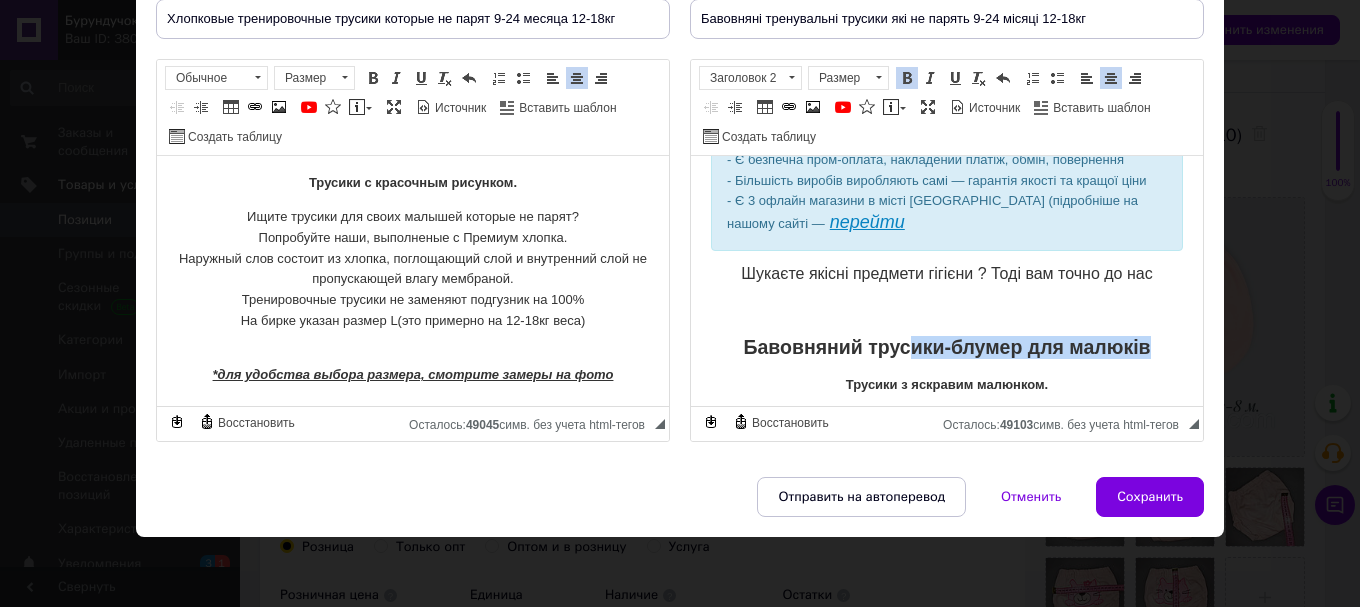 drag, startPoint x: 1173, startPoint y: 345, endPoint x: 889, endPoint y: 358, distance: 284.2974 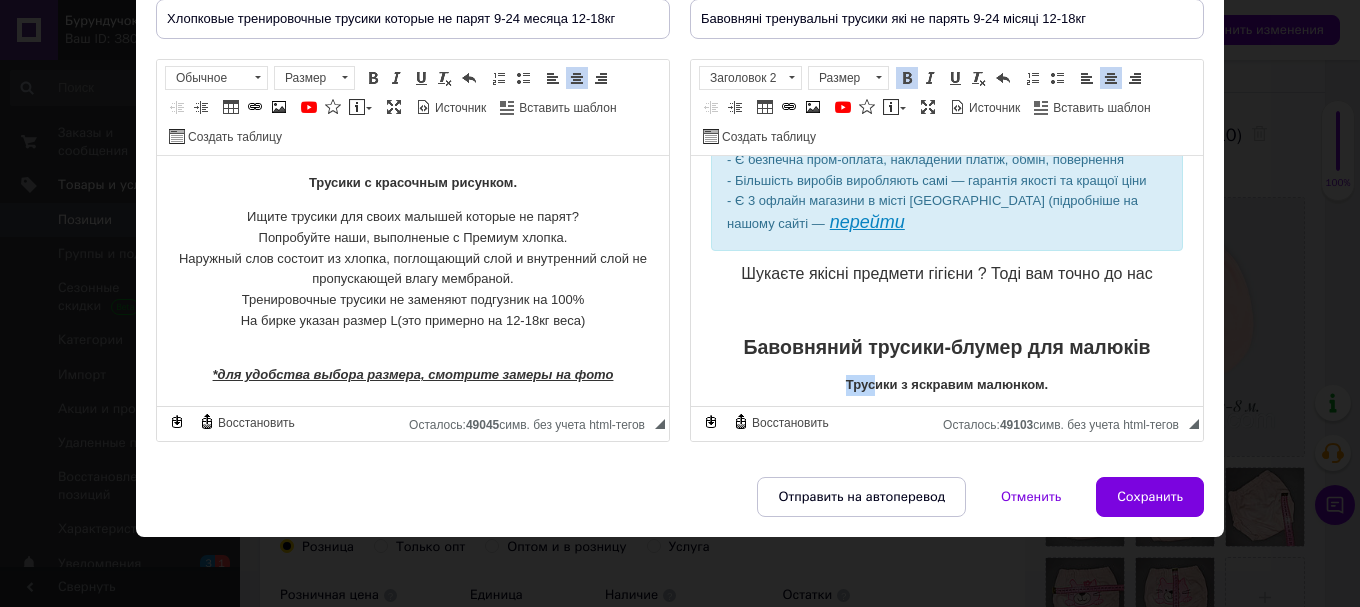 drag, startPoint x: 863, startPoint y: 360, endPoint x: 822, endPoint y: 362, distance: 41.04875 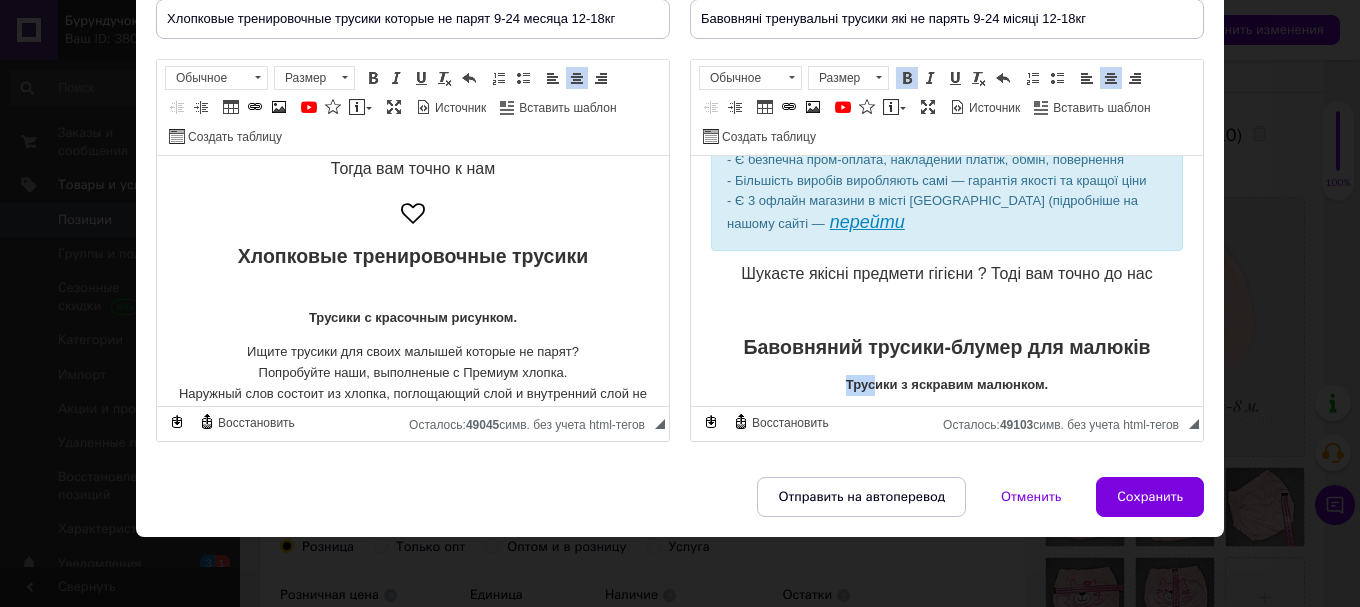 scroll, scrollTop: 358, scrollLeft: 0, axis: vertical 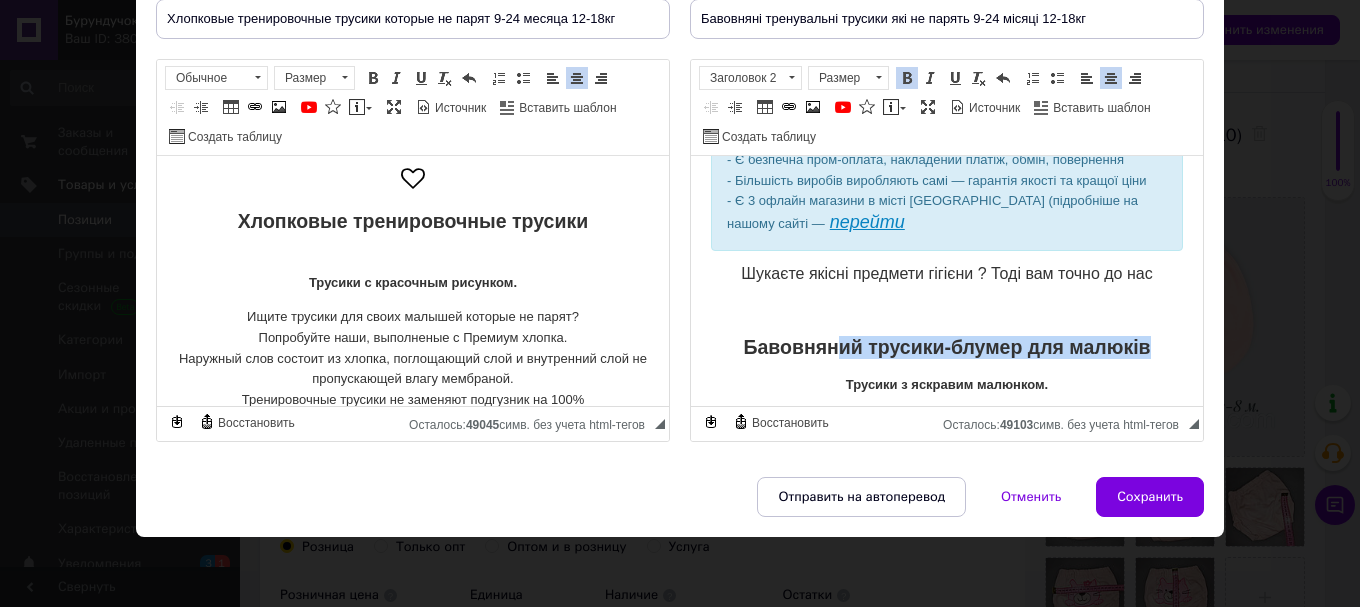 drag, startPoint x: 1167, startPoint y: 347, endPoint x: 836, endPoint y: 352, distance: 331.03775 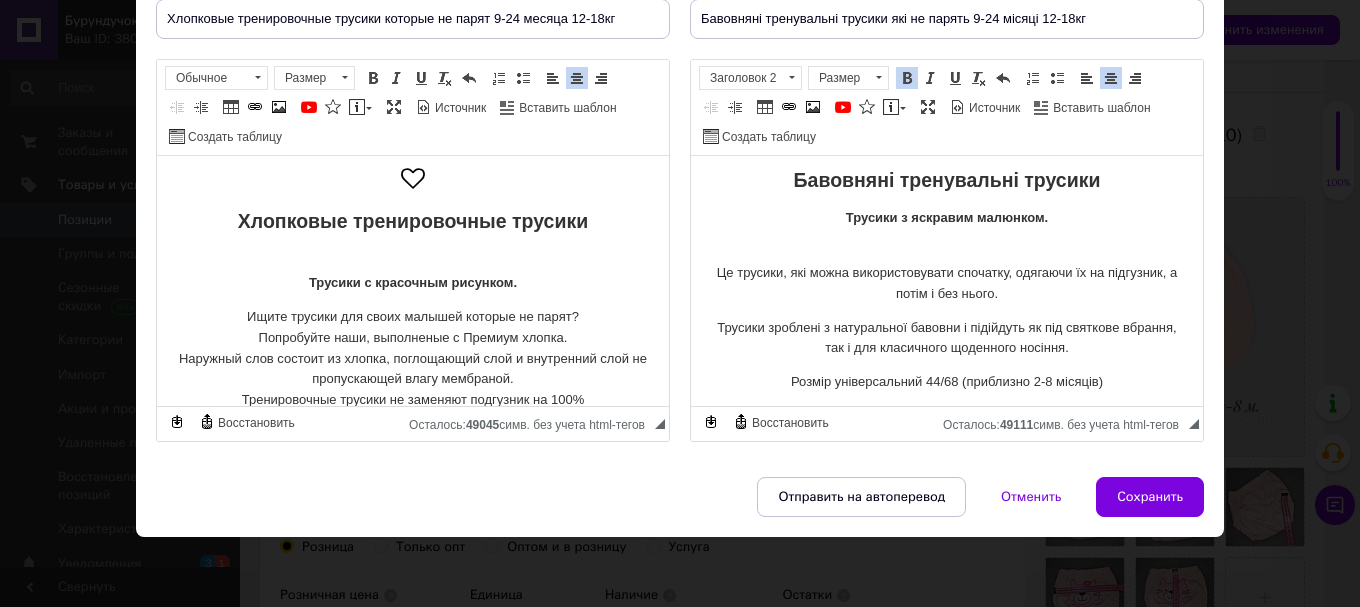 scroll, scrollTop: 375, scrollLeft: 0, axis: vertical 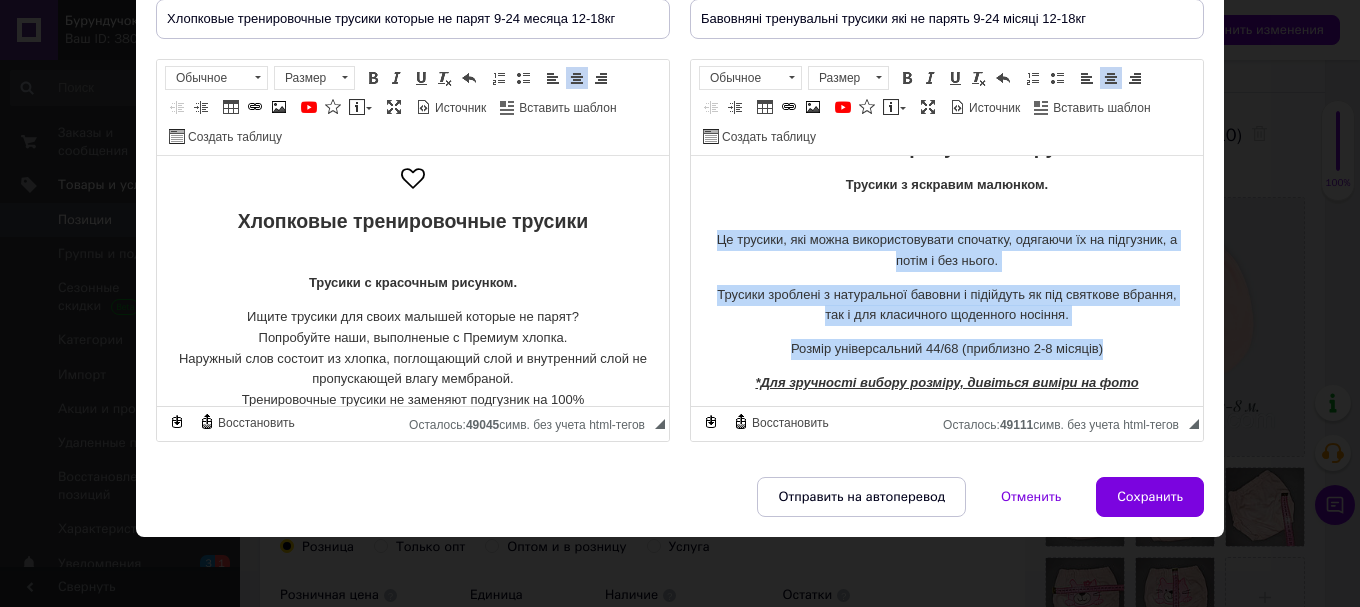 drag, startPoint x: 706, startPoint y: 238, endPoint x: 1108, endPoint y: 351, distance: 417.57993 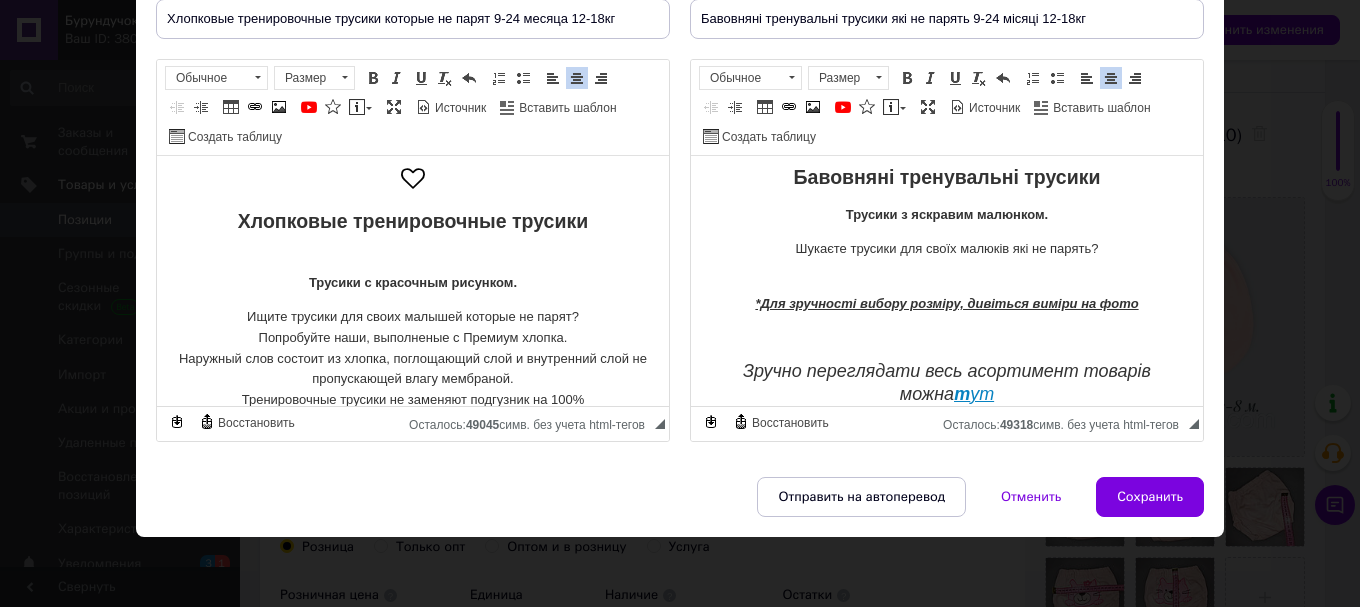 scroll, scrollTop: 366, scrollLeft: 0, axis: vertical 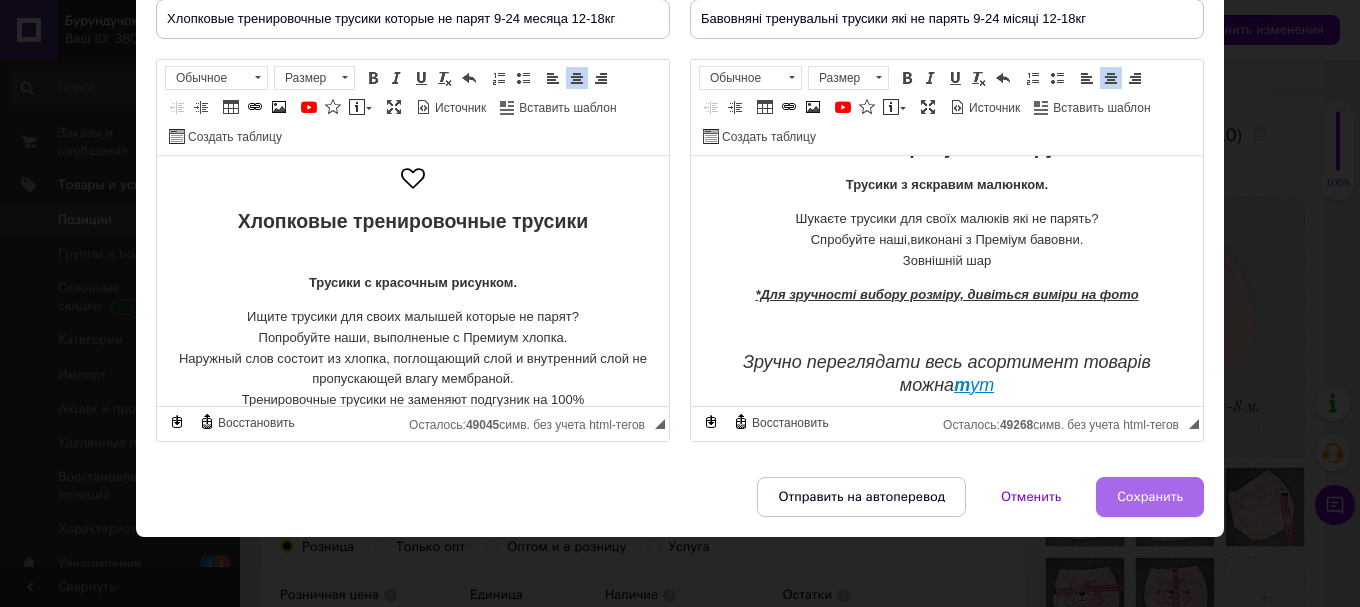 click on "Сохранить" at bounding box center (1150, 497) 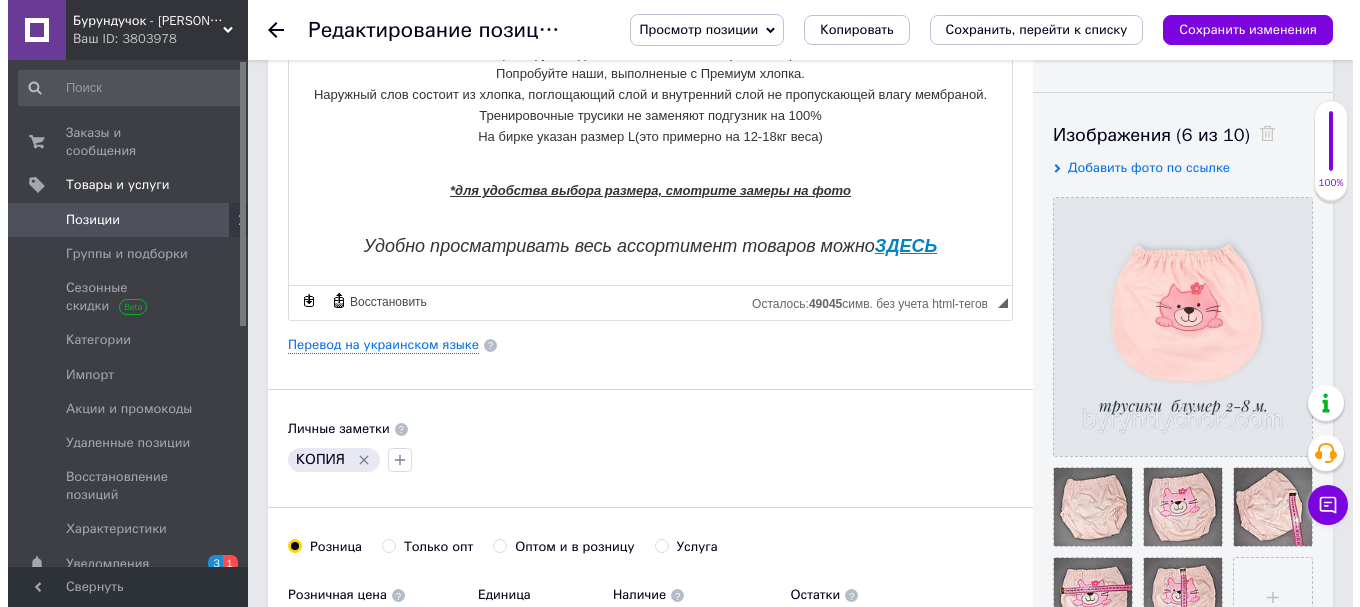 scroll, scrollTop: 472, scrollLeft: 0, axis: vertical 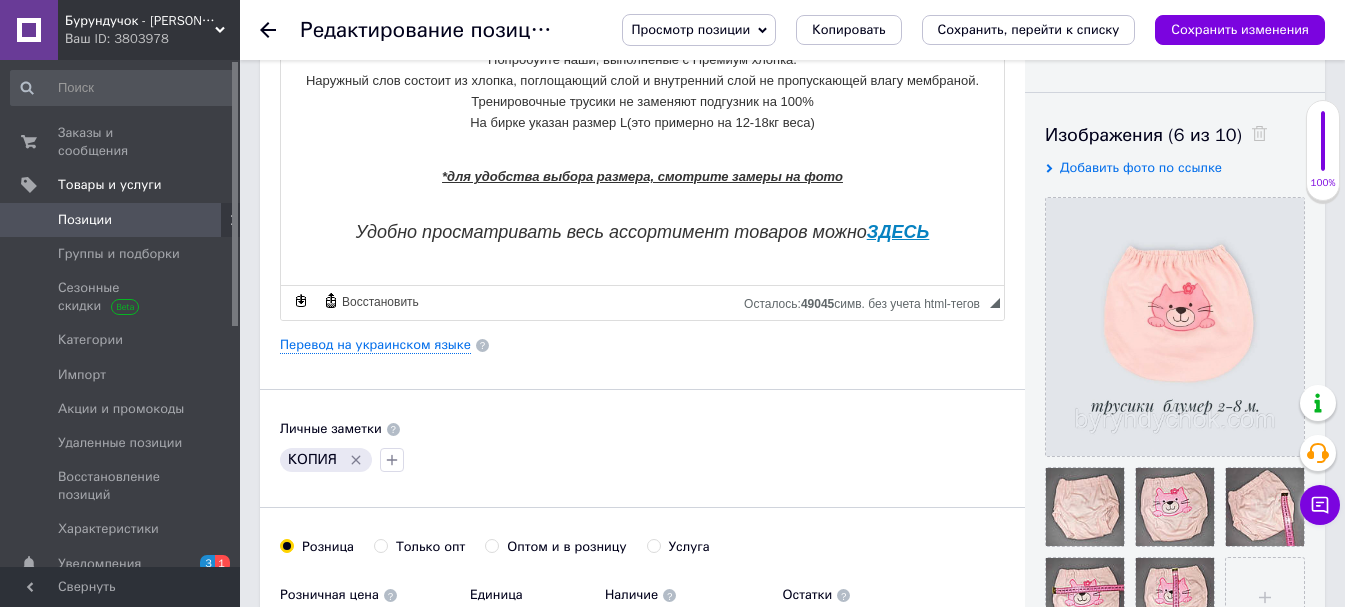 click on "Основная информация Название позиции (Русский) ✱ Хлопковые тренировочные трусики которые не парят 9-24 месяца 12-18кг Код/Артикул 00170_44/68 Описание (Русский) ✱ Почему нужно выбрать именно нас? - 101% качественного сервиса
- Отличная консультация по любому вопросу
- Делаем фото Вашего заказа
- Очень быстрая отправка
- Есть бесплатная доставка
- Есть безопасная пром-оплата, наложенный платеж, обмен, возврат
- Большинство изделий производим сами - гарантия качества и лучшей цены
- Есть 3 оффлайн магазина в городе Запорожье (подробнее на нашем сайте -   перейти" at bounding box center (642, 338) 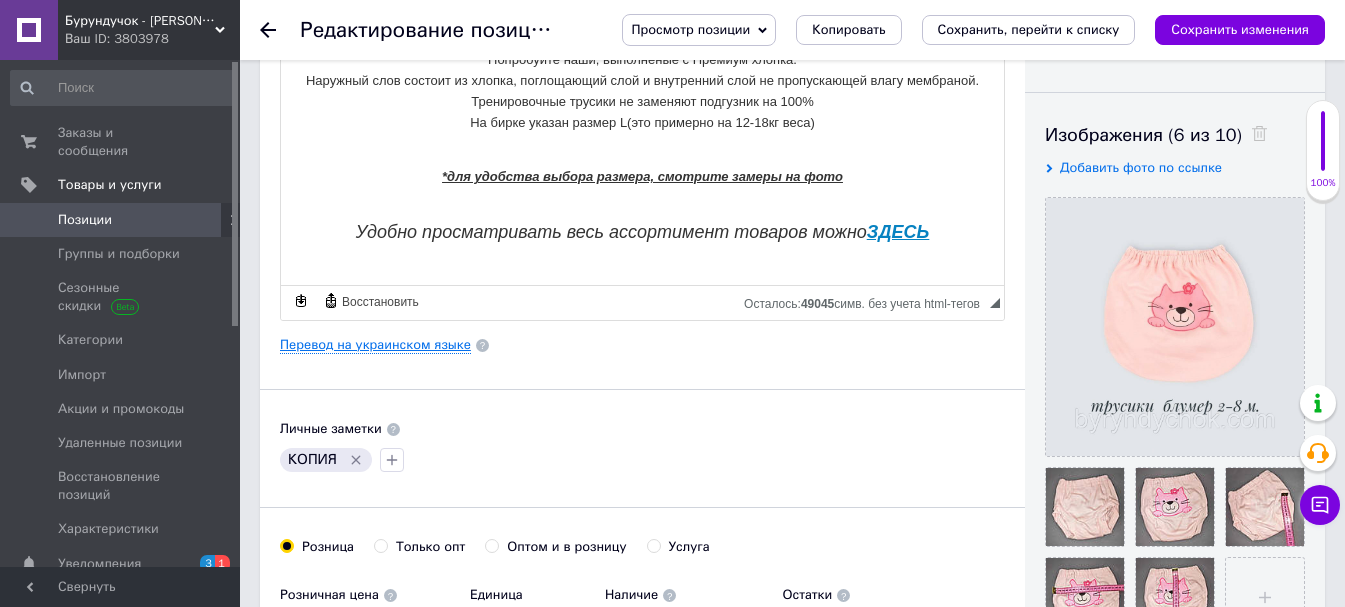 click on "Перевод на украинском языке" at bounding box center (375, 345) 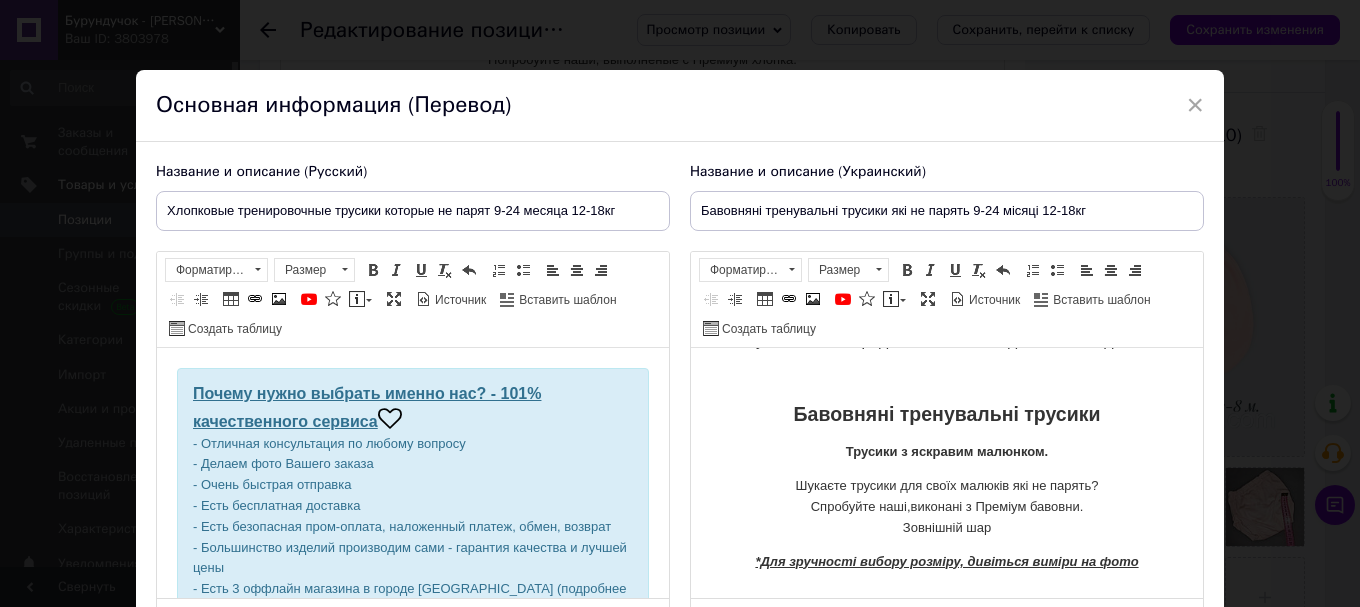 scroll, scrollTop: 387, scrollLeft: 0, axis: vertical 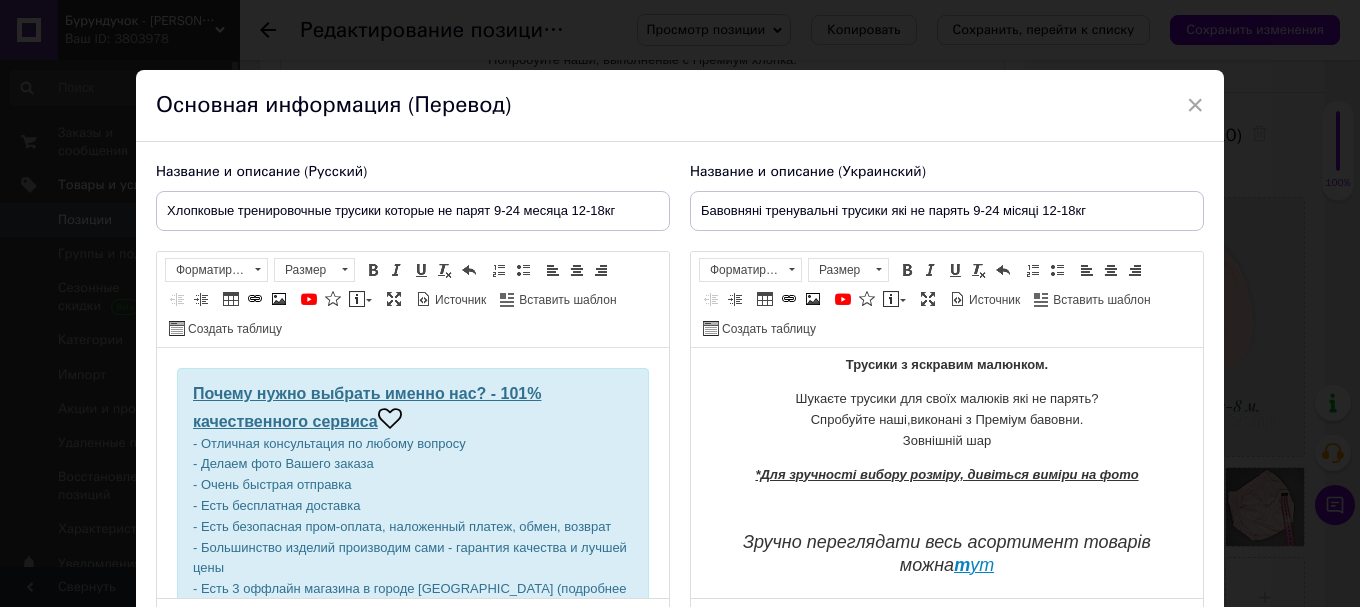 click on "Шукаєте трусики для своїх малюків які не парять? Спробуйте наші,виконані з Преміум бавовни. Зовнішній шар" at bounding box center [947, 420] 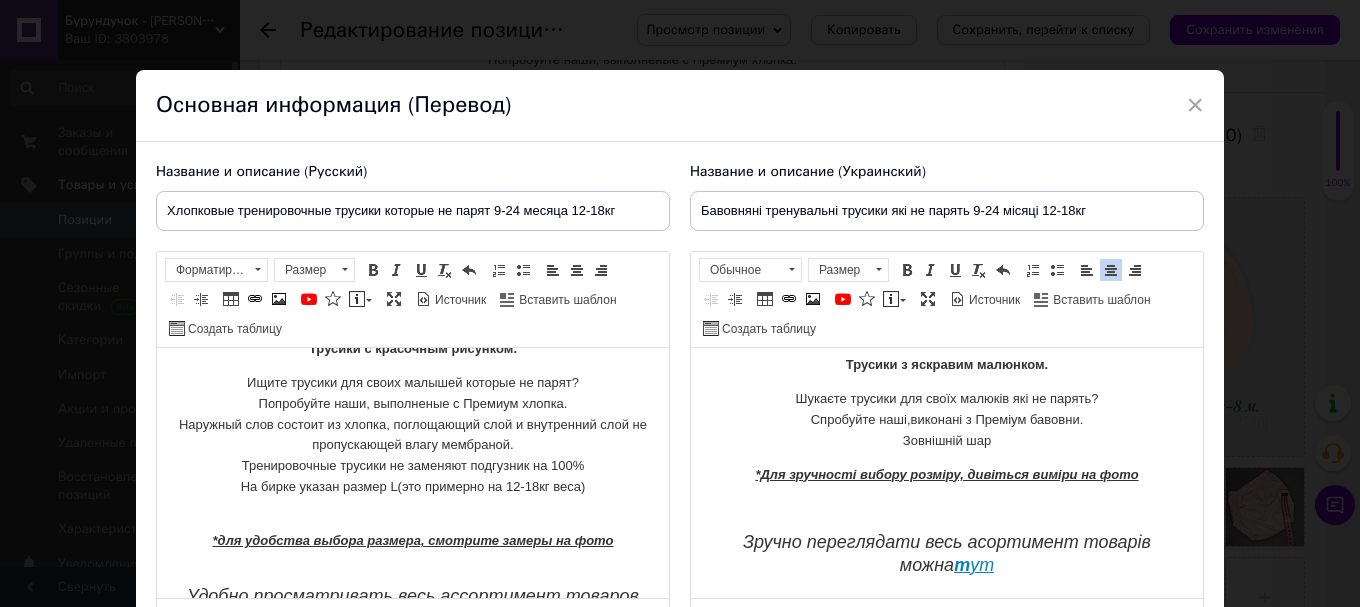 scroll, scrollTop: 500, scrollLeft: 0, axis: vertical 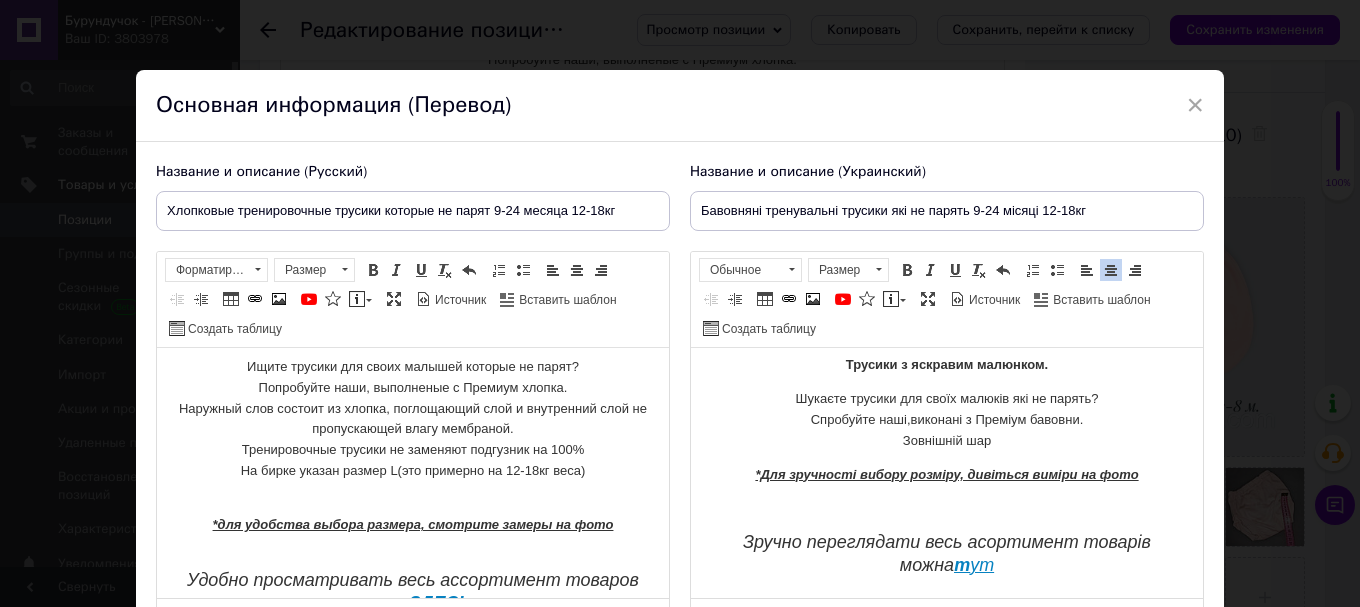 type 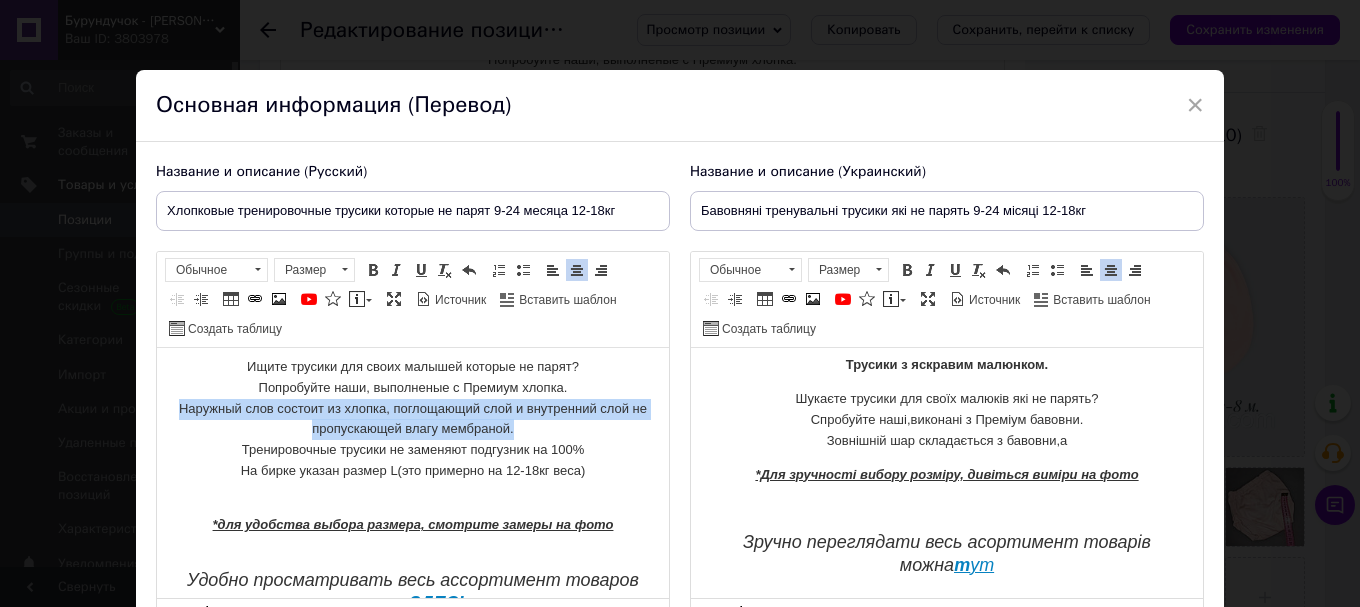 drag, startPoint x: 168, startPoint y: 411, endPoint x: 543, endPoint y: 422, distance: 375.1613 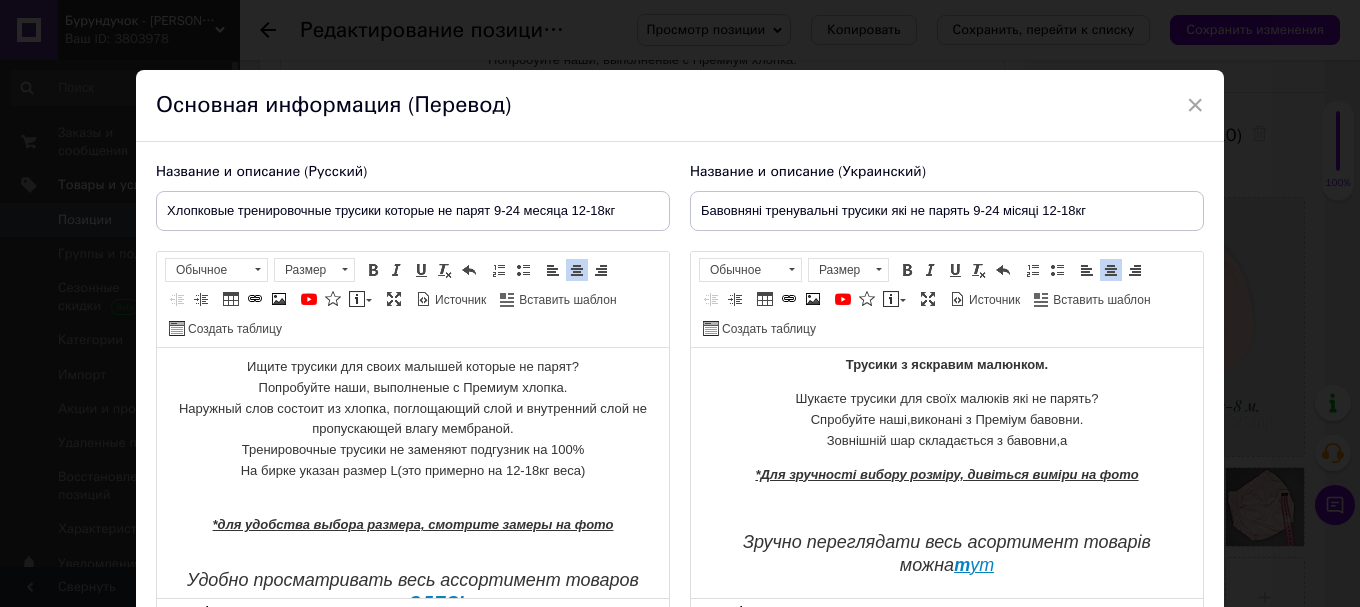 click on "Ищите трусики для своих малышей которые не парят? Попробуйте наши, выполненые с Премиум хлопка. Наружный слов состоит из хлопка, поглощающий слой и внутренний слой не пропускающей влагу мембраной. Тренировочные трусики не заменяют подгузник на 100% На бирке указан размер L(это примерно на 12-18кг веса)" at bounding box center (413, 430) 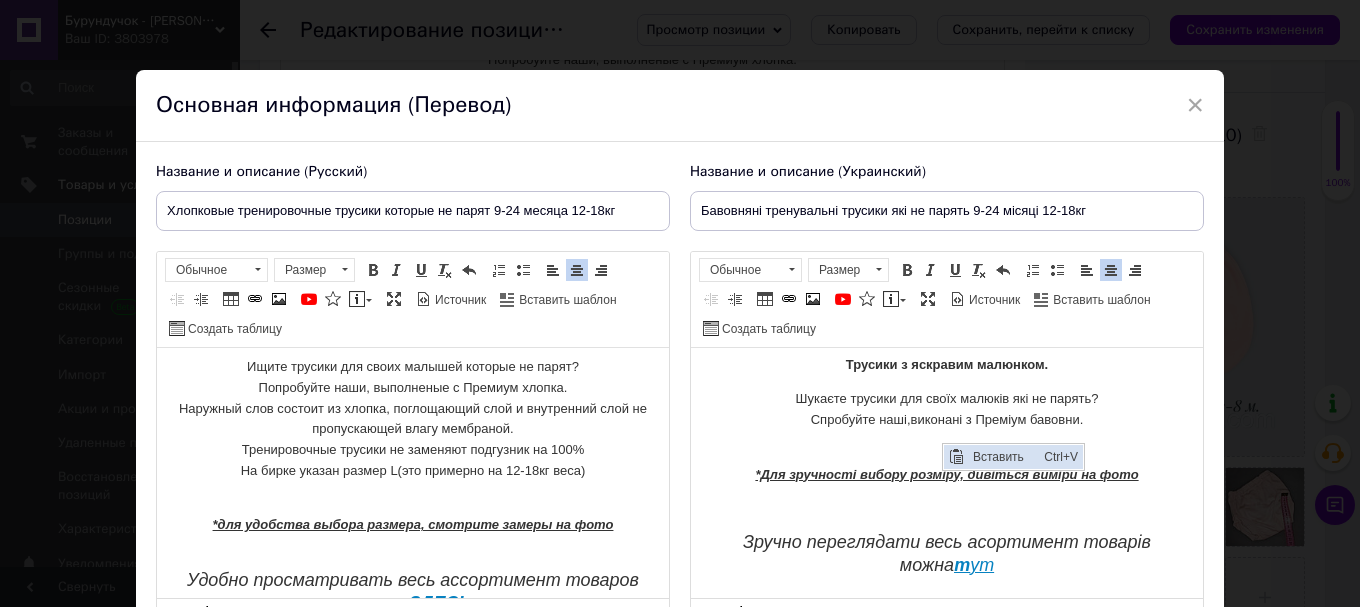 click at bounding box center (956, 457) 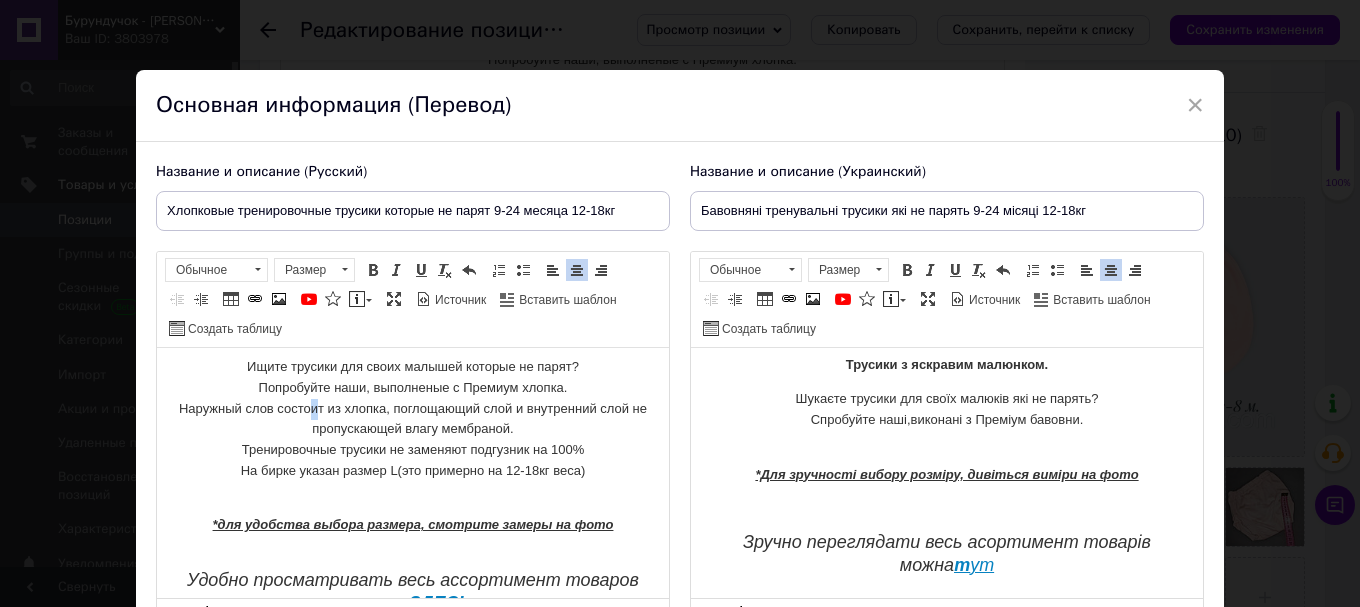 click on "Ищите трусики для своих малышей которые не парят? Попробуйте наши, выполненые с Премиум хлопка. Наружный слов состоит из хлопка, поглощающий слой и внутренний слой не пропускающей влагу мембраной. Тренировочные трусики не заменяют подгузник на 100% На бирке указан размер L(это примерно на 12-18кг веса)" at bounding box center [413, 430] 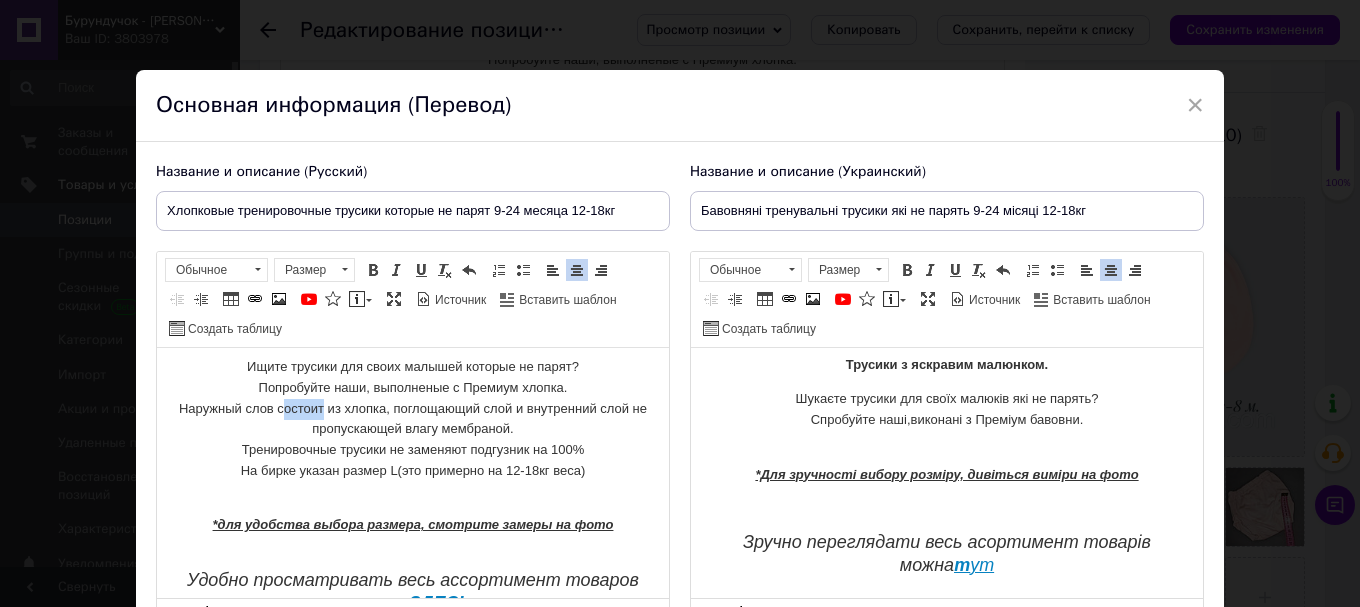 drag, startPoint x: 323, startPoint y: 409, endPoint x: 282, endPoint y: 409, distance: 41 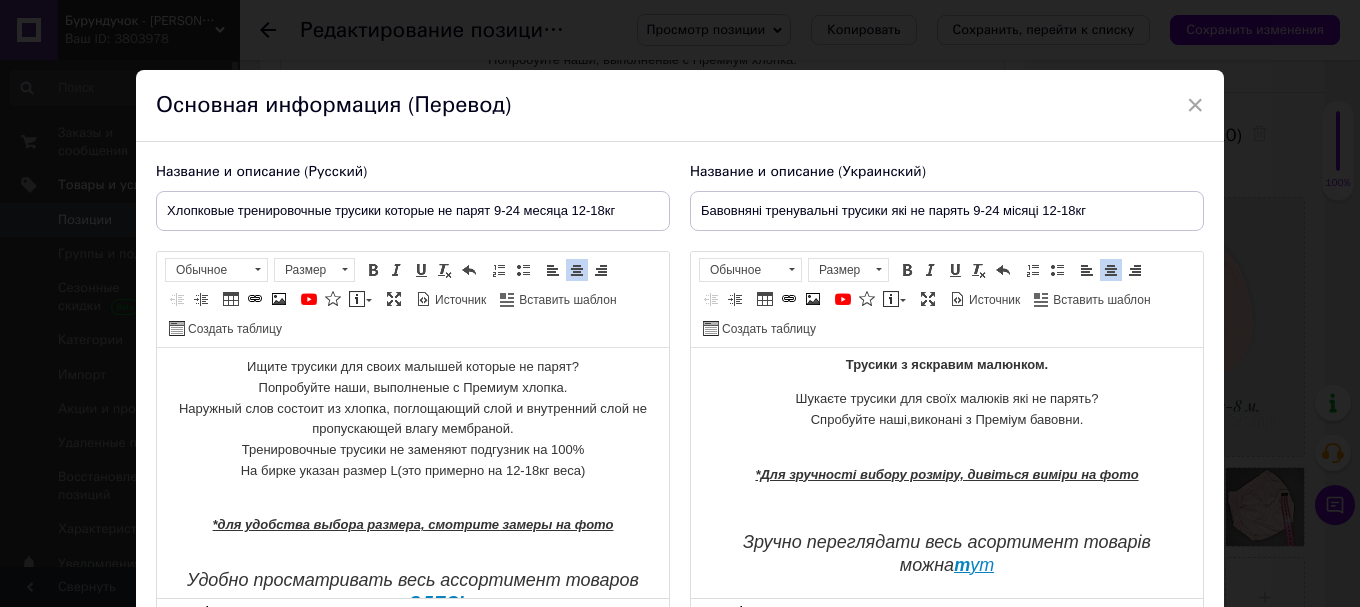 click on "Шукаєте трусики для своїх малюків які не парять? Спробуйте наші,виконані з Преміум бавовни." at bounding box center (947, 420) 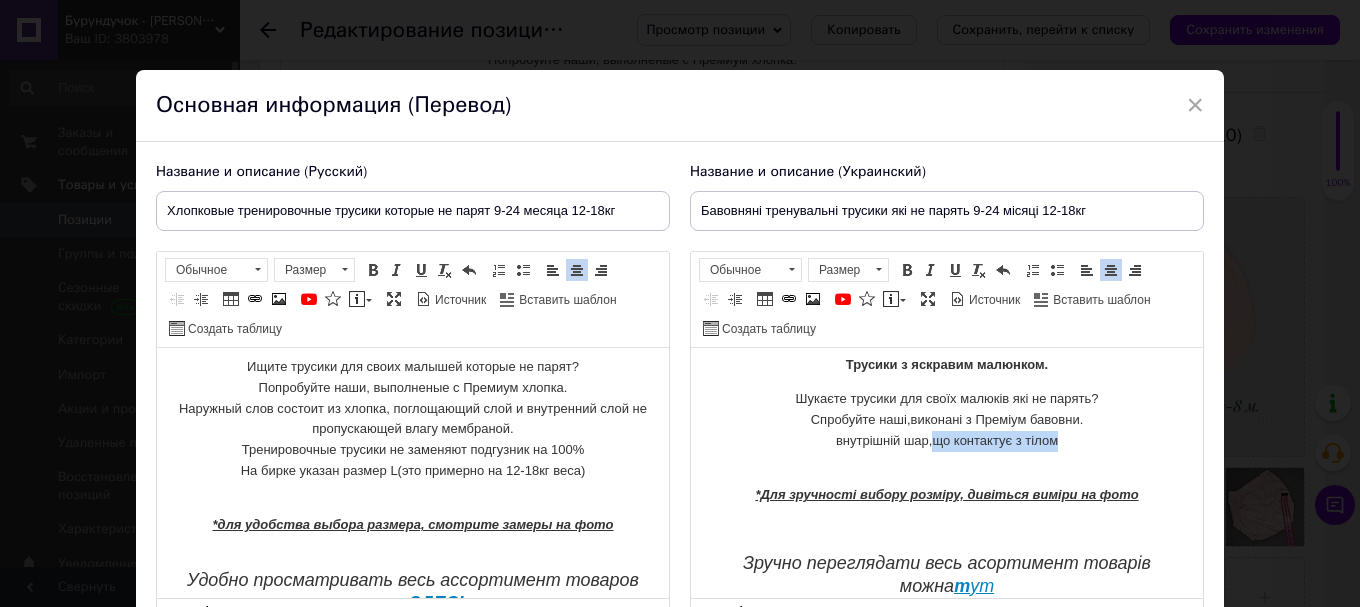 drag, startPoint x: 1050, startPoint y: 449, endPoint x: 925, endPoint y: 448, distance: 125.004 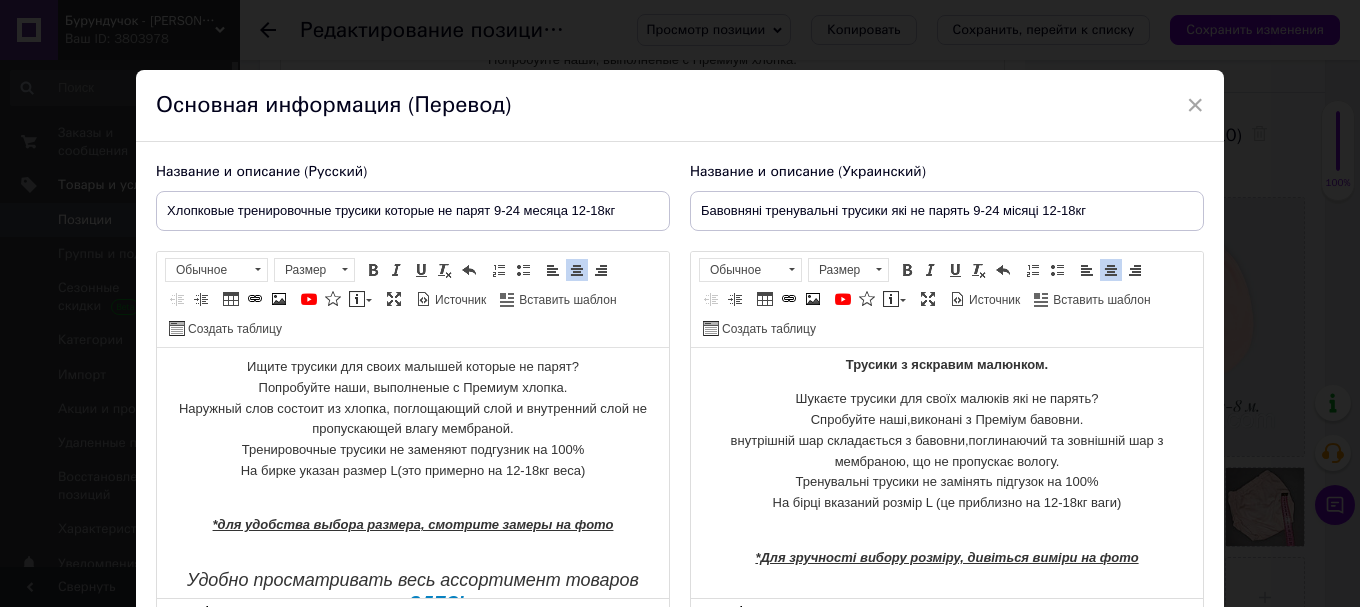 scroll, scrollTop: 470, scrollLeft: 0, axis: vertical 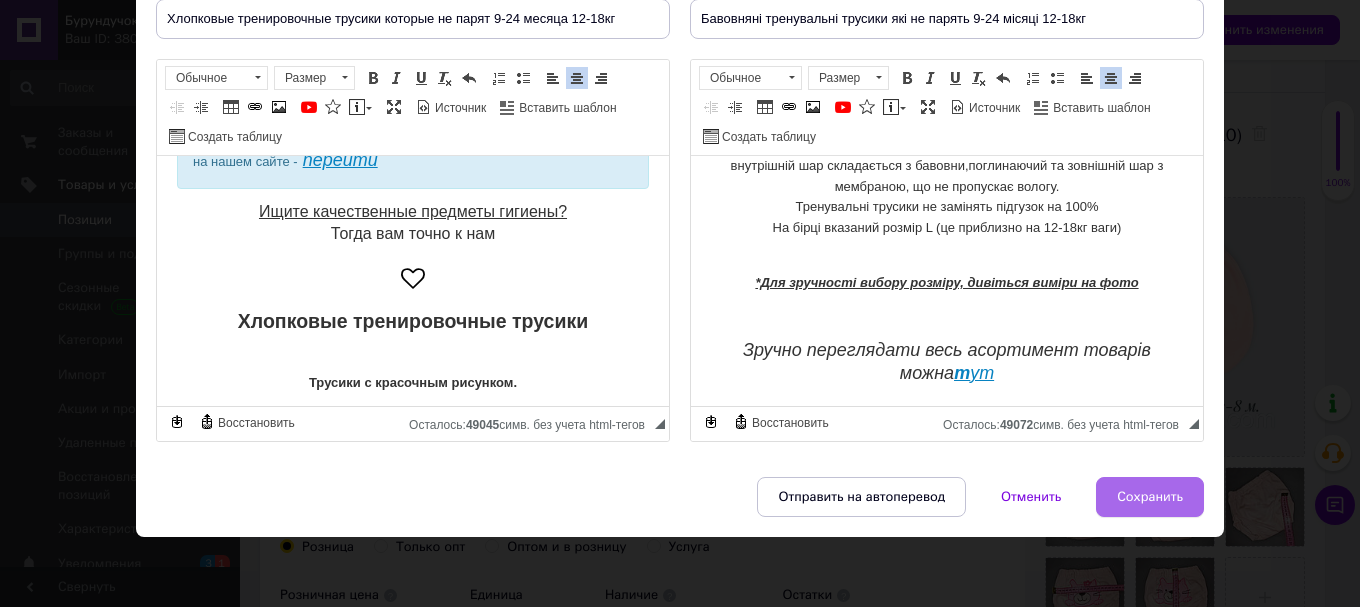 click on "Сохранить" at bounding box center [1150, 497] 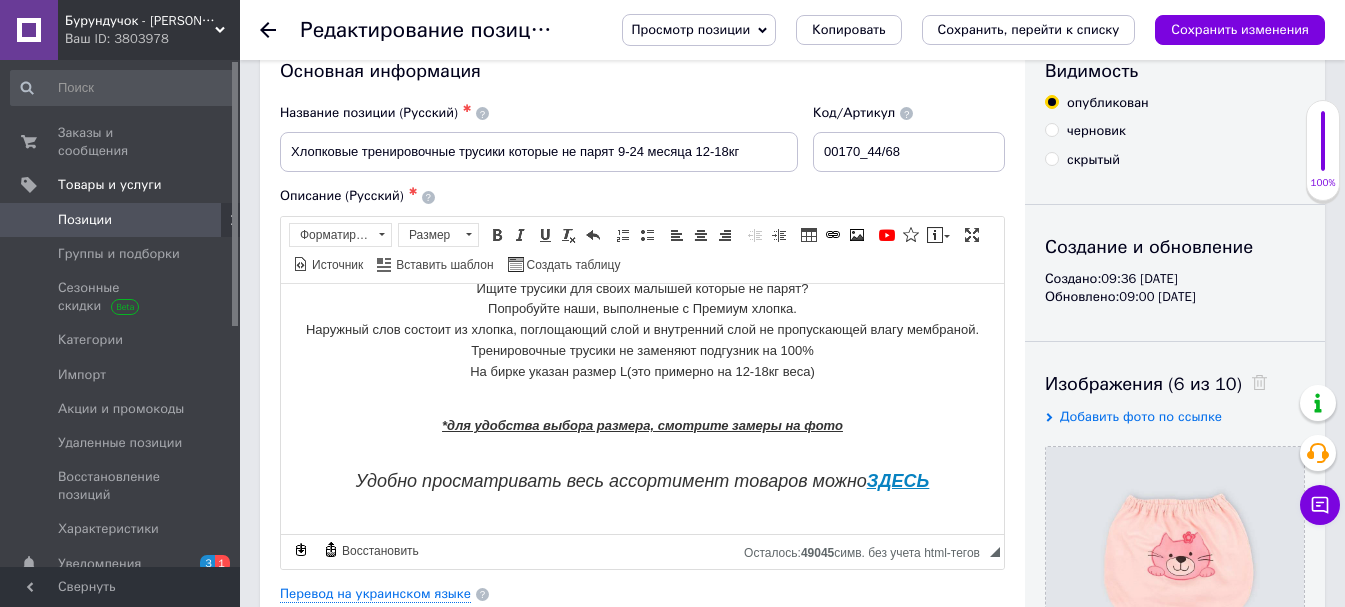 scroll, scrollTop: 100, scrollLeft: 0, axis: vertical 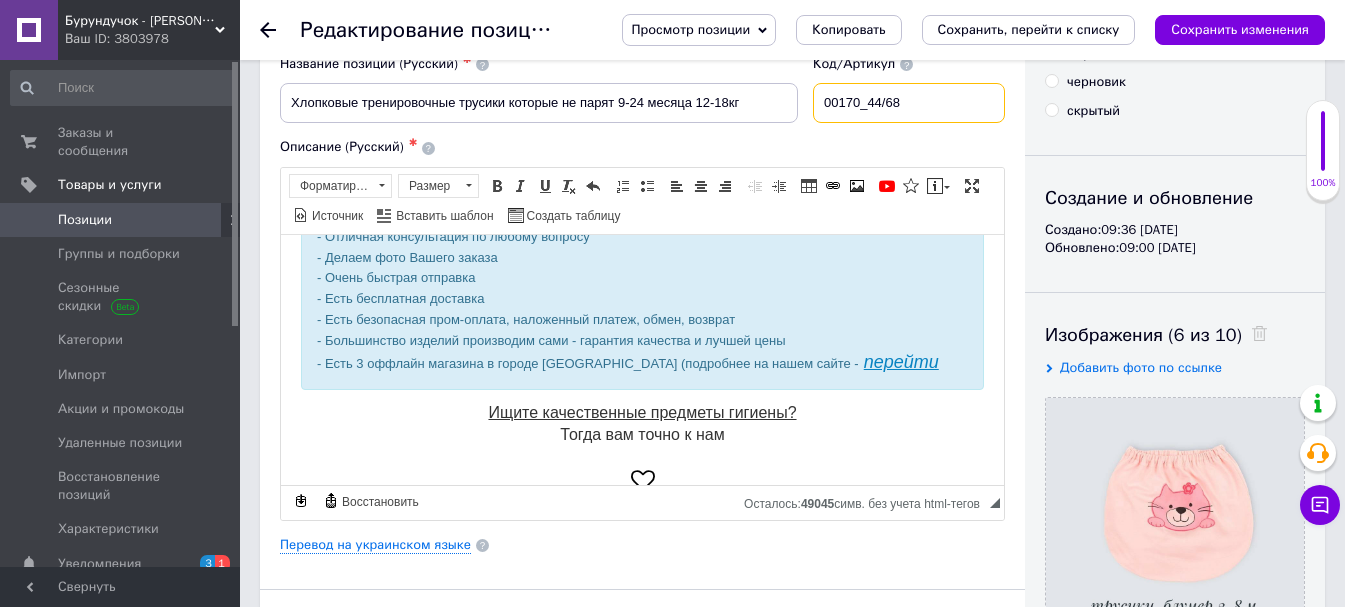 drag, startPoint x: 924, startPoint y: 116, endPoint x: 821, endPoint y: 160, distance: 112.00446 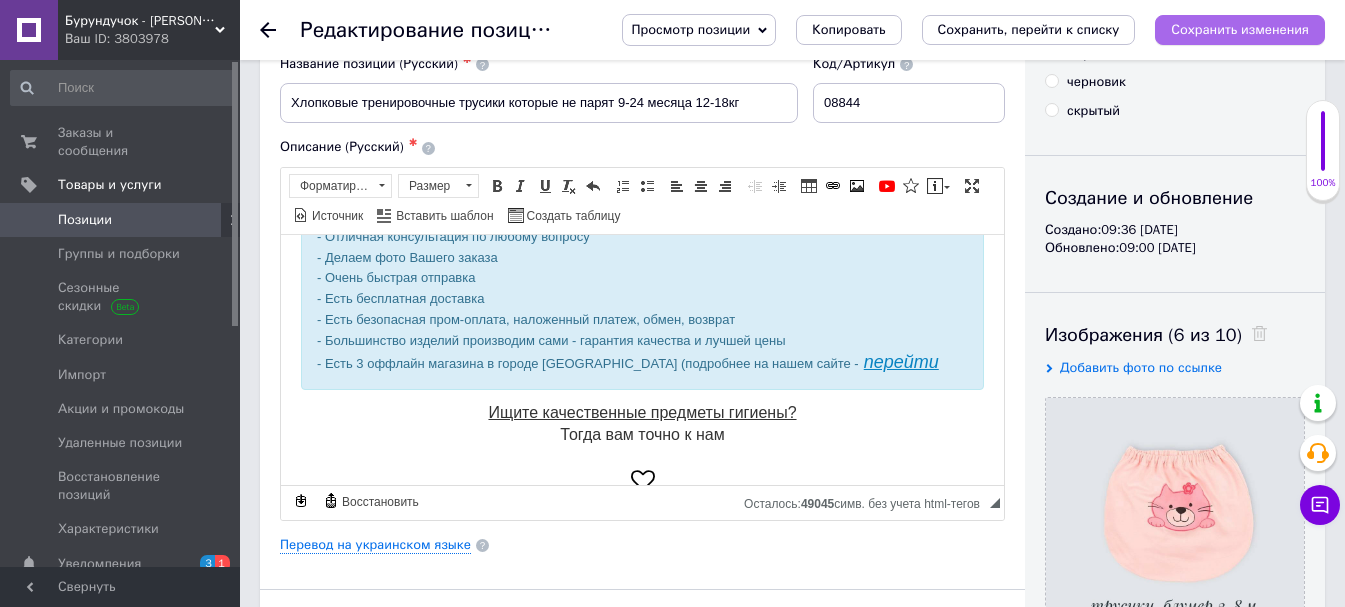 click on "Сохранить изменения" at bounding box center [1240, 29] 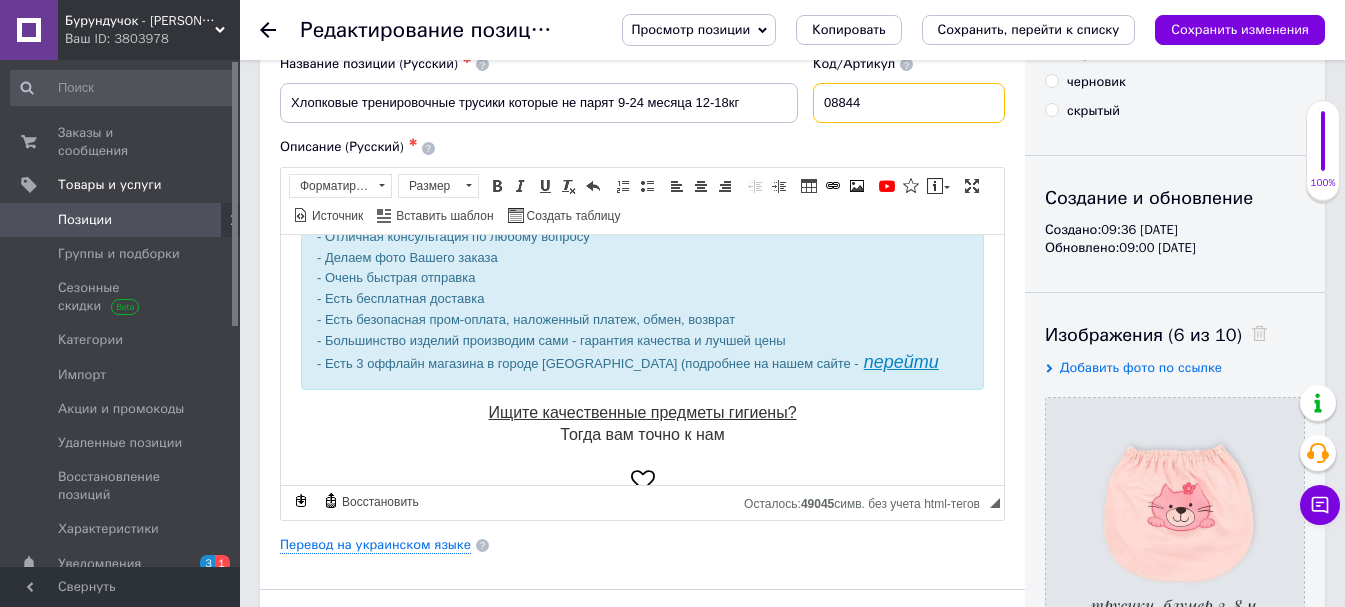 click on "08844" at bounding box center (909, 103) 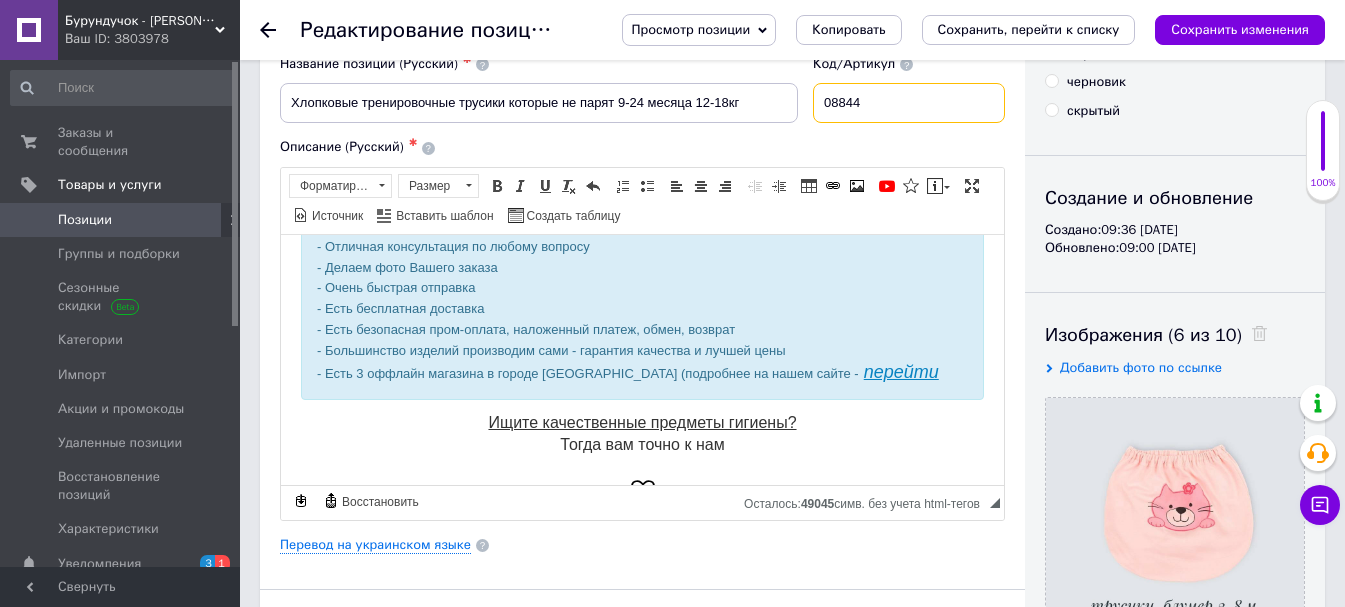 scroll, scrollTop: 0, scrollLeft: 0, axis: both 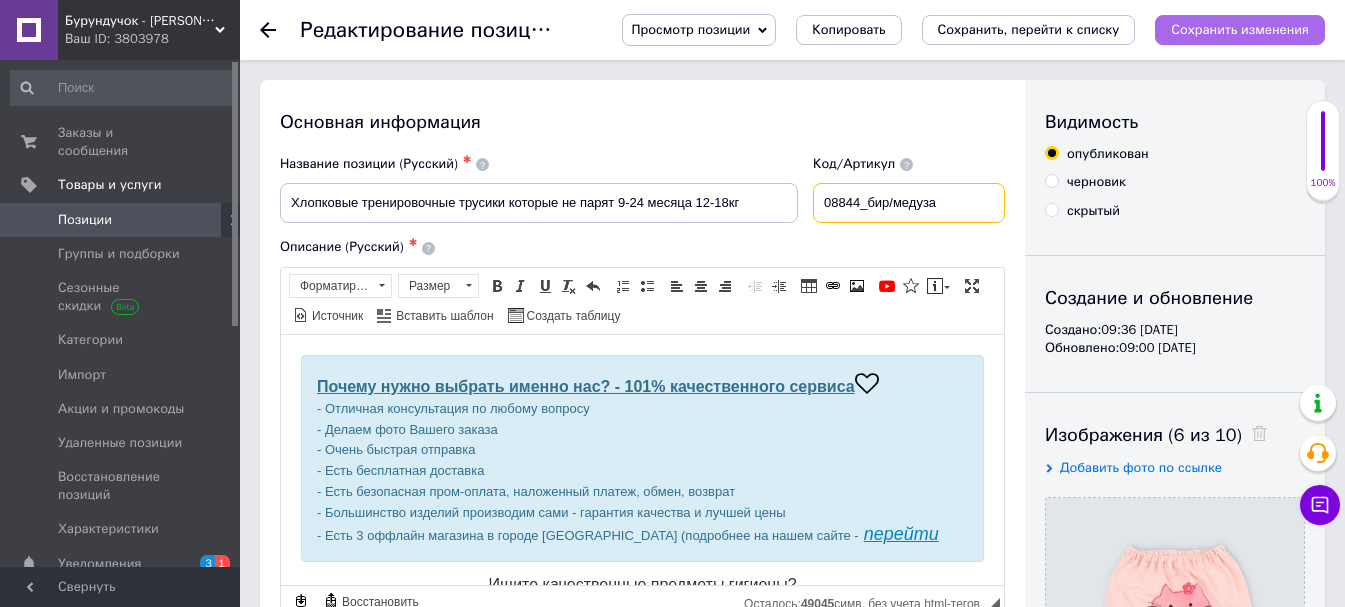 type on "08844_бир/медуза" 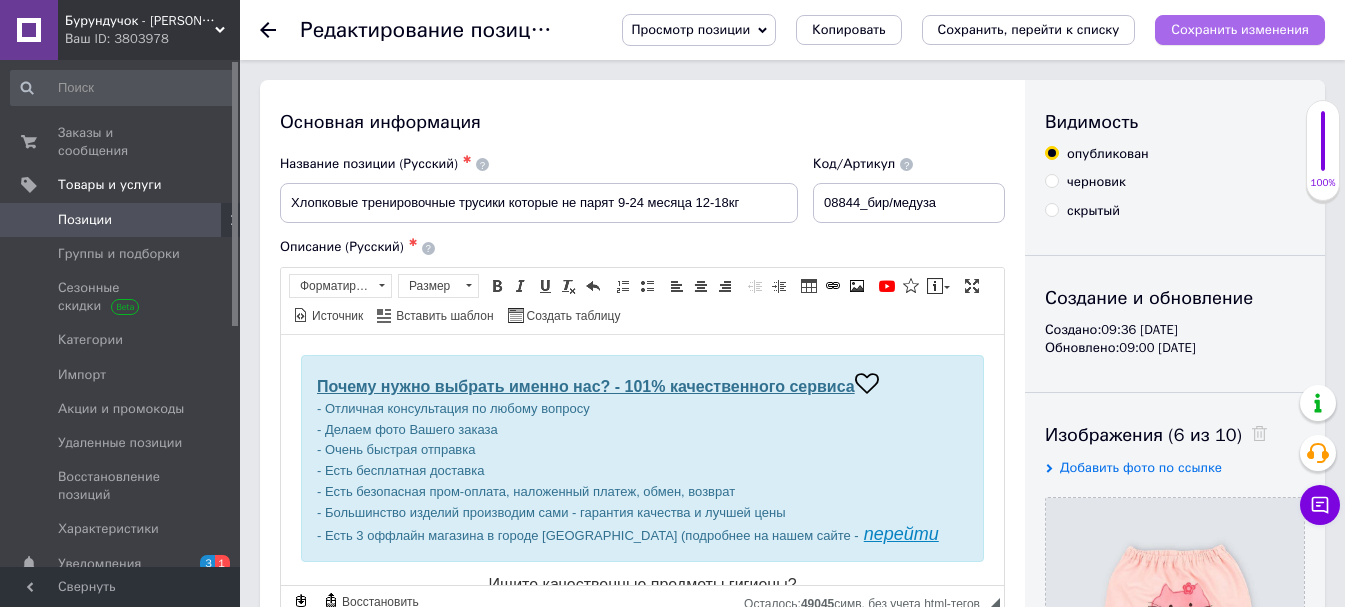 click on "Сохранить изменения" at bounding box center (1240, 29) 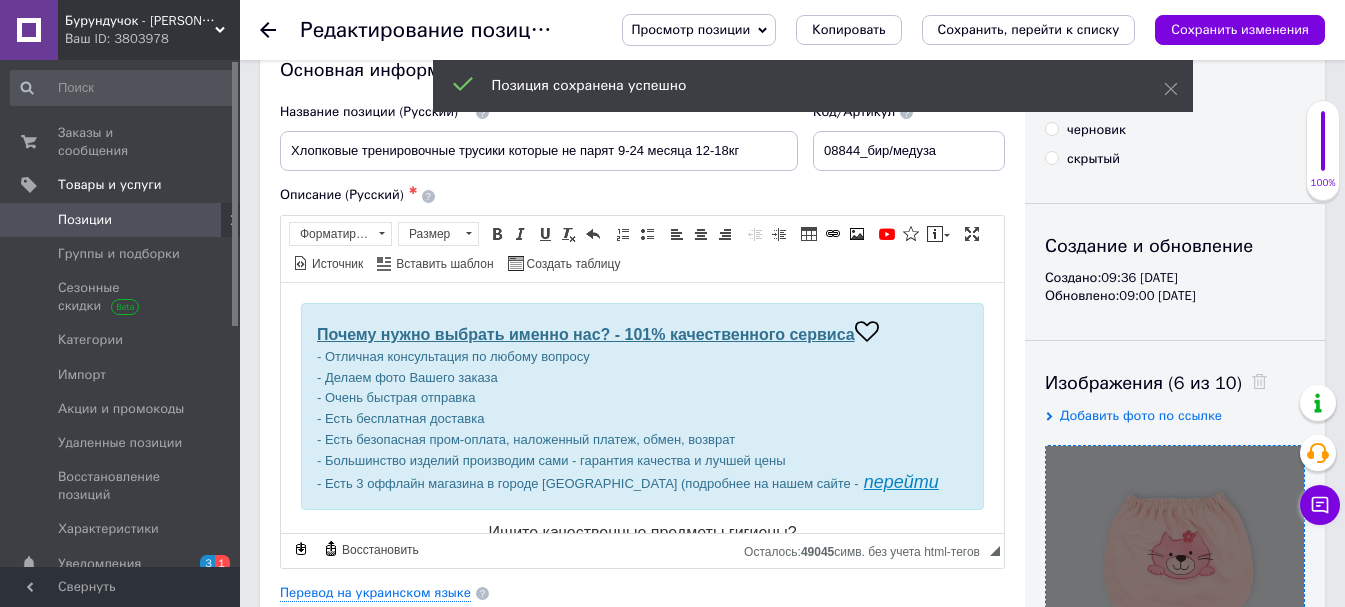 scroll, scrollTop: 100, scrollLeft: 0, axis: vertical 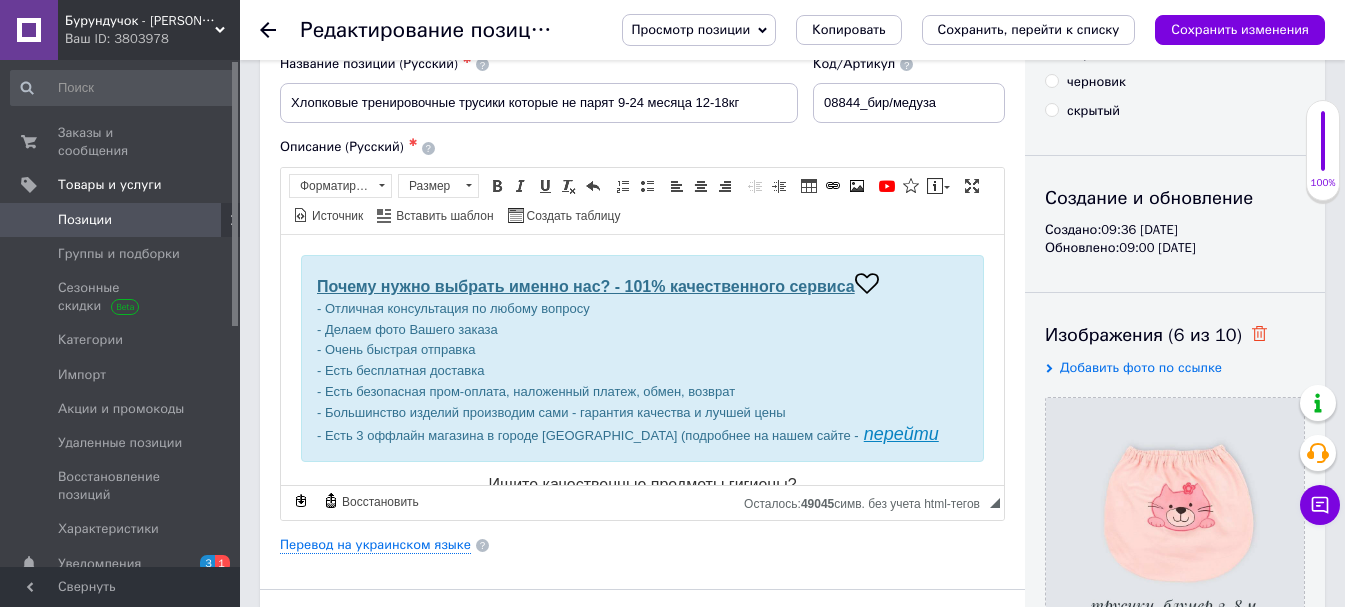 click 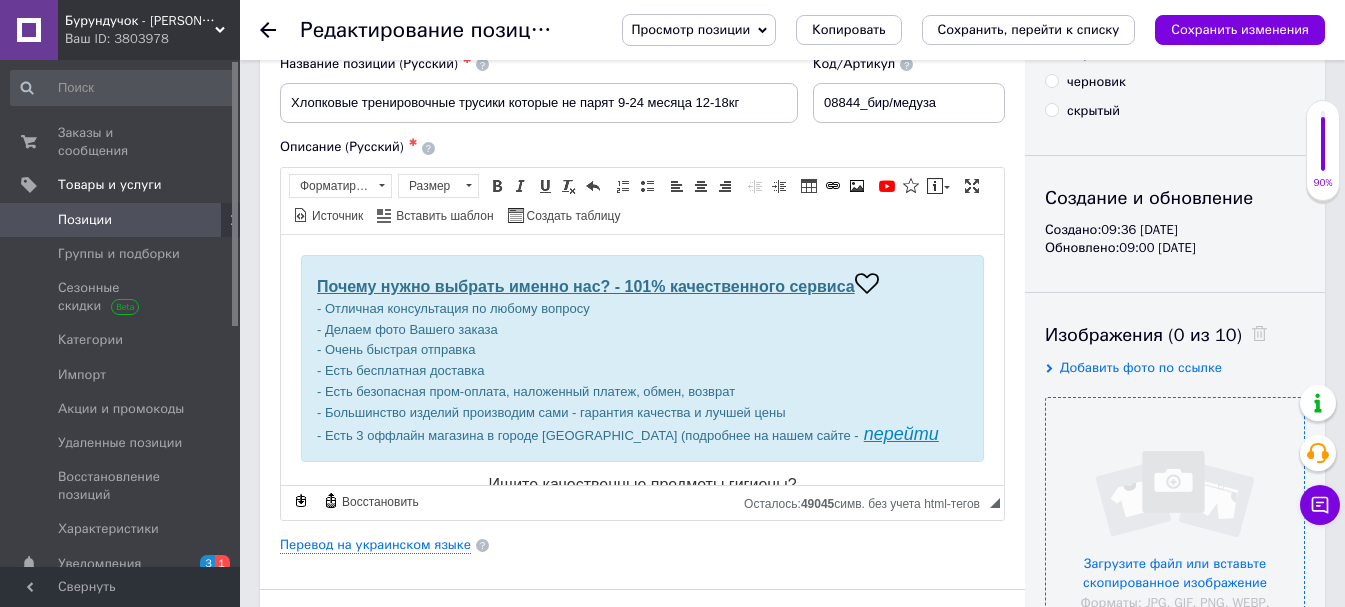 click at bounding box center [1175, 527] 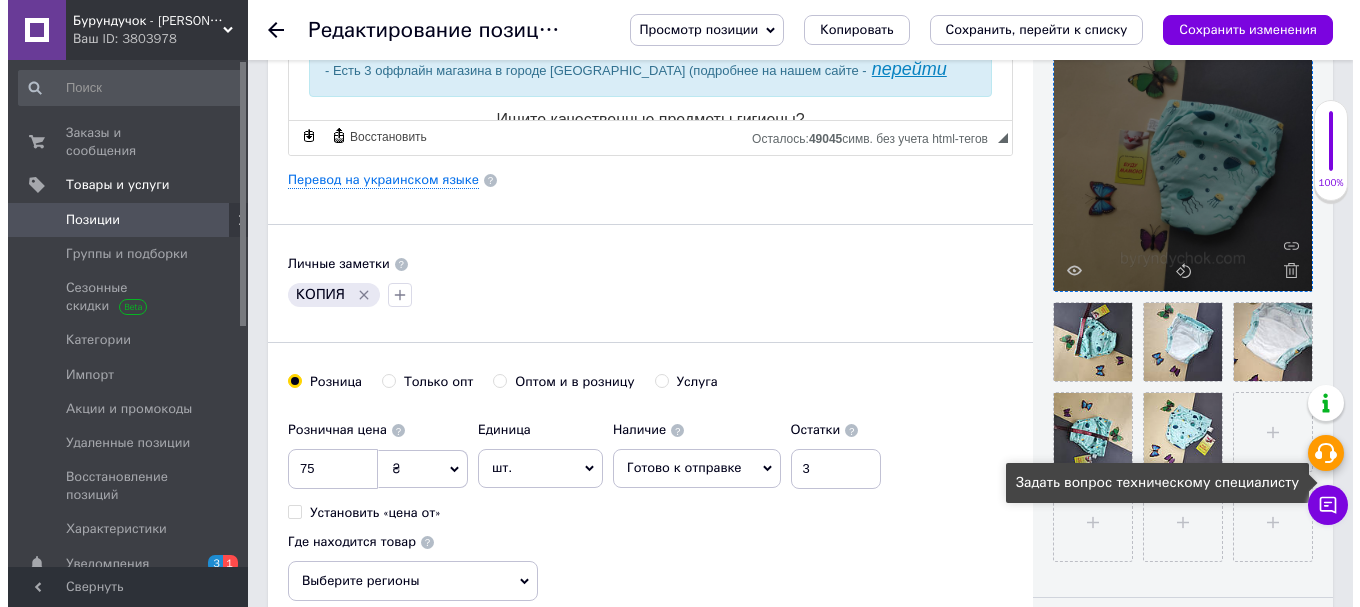scroll, scrollTop: 500, scrollLeft: 0, axis: vertical 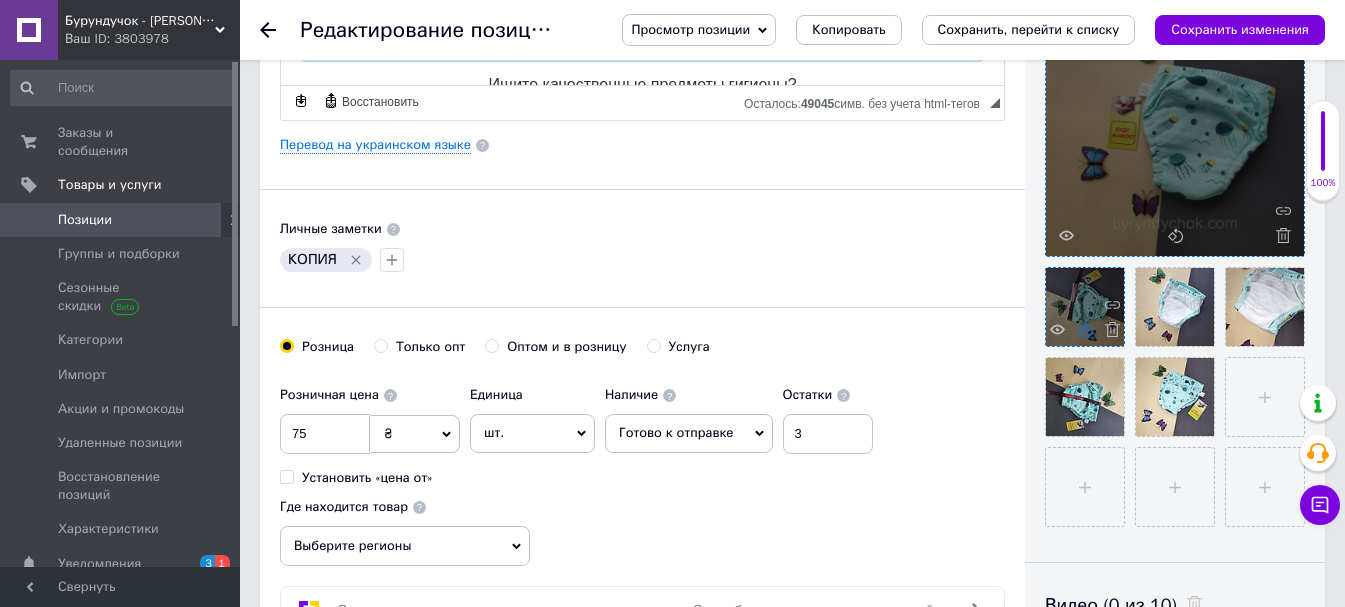 click 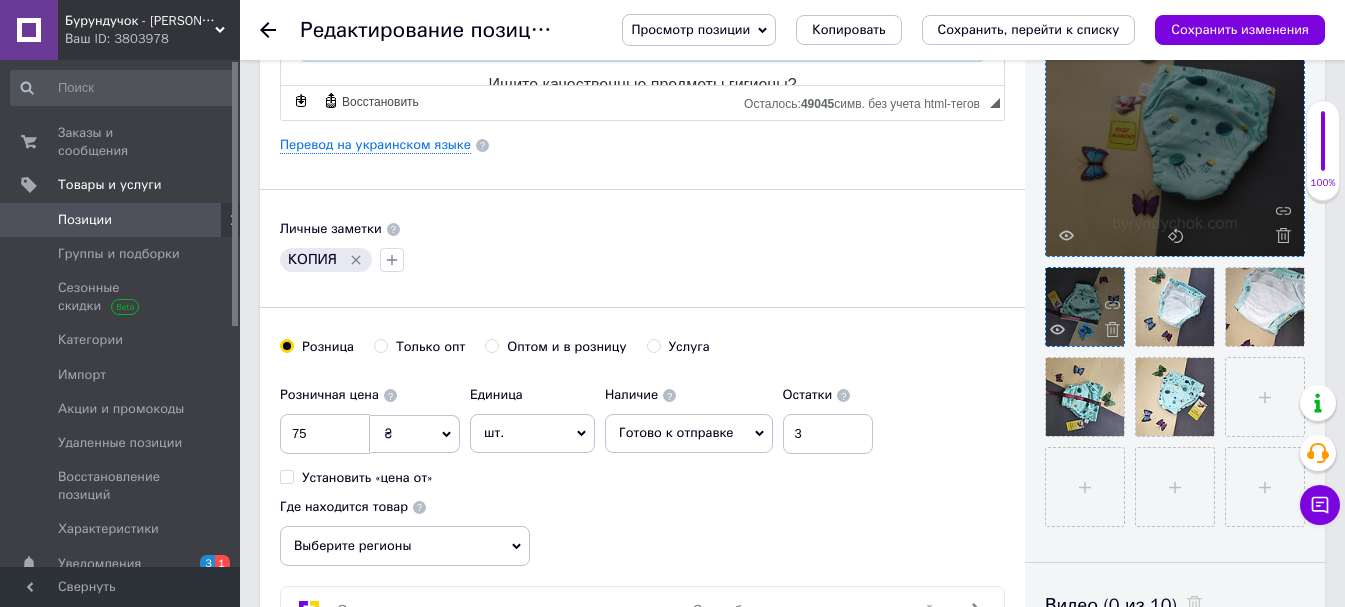click 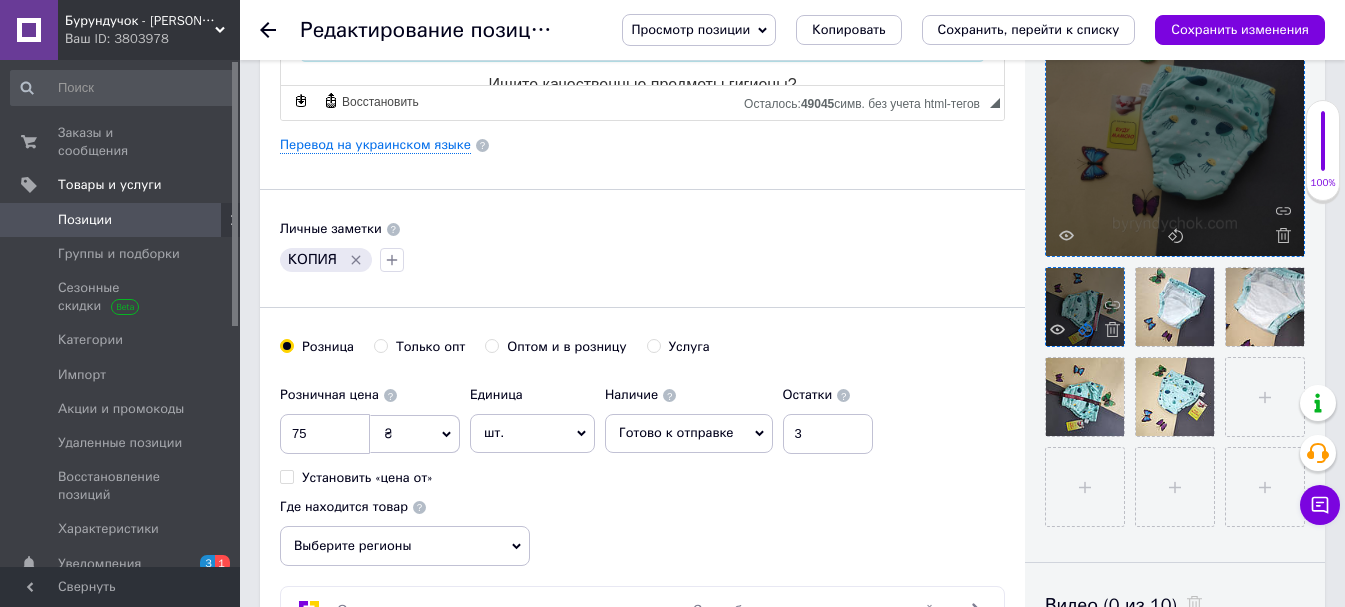 click 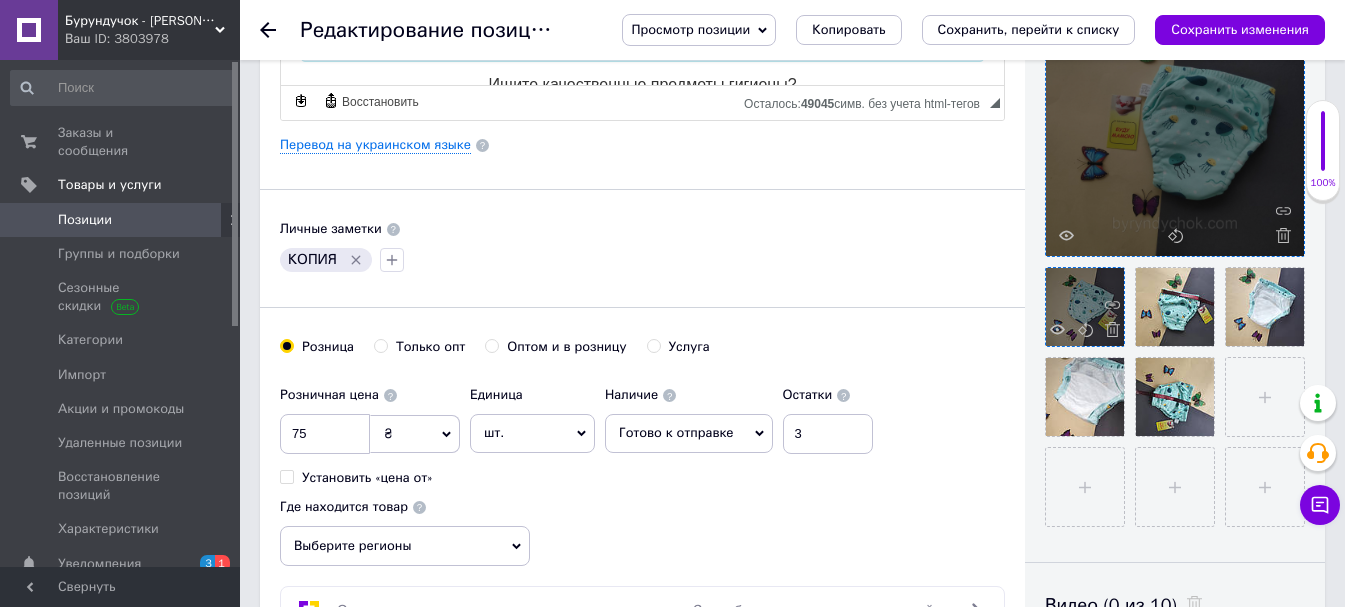 click at bounding box center [1085, 307] 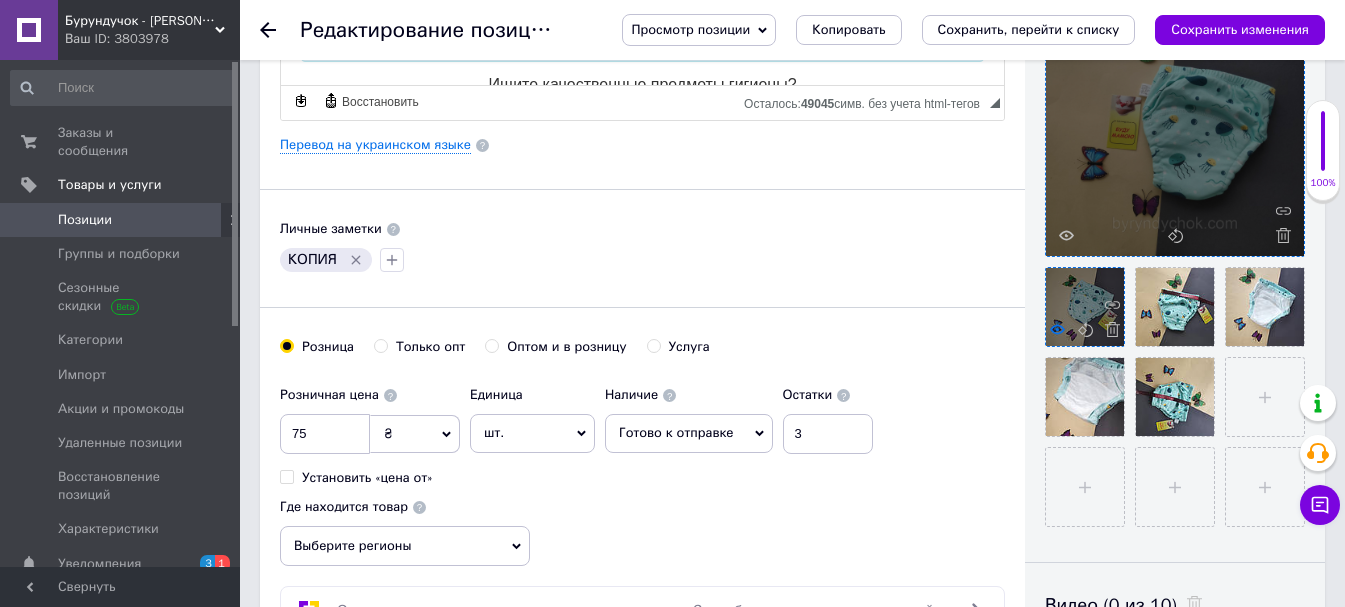 click 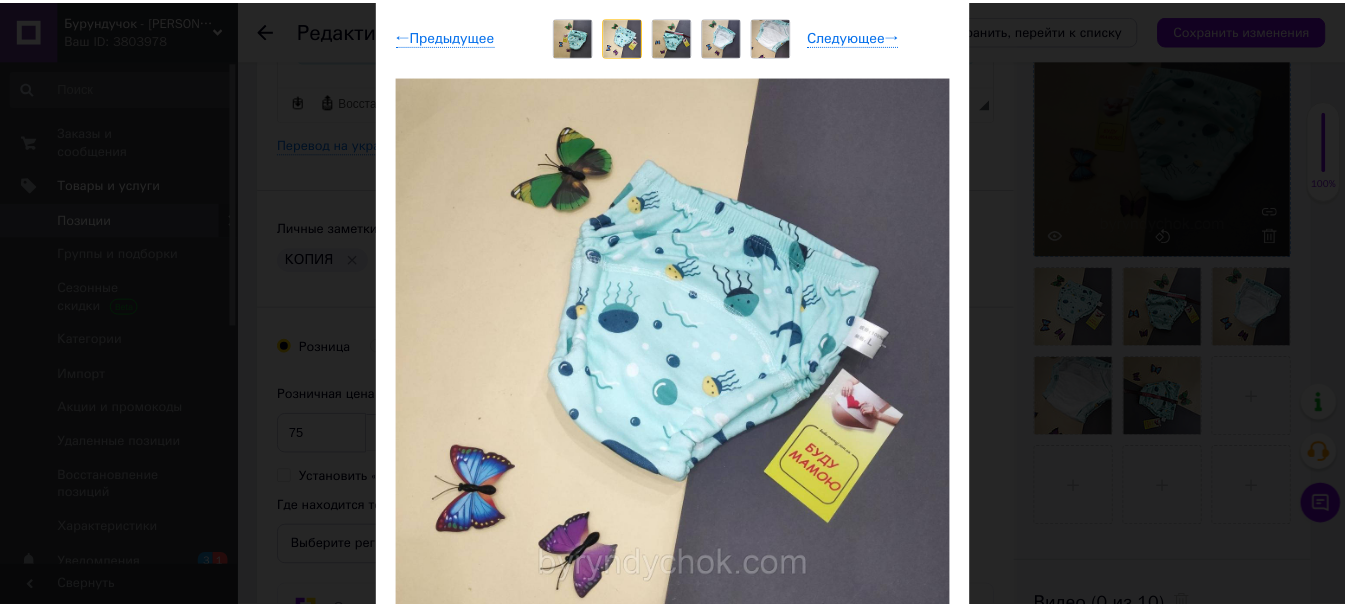 scroll, scrollTop: 100, scrollLeft: 0, axis: vertical 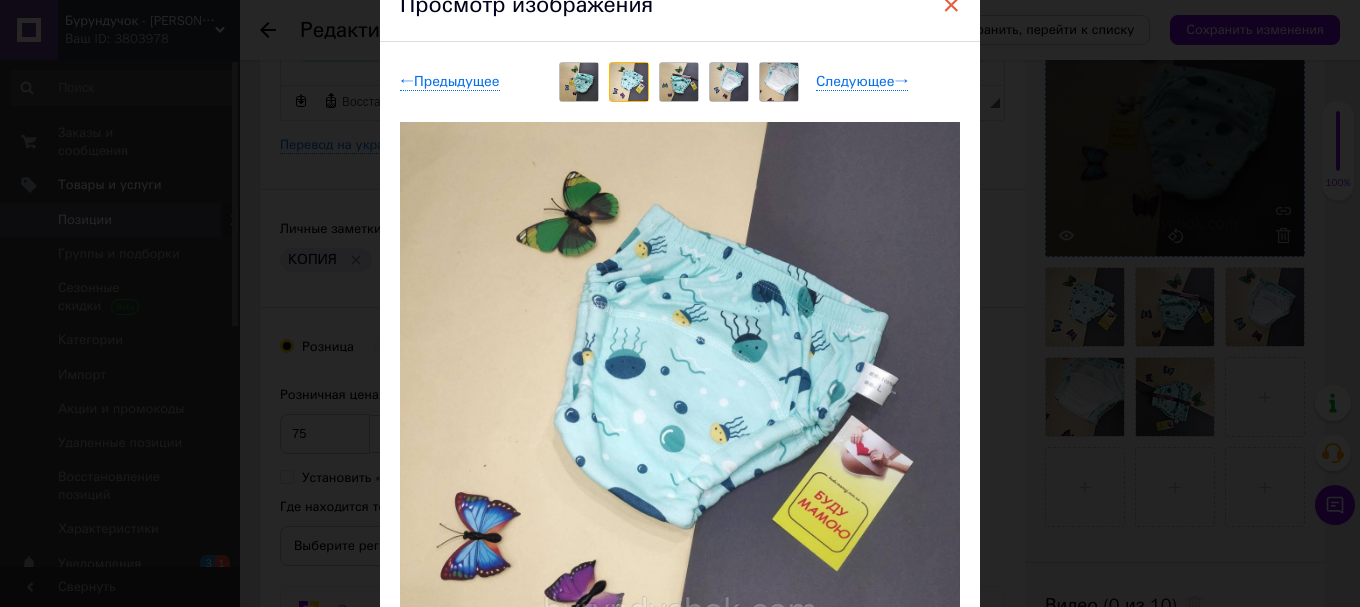 click on "×" at bounding box center (951, 5) 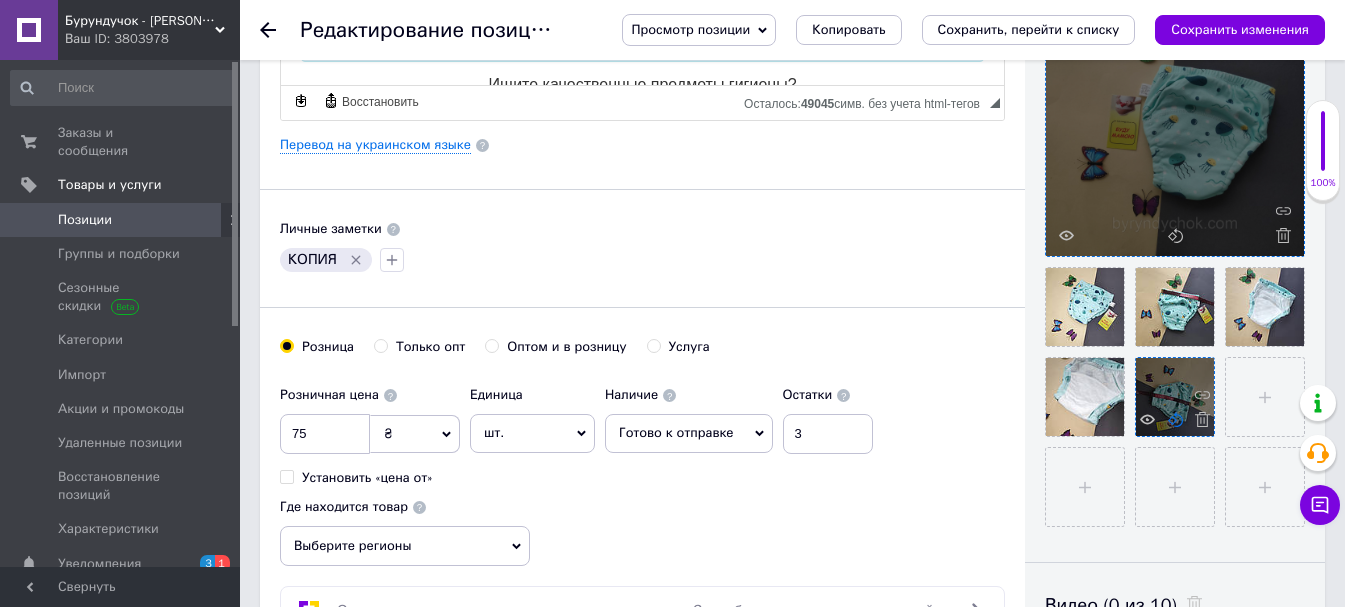 click 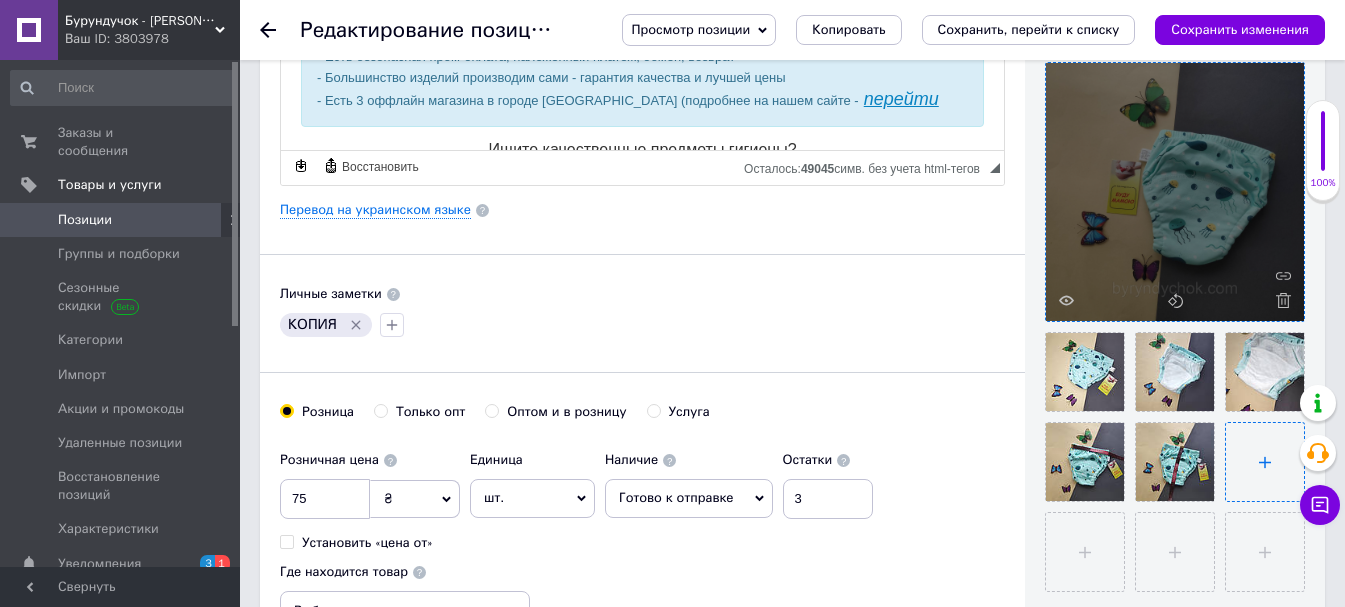 scroll, scrollTop: 400, scrollLeft: 0, axis: vertical 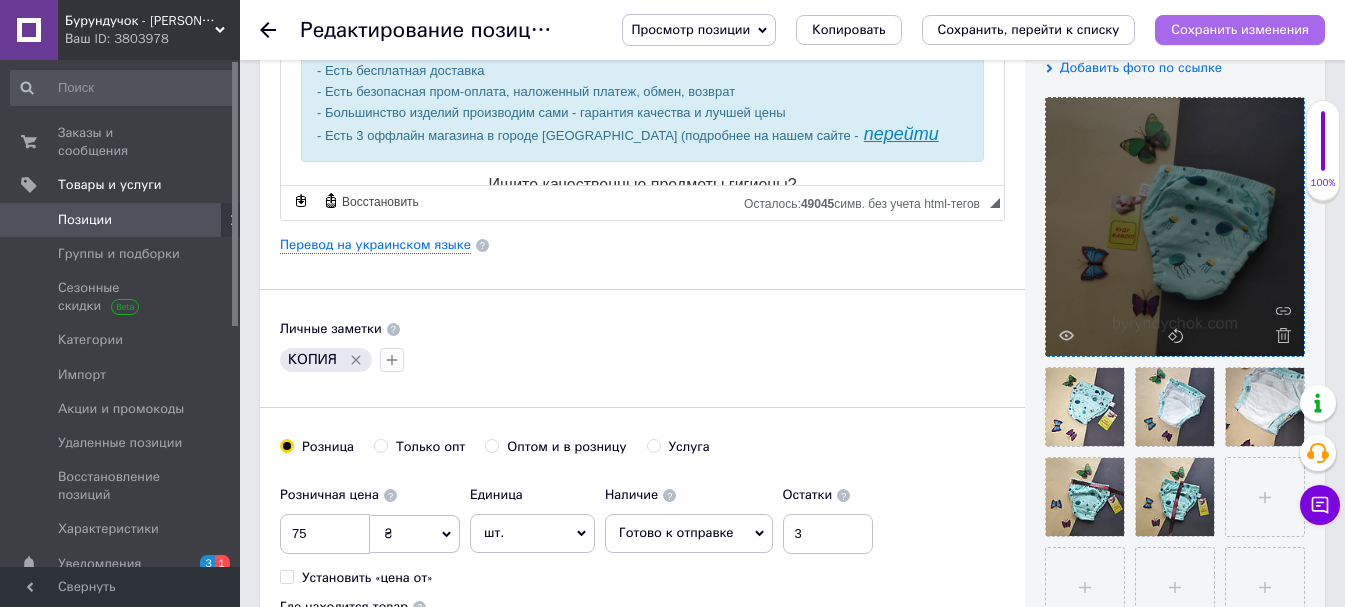 click on "Сохранить изменения" at bounding box center [1240, 29] 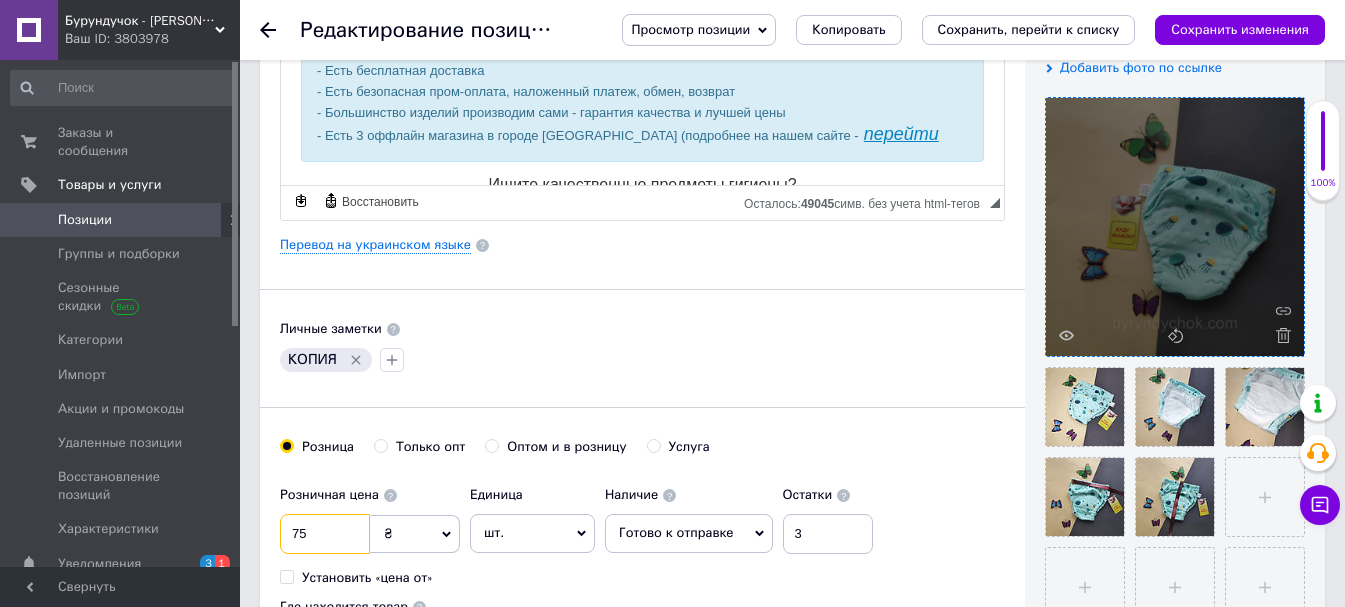 drag, startPoint x: 323, startPoint y: 539, endPoint x: 258, endPoint y: 541, distance: 65.03076 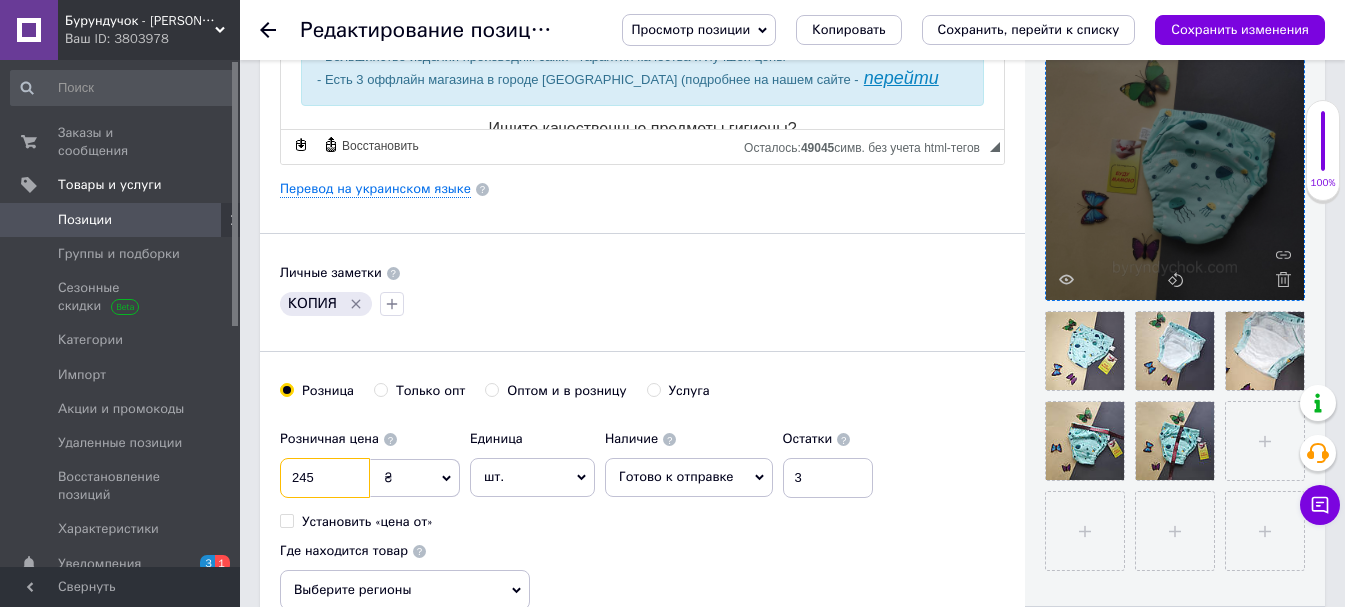 scroll, scrollTop: 500, scrollLeft: 0, axis: vertical 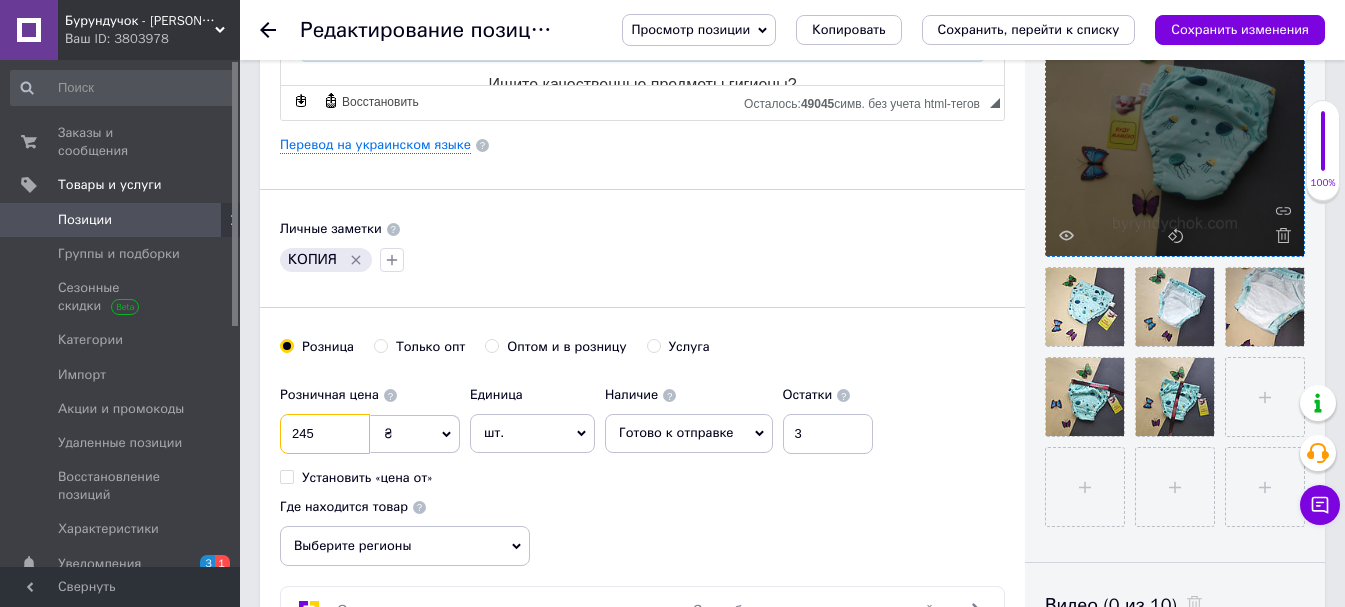 type on "245" 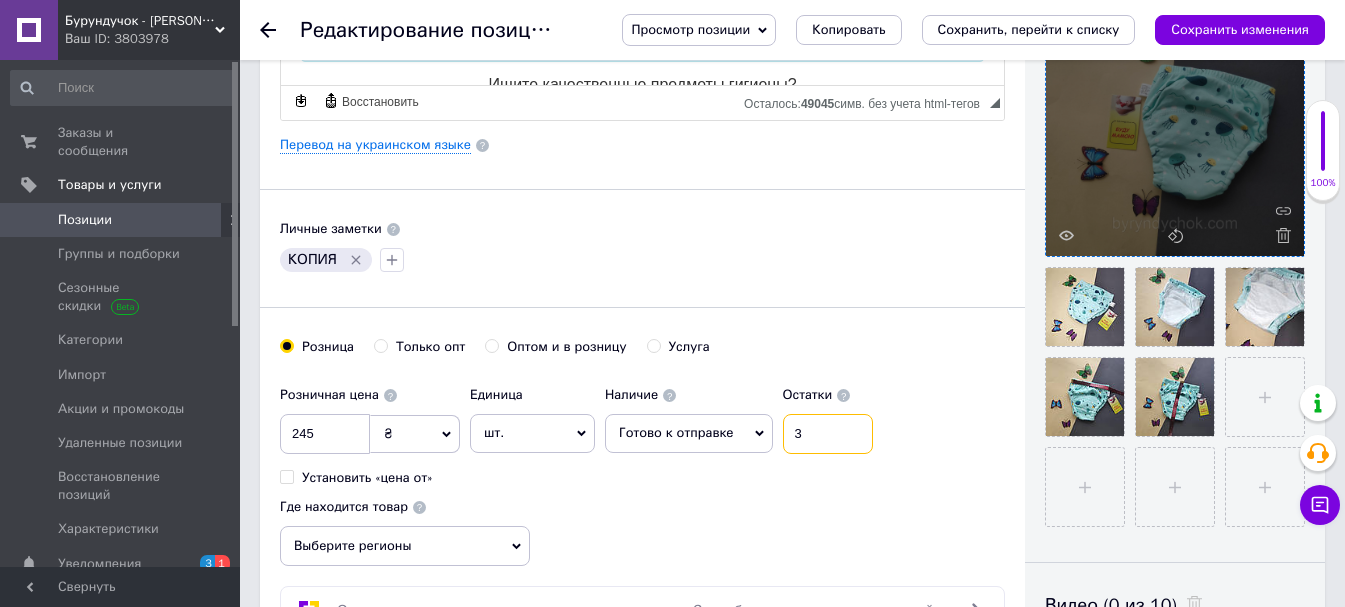 drag, startPoint x: 829, startPoint y: 425, endPoint x: 771, endPoint y: 416, distance: 58.694122 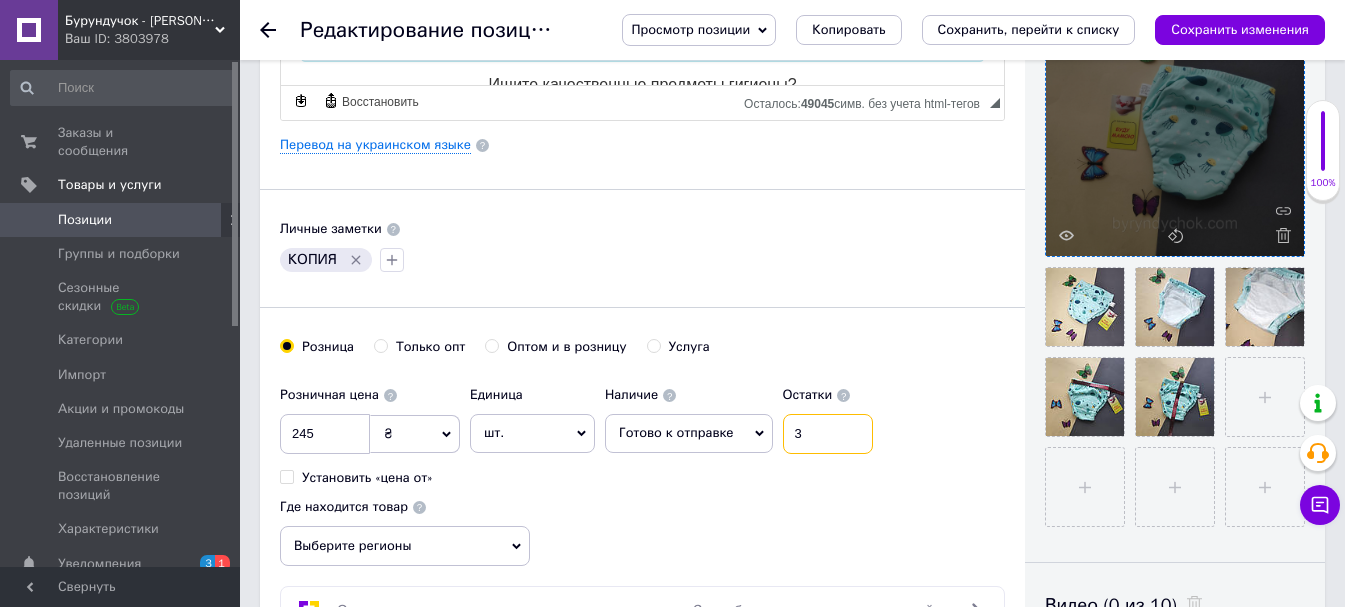 type on "4" 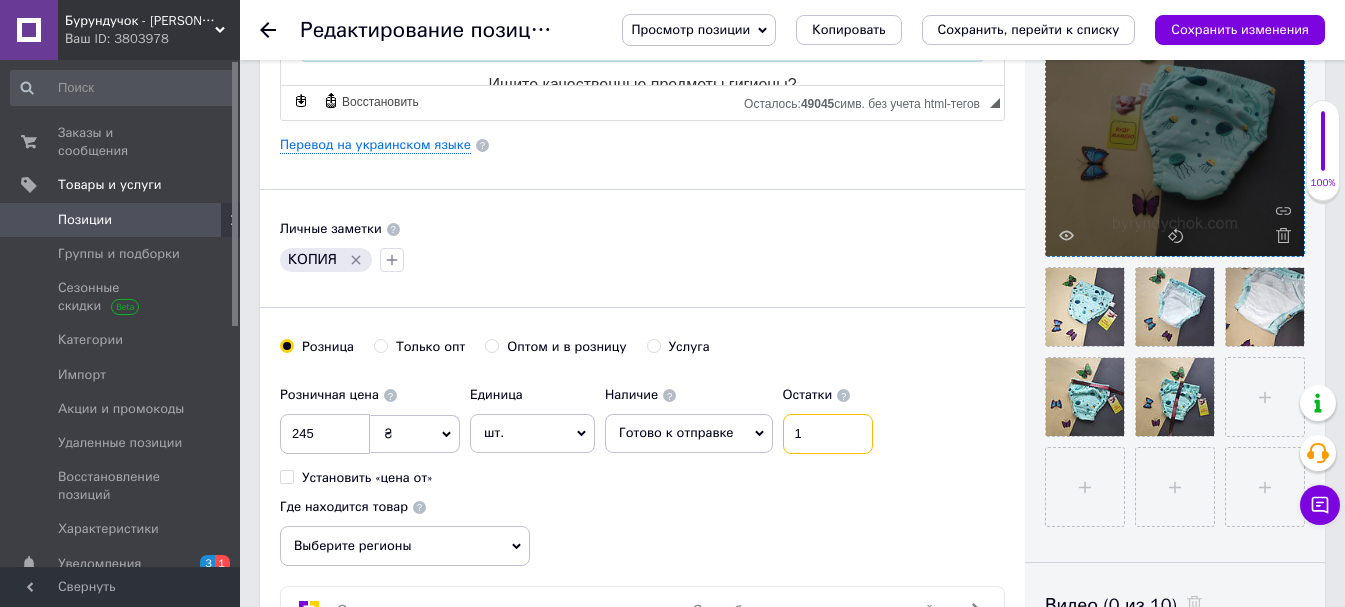 type on "14" 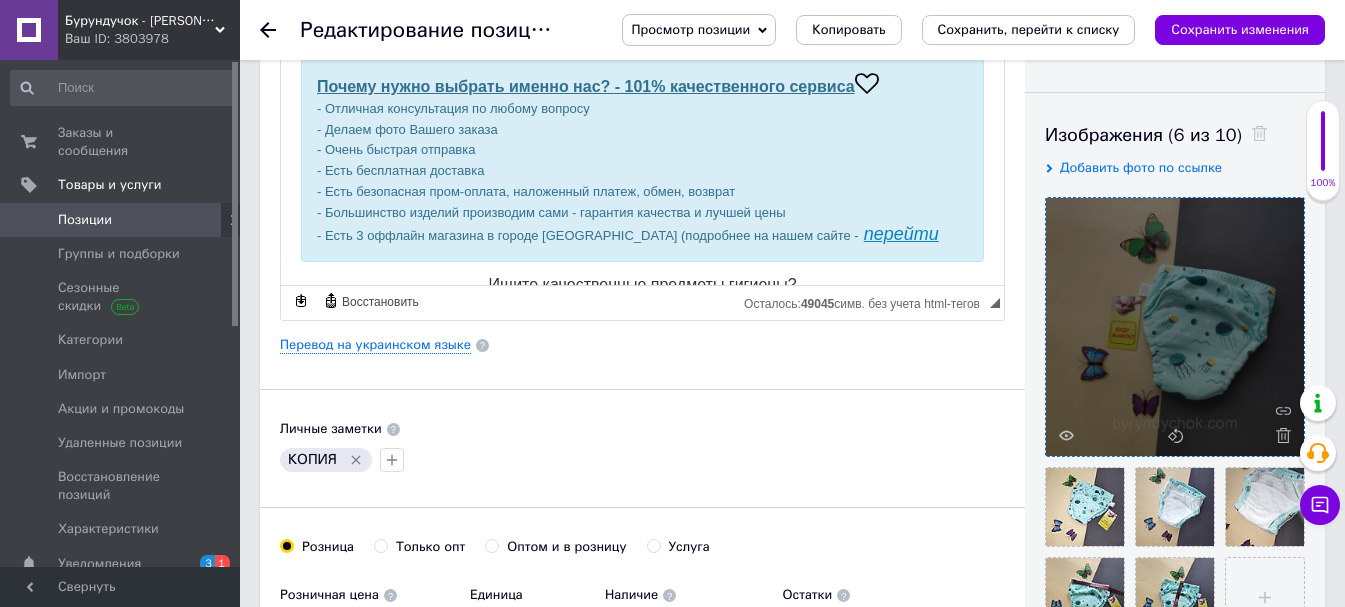 scroll, scrollTop: 200, scrollLeft: 0, axis: vertical 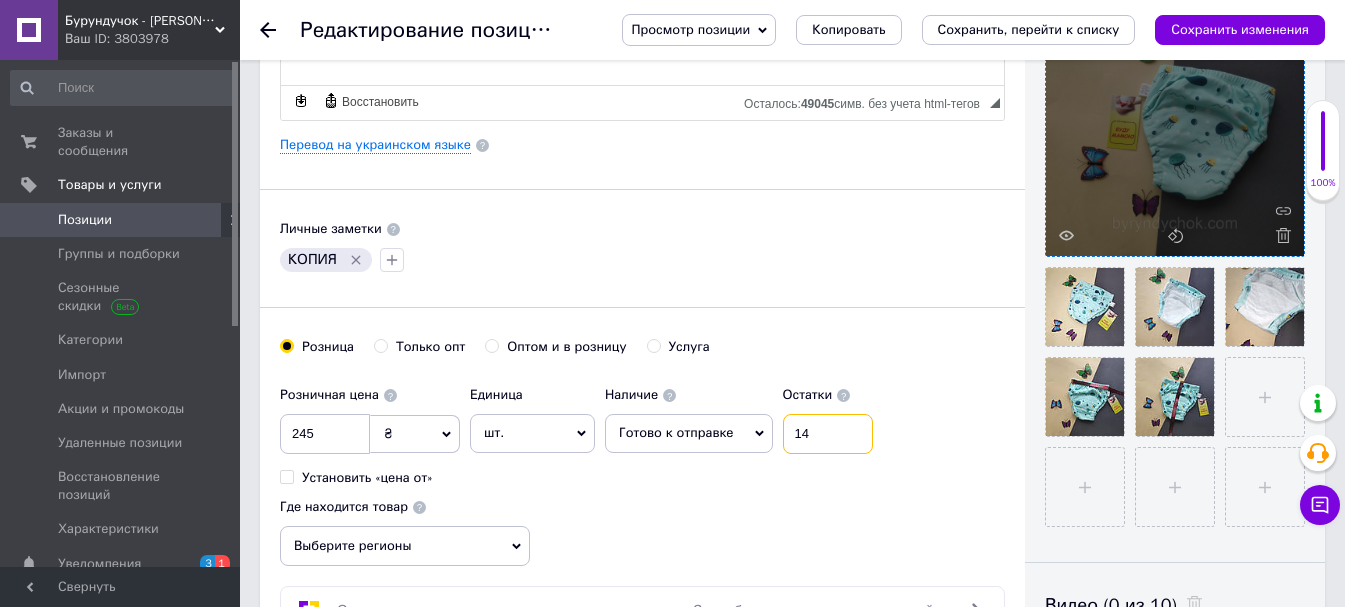drag, startPoint x: 835, startPoint y: 436, endPoint x: 770, endPoint y: 448, distance: 66.09841 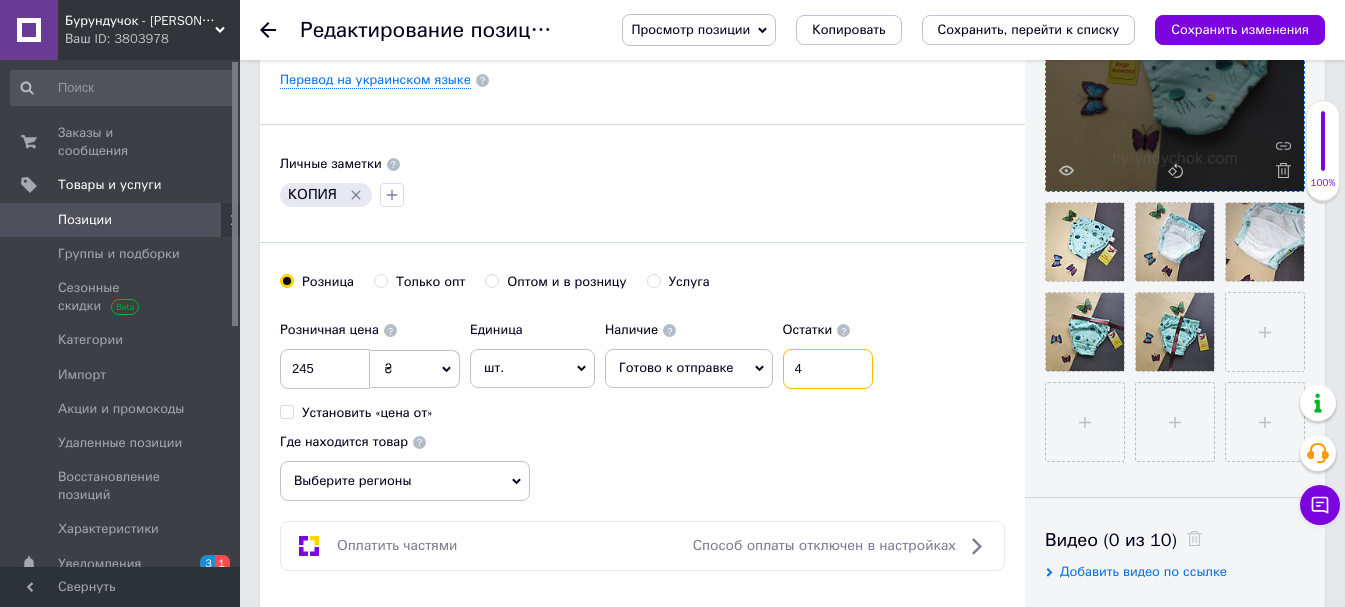 scroll, scrollTop: 600, scrollLeft: 0, axis: vertical 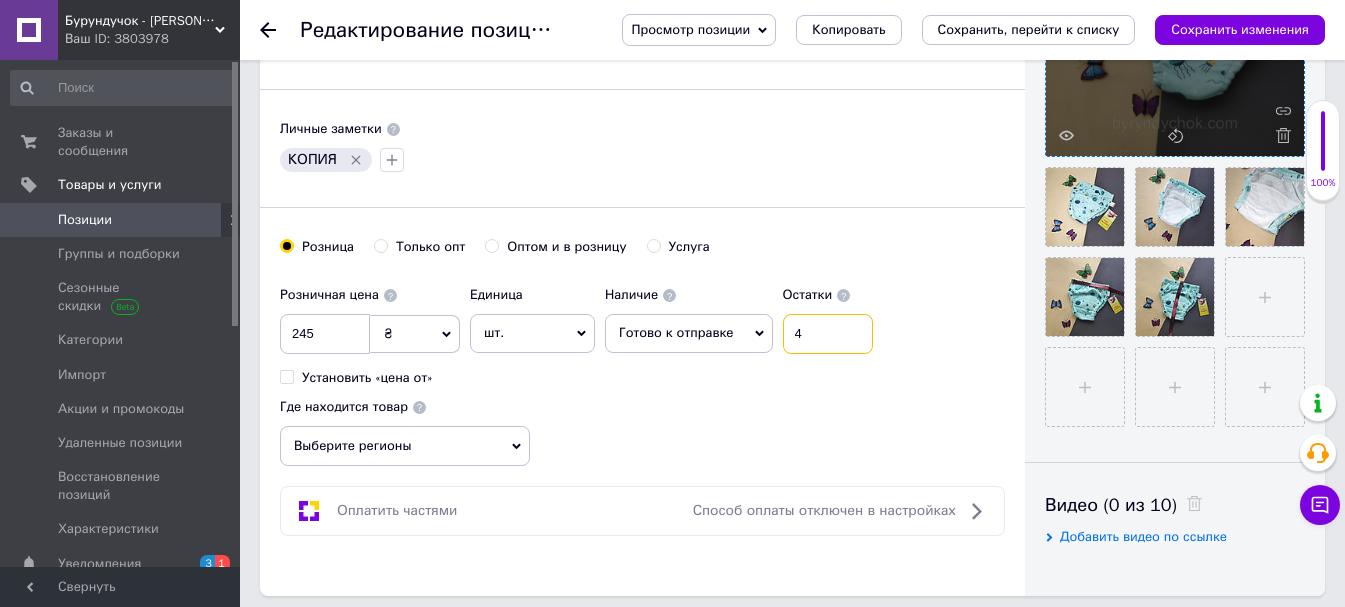 type on "4" 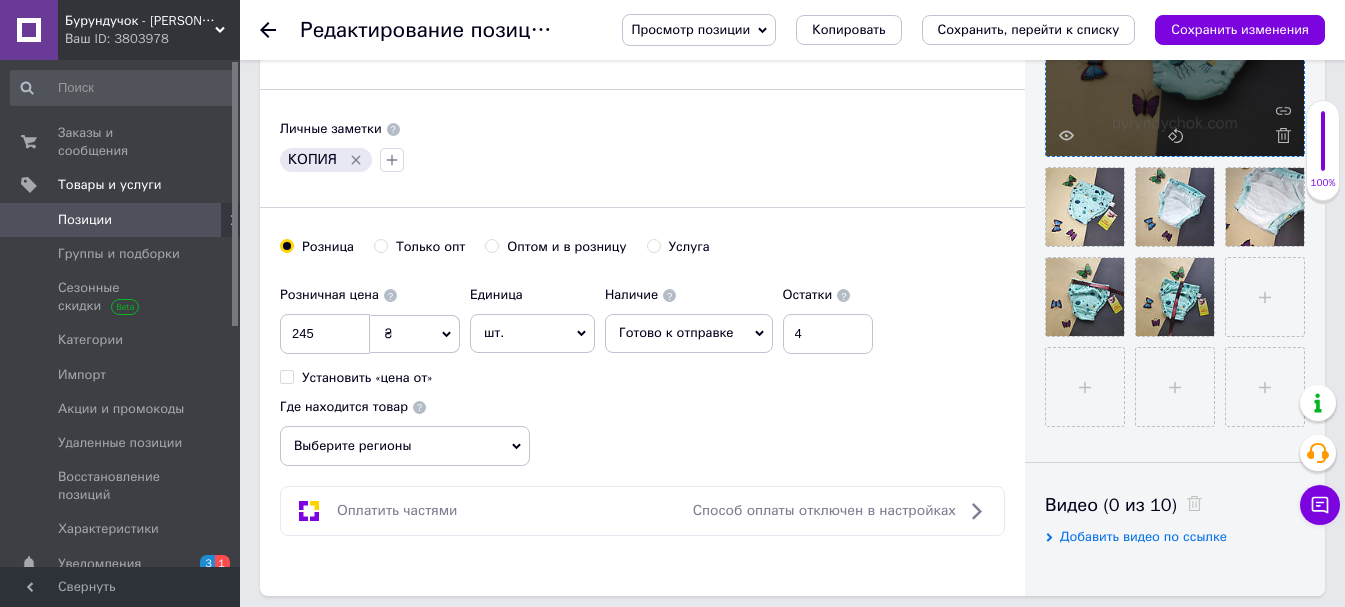 click on "Выберите регионы" at bounding box center (405, 446) 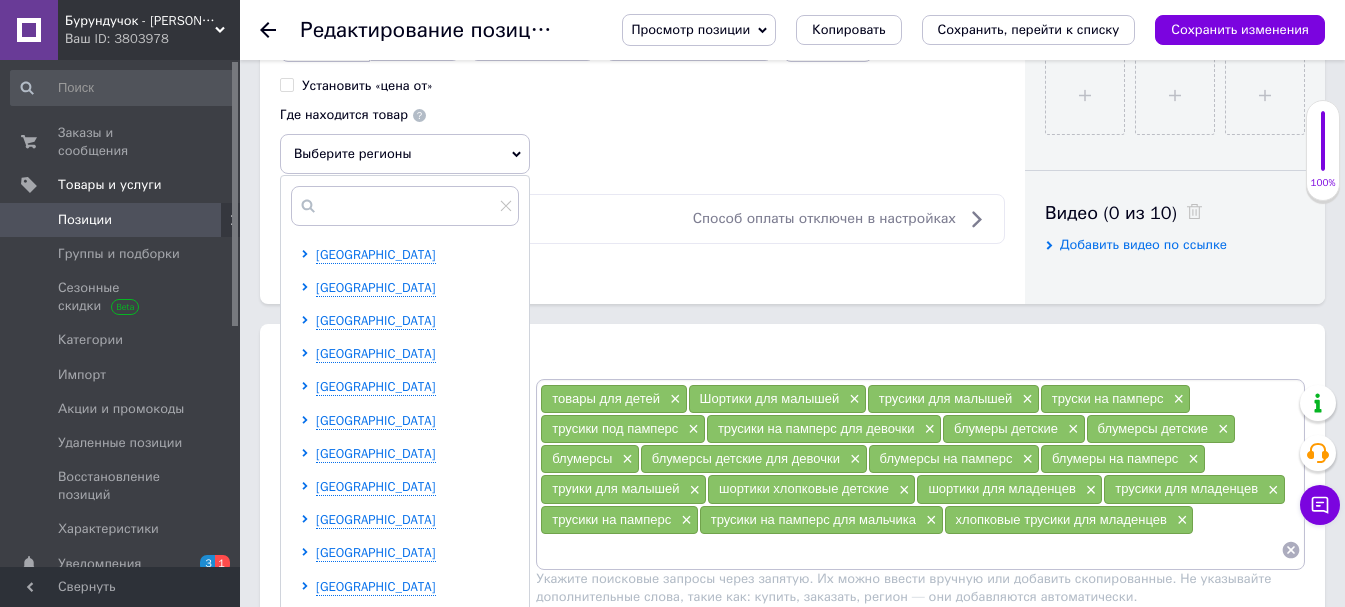 scroll, scrollTop: 900, scrollLeft: 0, axis: vertical 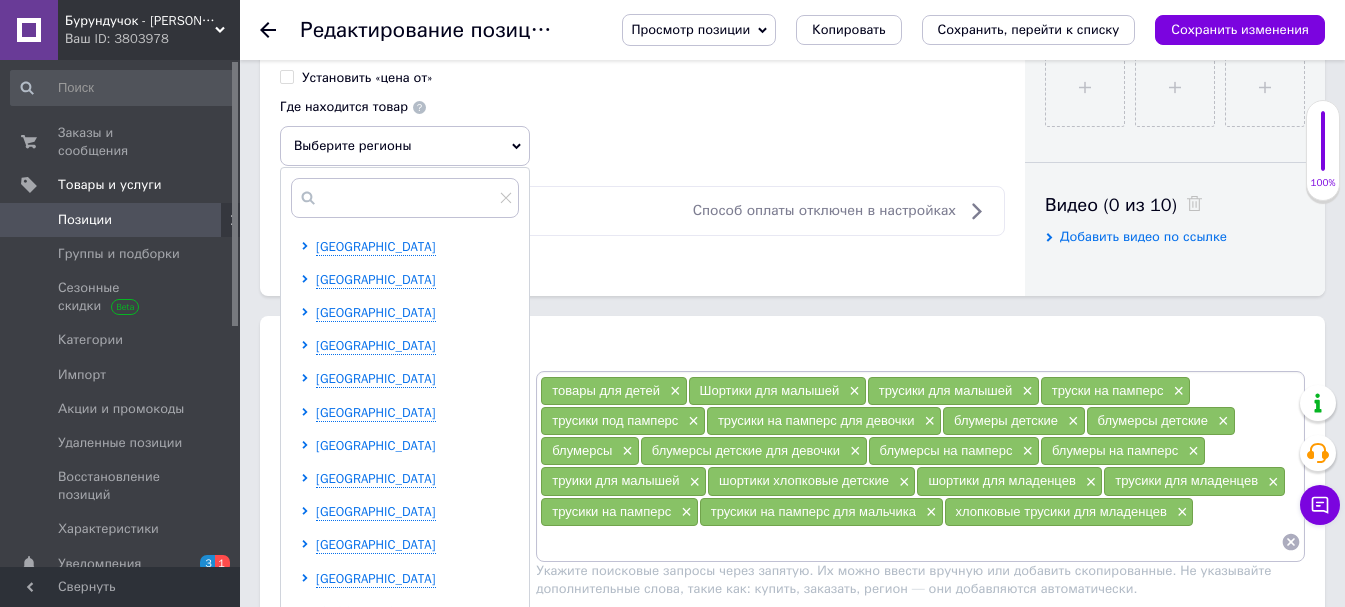 click on "Запорожская область" at bounding box center [376, 445] 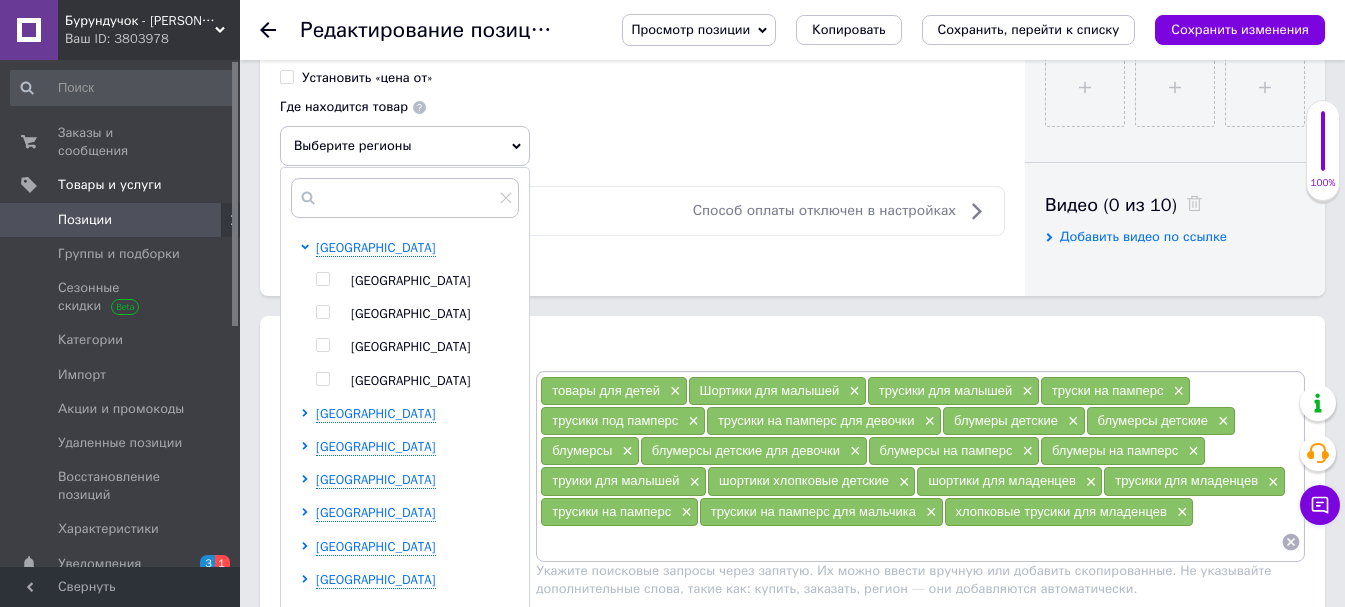 scroll, scrollTop: 200, scrollLeft: 0, axis: vertical 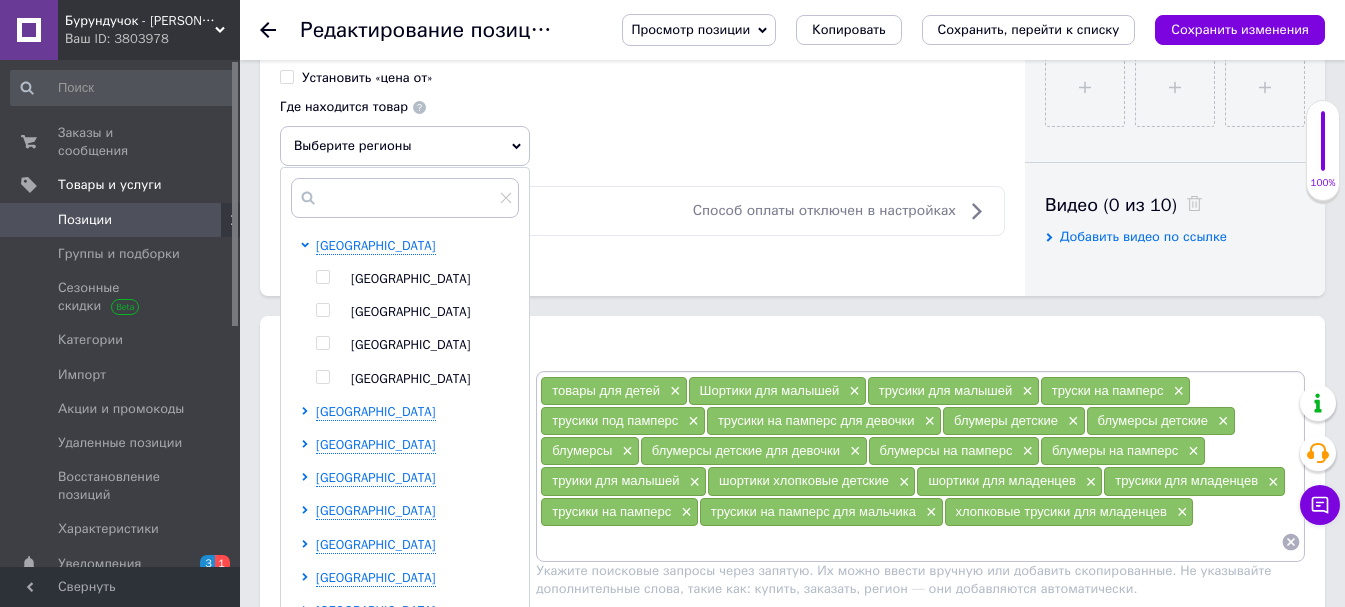 click on "Запорожье" at bounding box center (411, 344) 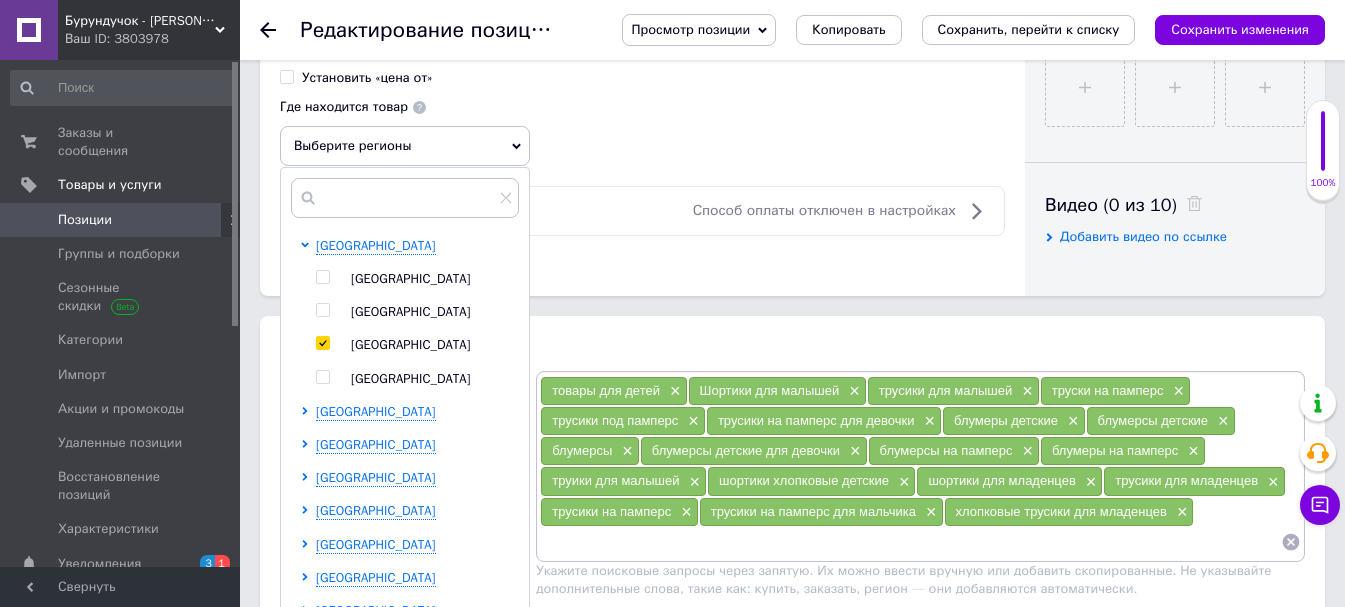 checkbox on "true" 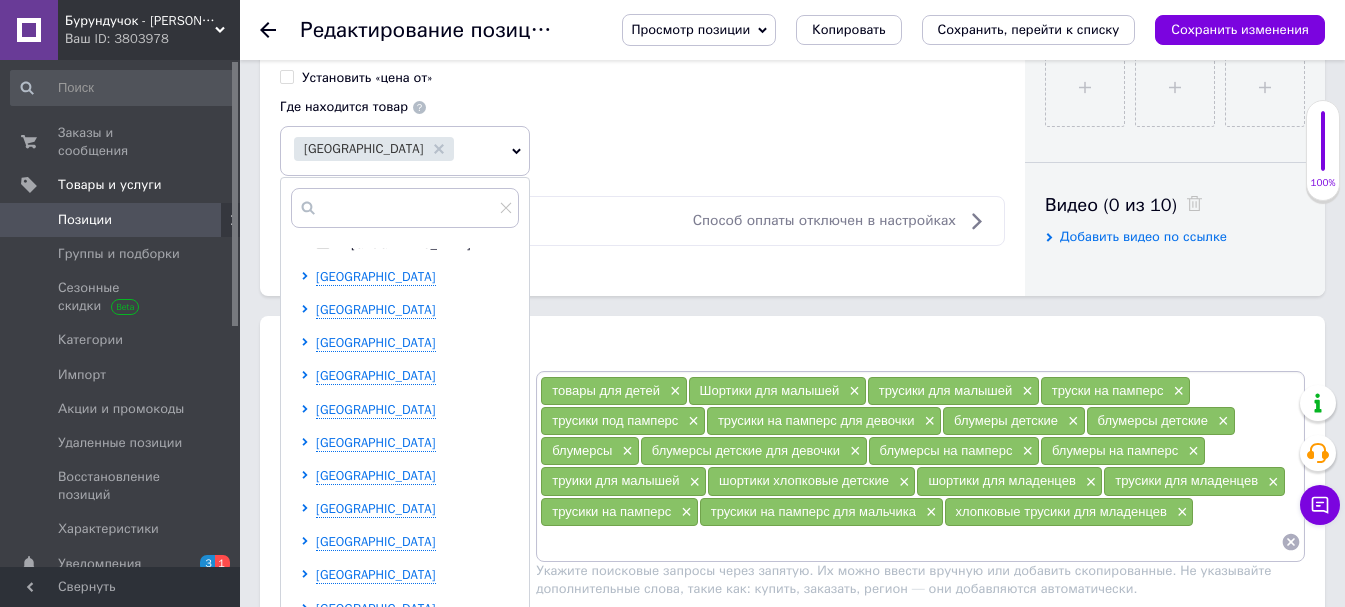 scroll, scrollTop: 300, scrollLeft: 0, axis: vertical 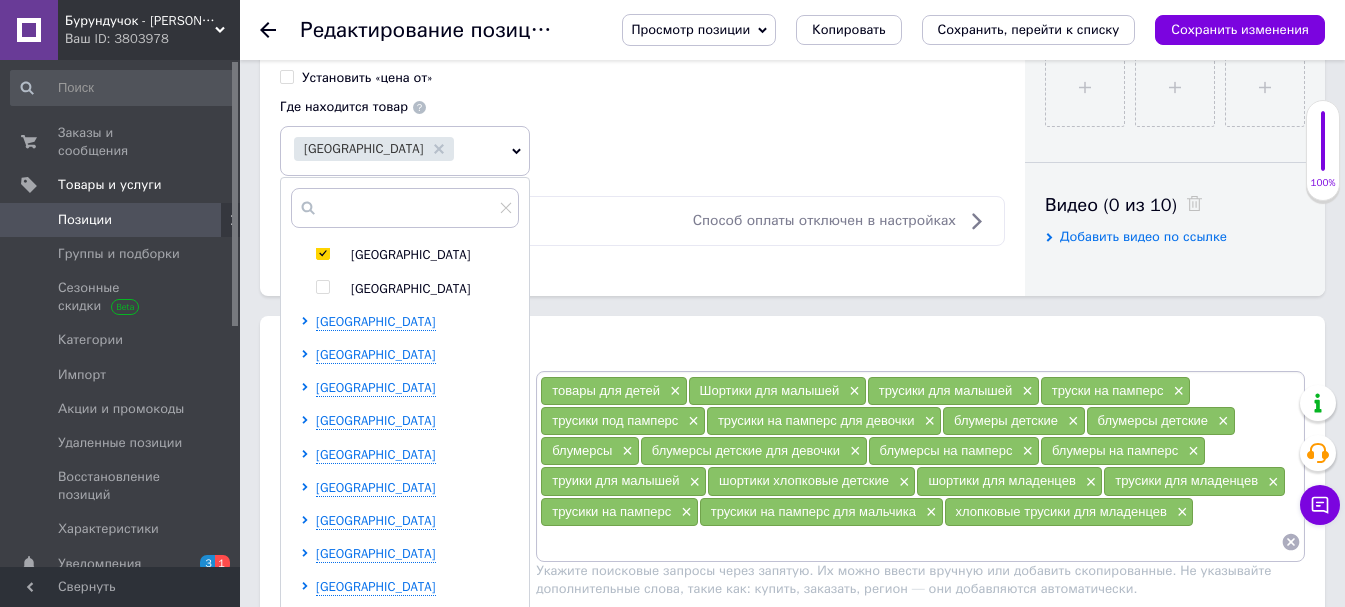 click on "Розничная цена 245 ₴ $ € CHF £ ¥ PLN ₸ MDL HUF KGS CN¥ TRY ₩ lei Установить «цена от» Единица шт. Популярное комплект упаковка кв.м пара м кг пог.м услуга т а автоцистерна ампула б баллон банка блистер бобина бочка бут бухта в ватт ведро выезд г г га гигакалория год гр/кв.м д дал два месяца день доза е еврокуб ед. к кВт канистра карат кв.дм кв.м кв.см кв.фут квартал кг кг/кв.м км колесо комплект коробка куб.дм куб.м л л лист м м мВт месяц мешок минута мл мм моток н набор неделя номер о объект п паллетоместо пара партия пач пог.м полгода посевная единица птицеместо р рейс рулон с т" at bounding box center [642, 76] 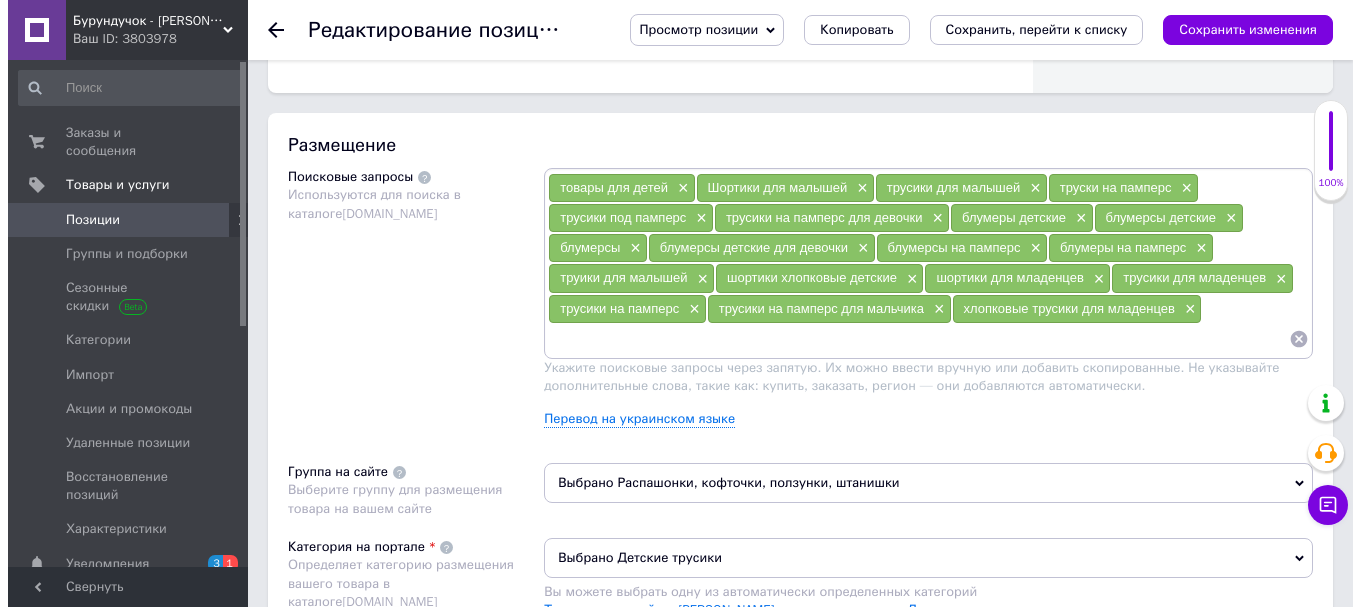 scroll, scrollTop: 1100, scrollLeft: 0, axis: vertical 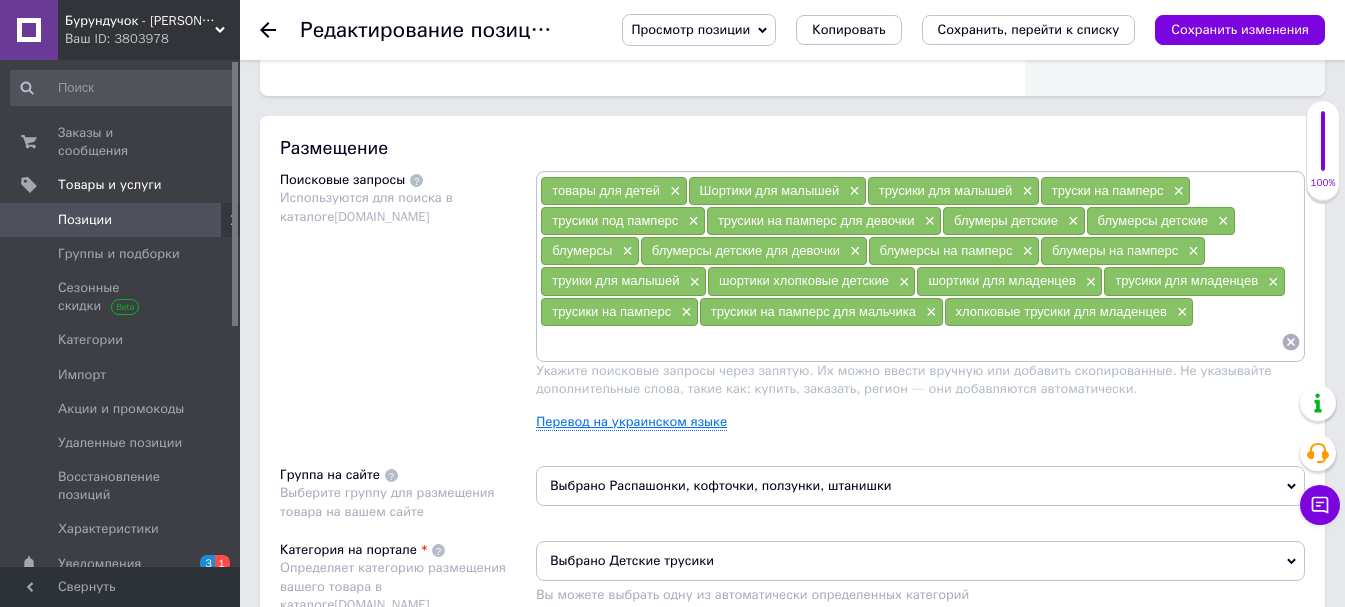 click on "Перевод на украинском языке" at bounding box center [631, 422] 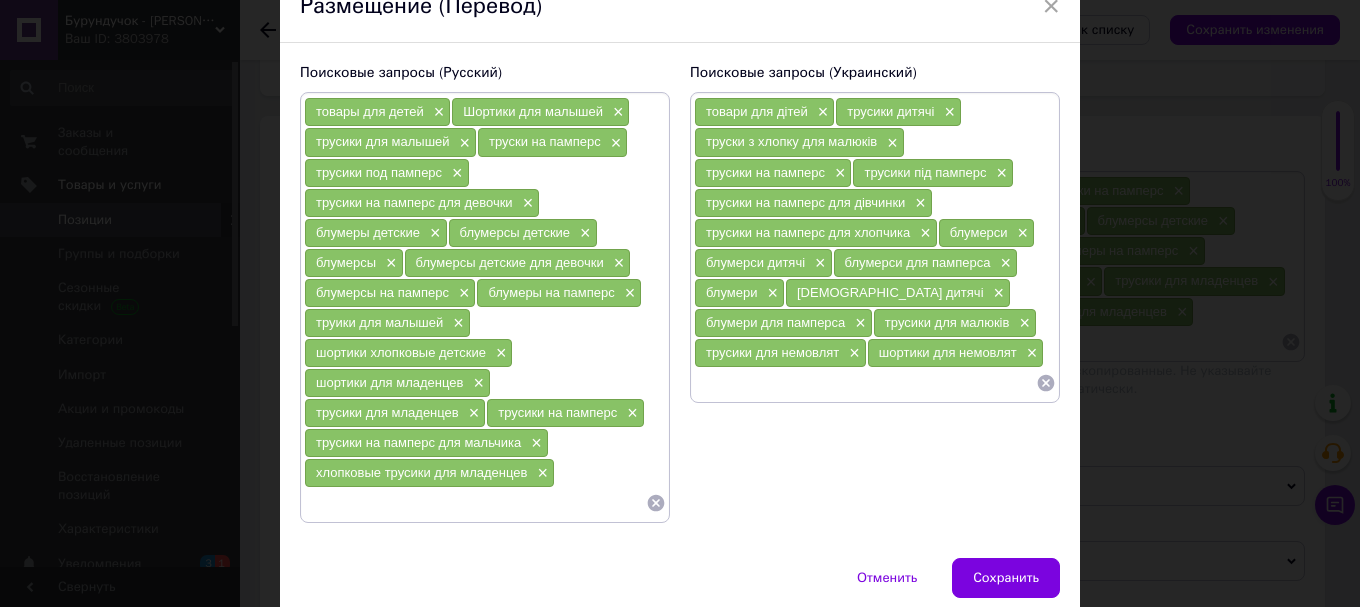 scroll, scrollTop: 100, scrollLeft: 0, axis: vertical 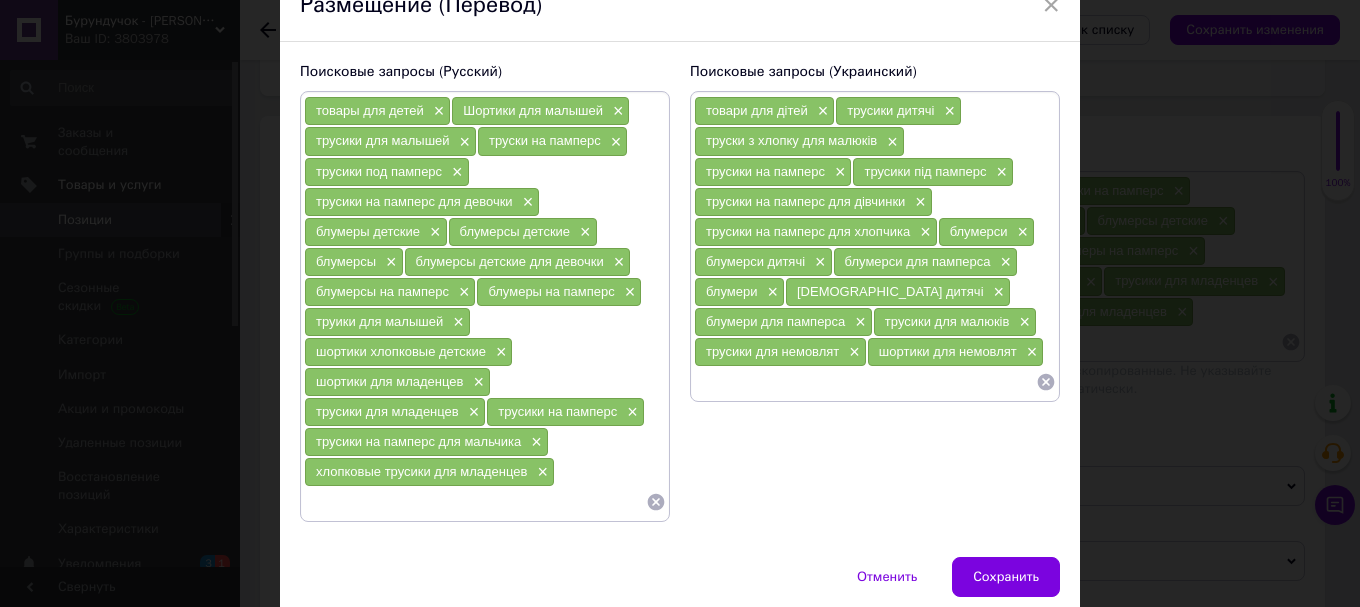 click on "товары для детей × Шортики для малышей × трусики для малышей × труски на памперс × трусики под памперс × трусики на памперс для девочки × блумеры детские × блумерсы детские × блумерсы × блумерсы детские для девочки × блумерсы на памперс × блумеры на памперс × труики для малышей × шортики хлопковые детские × шортики для младенцев × трусики для младенцев × трусики на памперс × трусики на памперс для мальчика × хлопковые трусики для младенцев ×" at bounding box center (485, 306) 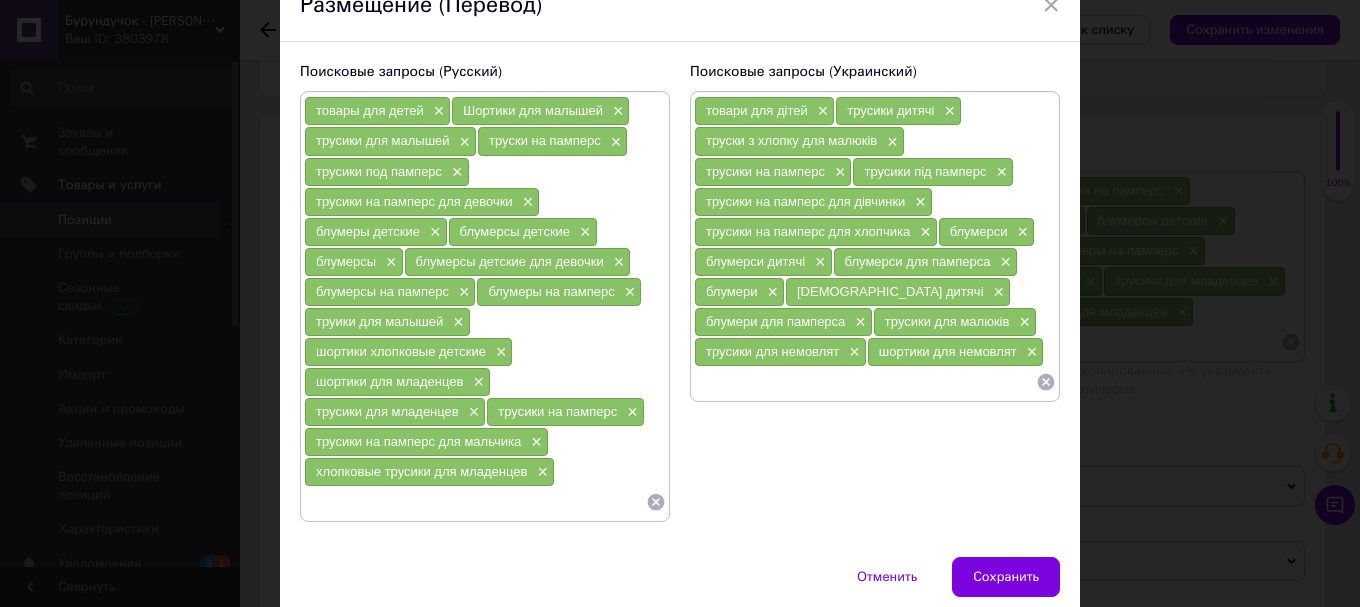 click on "товары для детей × Шортики для малышей × трусики для малышей × труски на памперс × трусики под памперс × трусики на памперс для девочки × блумеры детские × блумерсы детские × блумерсы × блумерсы детские для девочки × блумерсы на памперс × блумеры на памперс × труики для малышей × шортики хлопковые детские × шортики для младенцев × трусики для младенцев × трусики на памперс × трусики на памперс для мальчика × хлопковые трусики для младенцев ×" at bounding box center [485, 306] 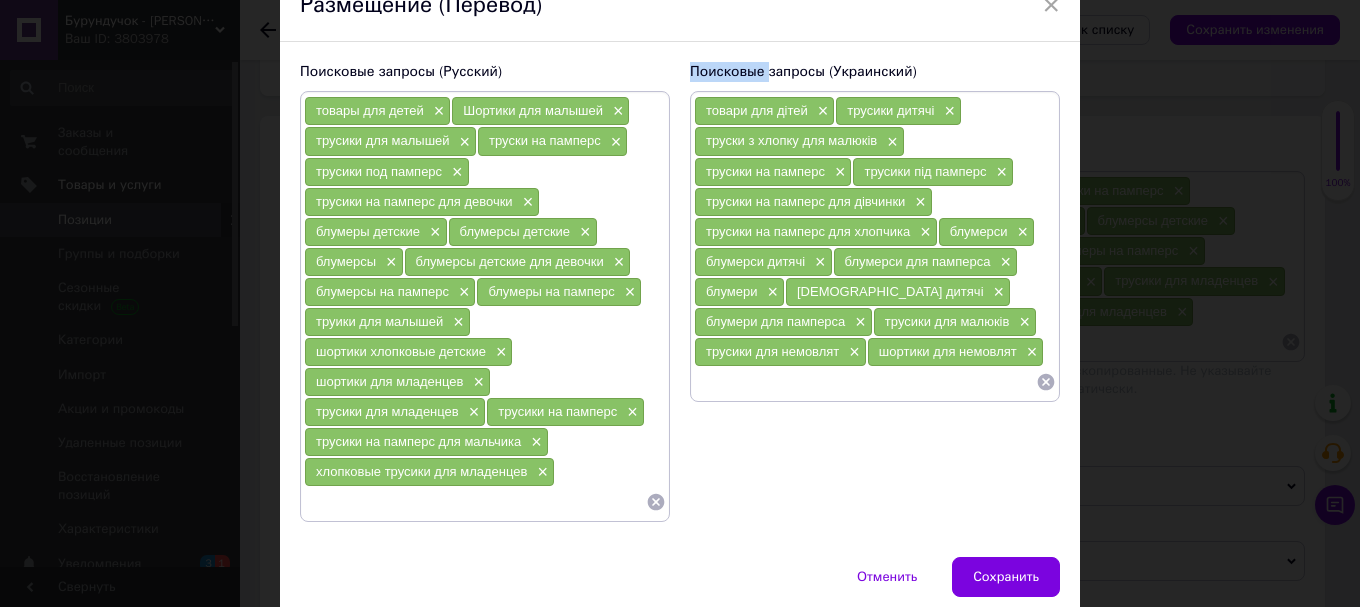 click on "товары для детей × Шортики для малышей × трусики для малышей × труски на памперс × трусики под памперс × трусики на памперс для девочки × блумеры детские × блумерсы детские × блумерсы × блумерсы детские для девочки × блумерсы на памперс × блумеры на памперс × труики для малышей × шортики хлопковые детские × шортики для младенцев × трусики для младенцев × трусики на памперс × трусики на памперс для мальчика × хлопковые трусики для младенцев ×" at bounding box center (485, 306) 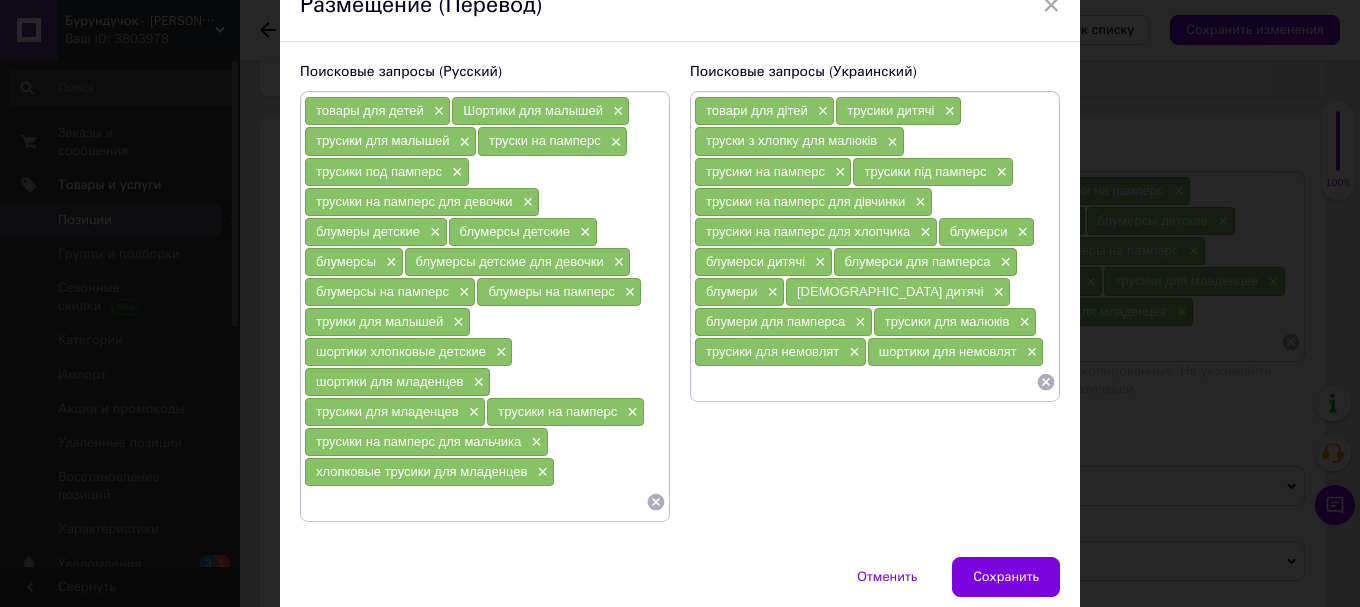 click on "товары для детей × Шортики для малышей × трусики для малышей × труски на памперс × трусики под памперс × трусики на памперс для девочки × блумеры детские × блумерсы детские × блумерсы × блумерсы детские для девочки × блумерсы на памперс × блумеры на памперс × труики для малышей × шортики хлопковые детские × шортики для младенцев × трусики для младенцев × трусики на памперс × трусики на памперс для мальчика × хлопковые трусики для младенцев ×" at bounding box center (485, 306) 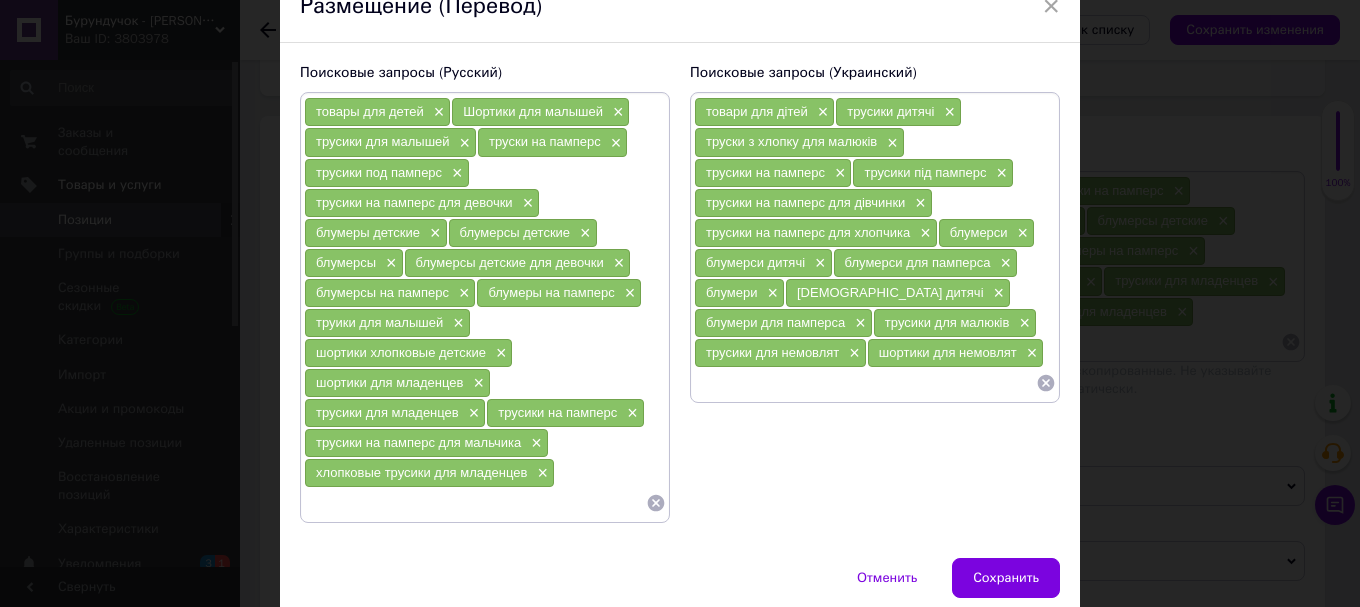 scroll, scrollTop: 100, scrollLeft: 0, axis: vertical 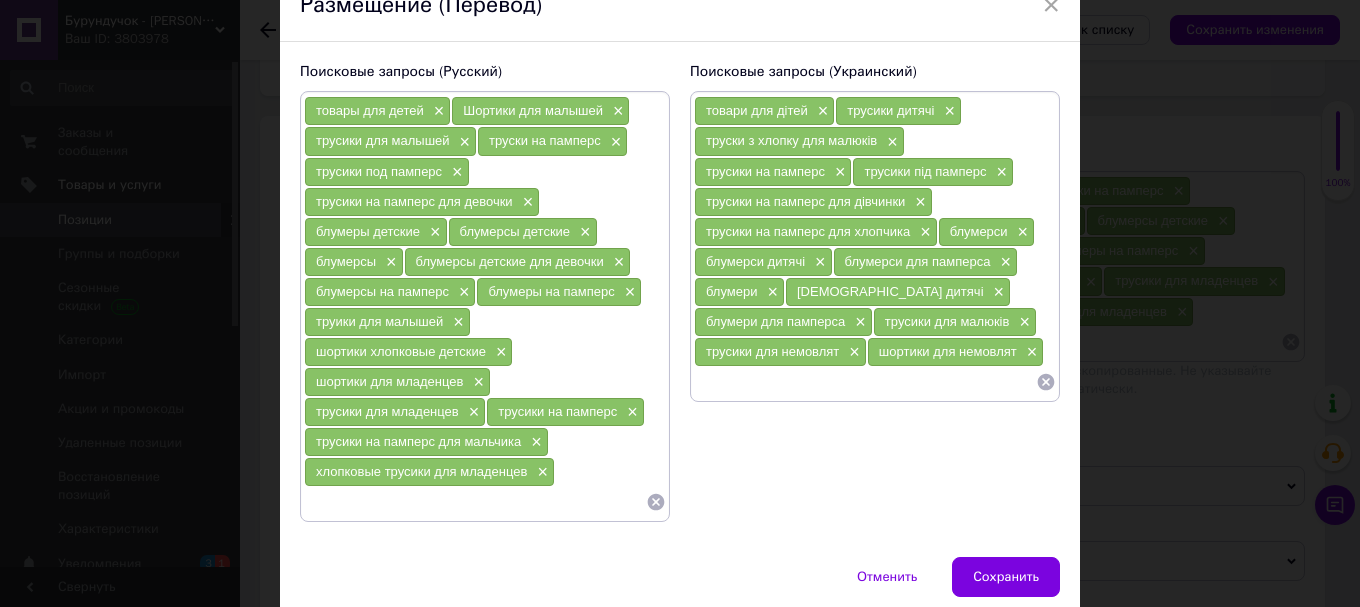 click on "товары для детей × Шортики для малышей × трусики для малышей × труски на памперс × трусики под памперс × трусики на памперс для девочки × блумеры детские × блумерсы детские × блумерсы × блумерсы детские для девочки × блумерсы на памперс × блумеры на памперс × труики для малышей × шортики хлопковые детские × шортики для младенцев × трусики для младенцев × трусики на памперс × трусики на памперс для мальчика × хлопковые трусики для младенцев ×" at bounding box center [485, 306] 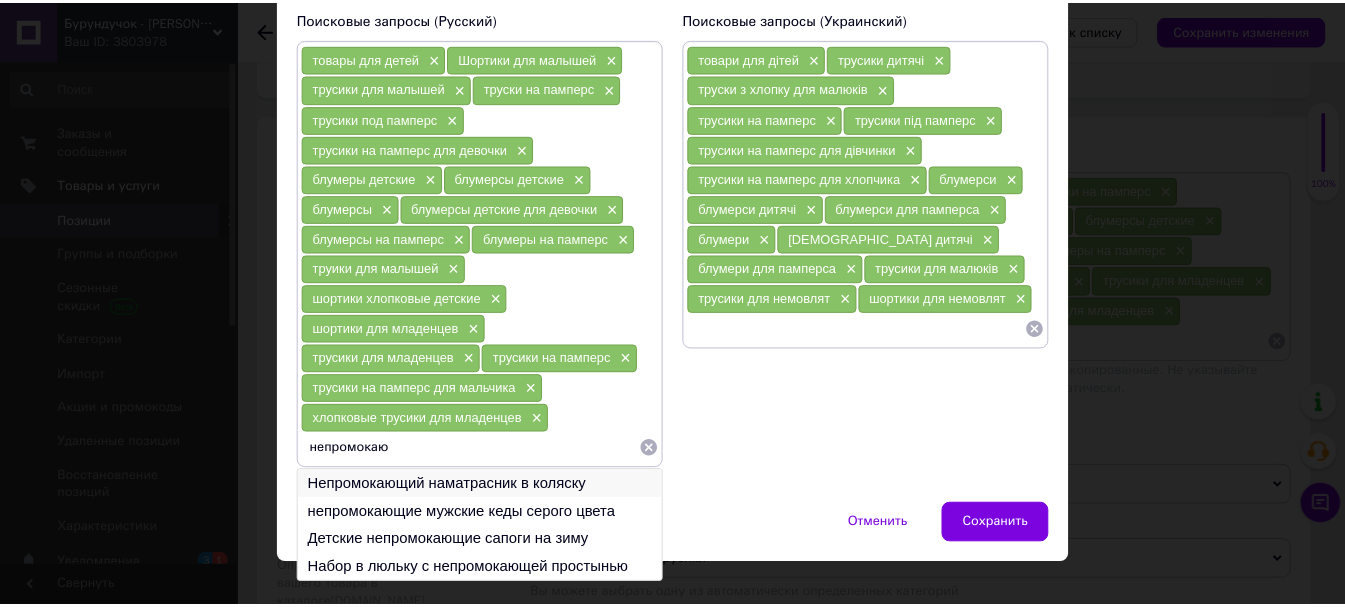 scroll, scrollTop: 181, scrollLeft: 0, axis: vertical 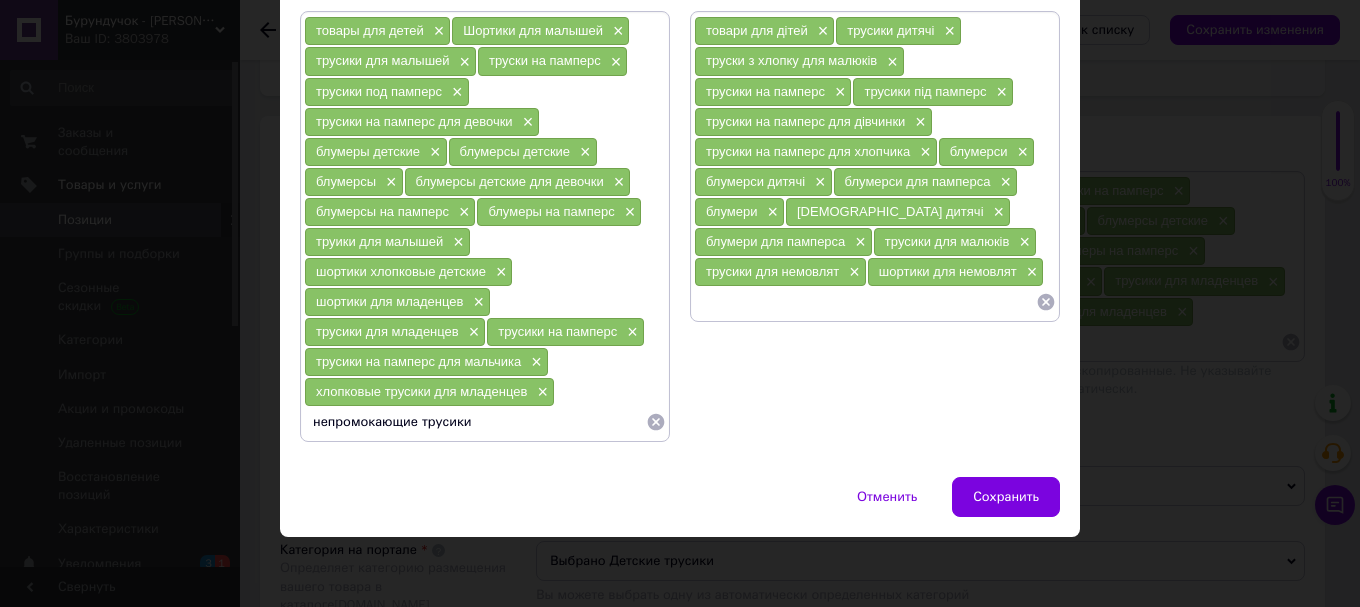 click on "непромокающие трусики" at bounding box center (475, 422) 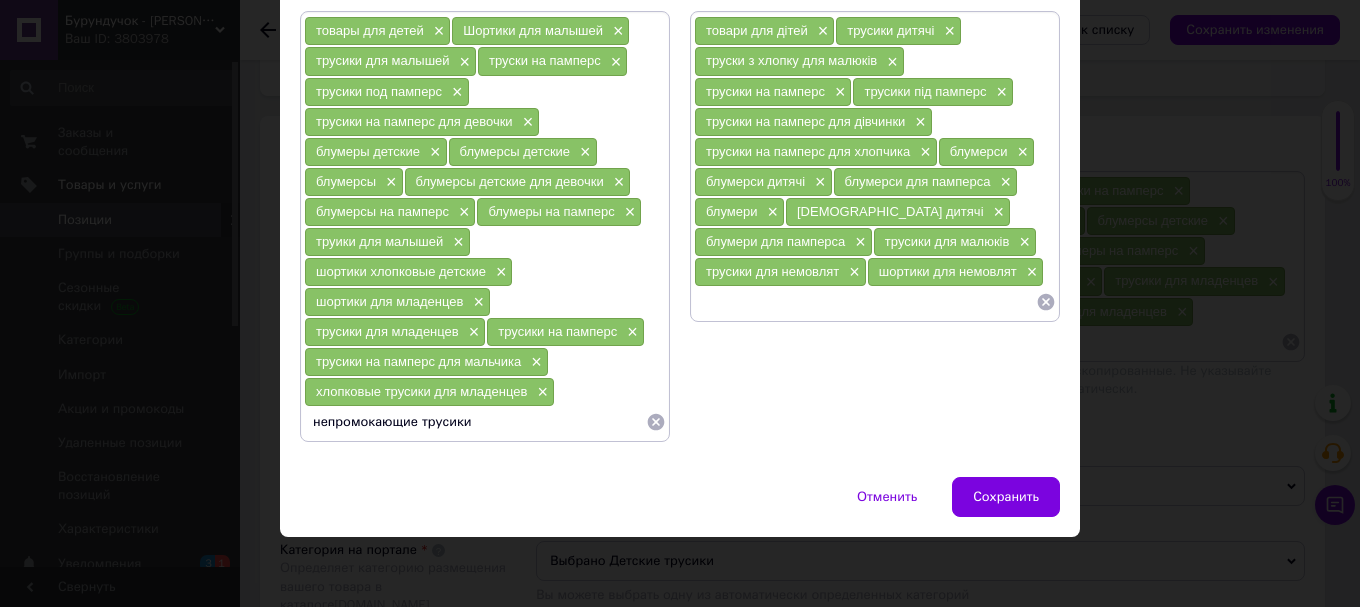 type on "не промокающие трусики" 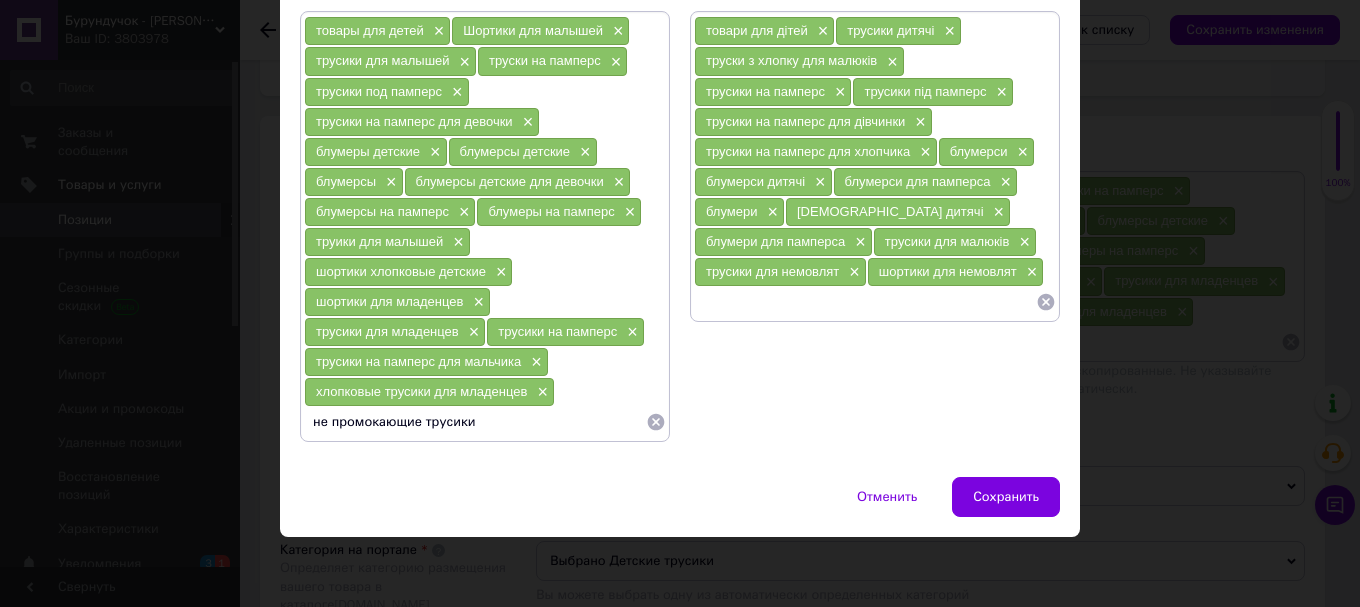 click on "не промокающие трусики" at bounding box center [475, 422] 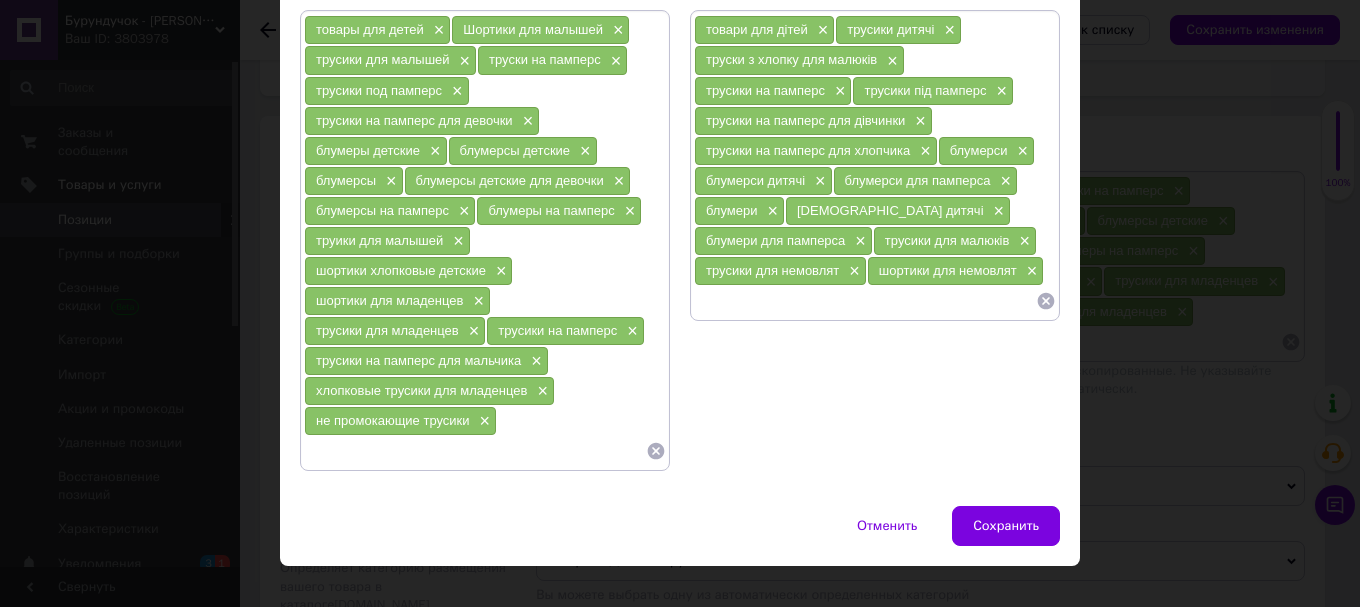 click at bounding box center [865, 301] 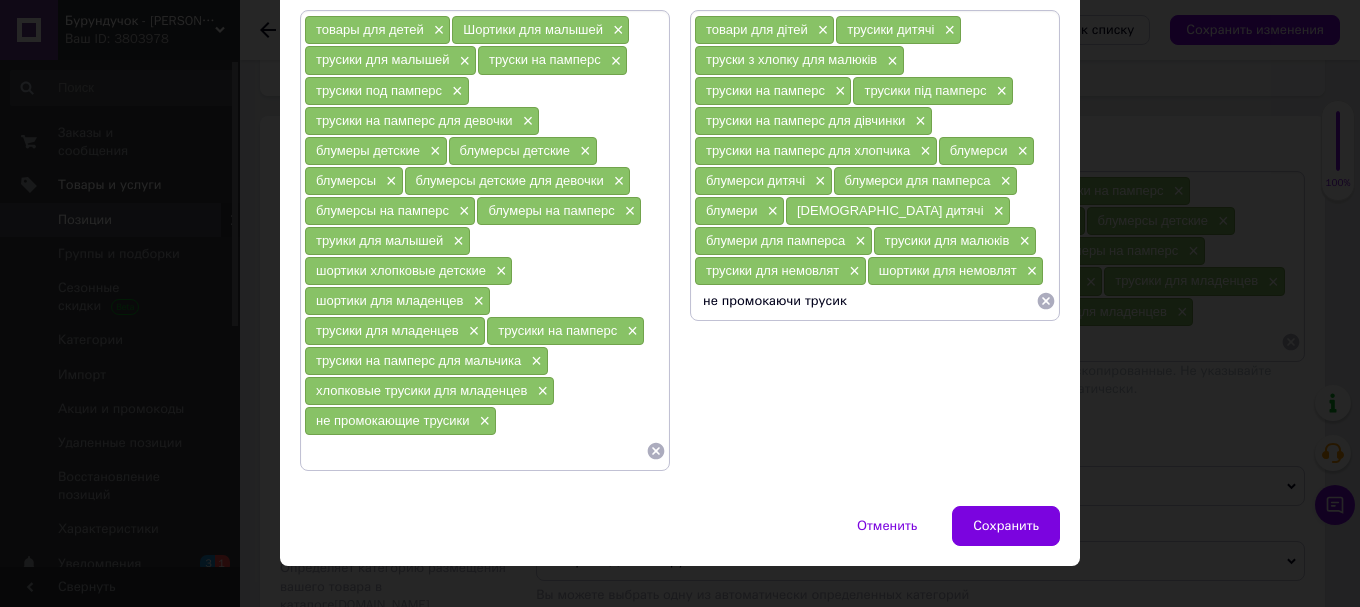 type on "не промокаючи трусики" 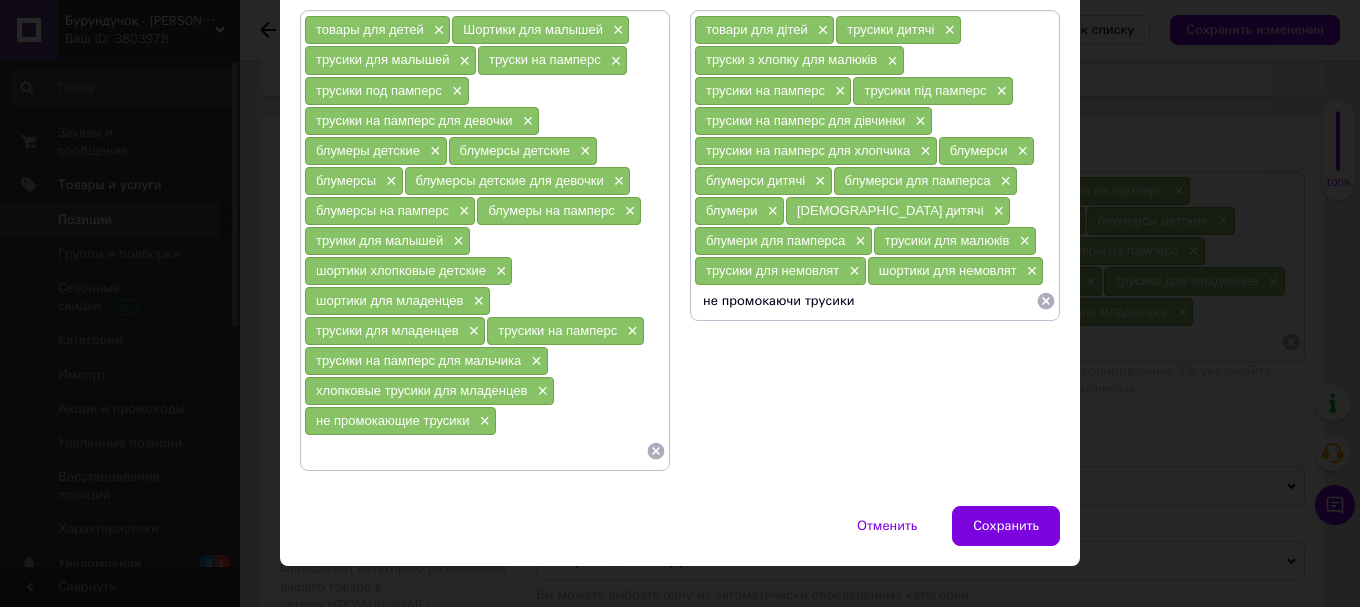 type 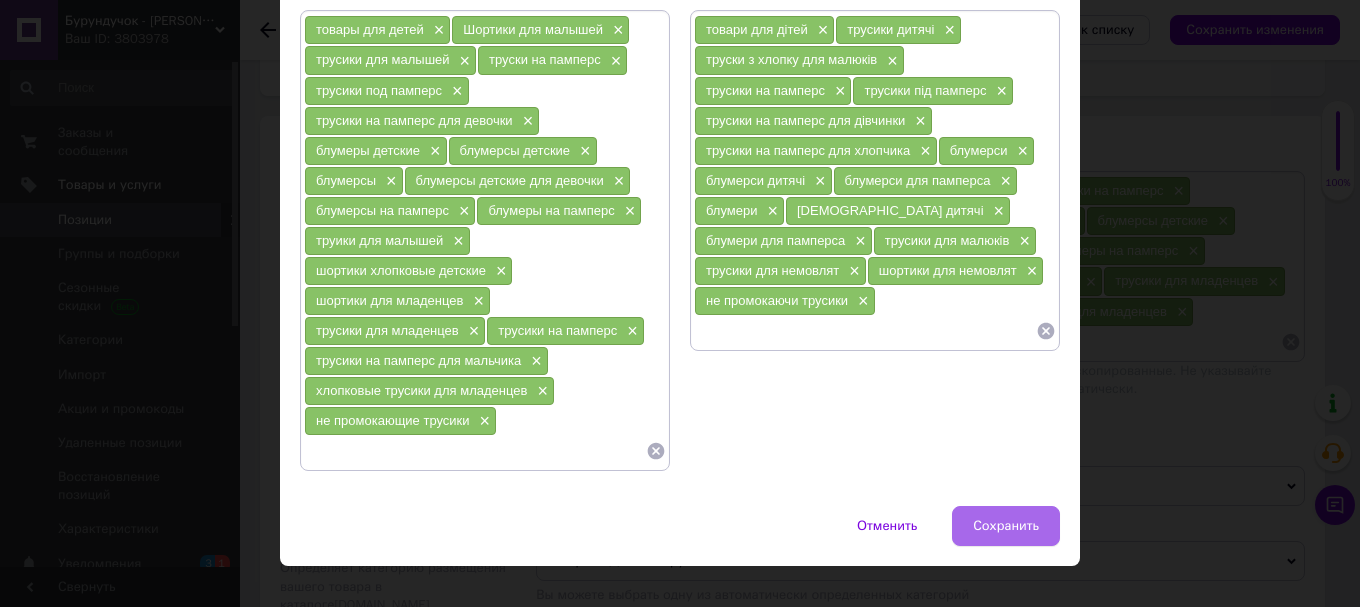 click on "Сохранить" at bounding box center (1006, 526) 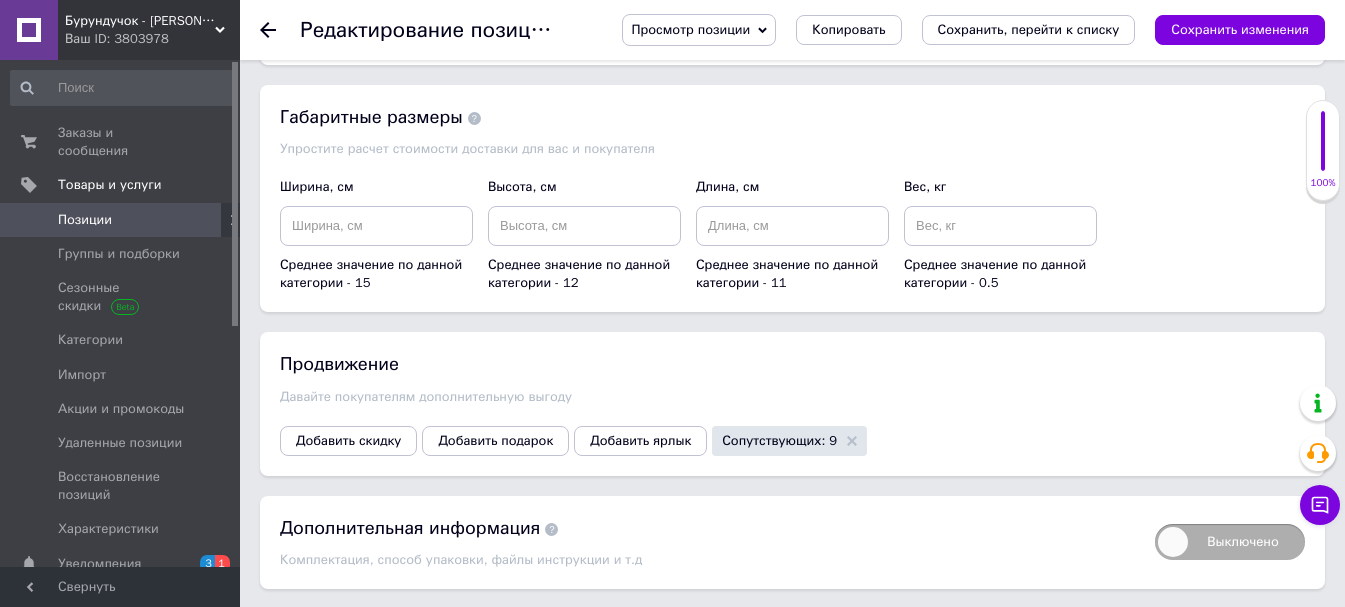 scroll, scrollTop: 2547, scrollLeft: 0, axis: vertical 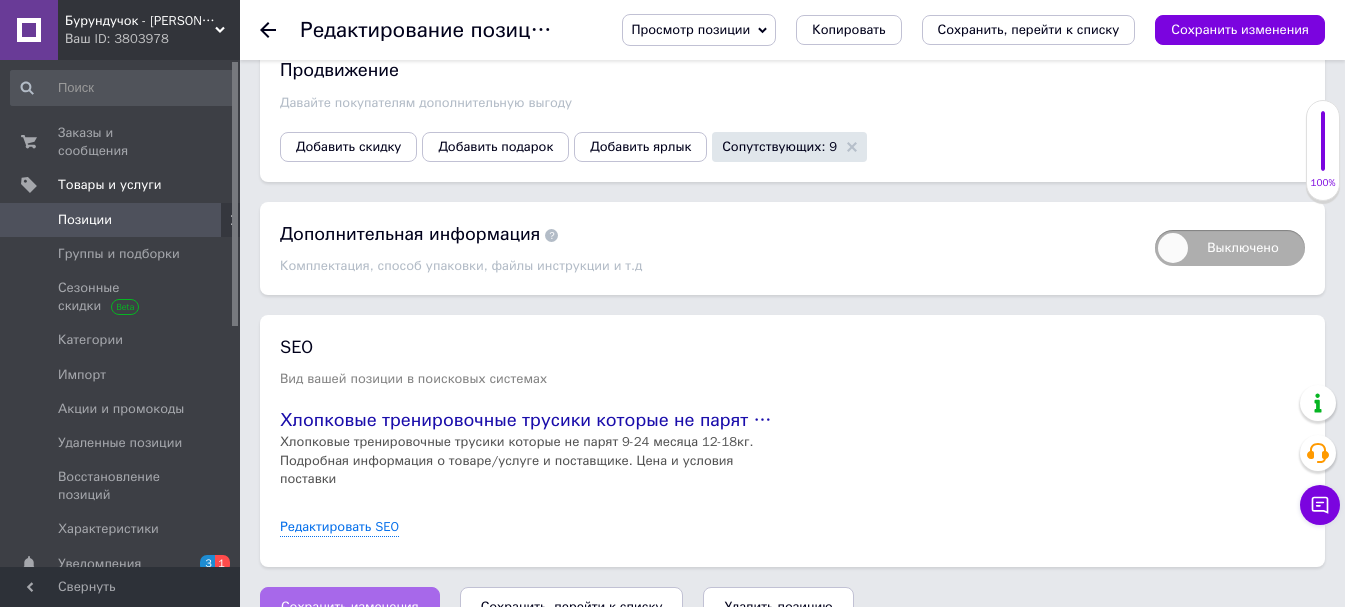 click on "Сохранить изменения" at bounding box center [350, 607] 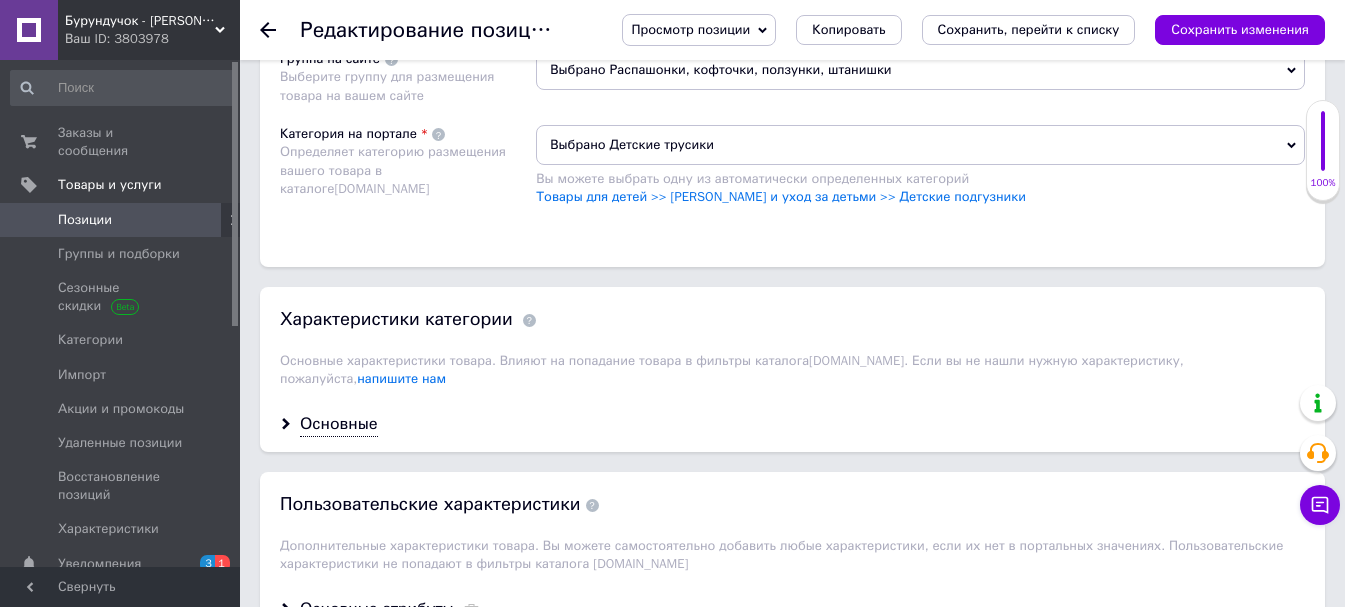 scroll, scrollTop: 1547, scrollLeft: 0, axis: vertical 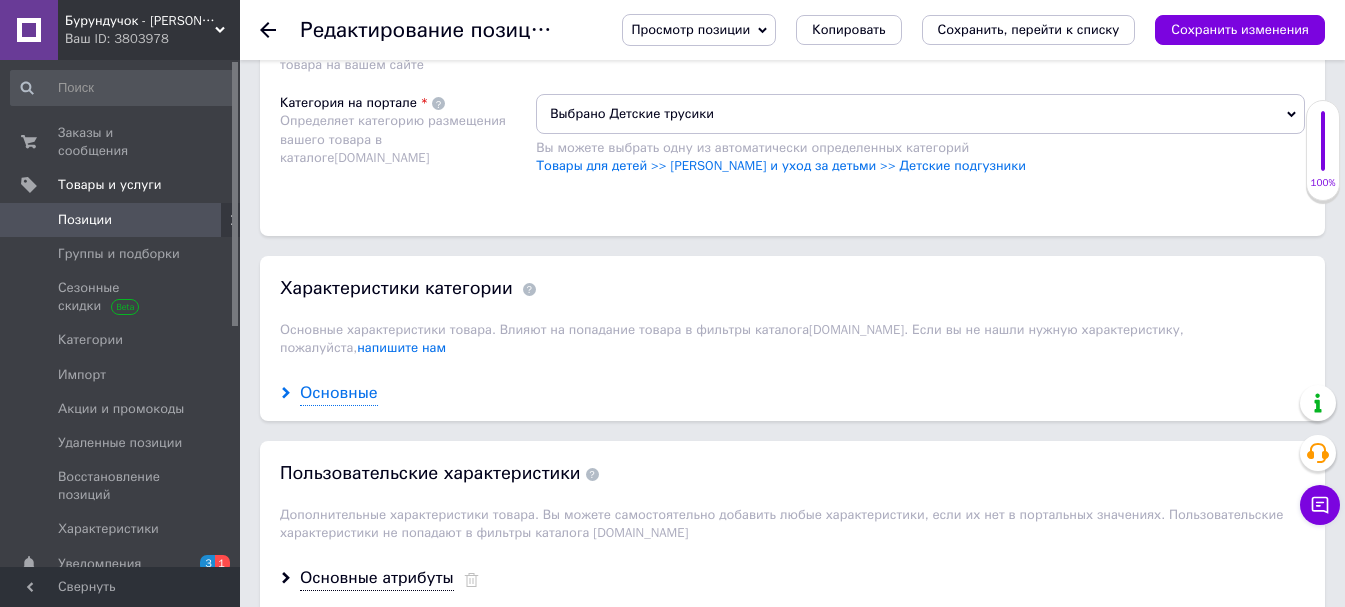 click on "Основные" at bounding box center (339, 393) 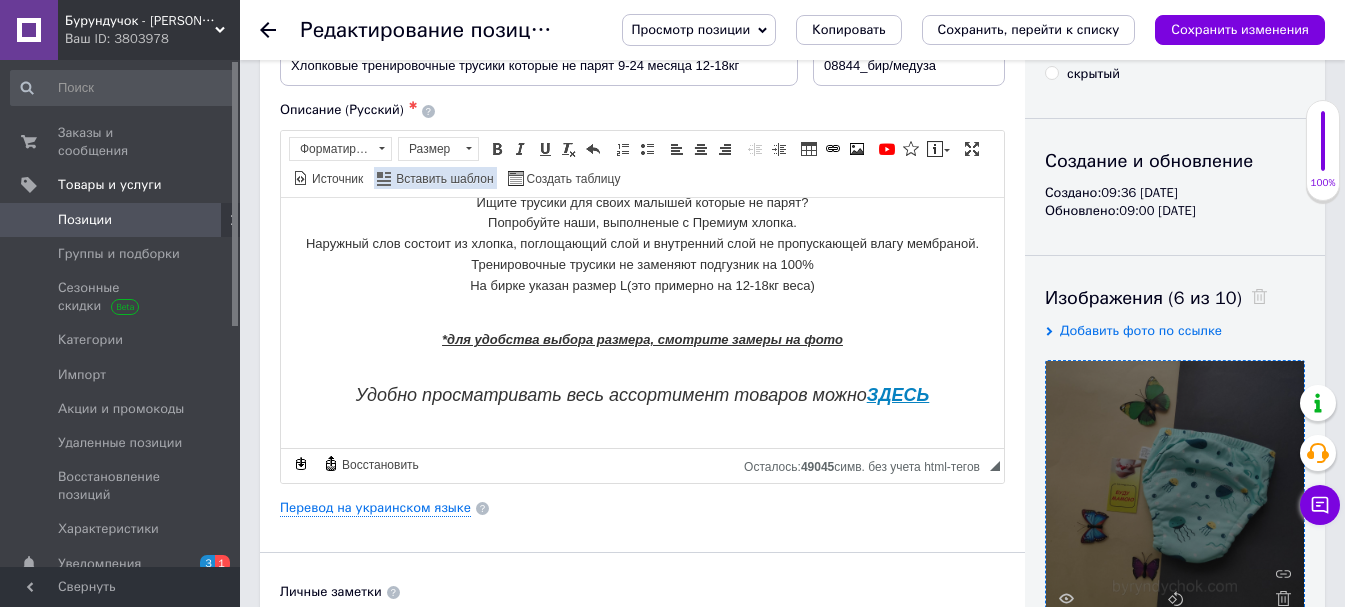 scroll, scrollTop: 0, scrollLeft: 0, axis: both 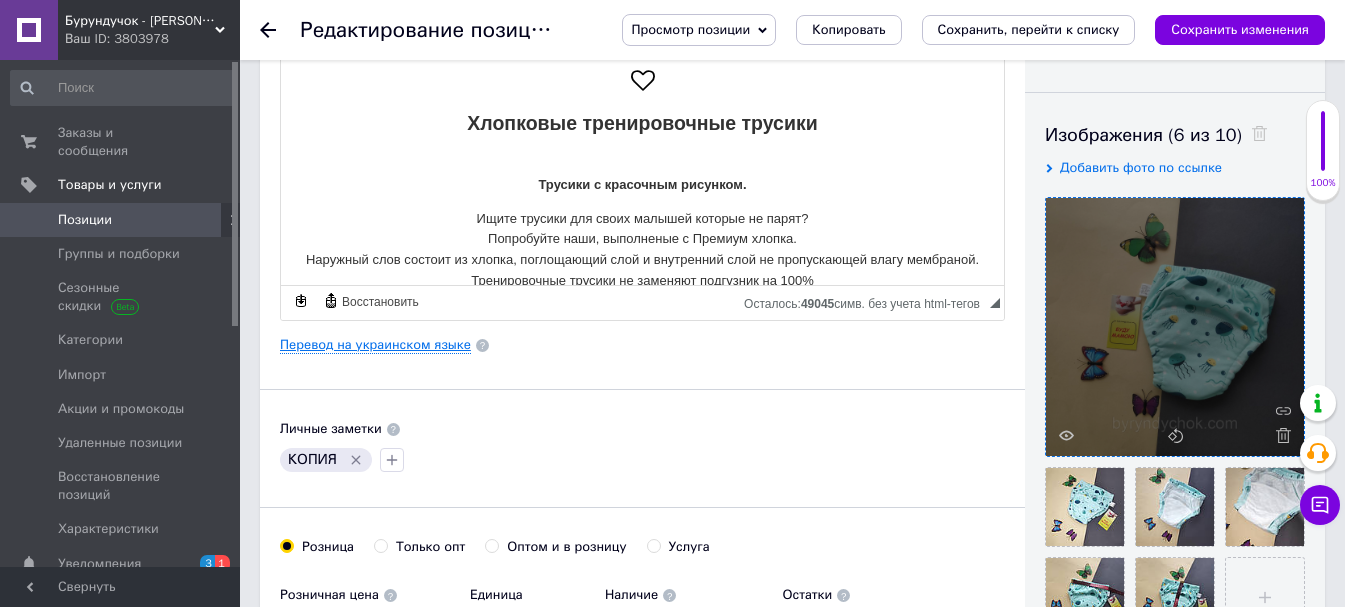 drag, startPoint x: 360, startPoint y: 329, endPoint x: 360, endPoint y: 345, distance: 16 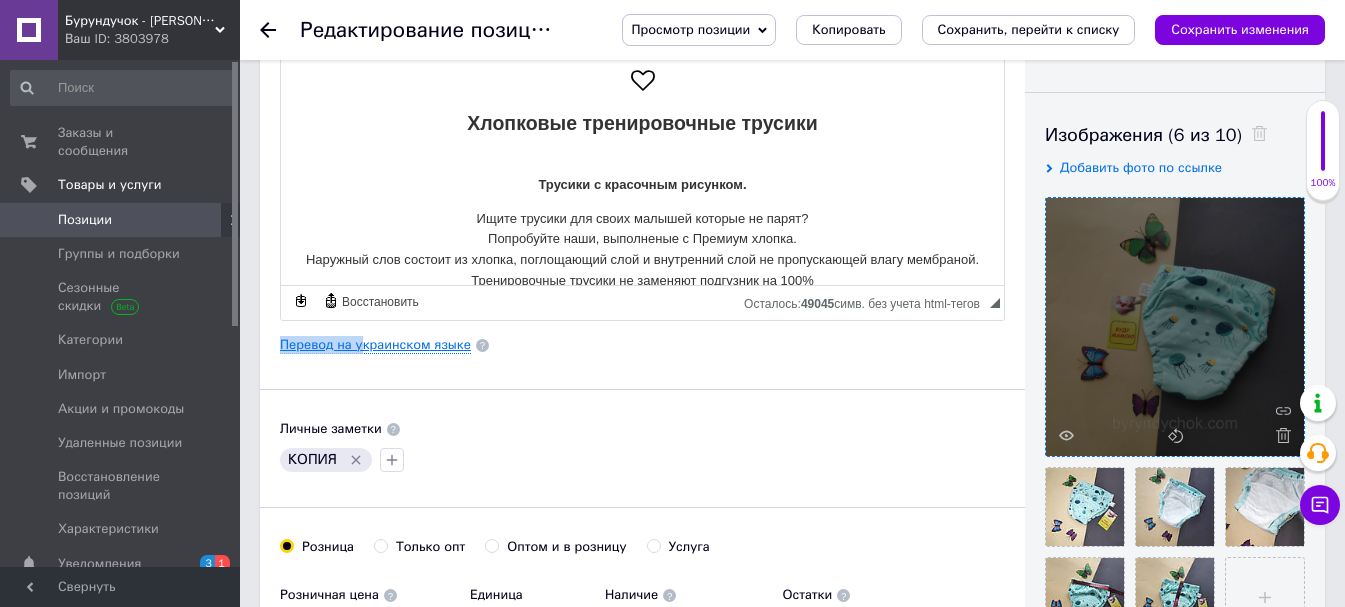 click on "Перевод на украинском языке" at bounding box center [375, 345] 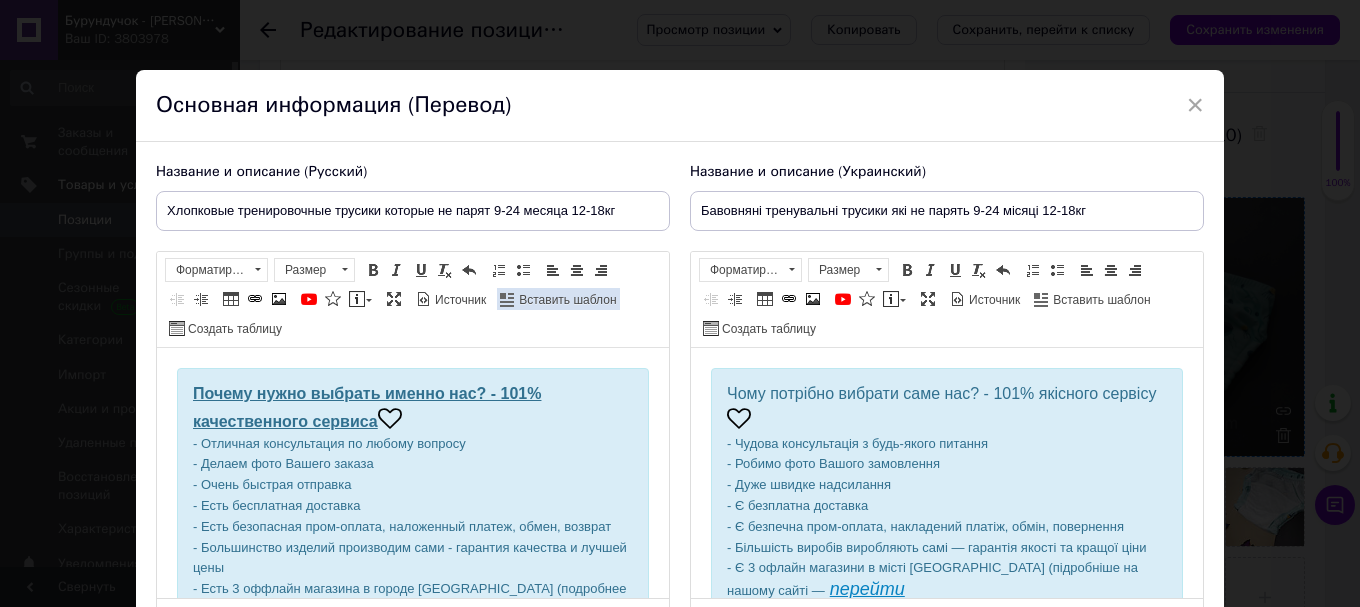 scroll, scrollTop: 0, scrollLeft: 0, axis: both 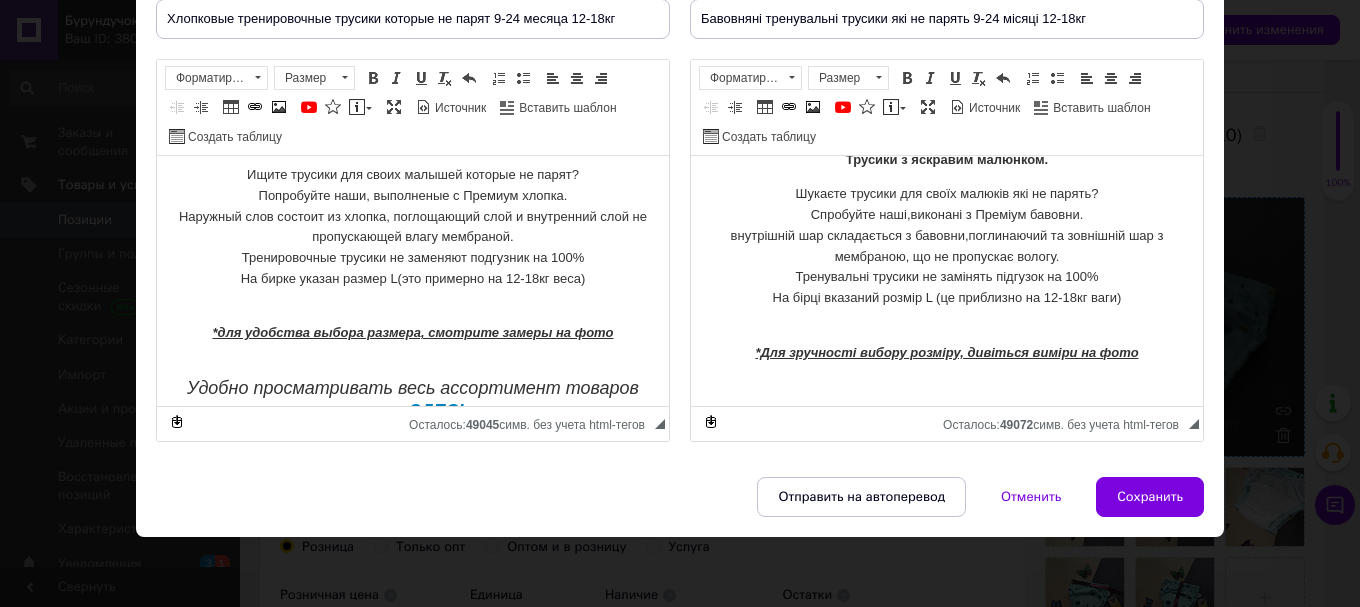 click on "Ищите трусики для своих малышей которые не парят? Попробуйте наши, выполненые с Премиум хлопка. Наружный слов состоит из хлопка, поглощающий слой и внутренний слой не пропускающей влагу мембраной. Тренировочные трусики не заменяют подгузник на 100% На бирке указан размер L(это примерно на 12-18кг веса)" at bounding box center (413, 238) 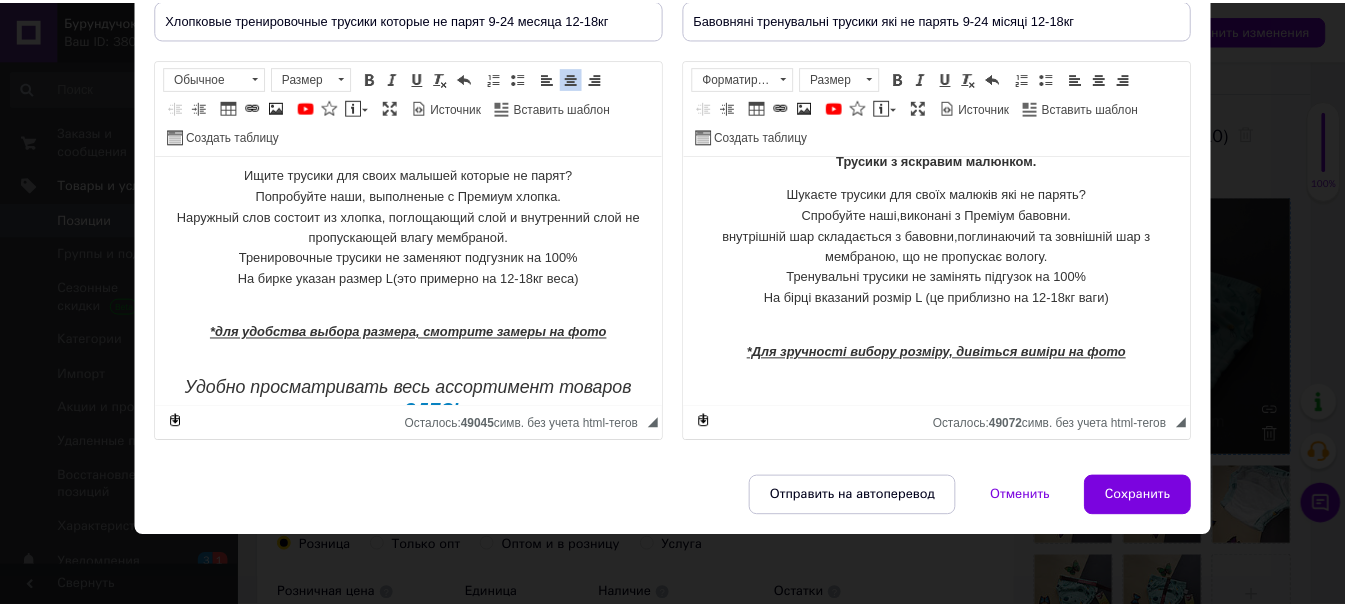 scroll, scrollTop: 470, scrollLeft: 0, axis: vertical 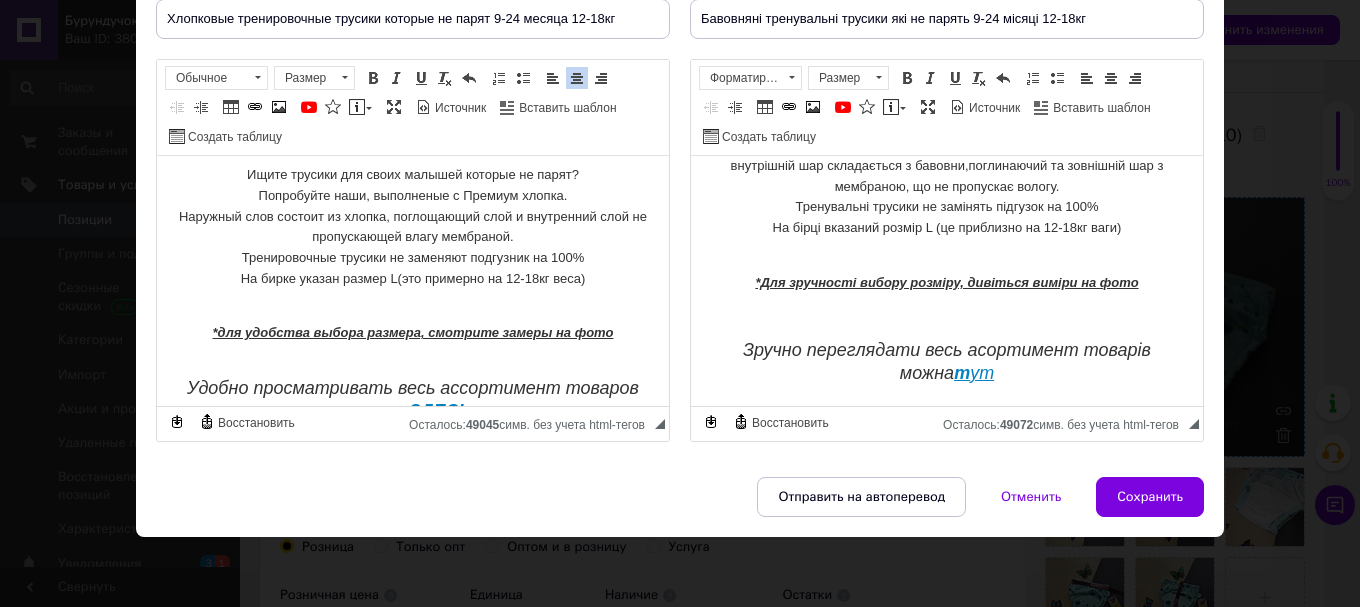 click on "Ищите трусики для своих малышей которые не парят? Попробуйте наши, выполненые с Премиум хлопка. Наружный слов состоит из хлопка, поглощающий слой и внутренний слой не пропускающей влагу мембраной. Тренировочные трусики не заменяют подгузник на 100% На бирке указан размер L(это примерно на 12-18кг веса)" at bounding box center (413, 238) 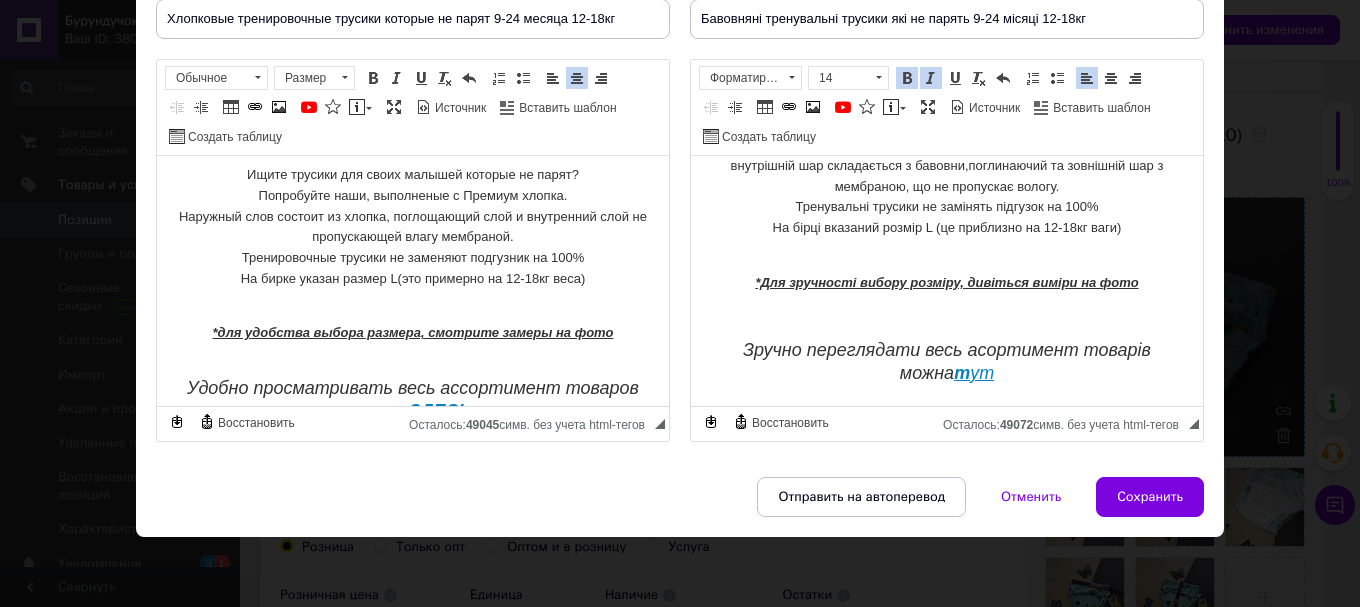 click on "Шукаєте трусики для своїх малюків які не парять? Спробуйте наші,виконані з Преміум бавовни. внутрішній шар складається з бавовни,поглинаючий та зовнішній шар з мембраною, що не пропускає вологу. Тренувальні трусики не замінять підгузок на 100% На бірці вказаний розмір L (це приблизно на 12-18кг ваги)" at bounding box center [947, 187] 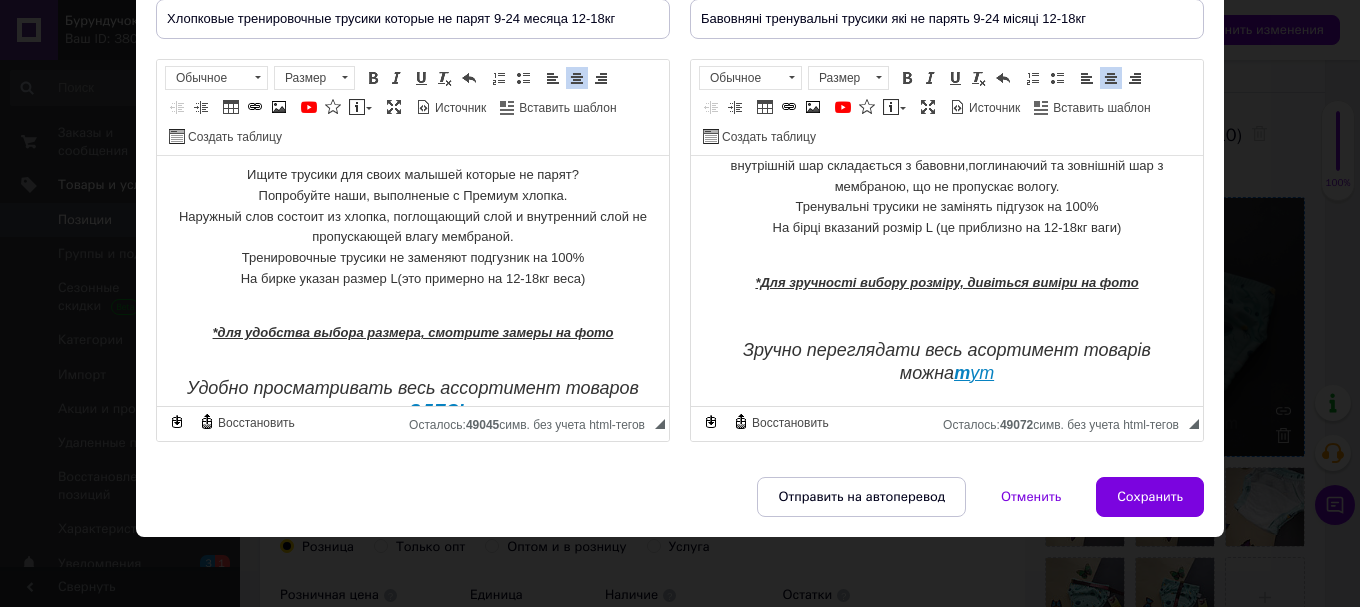 type 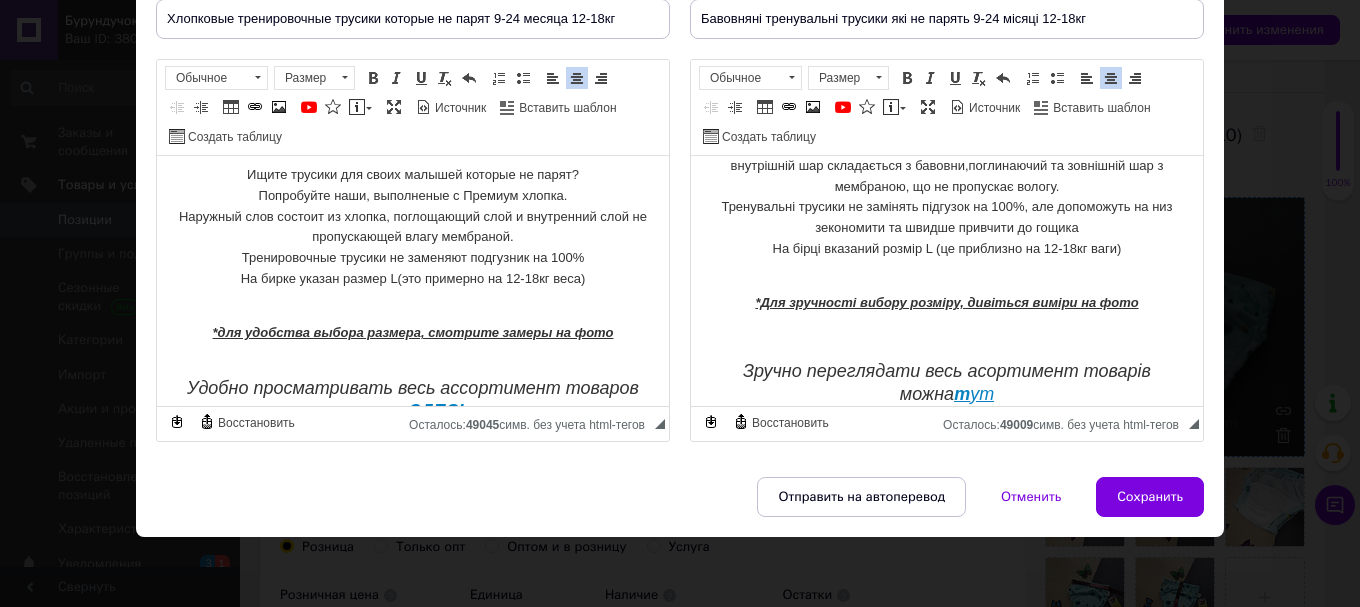 drag, startPoint x: 1177, startPoint y: 203, endPoint x: 1163, endPoint y: 207, distance: 14.56022 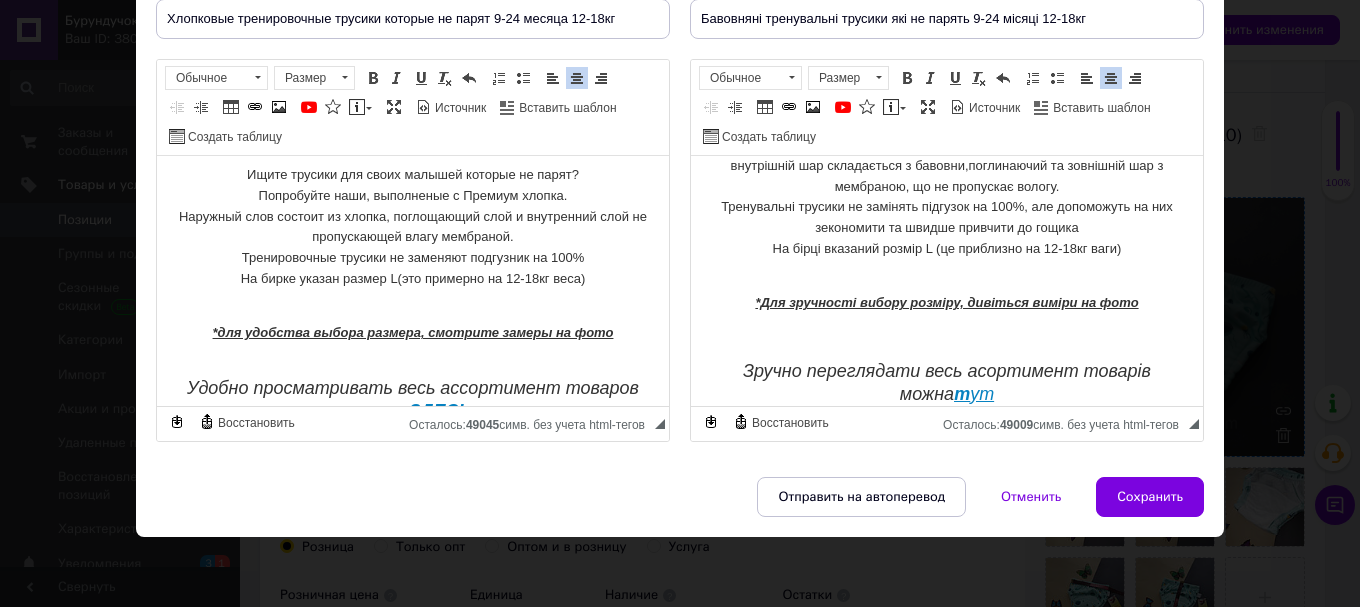 click on "Шукаєте трусики для своїх малюків які не парять? Спробуйте наші,виконані з Преміум бавовни. внутрішній шар складається з бавовни,поглинаючий та зовнішній шар з мембраною, що не пропускає вологу. Тренувальні трусики не замінять підгузок на 100%, але допоможуть на них зекономити та швидше привчити до гощика На бірці вказаний розмір L (це приблизно на 12-18кг ваги)" at bounding box center (947, 197) 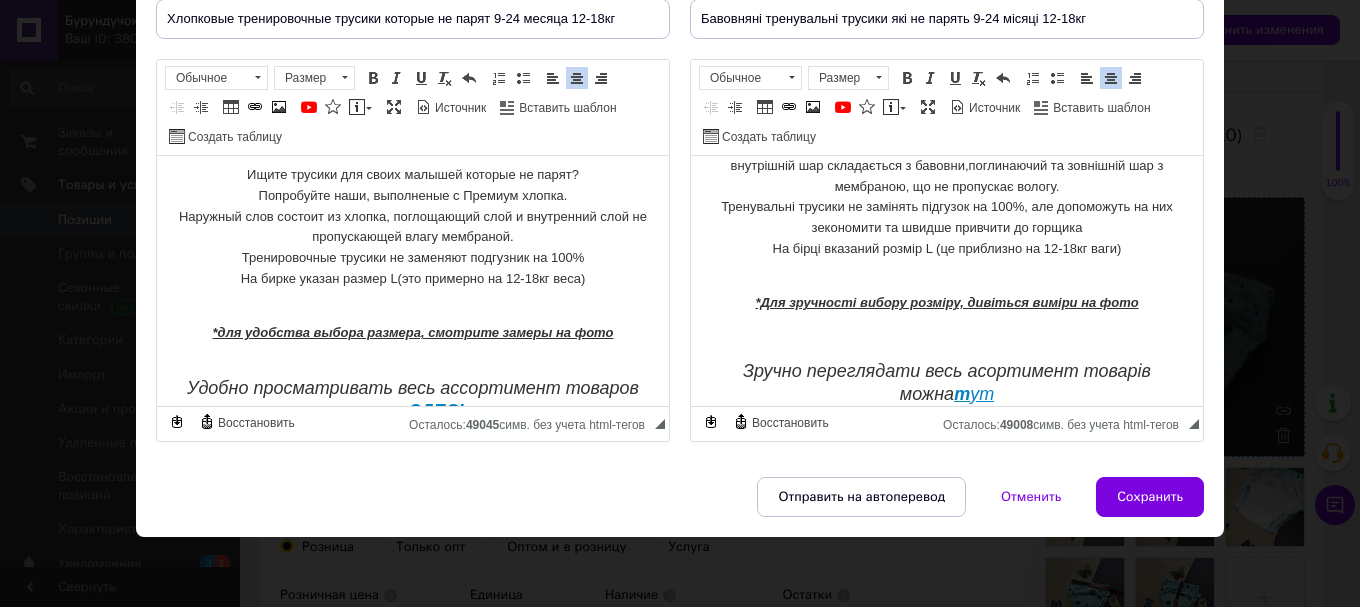 drag, startPoint x: 581, startPoint y: 254, endPoint x: 580, endPoint y: 265, distance: 11.045361 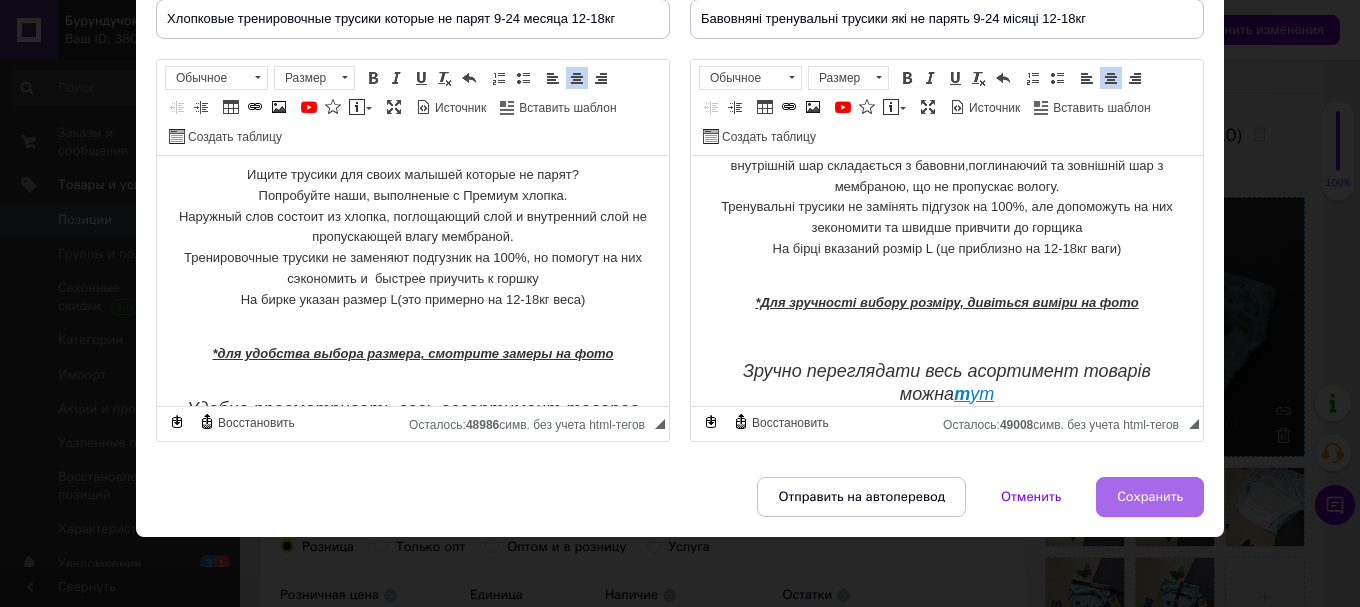 click on "Сохранить" at bounding box center [1150, 497] 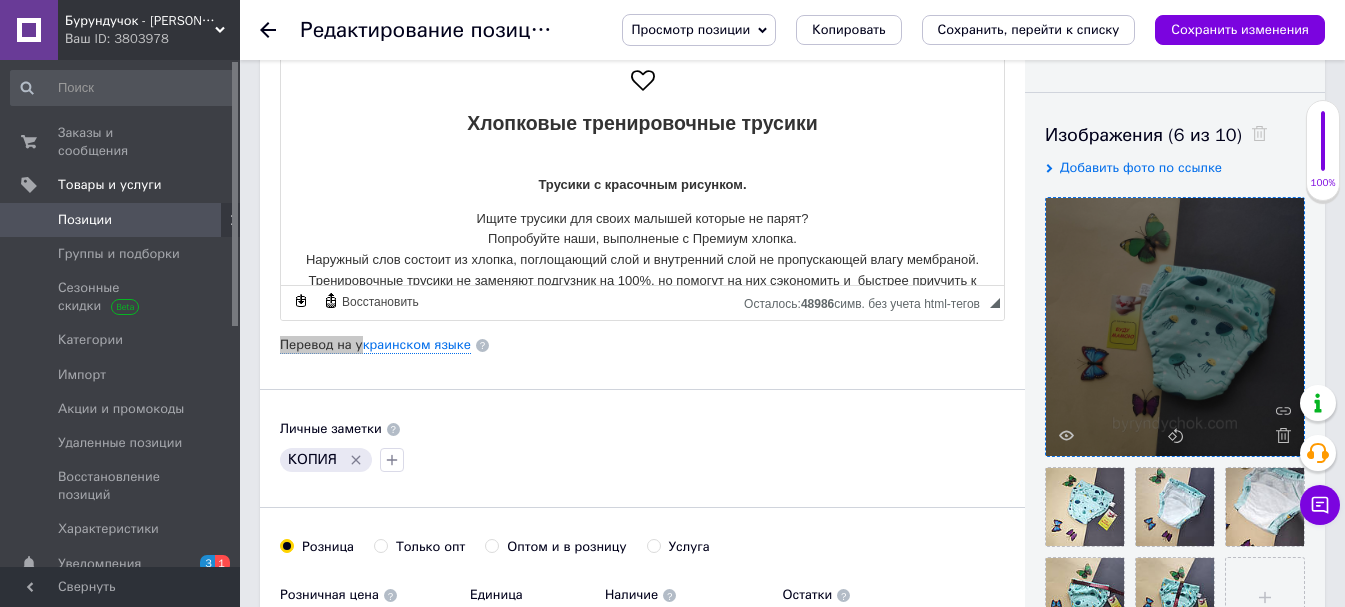 scroll, scrollTop: 272, scrollLeft: 0, axis: vertical 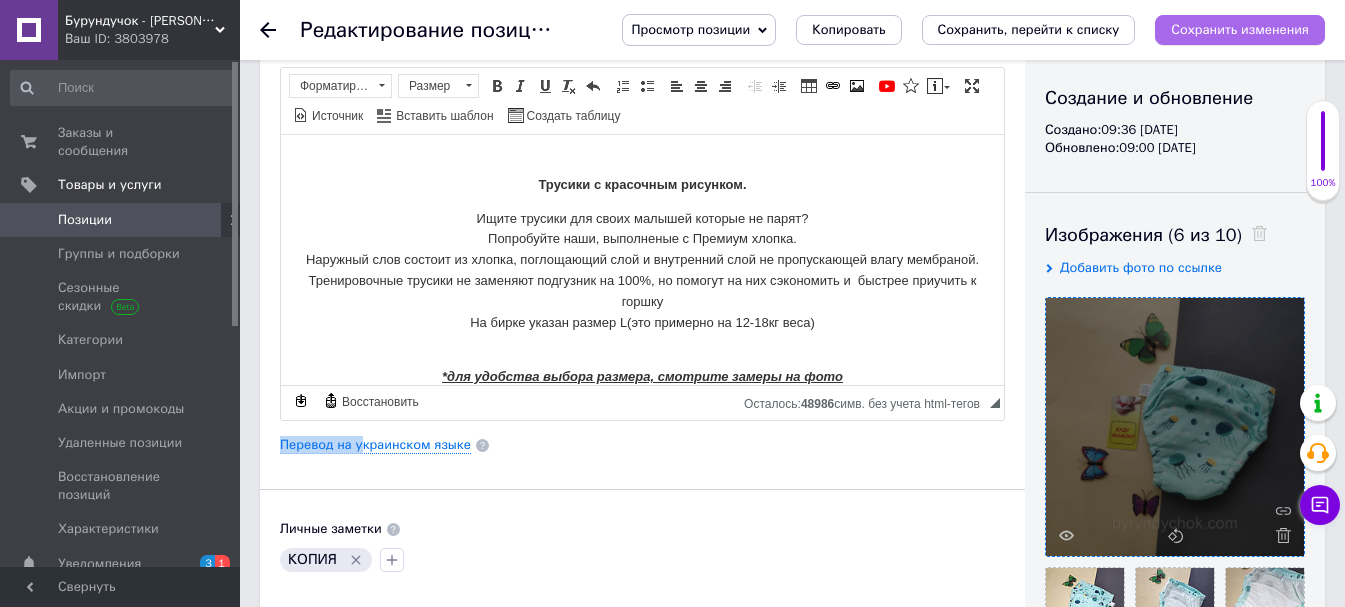 drag, startPoint x: 1218, startPoint y: 31, endPoint x: 648, endPoint y: 5, distance: 570.59265 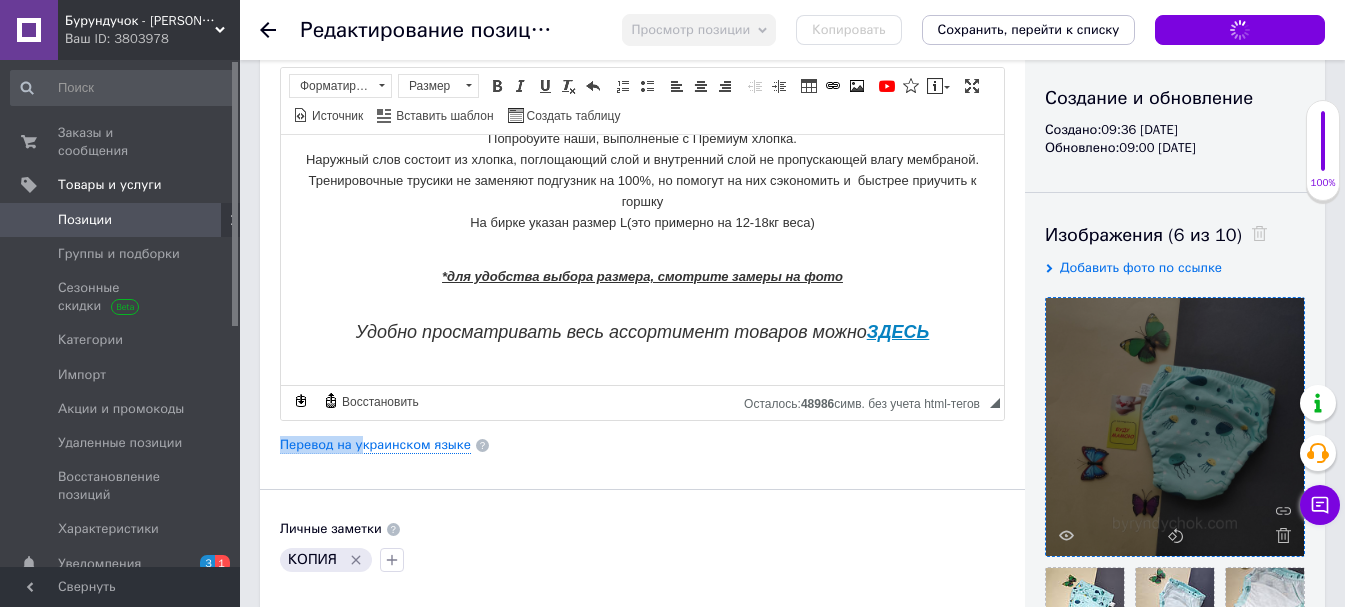 scroll, scrollTop: 493, scrollLeft: 0, axis: vertical 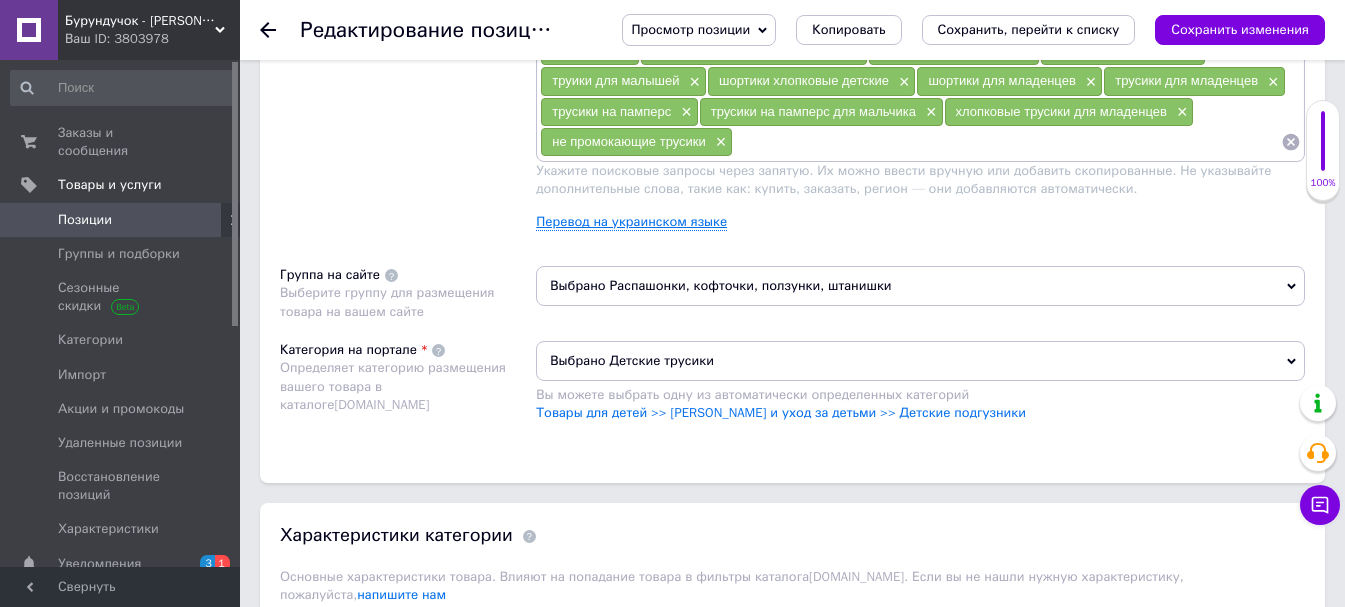 click on "Перевод на украинском языке" at bounding box center [631, 222] 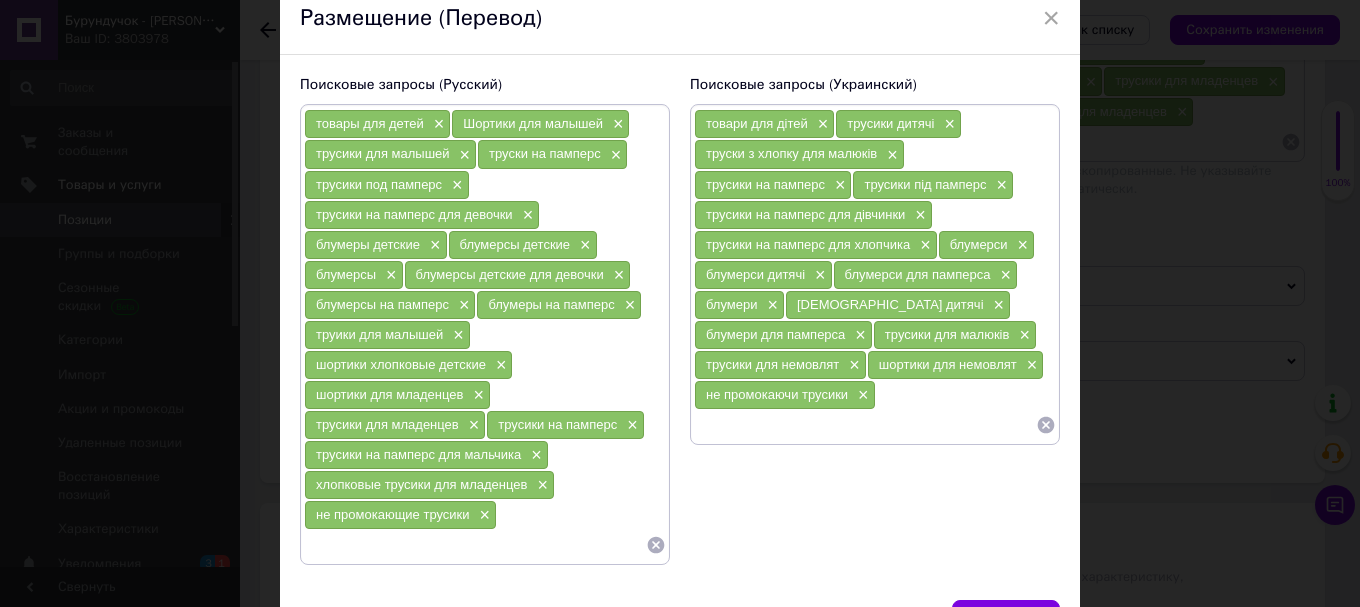 scroll, scrollTop: 211, scrollLeft: 0, axis: vertical 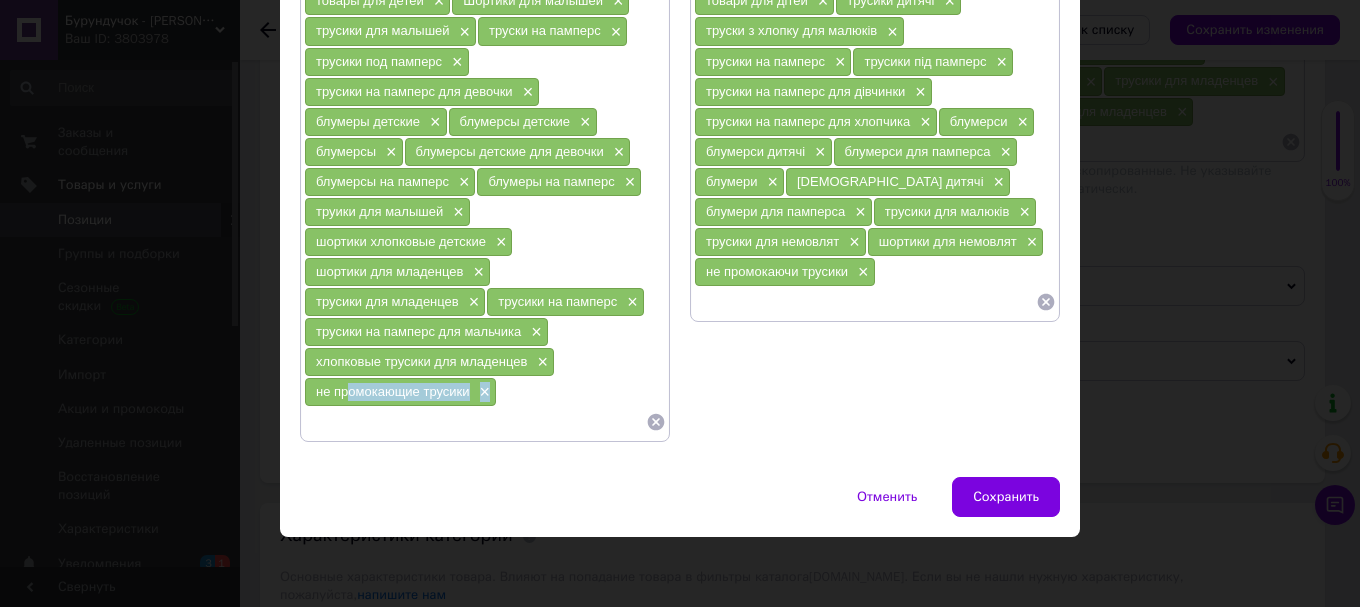 drag, startPoint x: 343, startPoint y: 389, endPoint x: 498, endPoint y: 417, distance: 157.50873 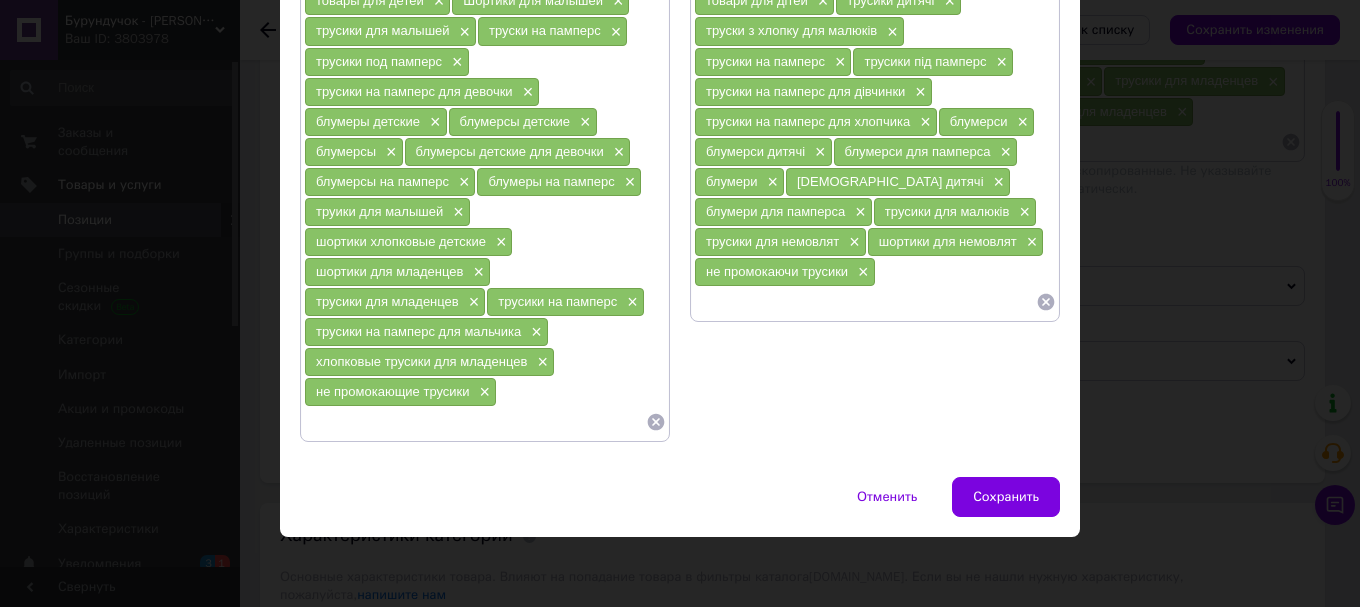 click on "товары для детей × Шортики для малышей × трусики для малышей × труски на памперс × трусики под памперс × трусики на памперс для девочки × блумеры детские × блумерсы детские × блумерсы × блумерсы детские для девочки × блумерсы на памперс × блумеры на памперс × труики для малышей × шортики хлопковые детские × шортики для младенцев × трусики для младенцев × трусики на памперс × трусики на памперс для мальчика × хлопковые трусики для младенцев × не промокающие трусики ×" at bounding box center [485, 211] 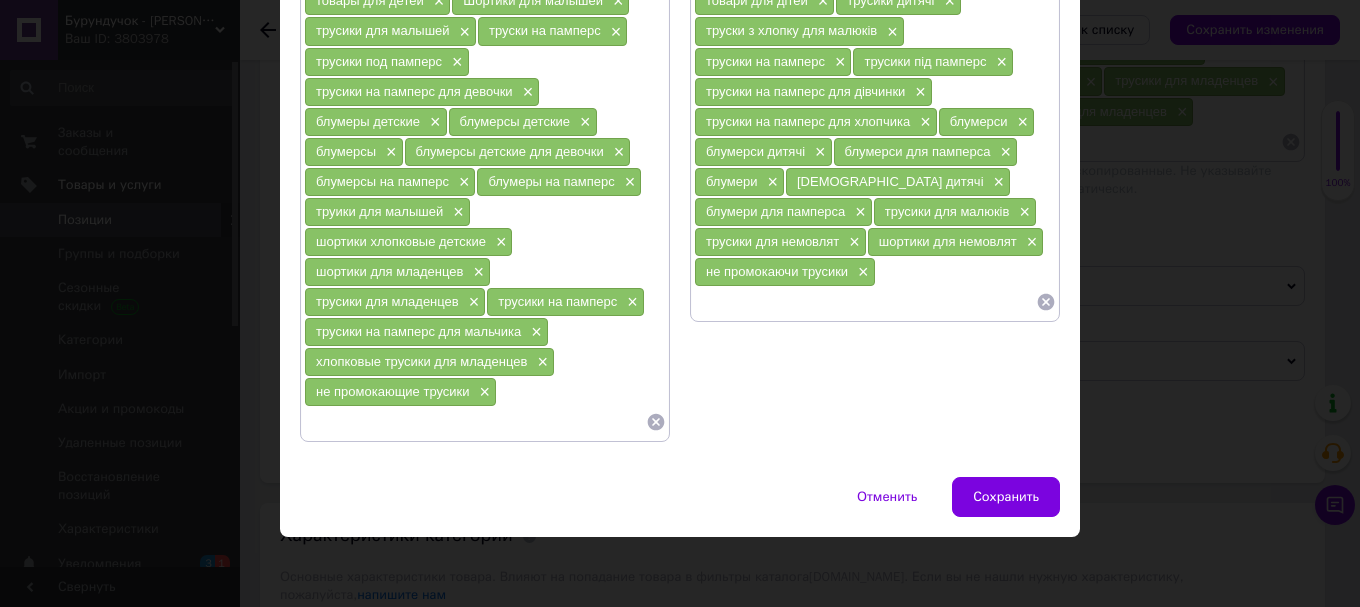 click at bounding box center [475, 422] 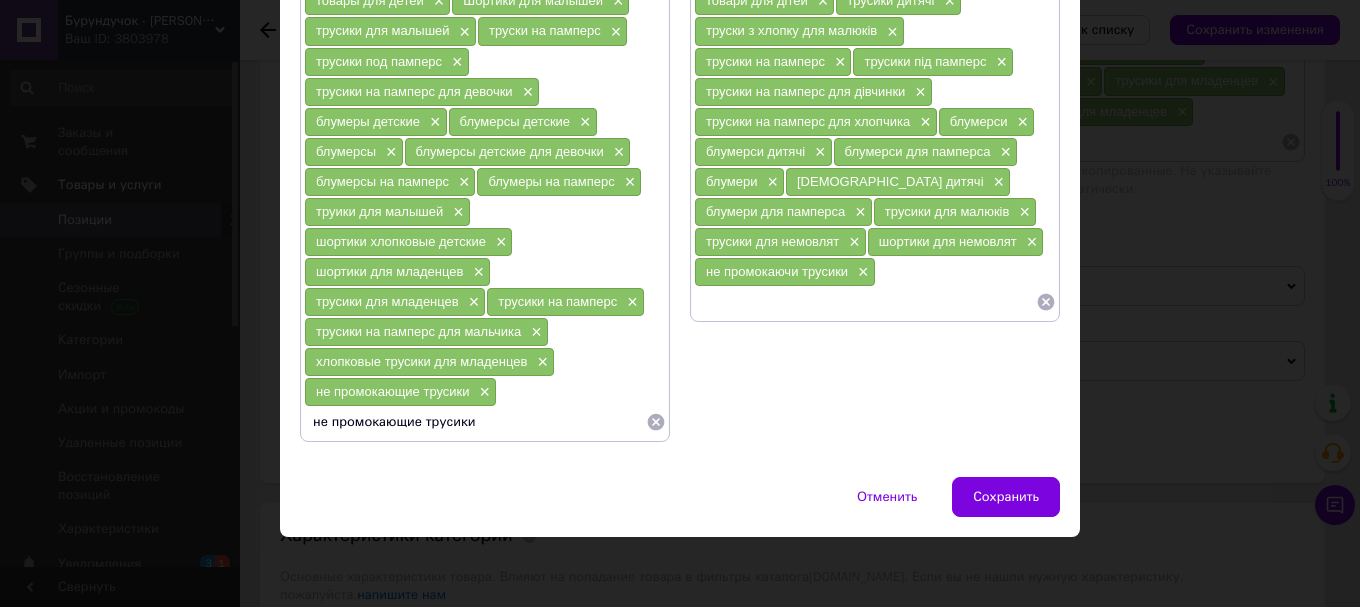 scroll, scrollTop: 181, scrollLeft: 0, axis: vertical 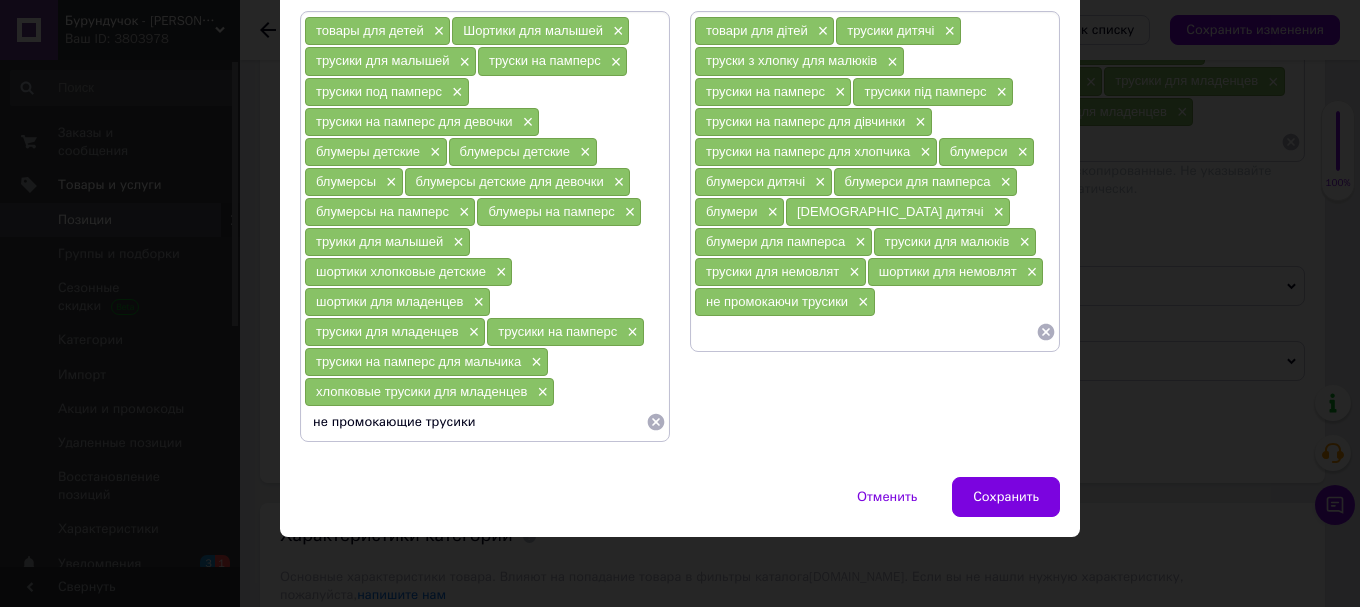 click on "не промокающие трусики" at bounding box center [475, 422] 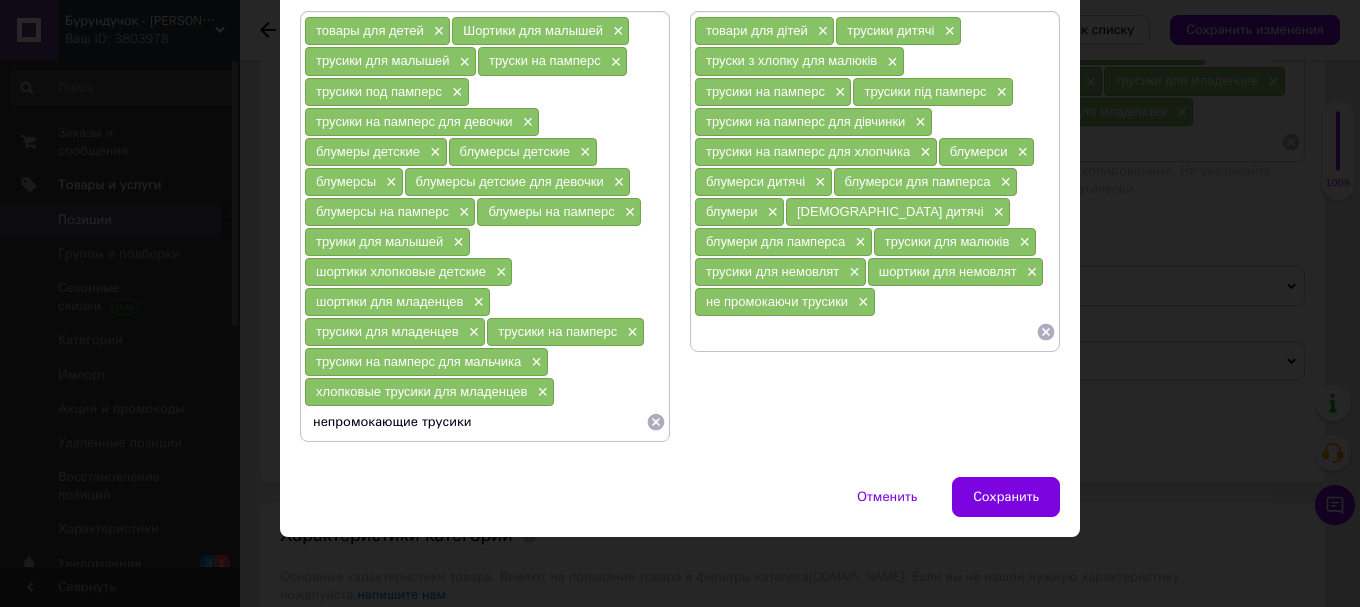 click on "непромокающие трусики" at bounding box center (475, 422) 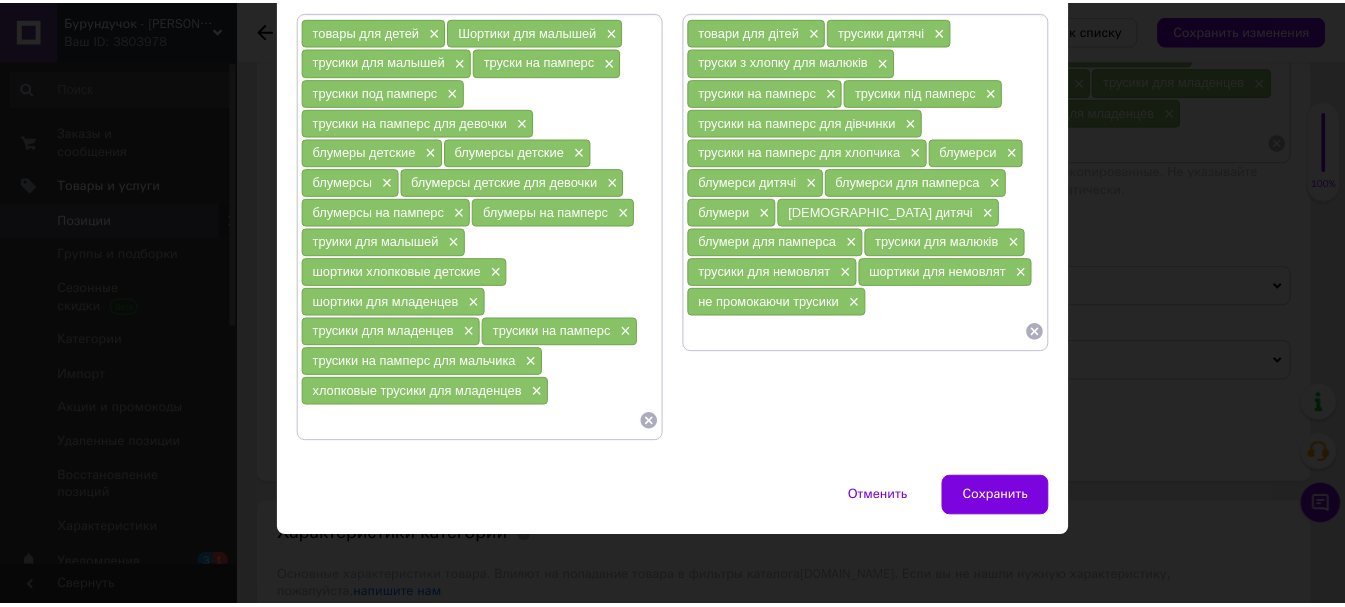 scroll, scrollTop: 211, scrollLeft: 0, axis: vertical 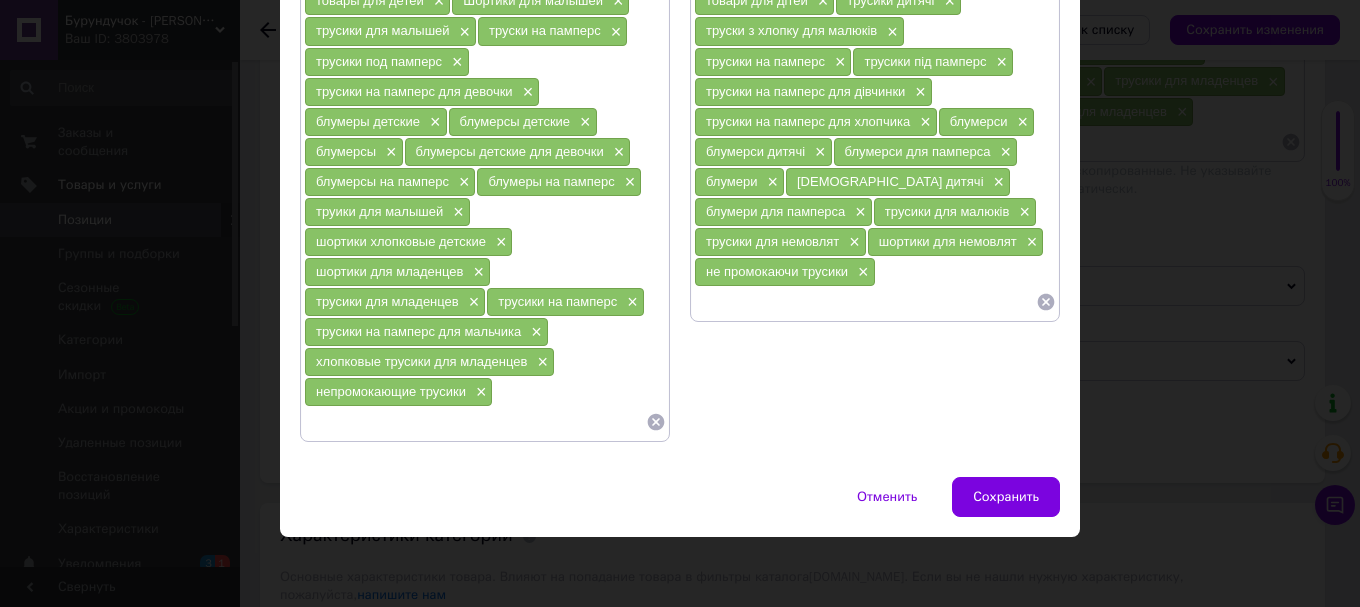 type 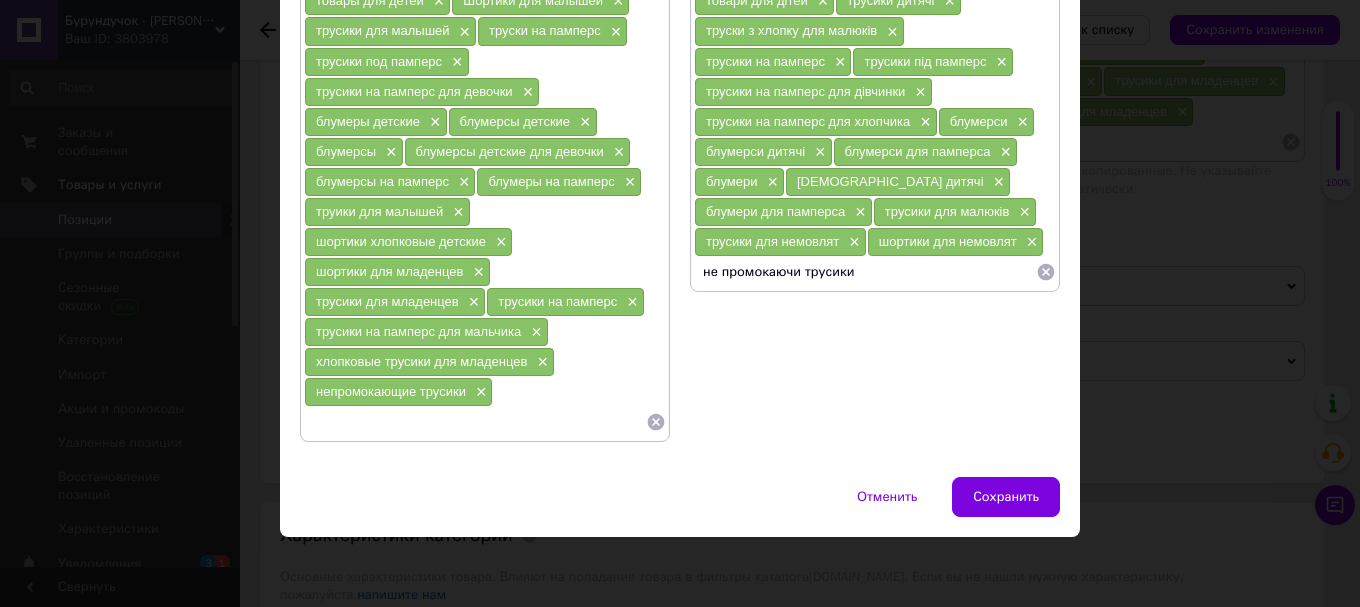 click on "не промокаючи трусики" at bounding box center (865, 272) 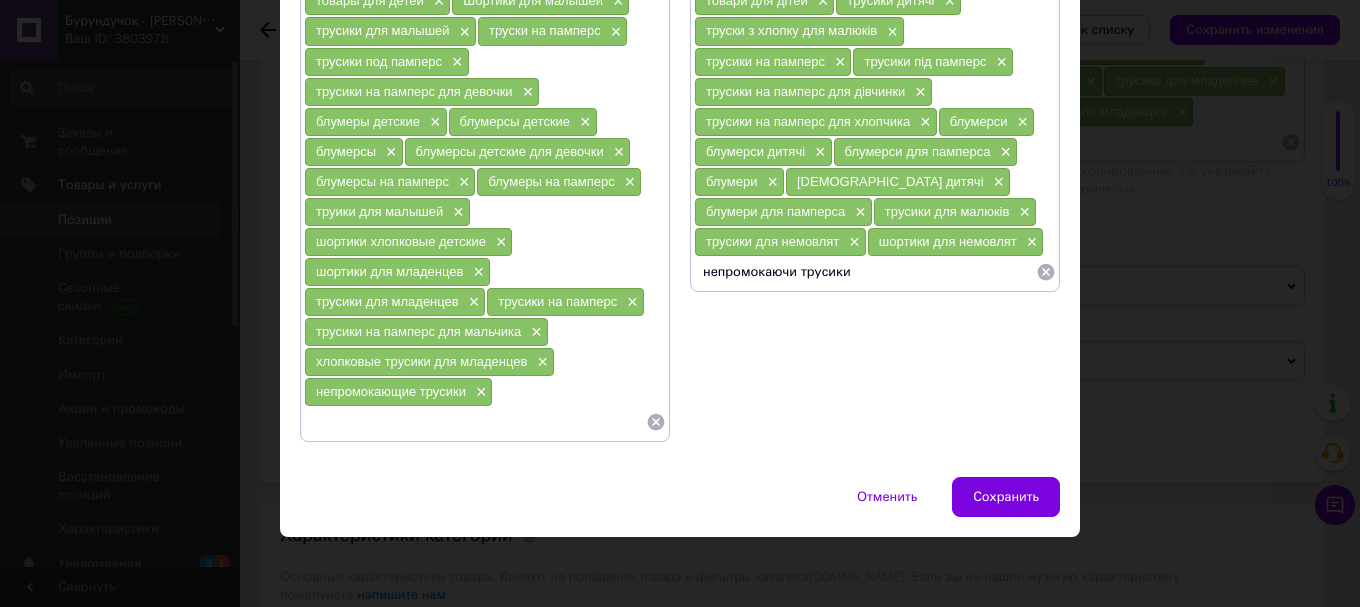 drag, startPoint x: 793, startPoint y: 278, endPoint x: 777, endPoint y: 278, distance: 16 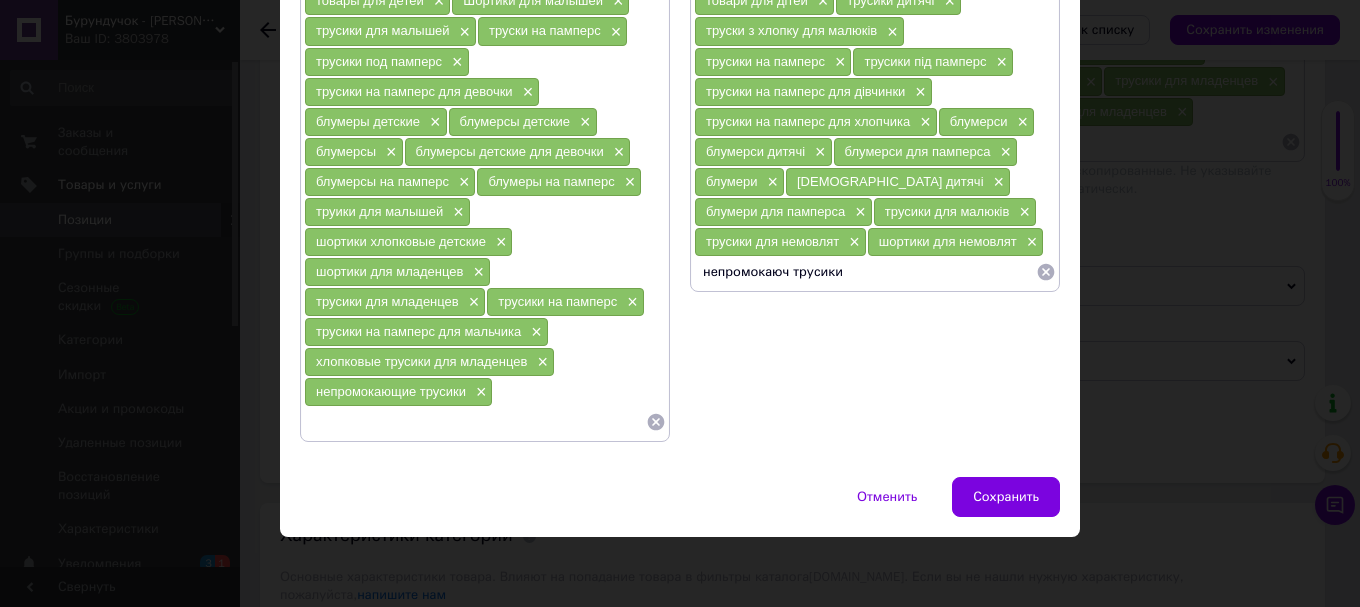 type on "непромокаючі трусики" 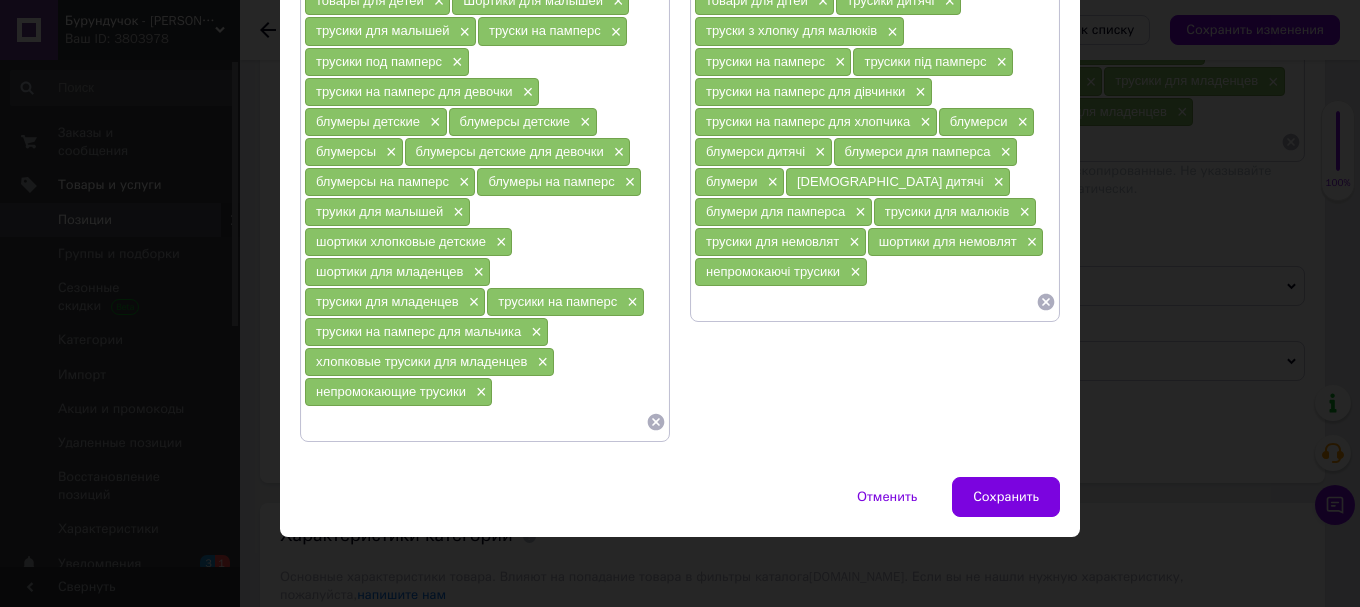 click on "товари для дітей × трусики дитячі × труски з хлопку для малюків × трусики на памперс × трусики під памперс × трусики на памперс для дівчинки × трусики на памперс для хлопчика × блумерси × блумерси дитячі × блумерси для памперса × блумери × бблумери дитячі × блумери для памперса × трусики для малюків × трусики для немовлят × шортики для немовлят × непромокаючі трусики ×" at bounding box center [875, 151] 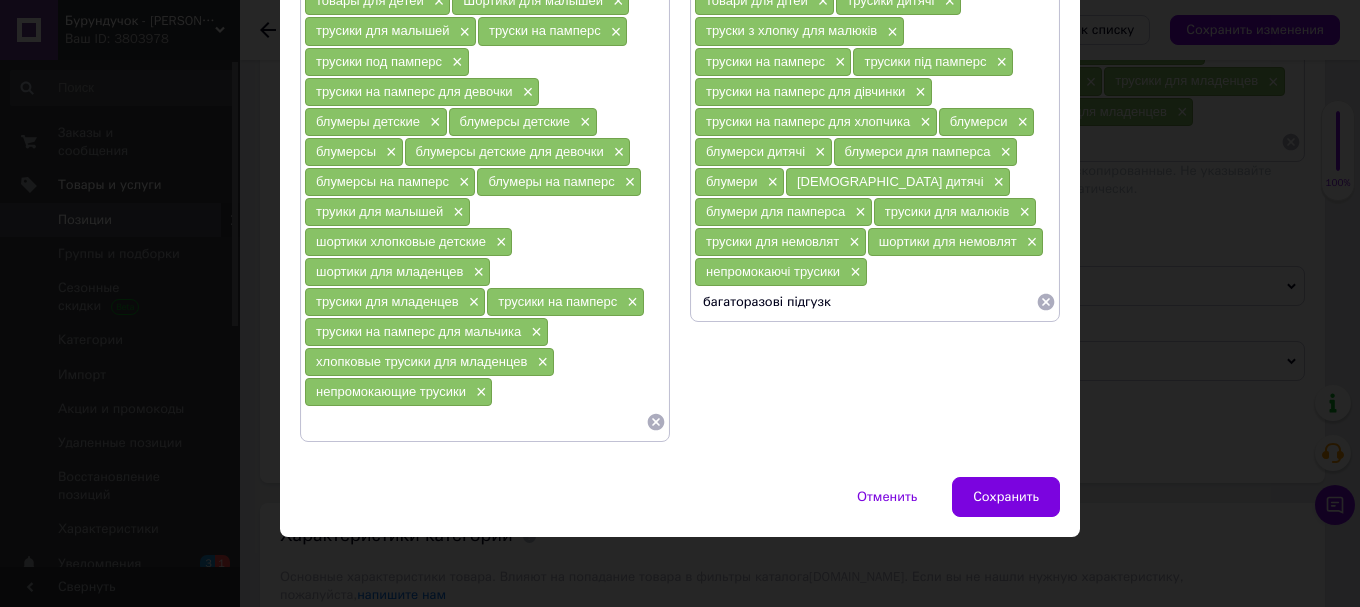 type on "багаторазові підгузки" 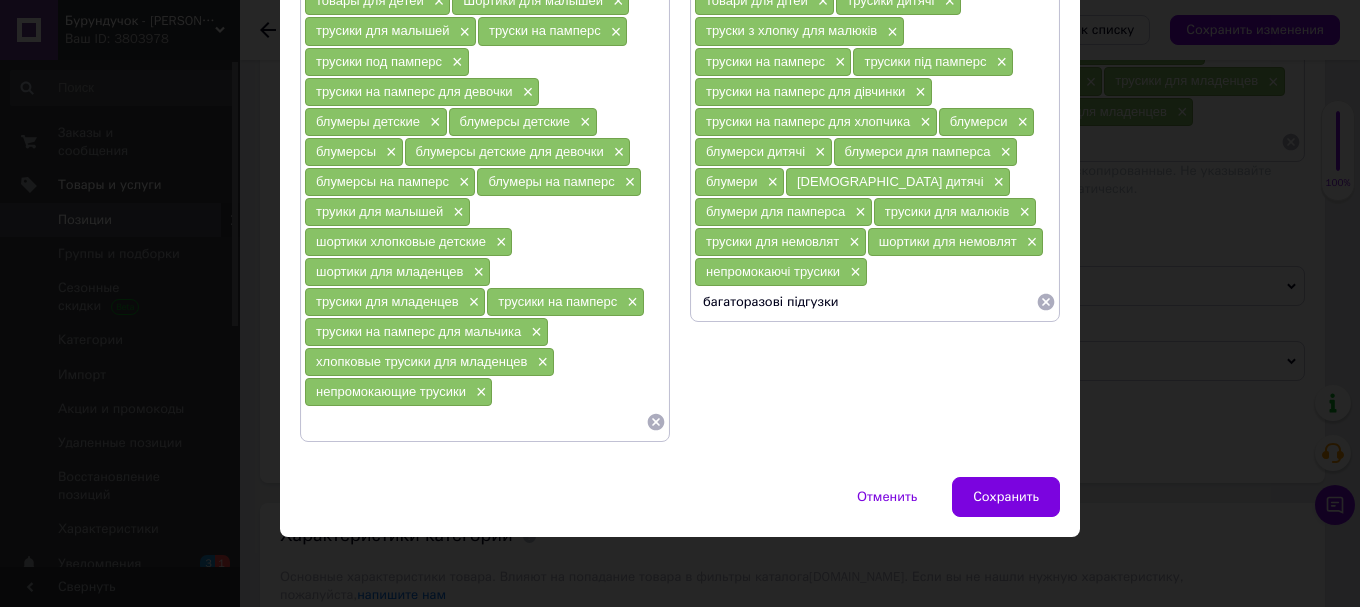 type 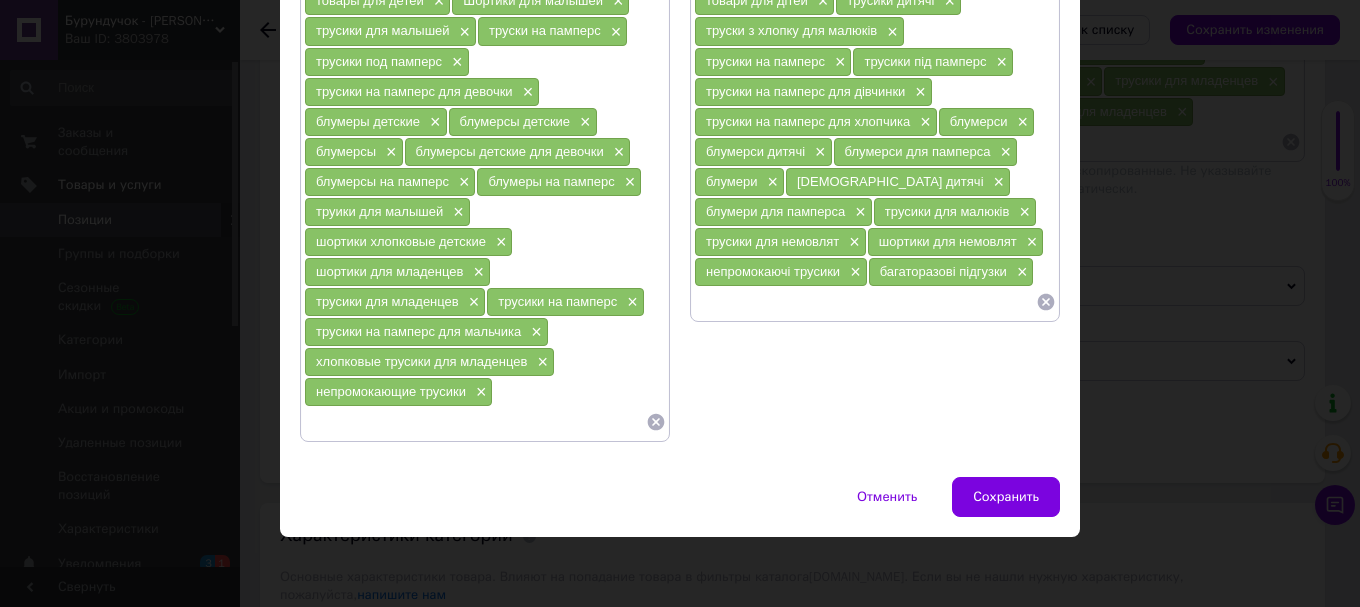 click on "товары для детей × Шортики для малышей × трусики для малышей × труски на памперс × трусики под памперс × трусики на памперс для девочки × блумеры детские × блумерсы детские × блумерсы × блумерсы детские для девочки × блумерсы на памперс × блумеры на памперс × труики для малышей × шортики хлопковые детские × шортики для младенцев × трусики для младенцев × трусики на памперс × трусики на памперс для мальчика × хлопковые трусики для младенцев × непромокающие трусики ×" at bounding box center [485, 211] 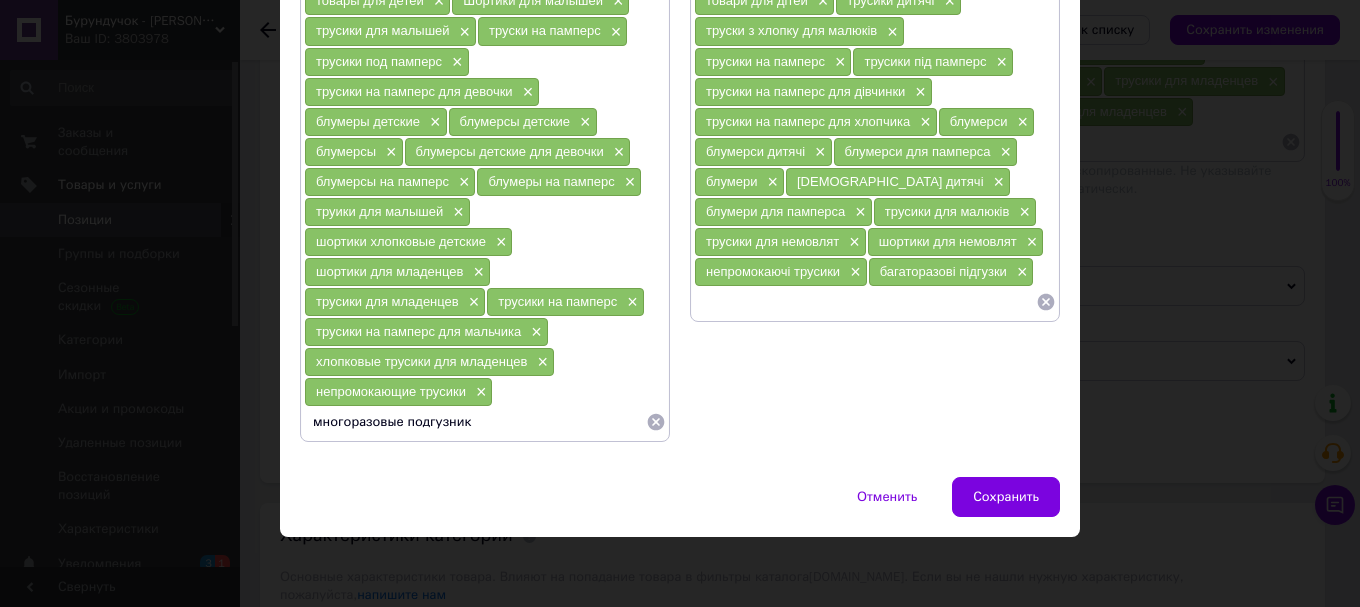 type on "многоразовые подгузники" 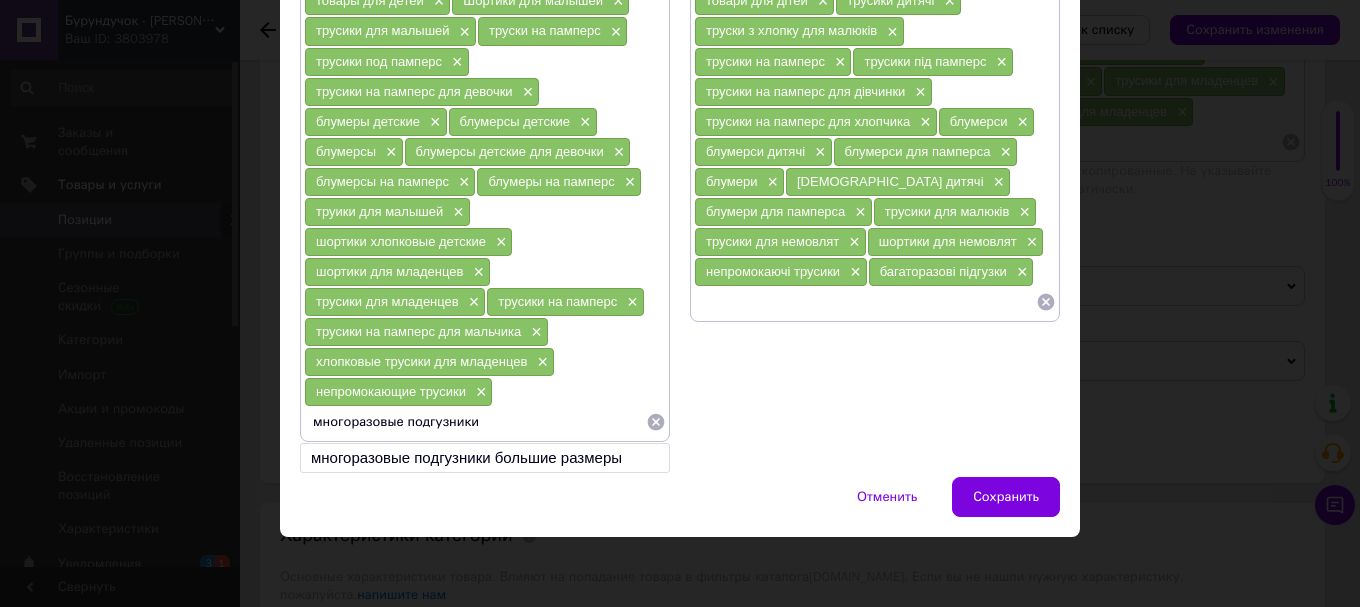 type 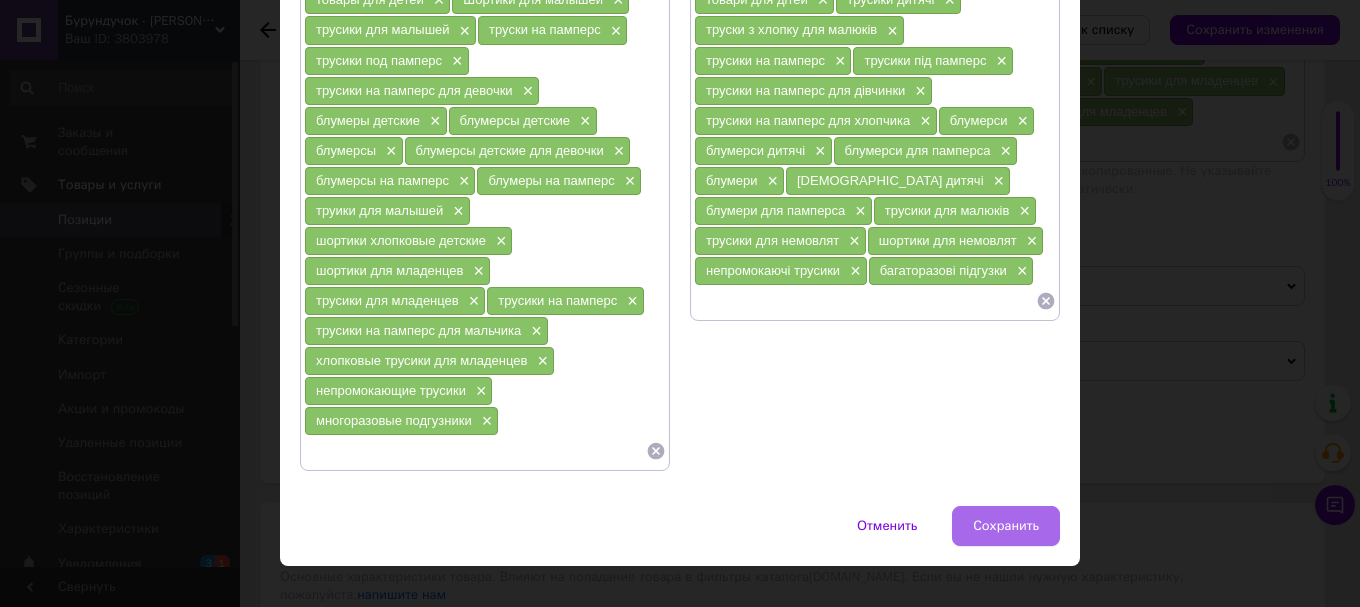click on "Сохранить" at bounding box center (1006, 526) 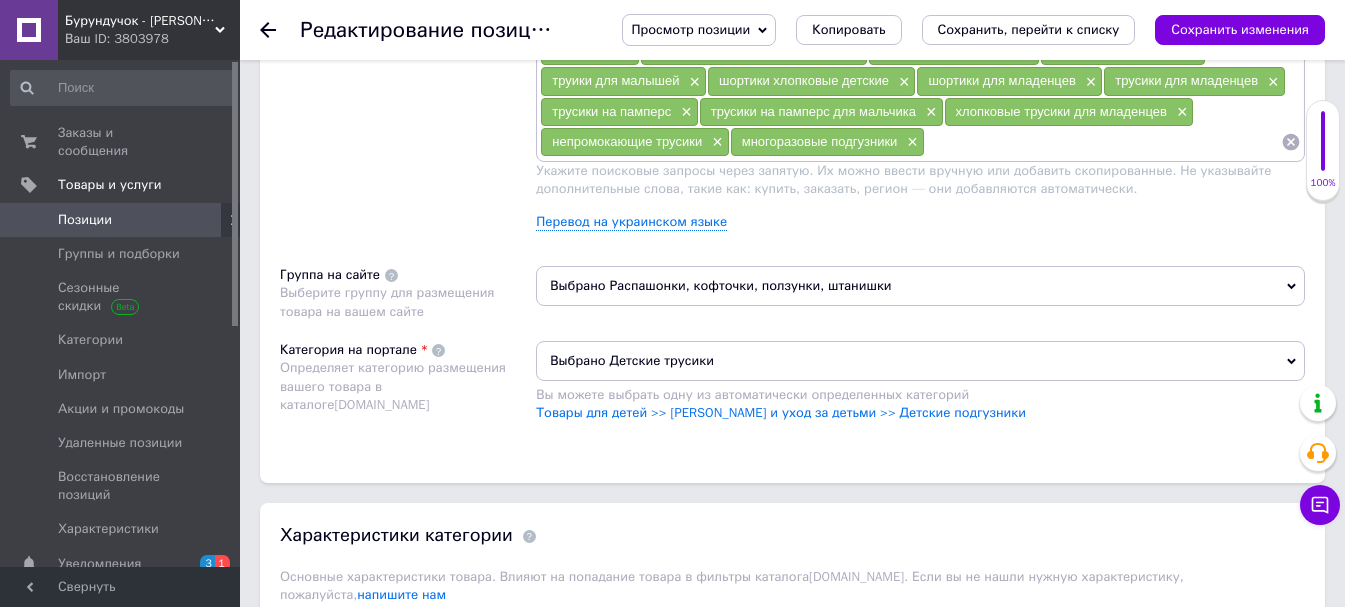 click 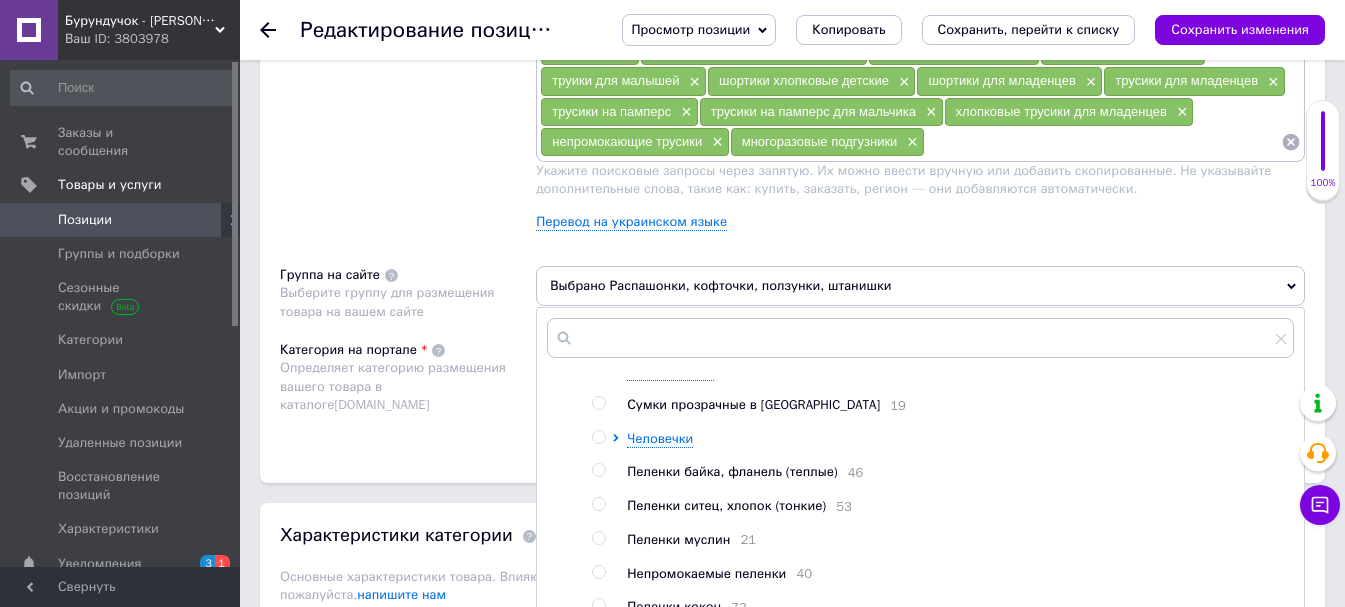 scroll, scrollTop: 0, scrollLeft: 0, axis: both 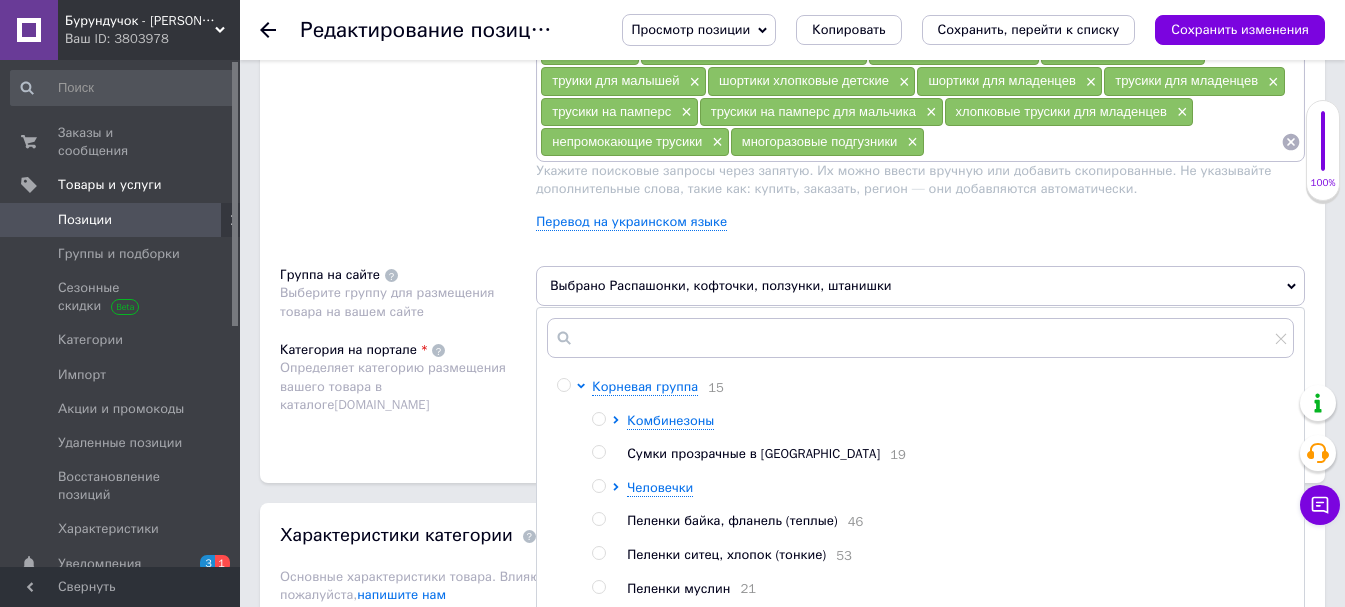 click on "Перевод на украинском языке" at bounding box center (920, 222) 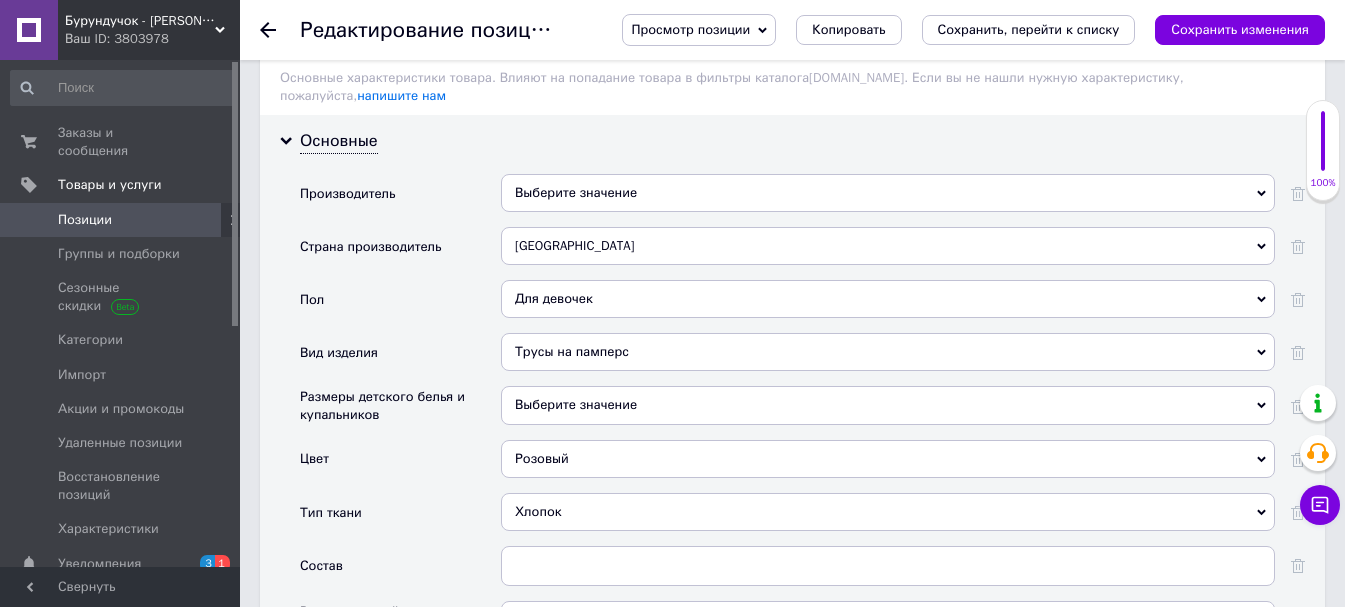 scroll, scrollTop: 1800, scrollLeft: 0, axis: vertical 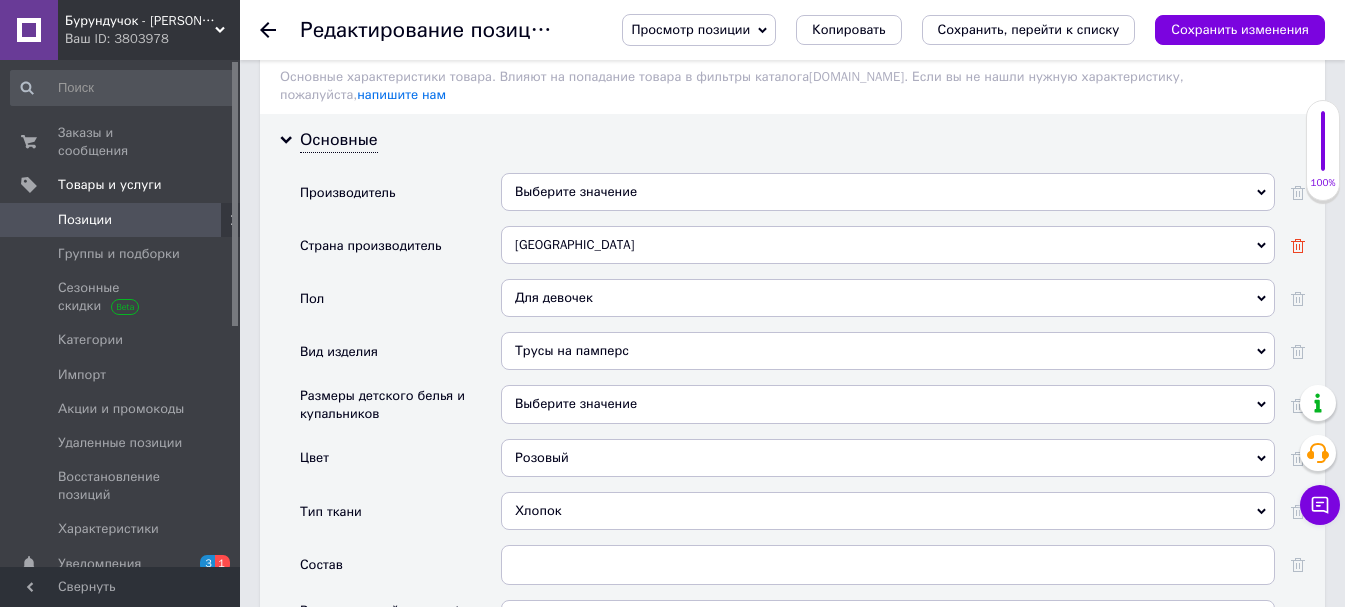 click 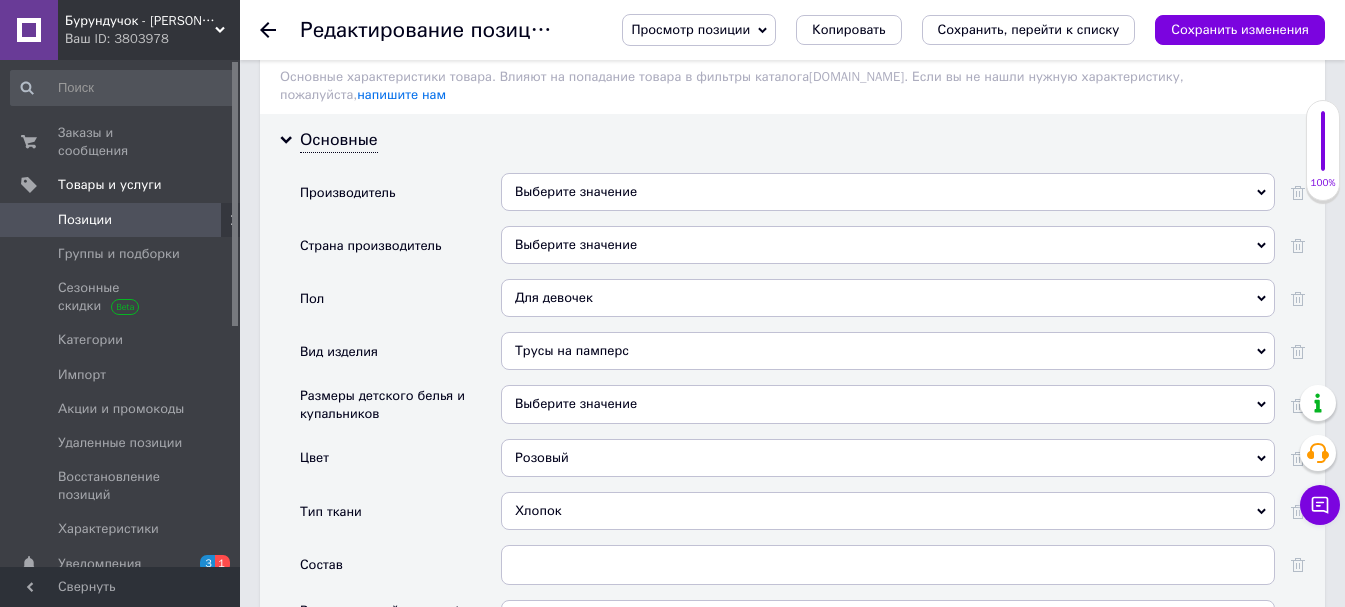 click on "Для девочек" at bounding box center (888, 298) 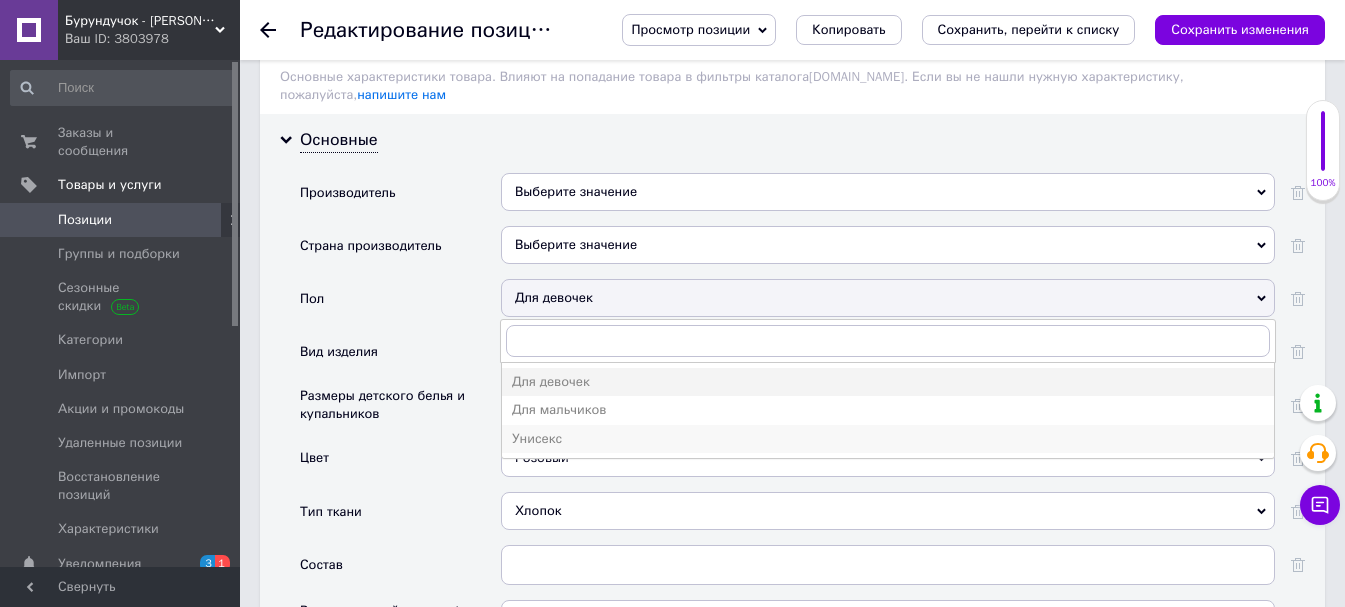 click on "Унисекс" at bounding box center [888, 439] 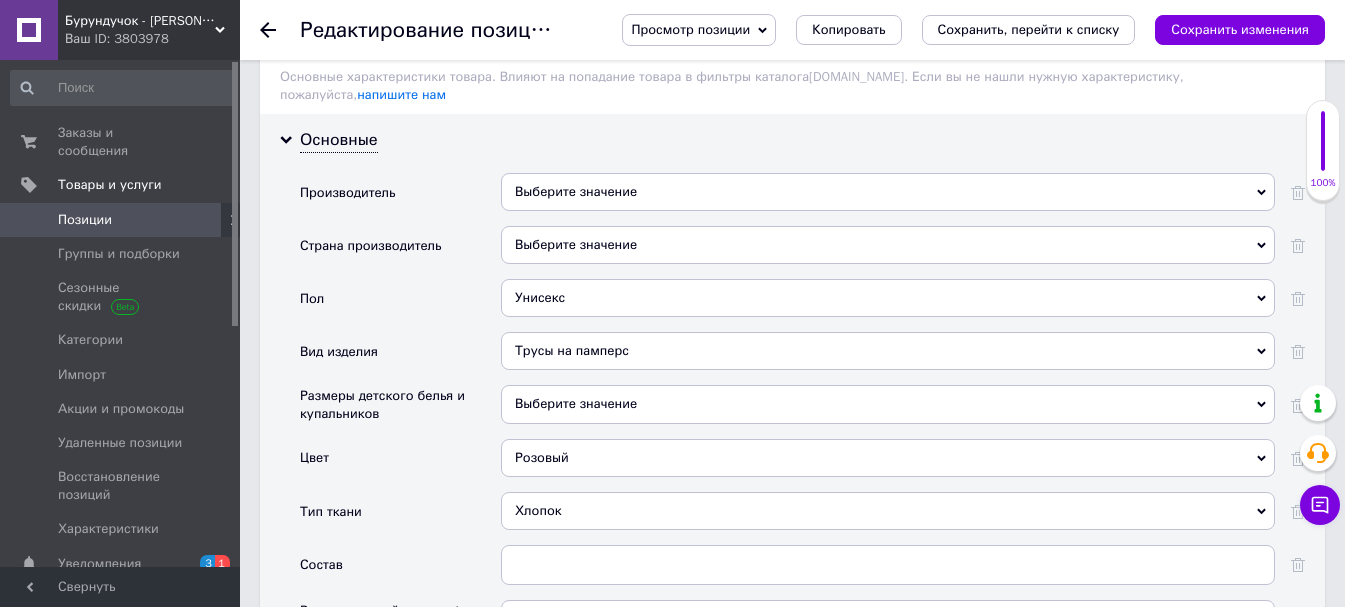 click 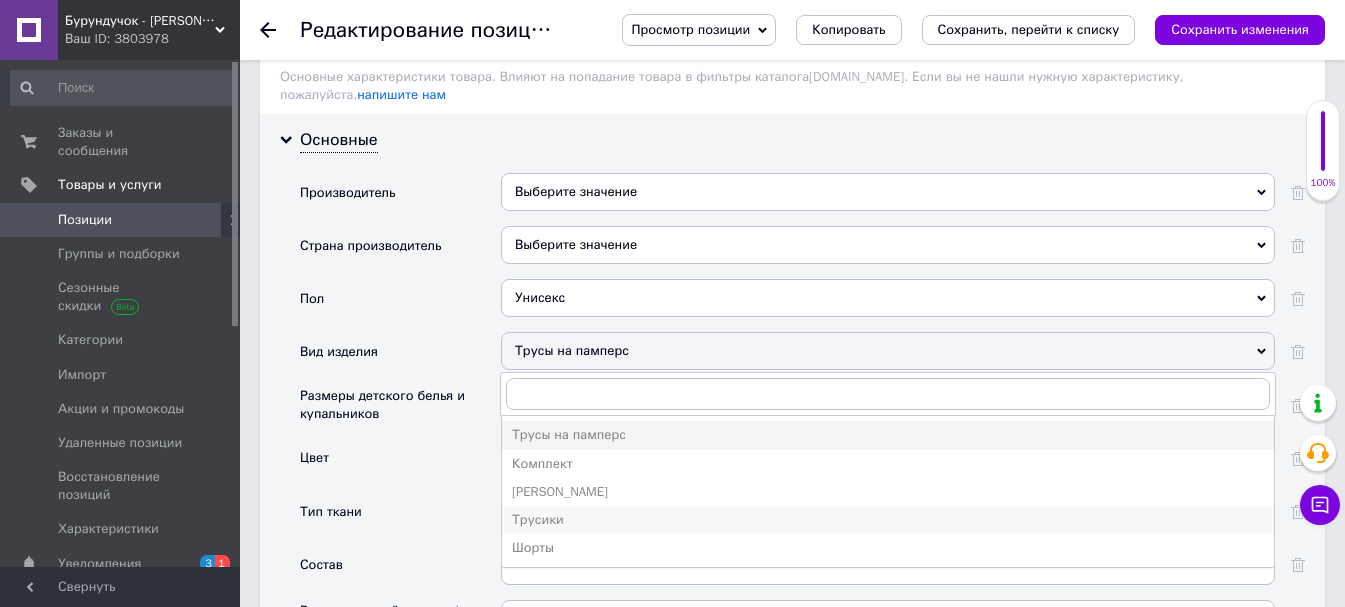 click on "Трусики" at bounding box center [888, 520] 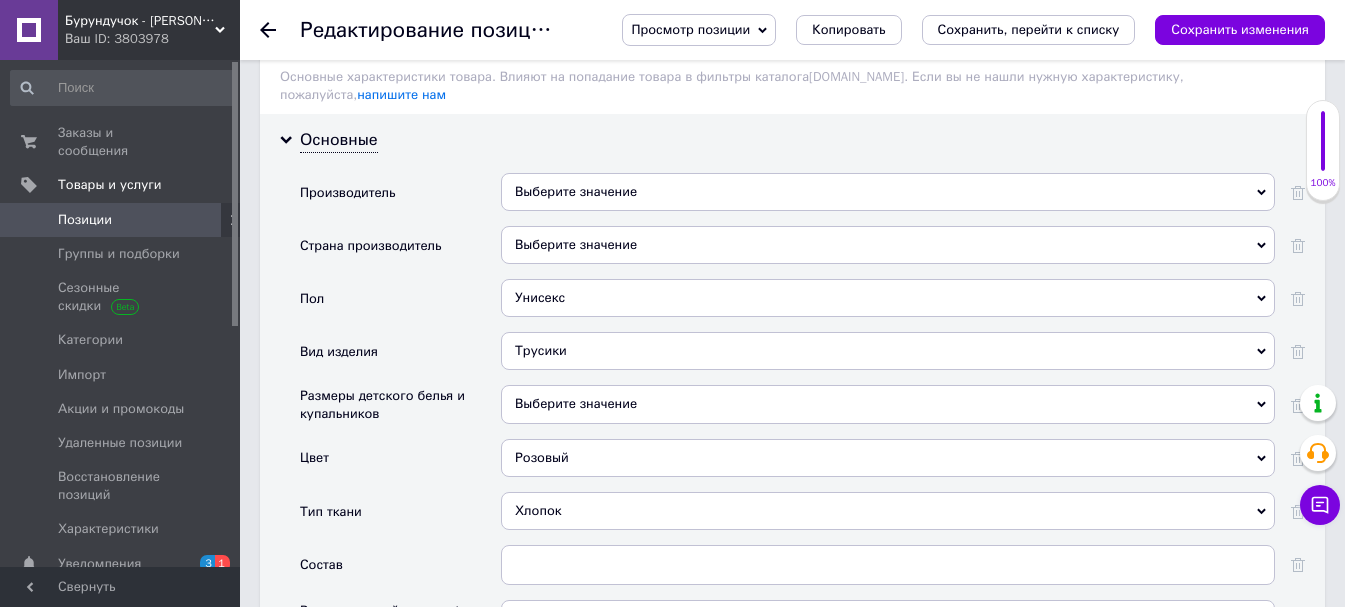 click on "Трусики" at bounding box center [888, 351] 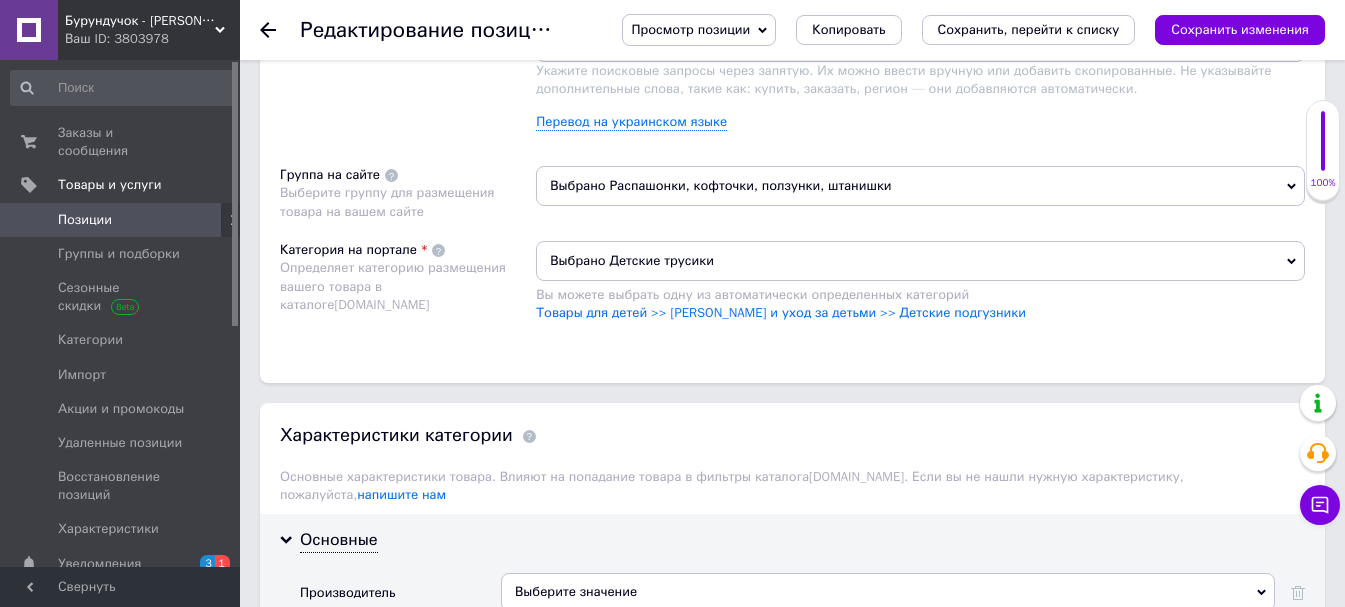 scroll, scrollTop: 1300, scrollLeft: 0, axis: vertical 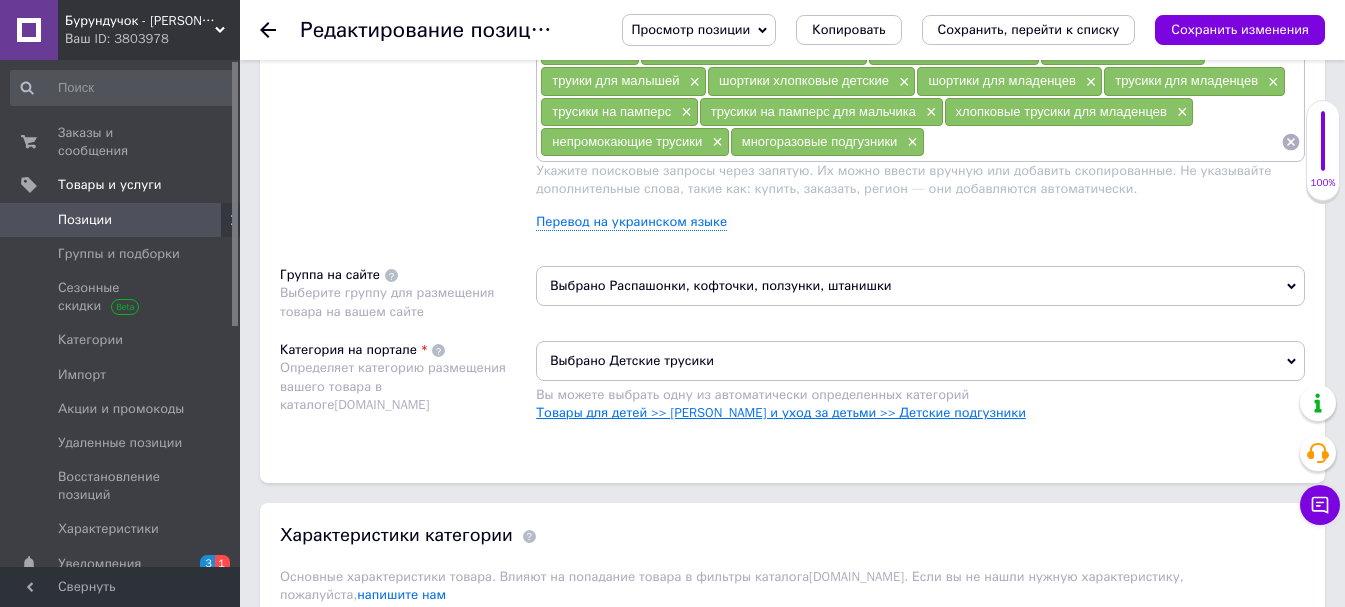 click on "Товары для детей >> Гигиена и уход за детьми >> Детские подгузники" at bounding box center [781, 412] 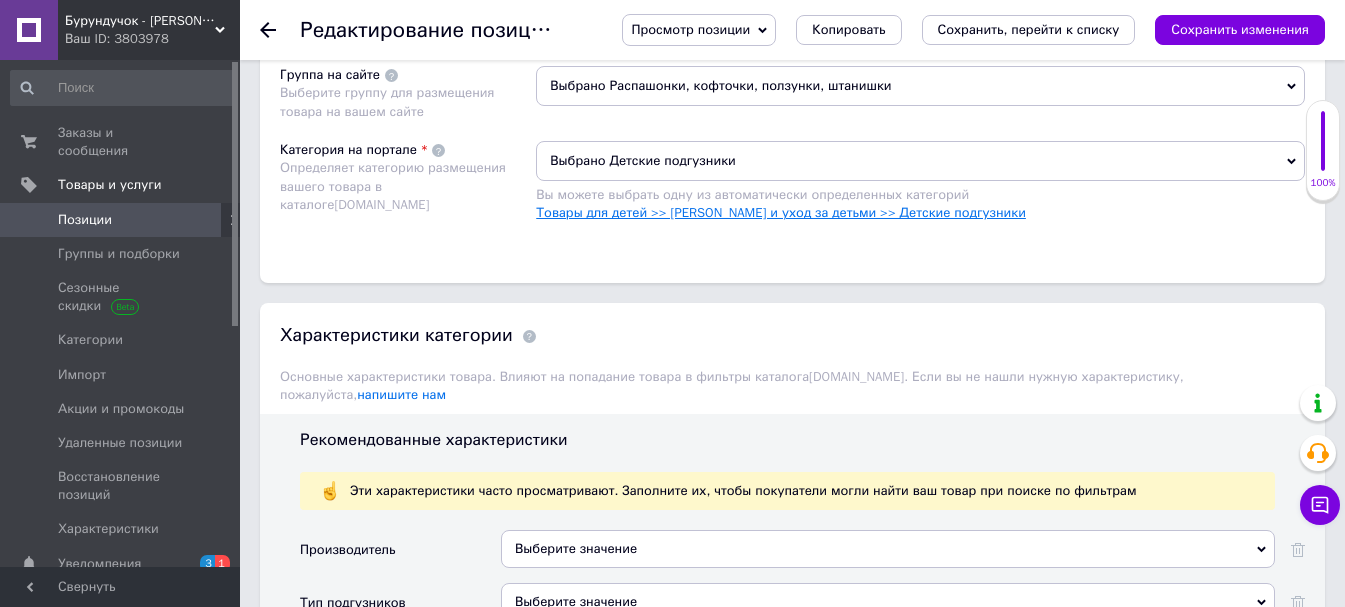 scroll, scrollTop: 1700, scrollLeft: 0, axis: vertical 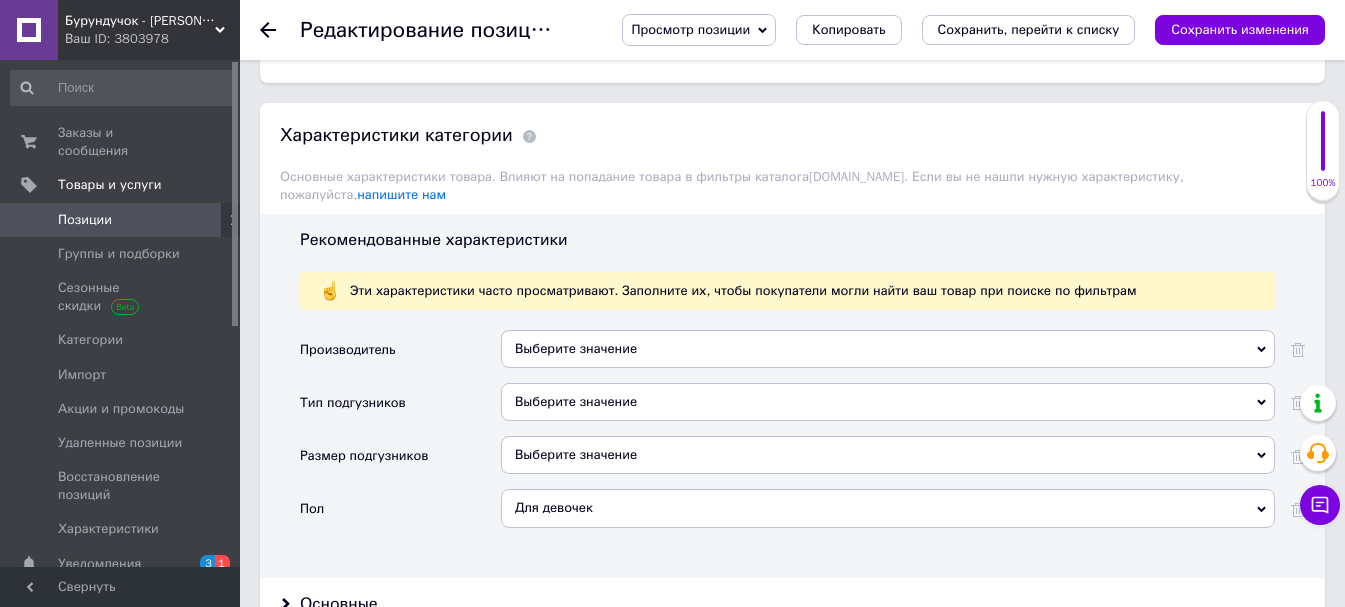 click on "Выберите значение" at bounding box center [888, 349] 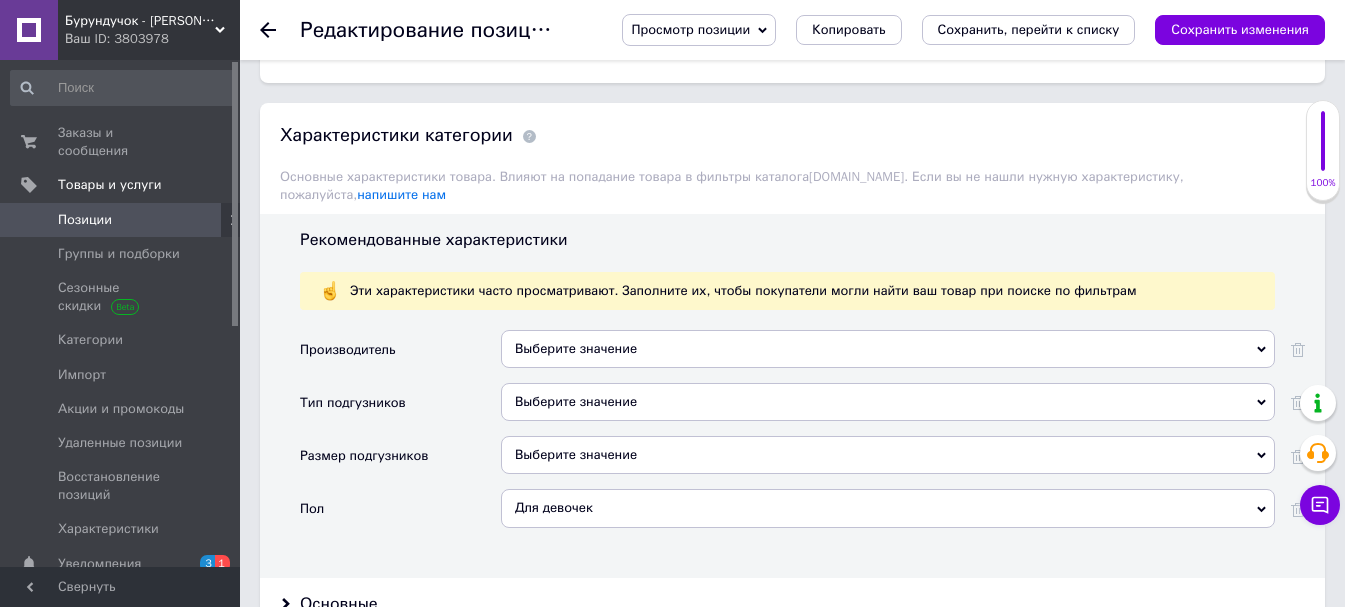 drag, startPoint x: 666, startPoint y: 556, endPoint x: 663, endPoint y: 540, distance: 16.27882 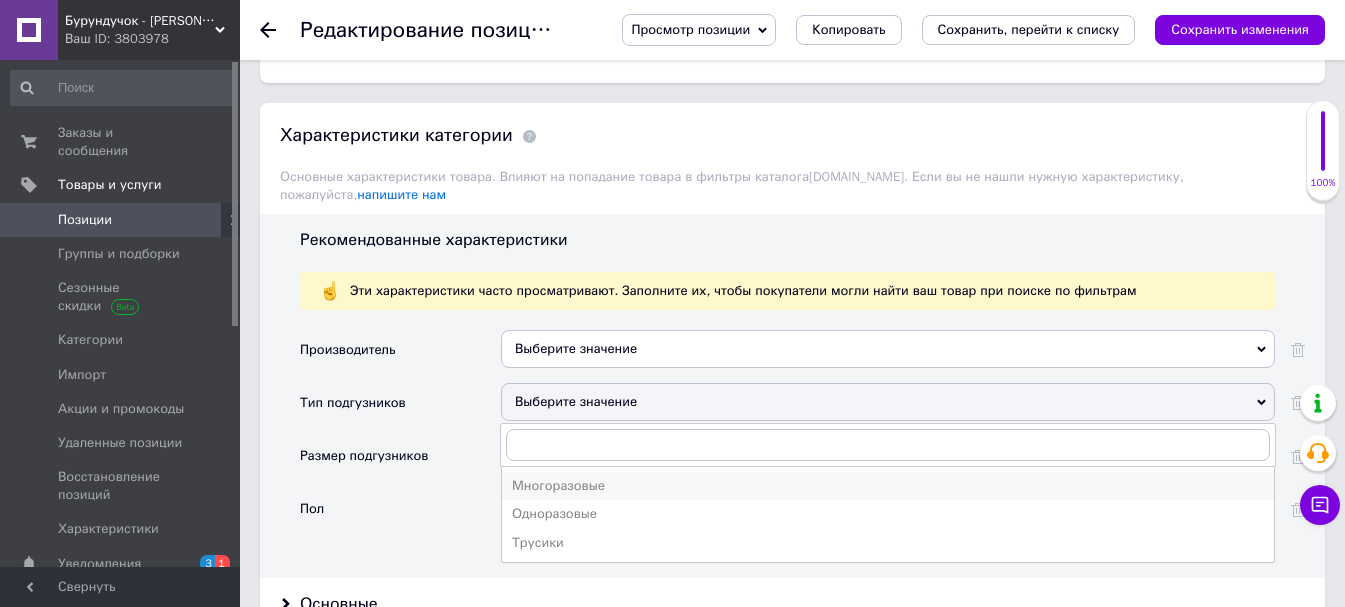 click on "Многоразовые" at bounding box center [888, 486] 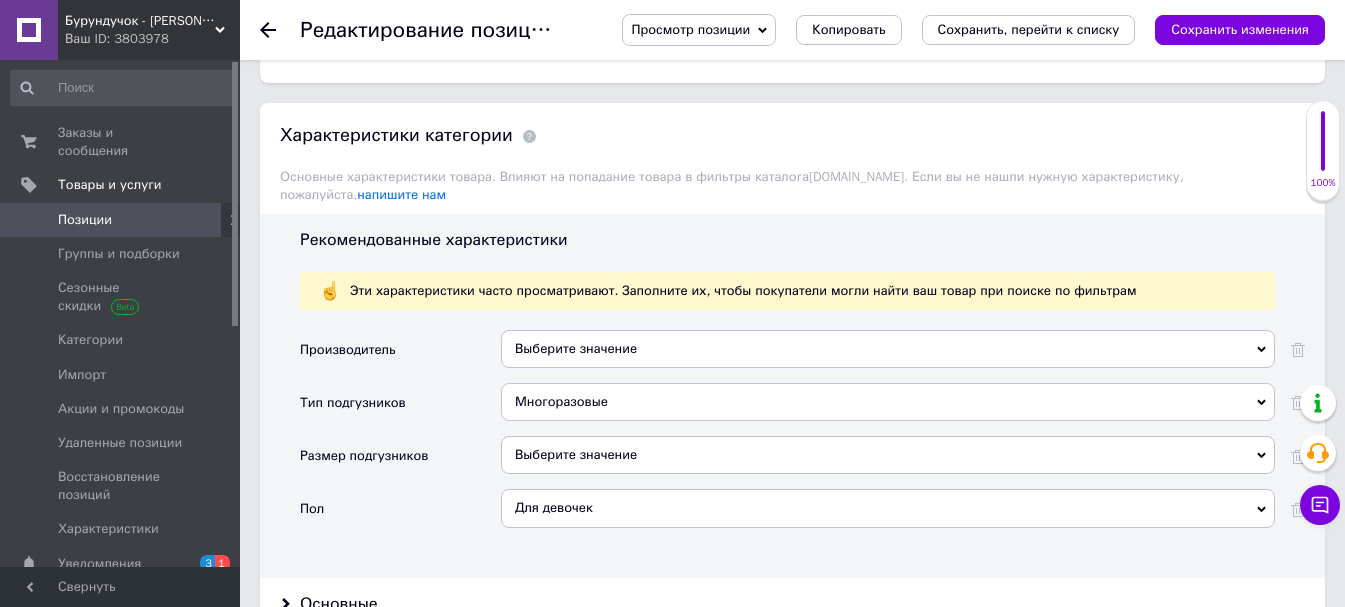 click on "Выберите значение" at bounding box center [888, 455] 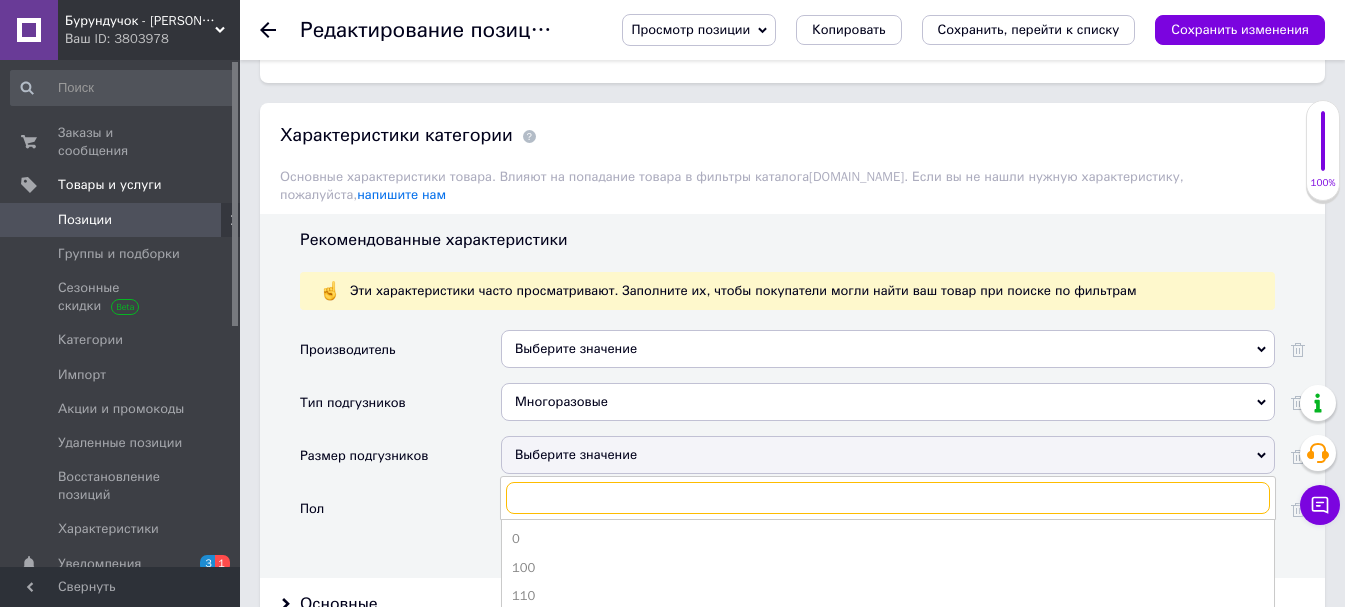 scroll, scrollTop: 1900, scrollLeft: 0, axis: vertical 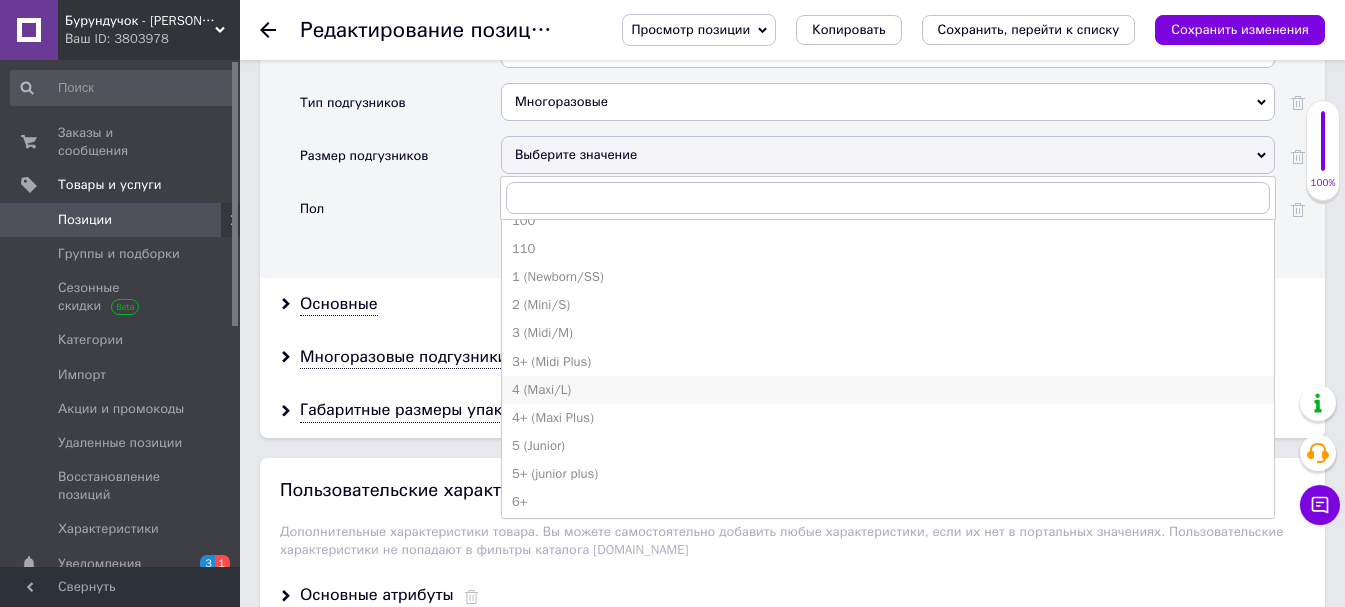 click on "4 (Maxi/L)" at bounding box center [888, 390] 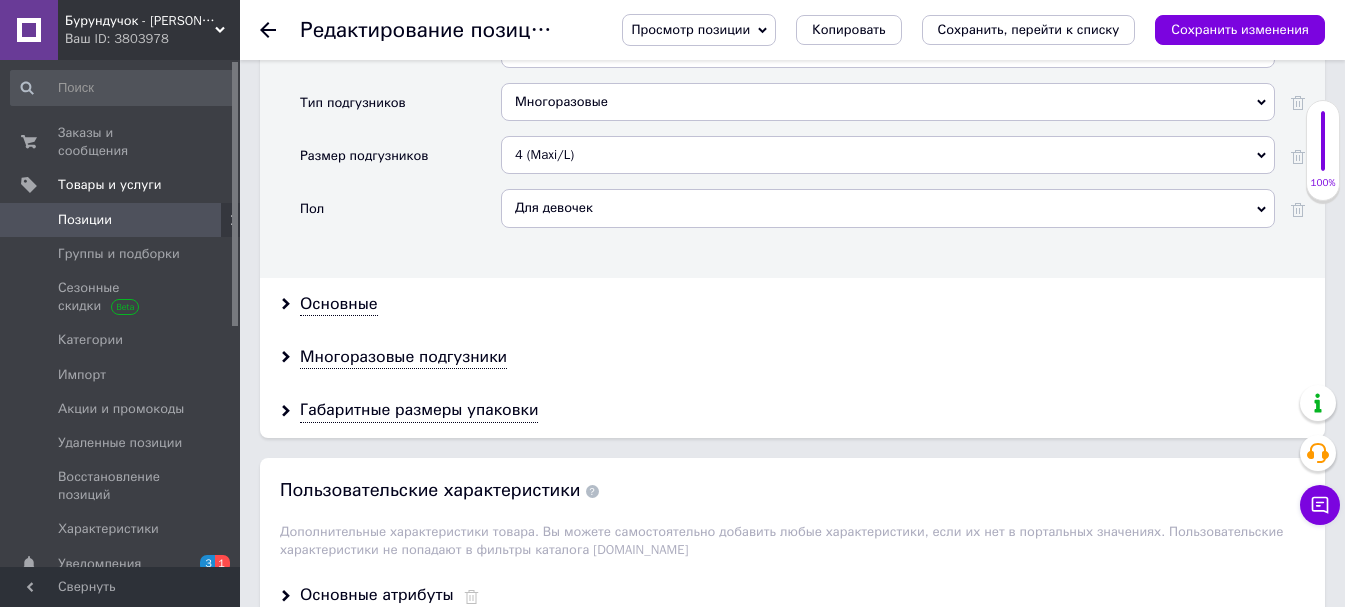 click on "Для девочек" at bounding box center (888, 208) 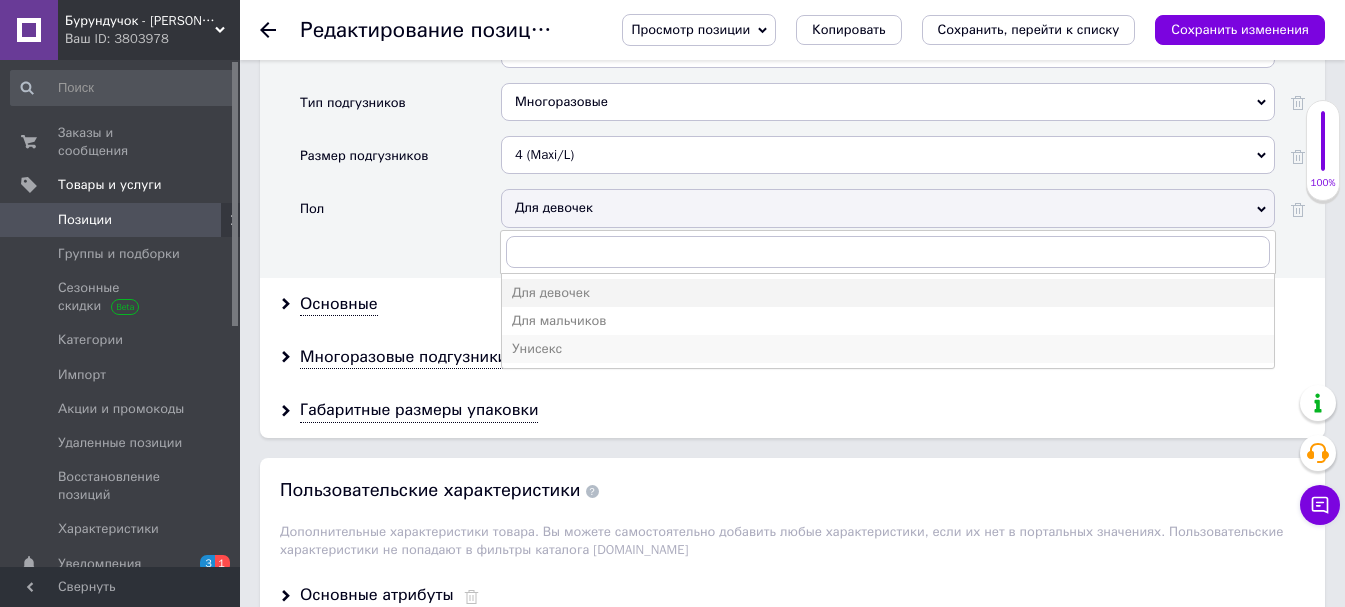click on "Унисекс" at bounding box center (888, 349) 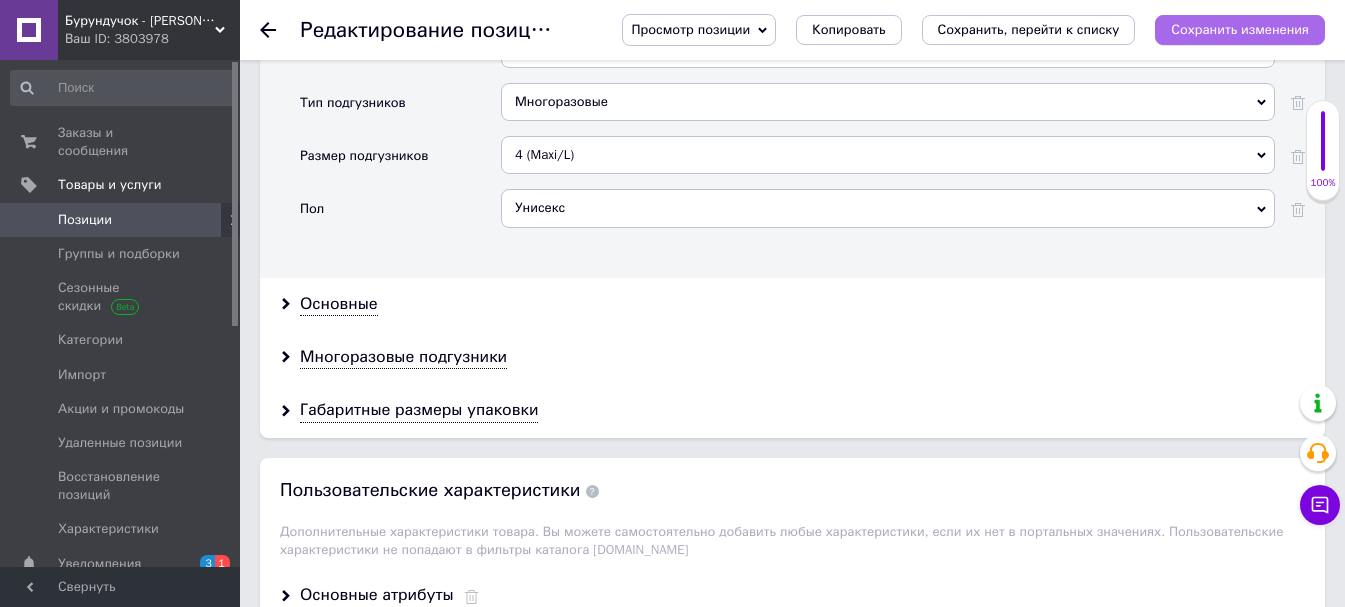 click on "Сохранить изменения" at bounding box center (1240, 29) 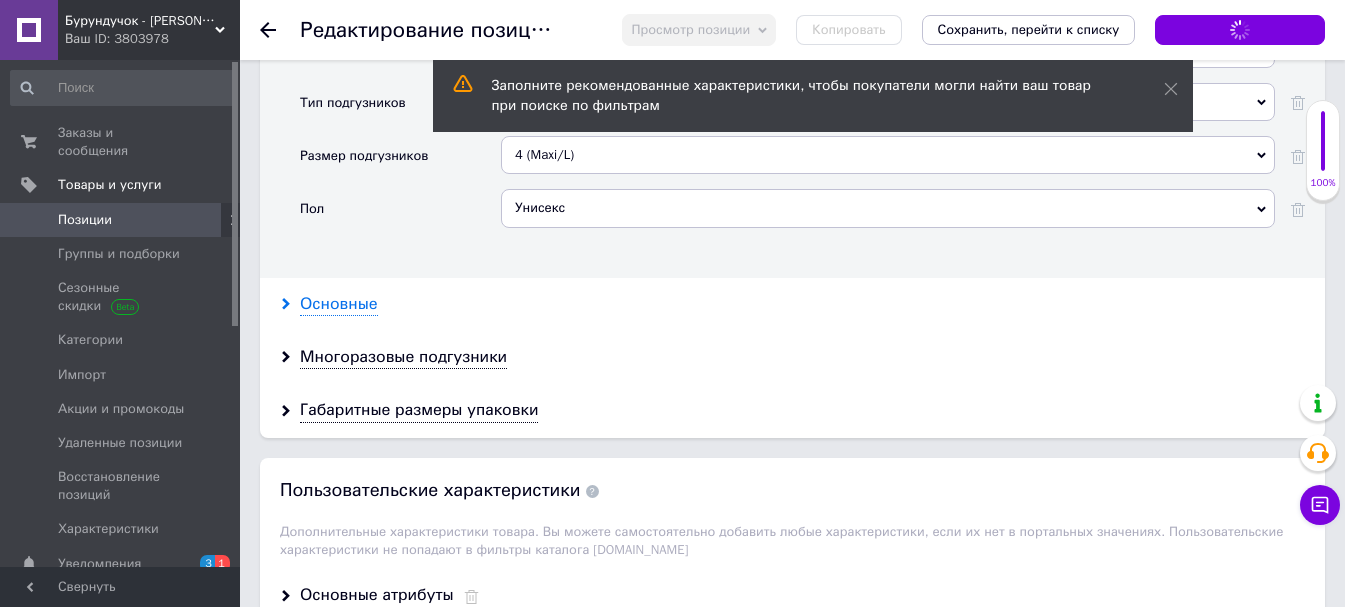 click on "Основные" at bounding box center [339, 304] 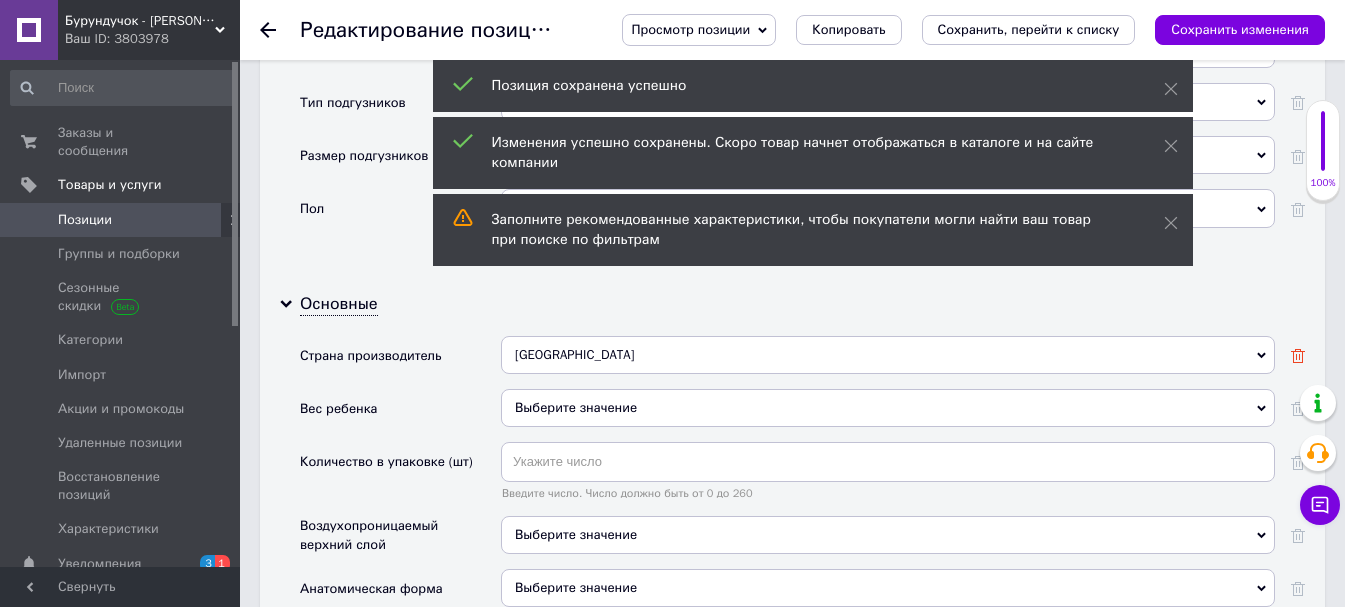 click 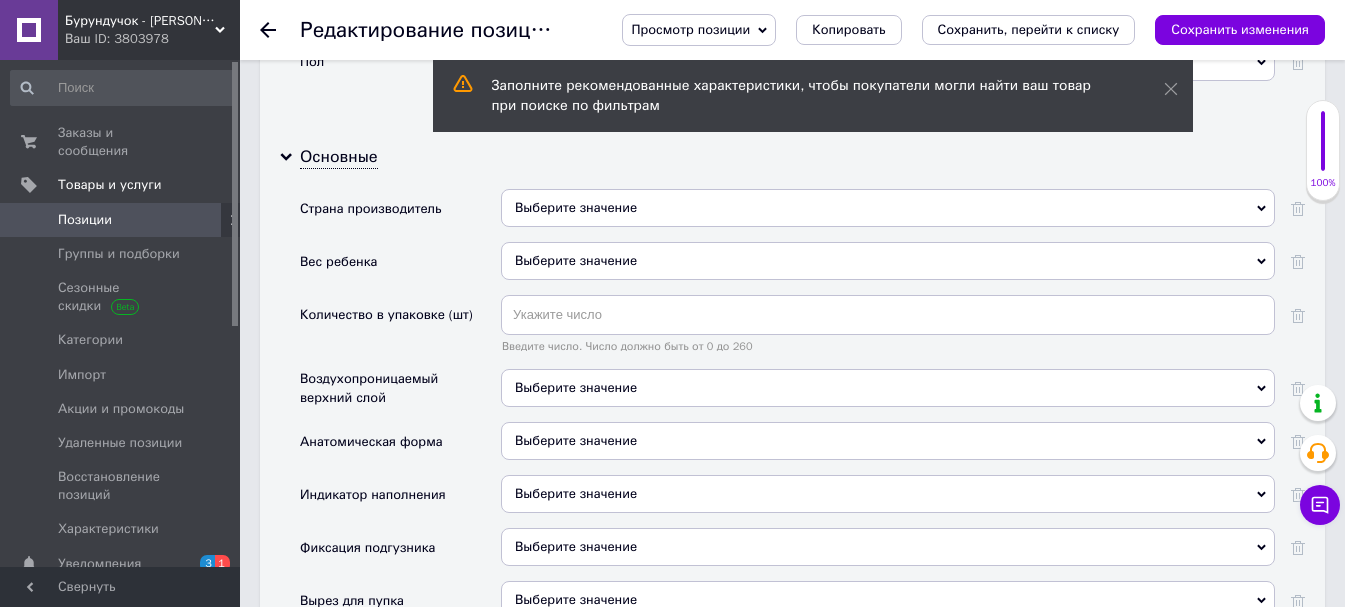 scroll, scrollTop: 2100, scrollLeft: 0, axis: vertical 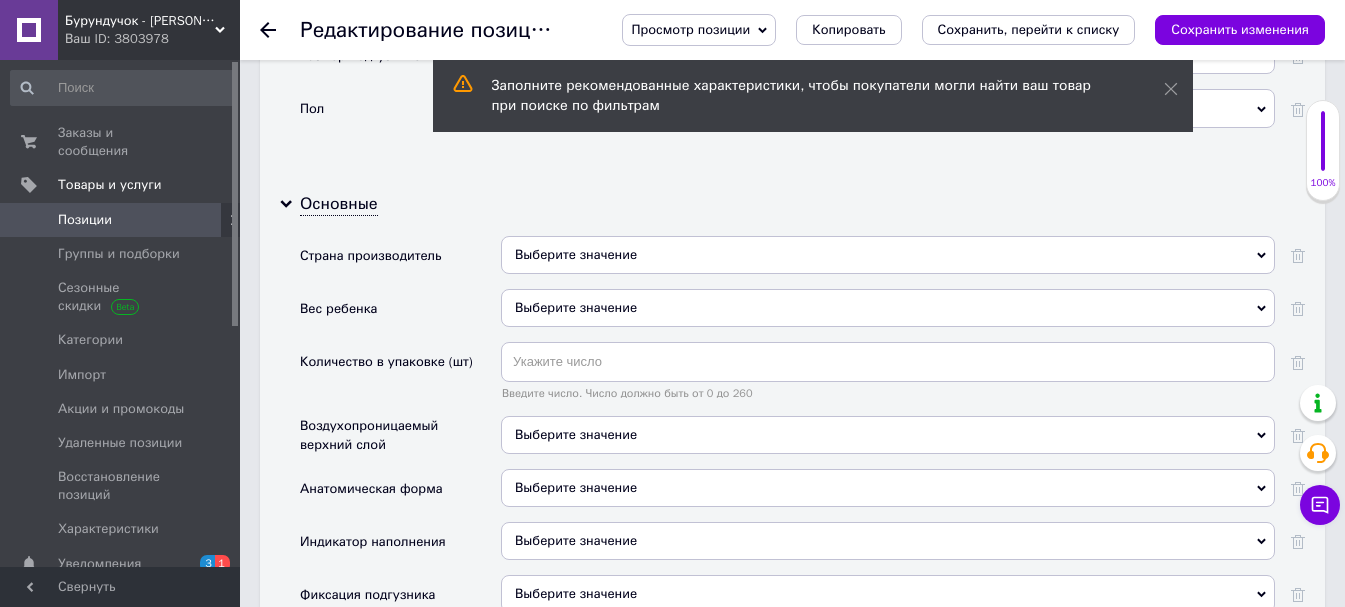 click on "Выберите значение" at bounding box center [888, 308] 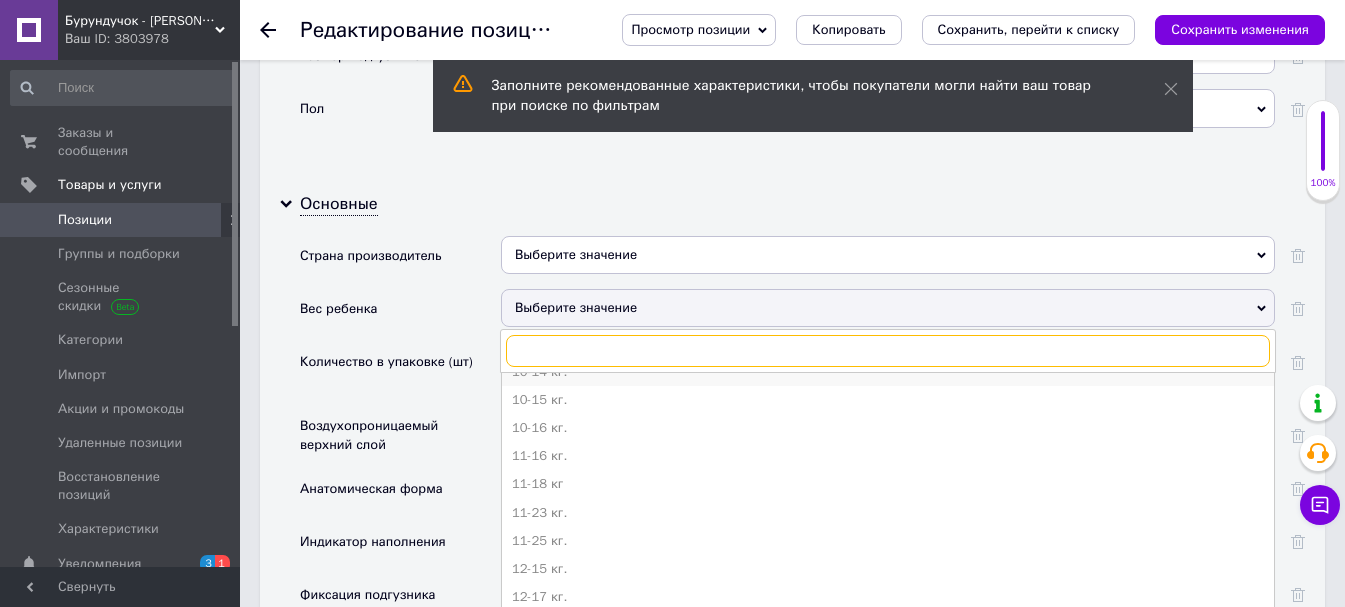 scroll, scrollTop: 200, scrollLeft: 0, axis: vertical 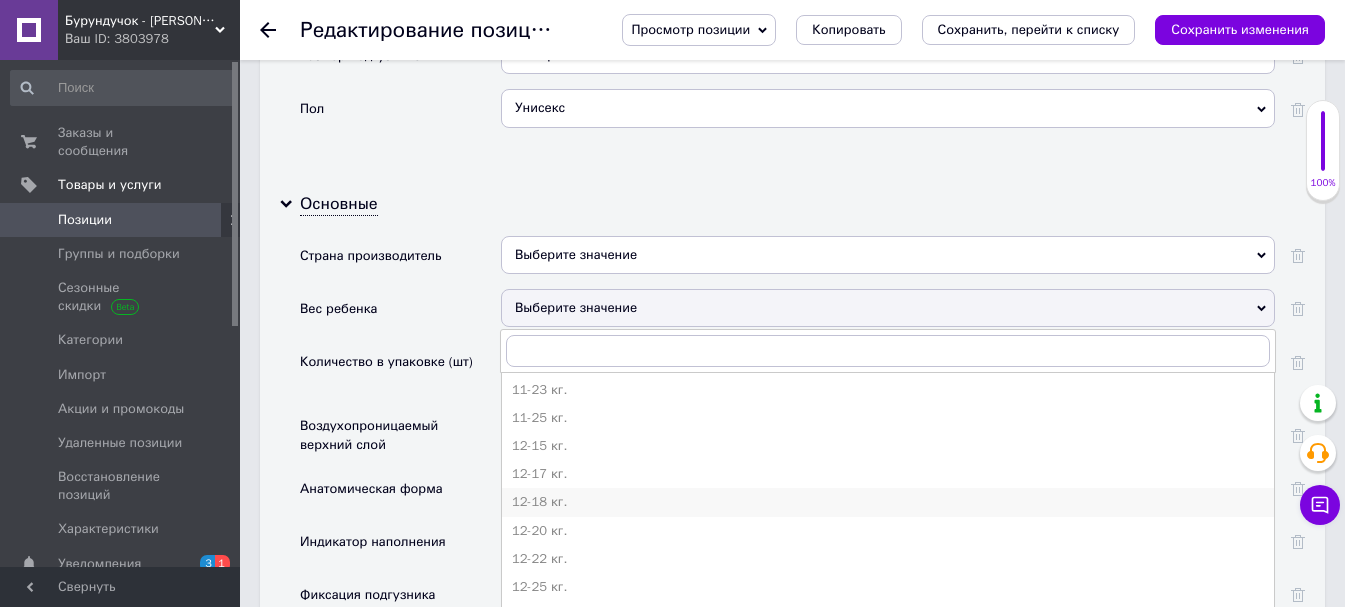 click on "12-18 кг." at bounding box center [888, 502] 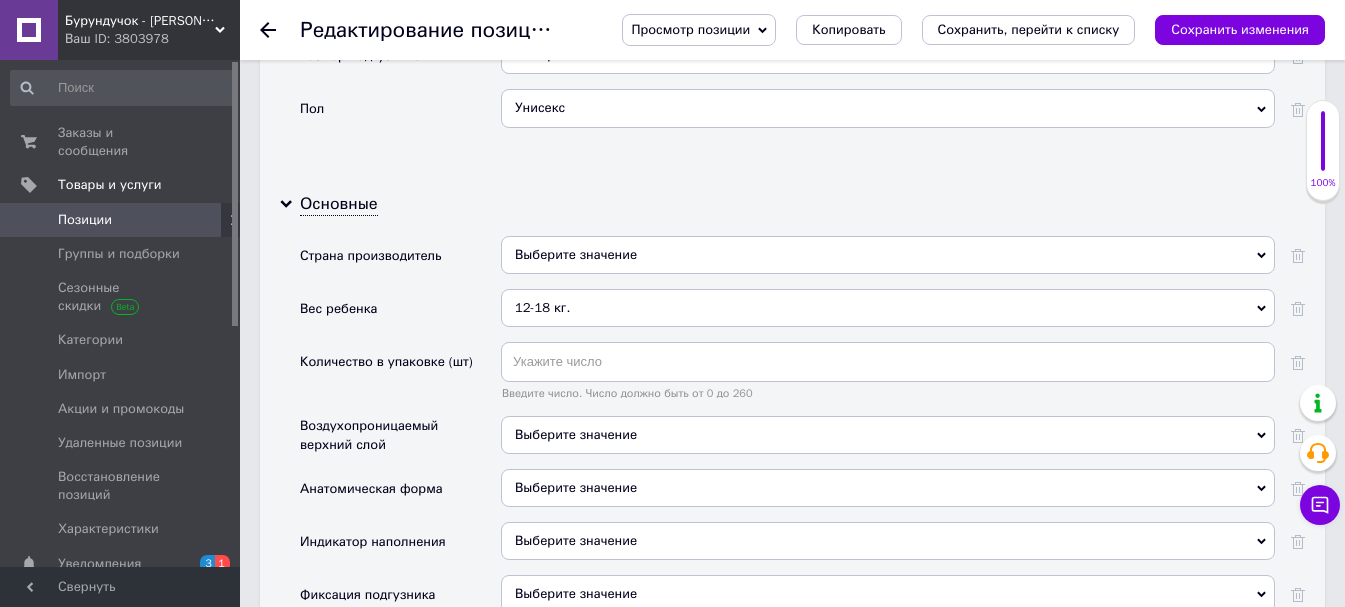 click on "Введите число. Число должно быть от 0 до 260" at bounding box center [888, 393] 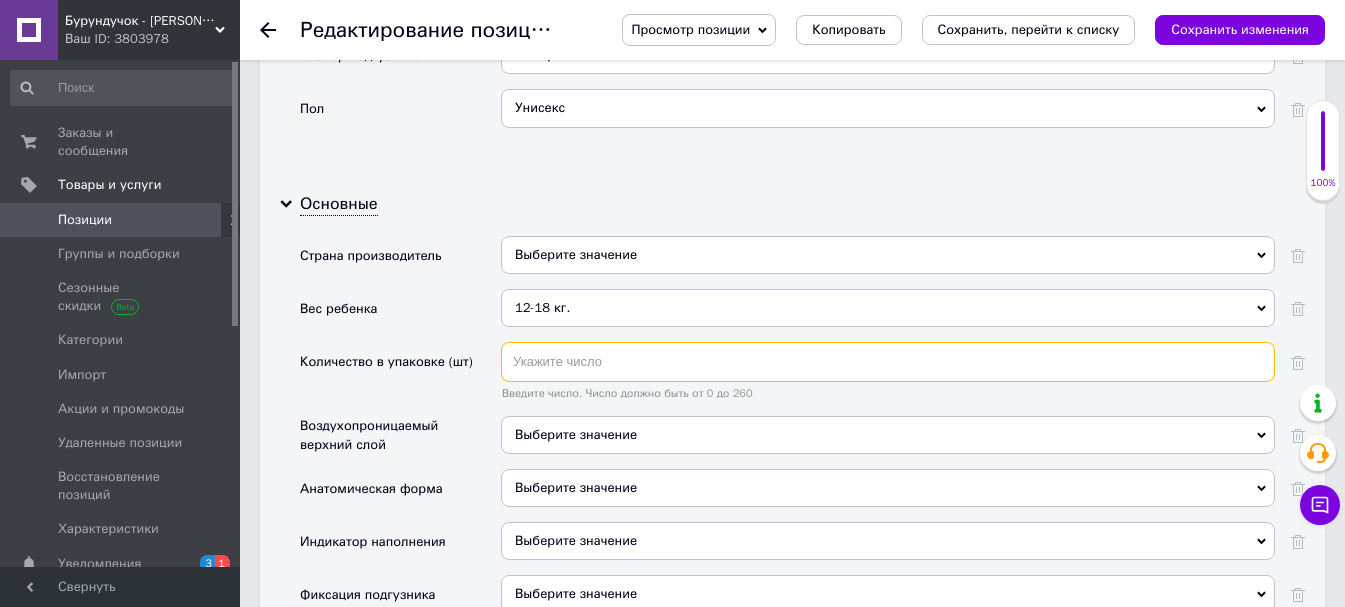 click at bounding box center [888, 362] 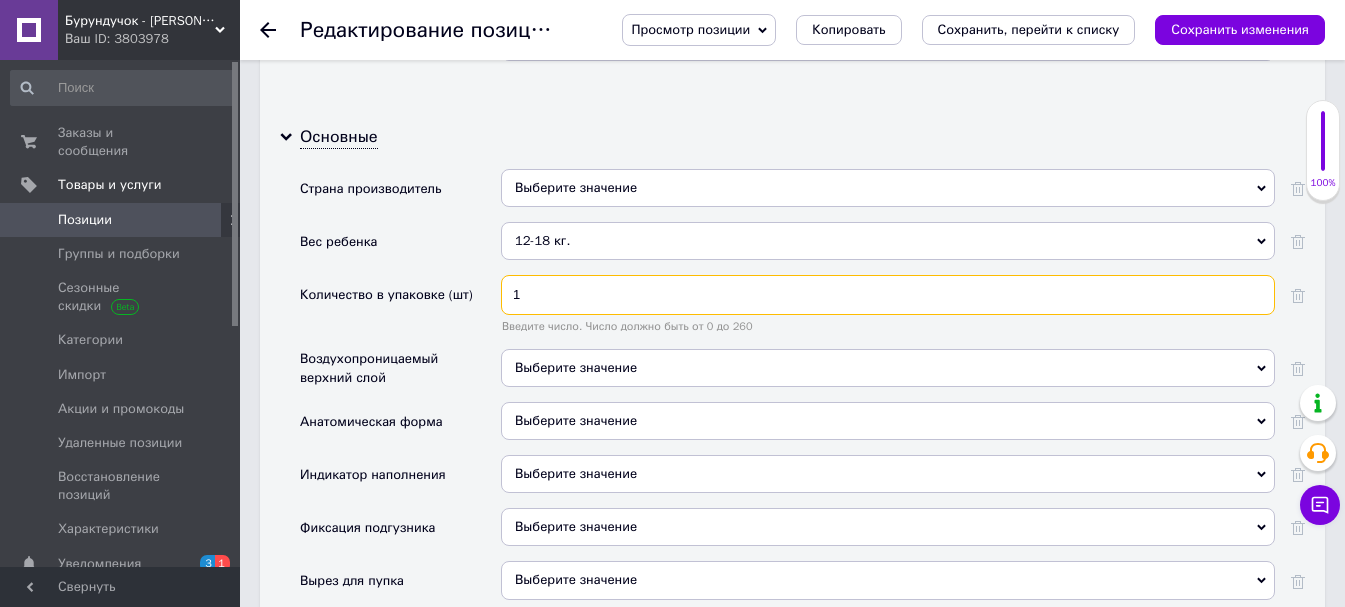 scroll, scrollTop: 2200, scrollLeft: 0, axis: vertical 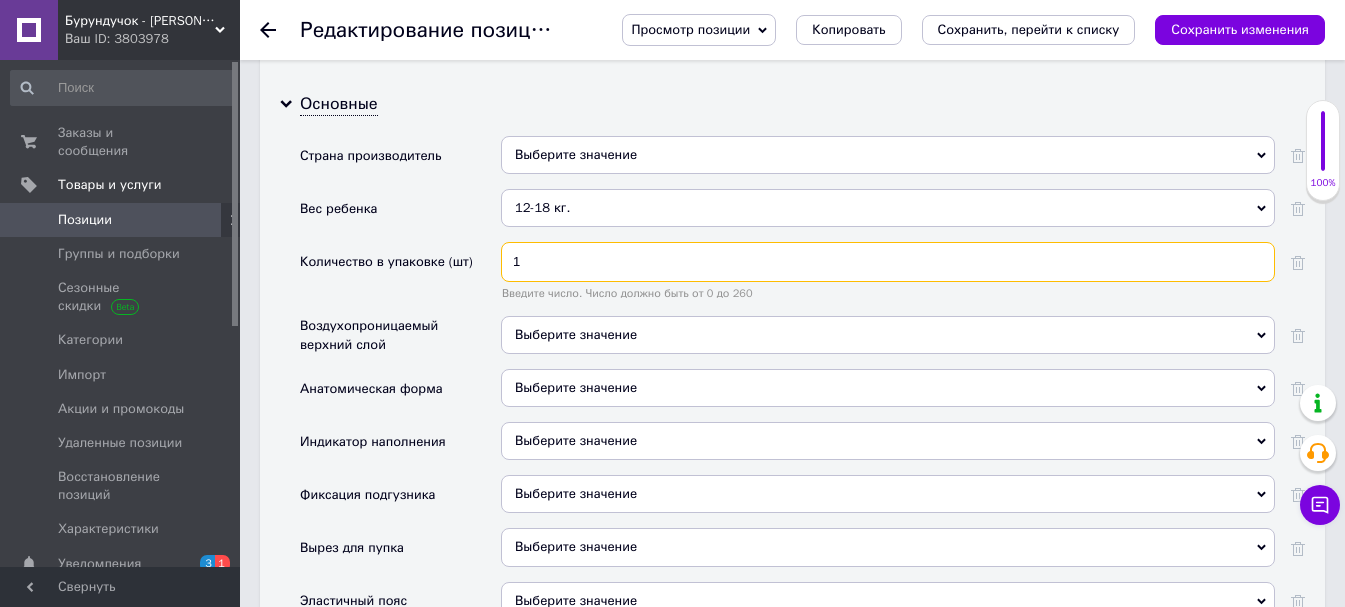 type on "1" 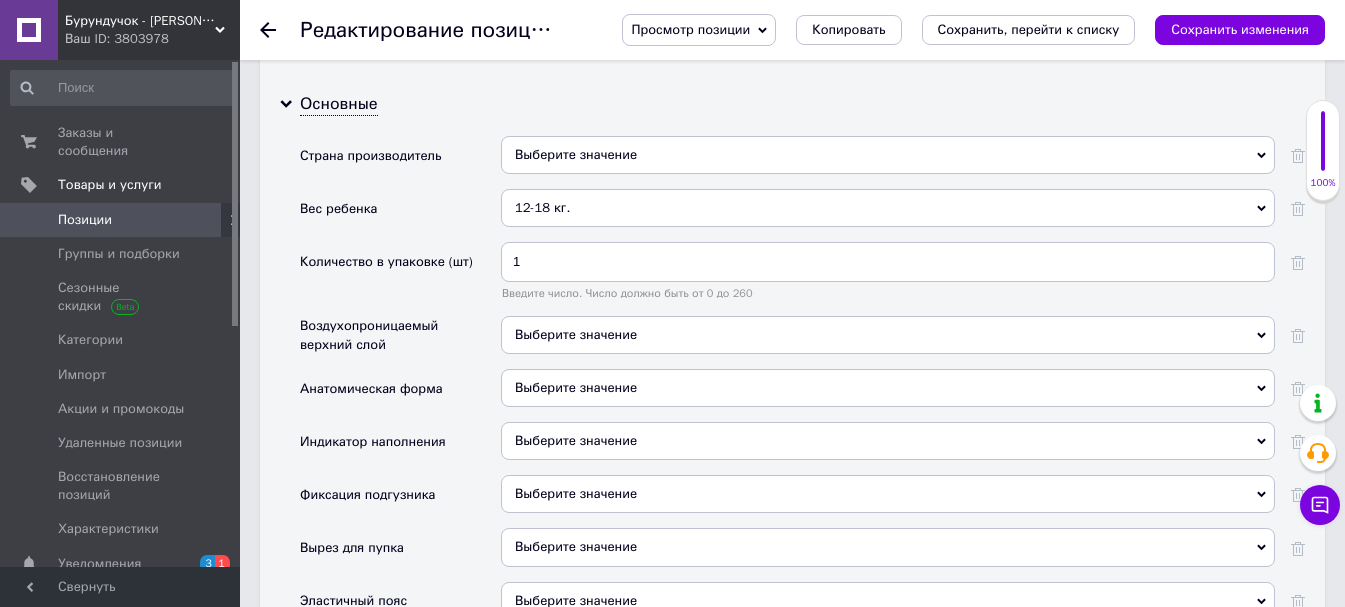 click on "Выберите значение" at bounding box center (888, 335) 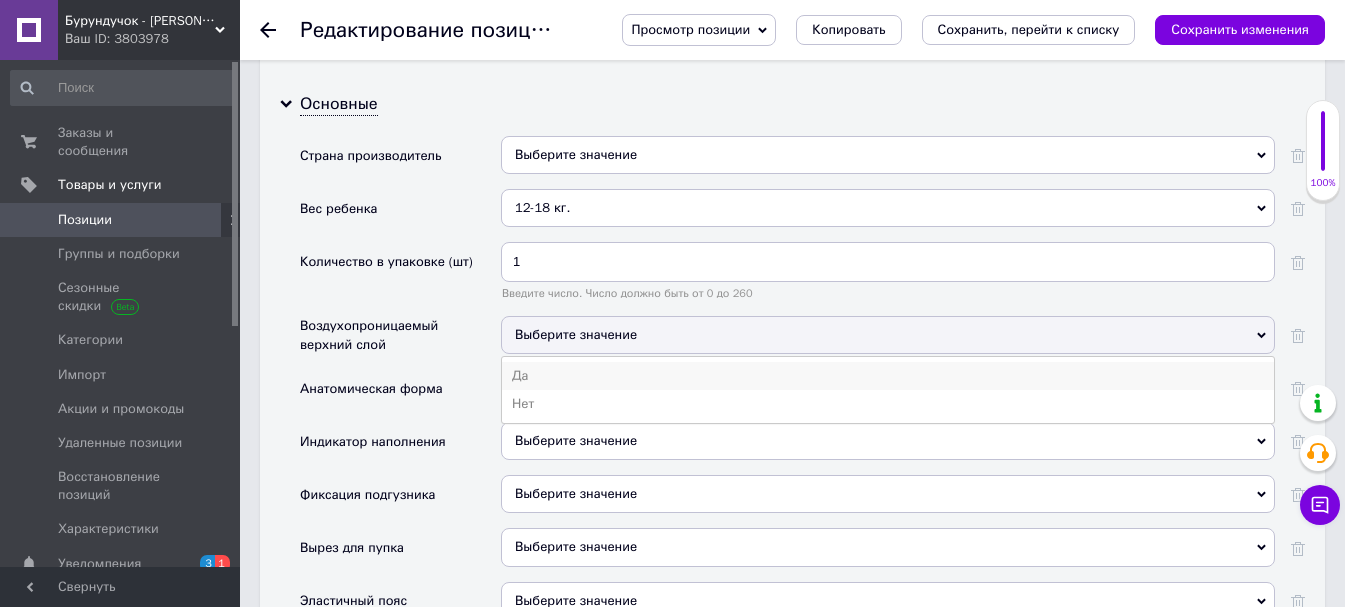 click on "Да" at bounding box center (888, 376) 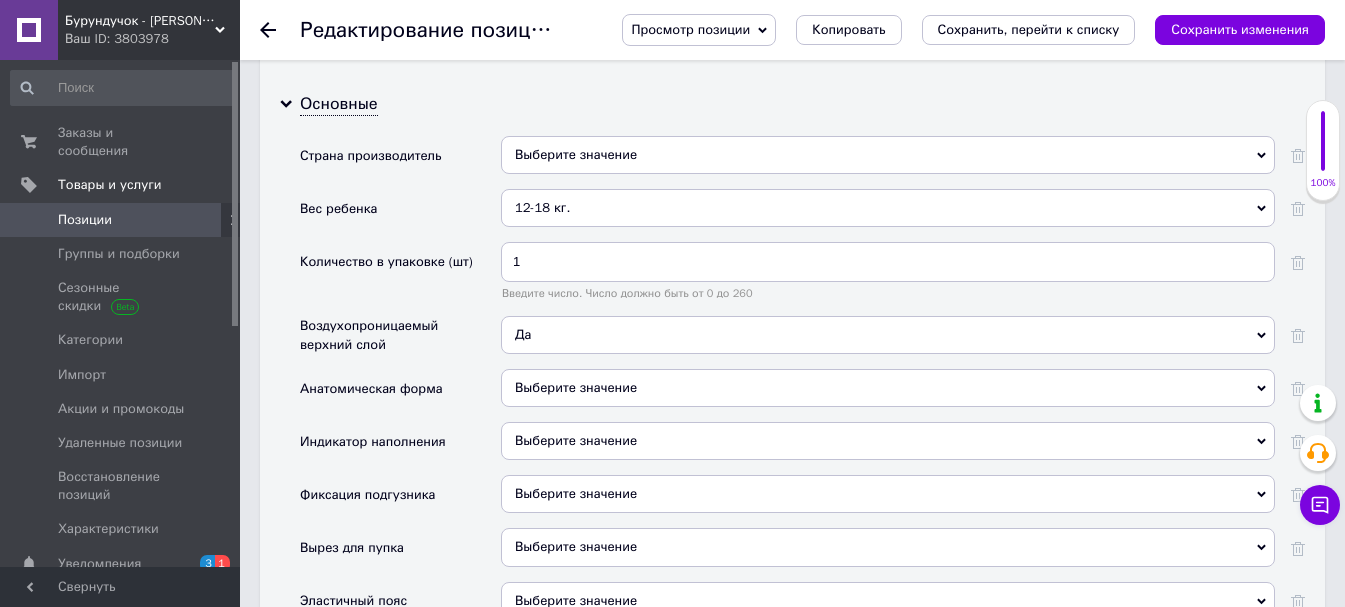 click on "Выберите значение" at bounding box center [888, 388] 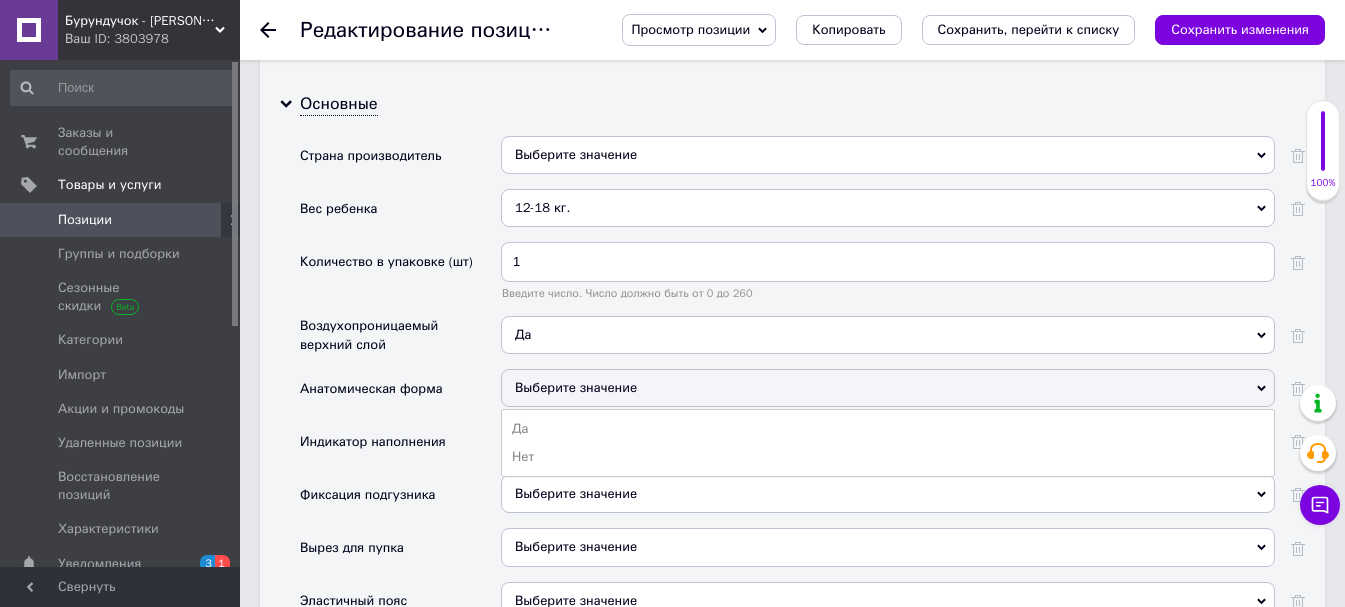 click on "Выберите значение" at bounding box center (888, 388) 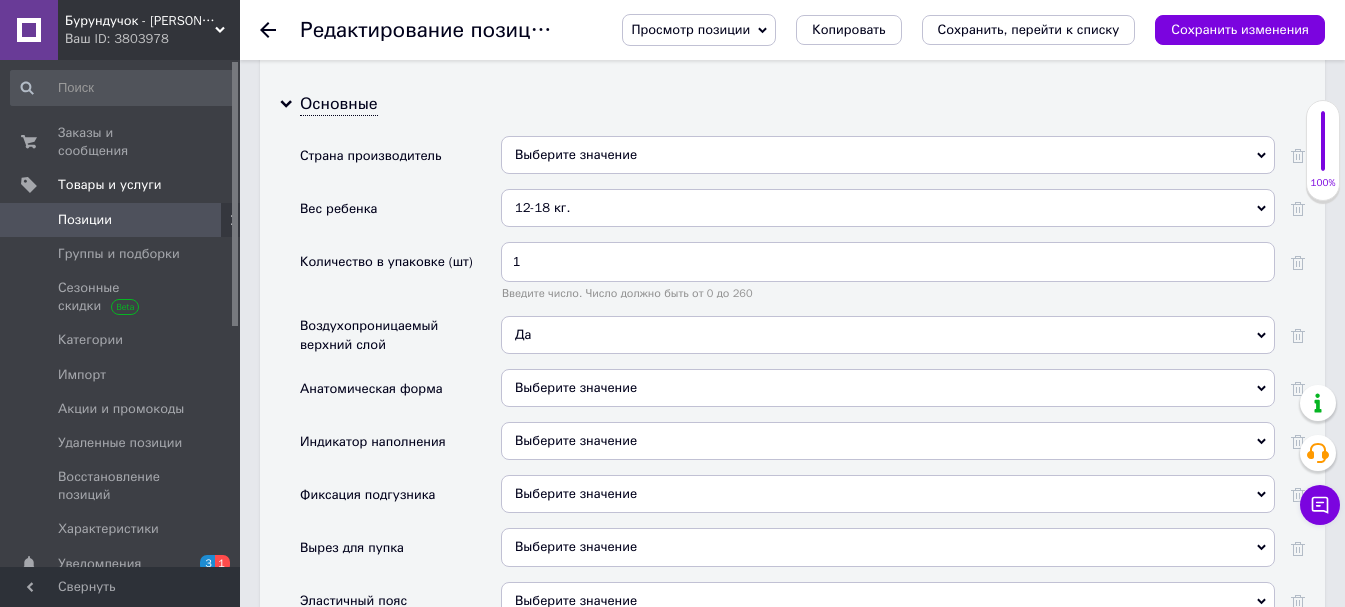 click on "Выберите значение" at bounding box center (888, 388) 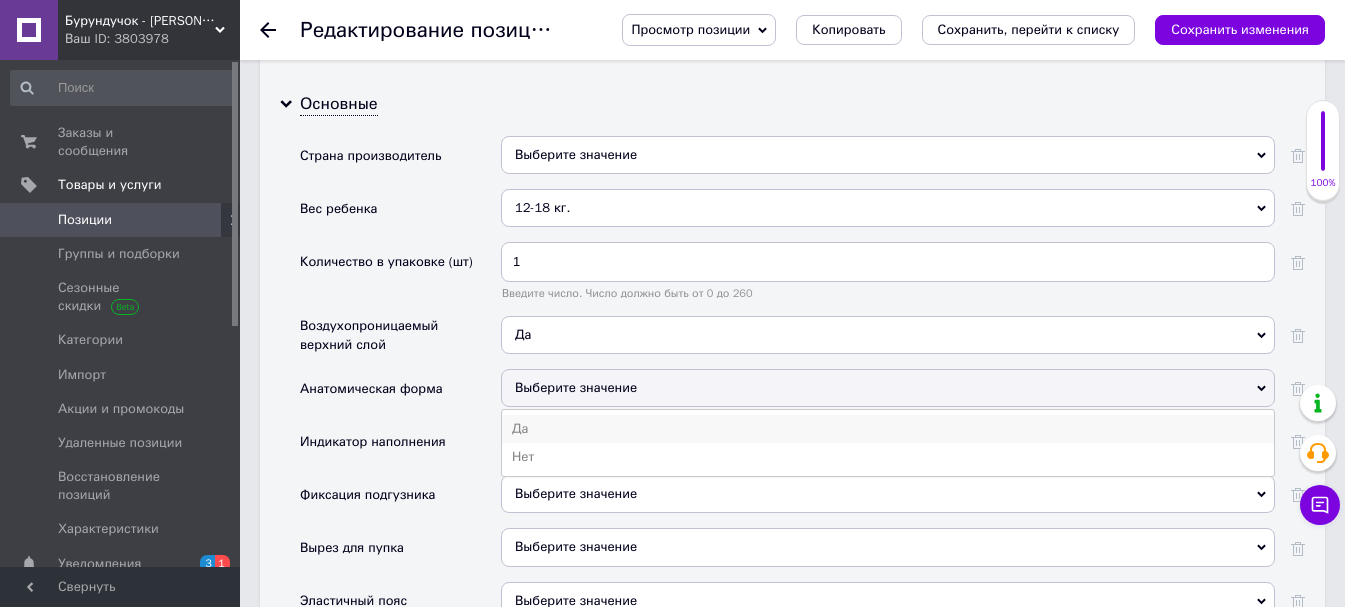 click on "Да" at bounding box center [888, 429] 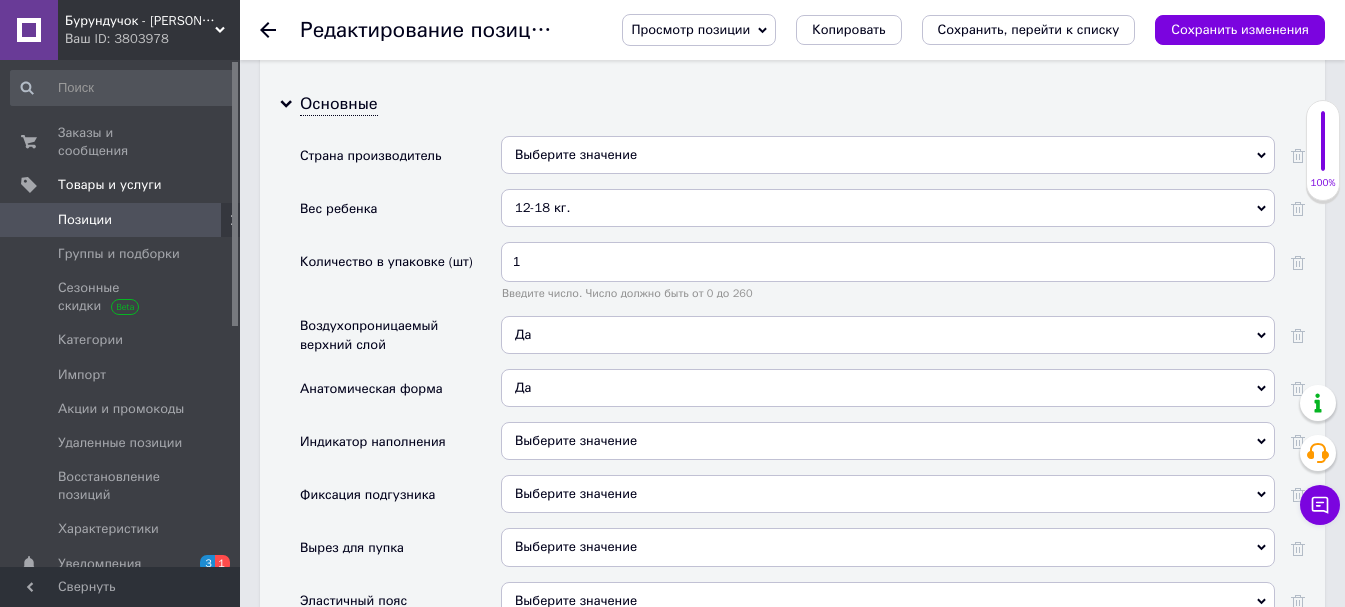 click on "Выберите значение" at bounding box center [888, 441] 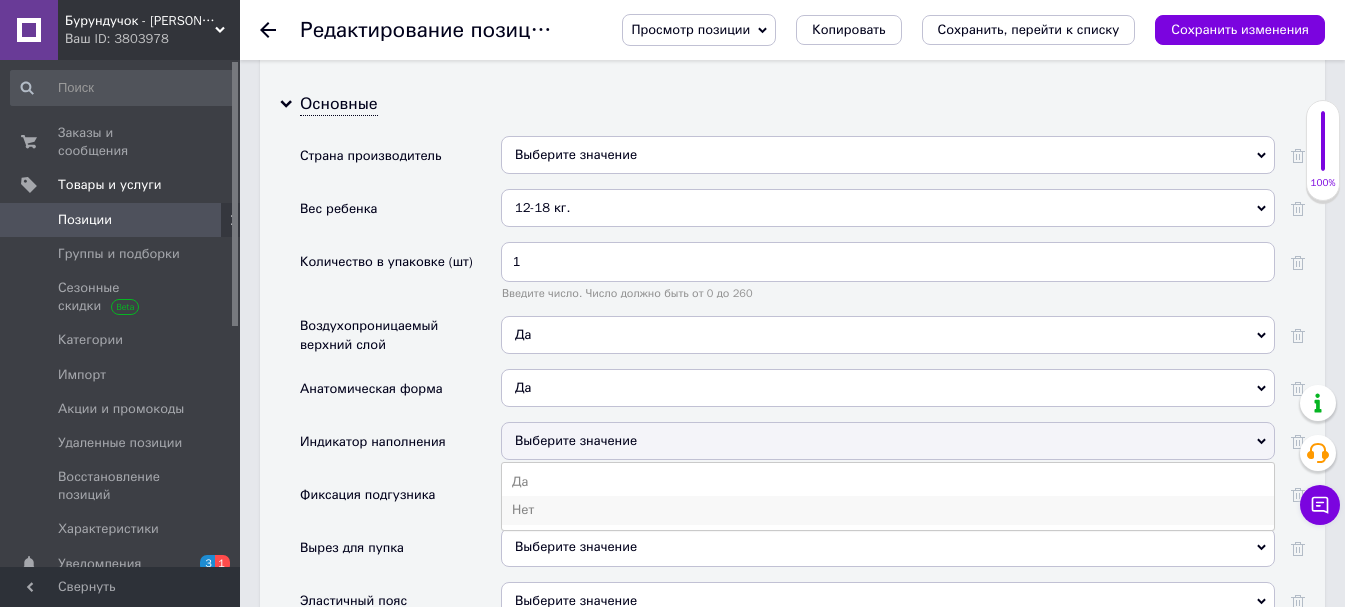 click on "Нет" at bounding box center [888, 510] 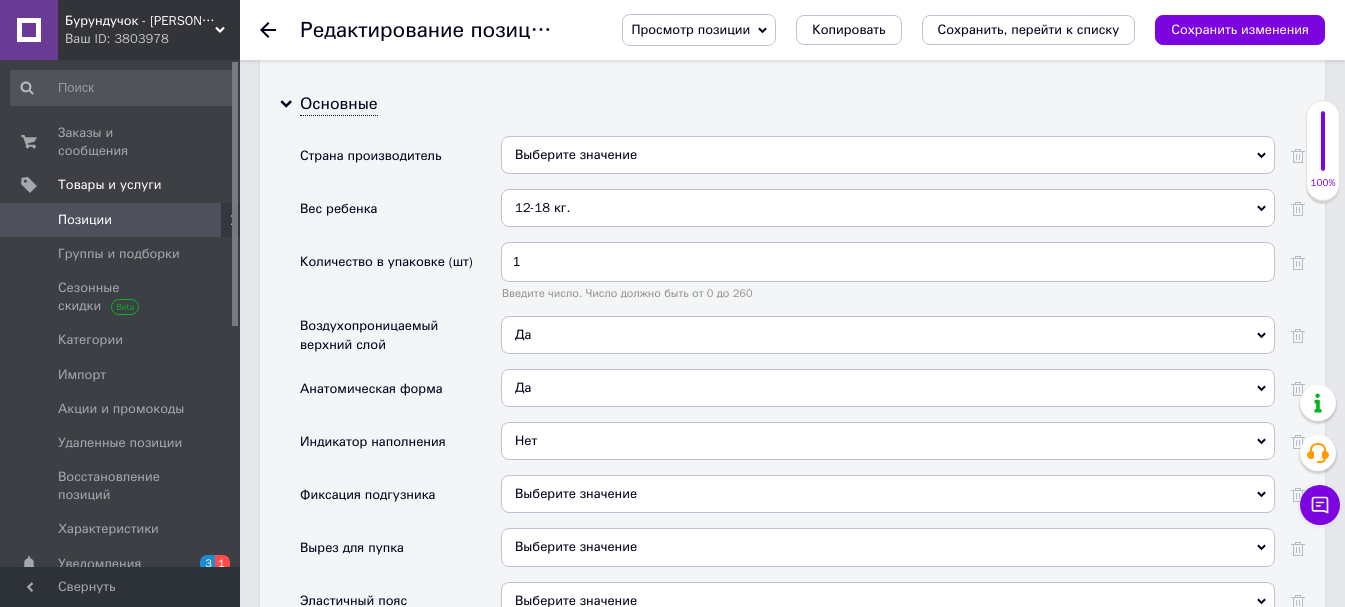 click on "Выберите значение" at bounding box center [888, 494] 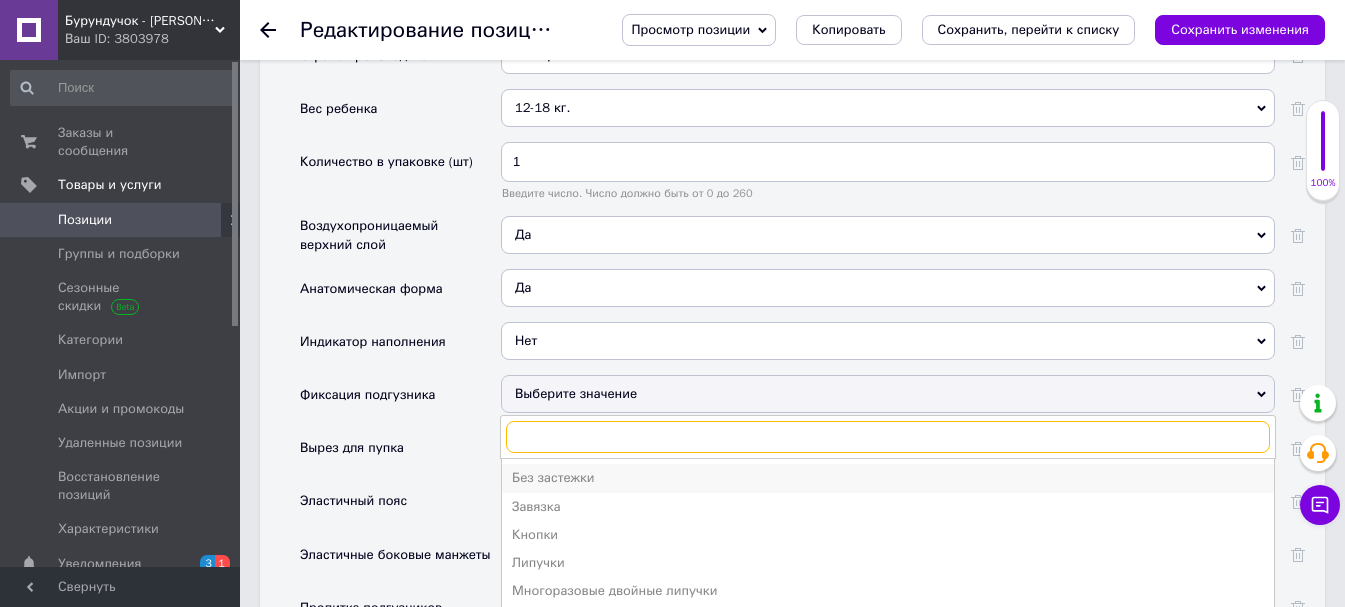 scroll, scrollTop: 2400, scrollLeft: 0, axis: vertical 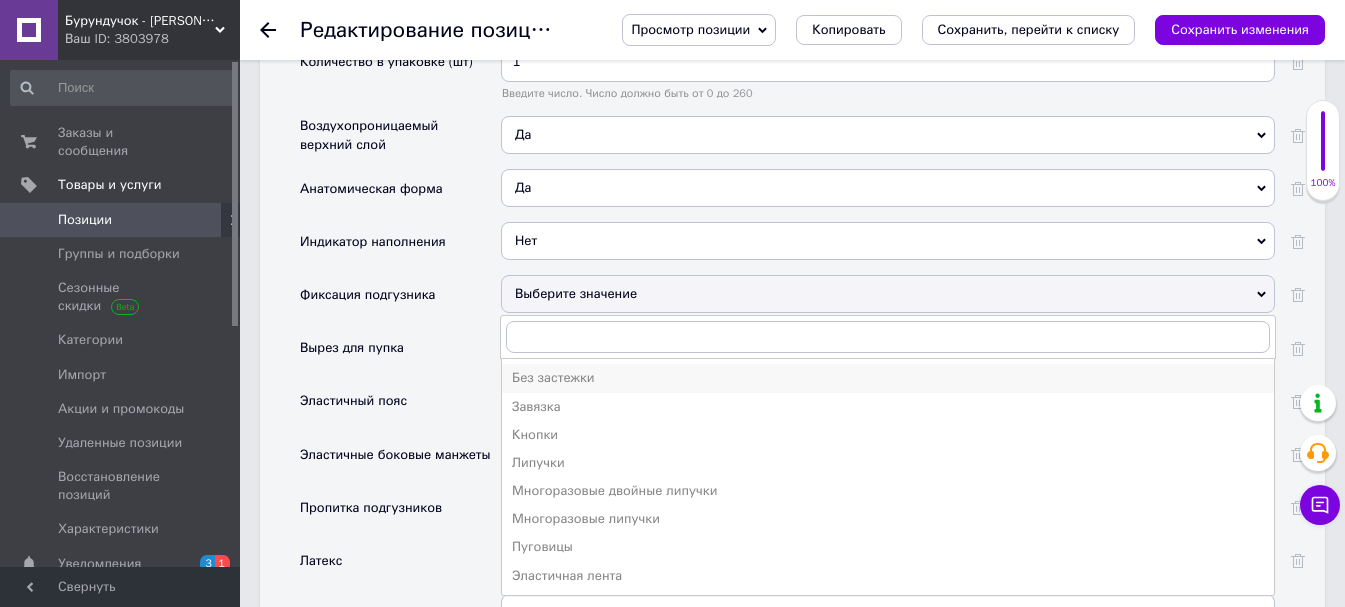 click on "Без застежки" at bounding box center [888, 378] 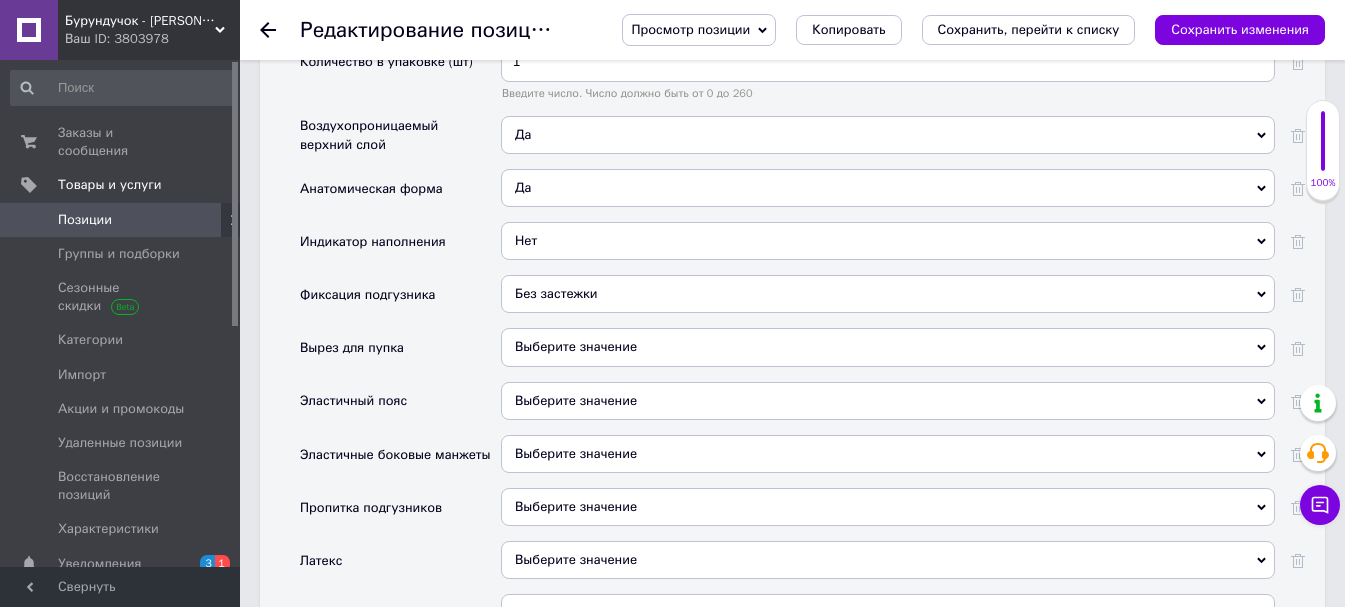 click on "Выберите значение" at bounding box center [888, 347] 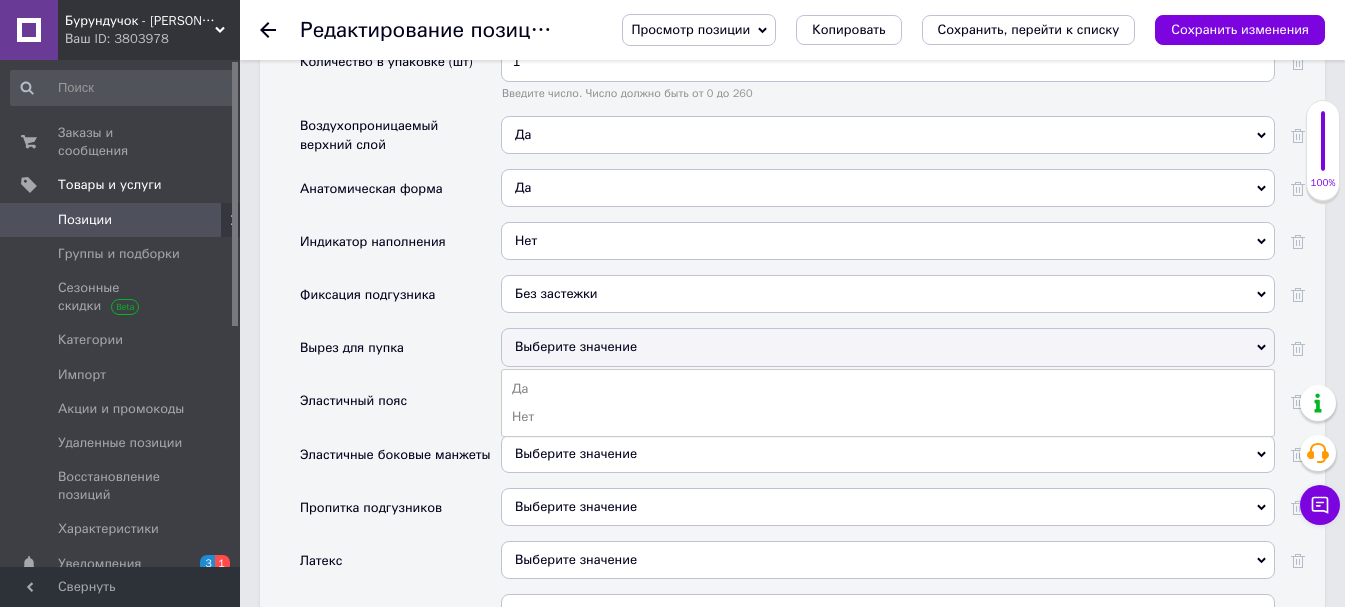 click on "Вырез для пупка" at bounding box center [400, 354] 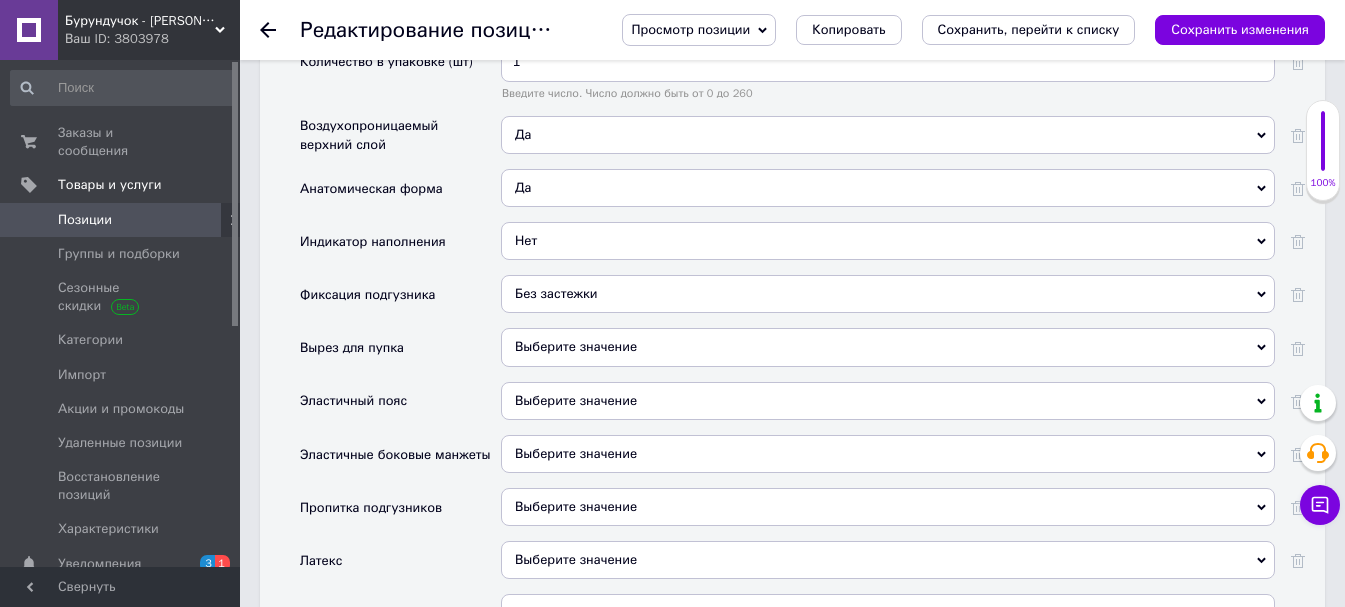 click on "Выберите значение" at bounding box center (888, 401) 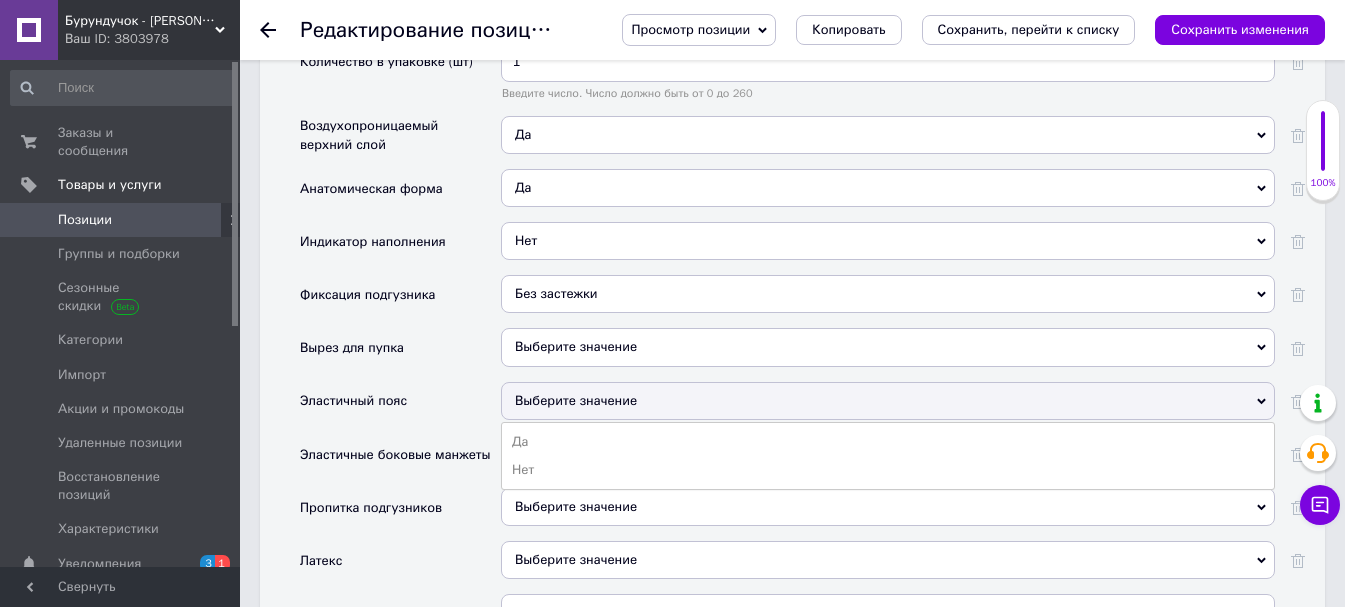 click on "Эластичный пояс" at bounding box center [400, 408] 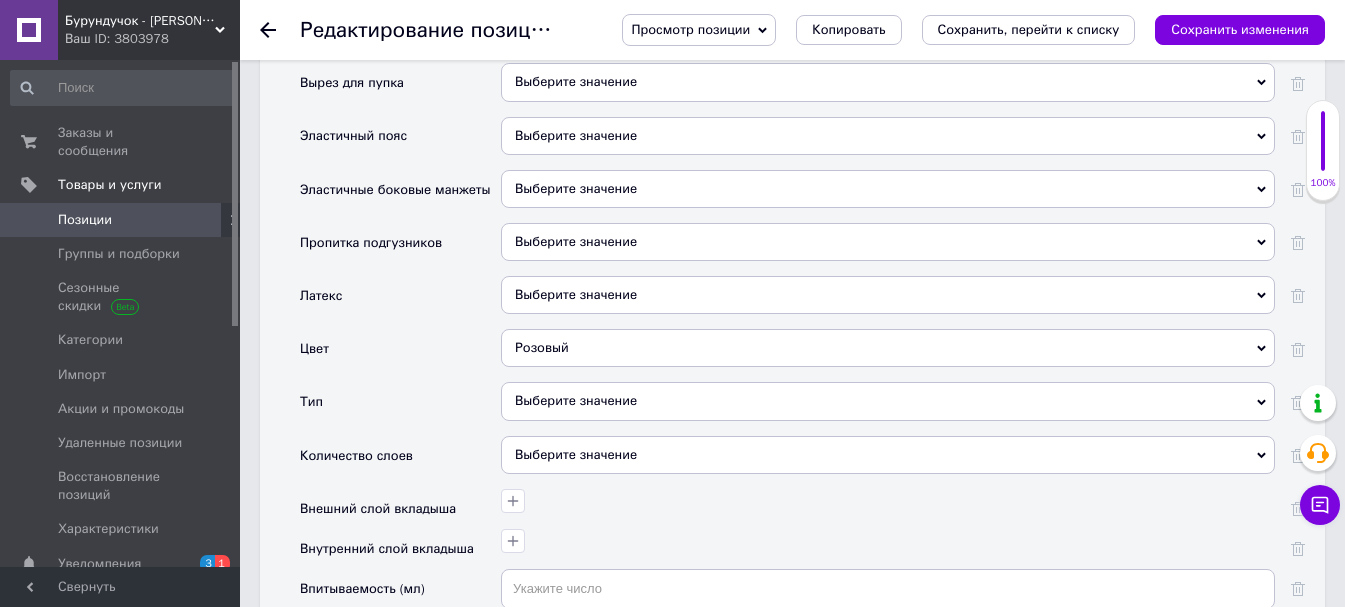 scroll, scrollTop: 2700, scrollLeft: 0, axis: vertical 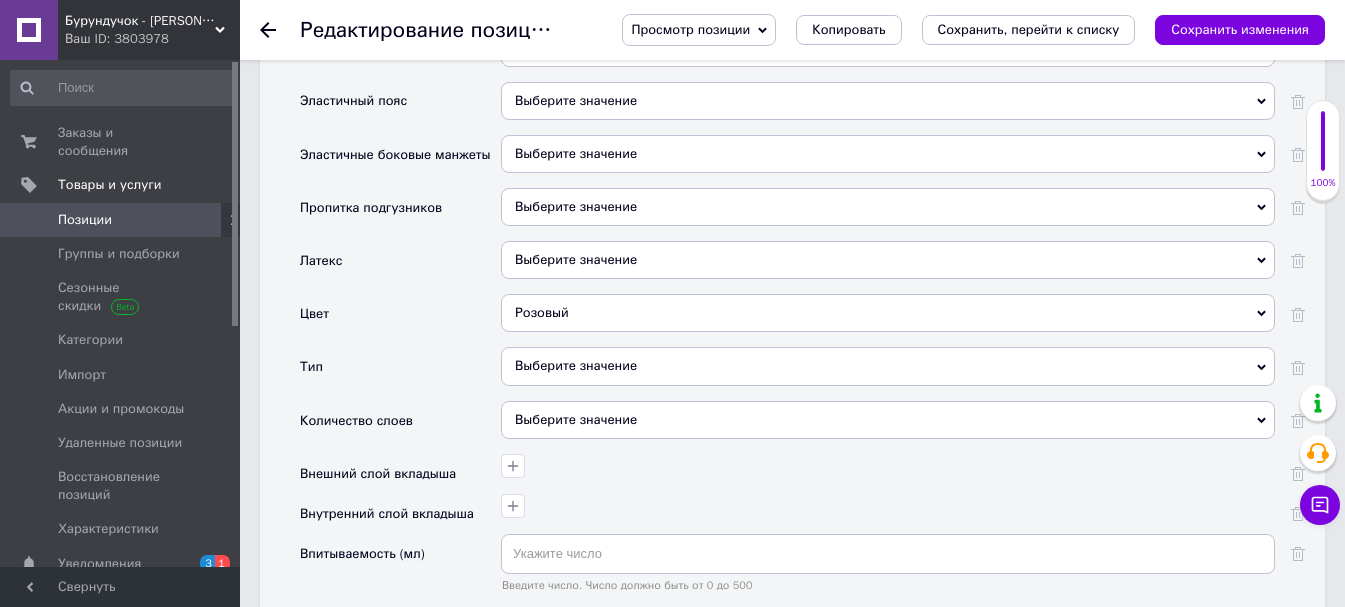 click on "Розовый" at bounding box center (888, 313) 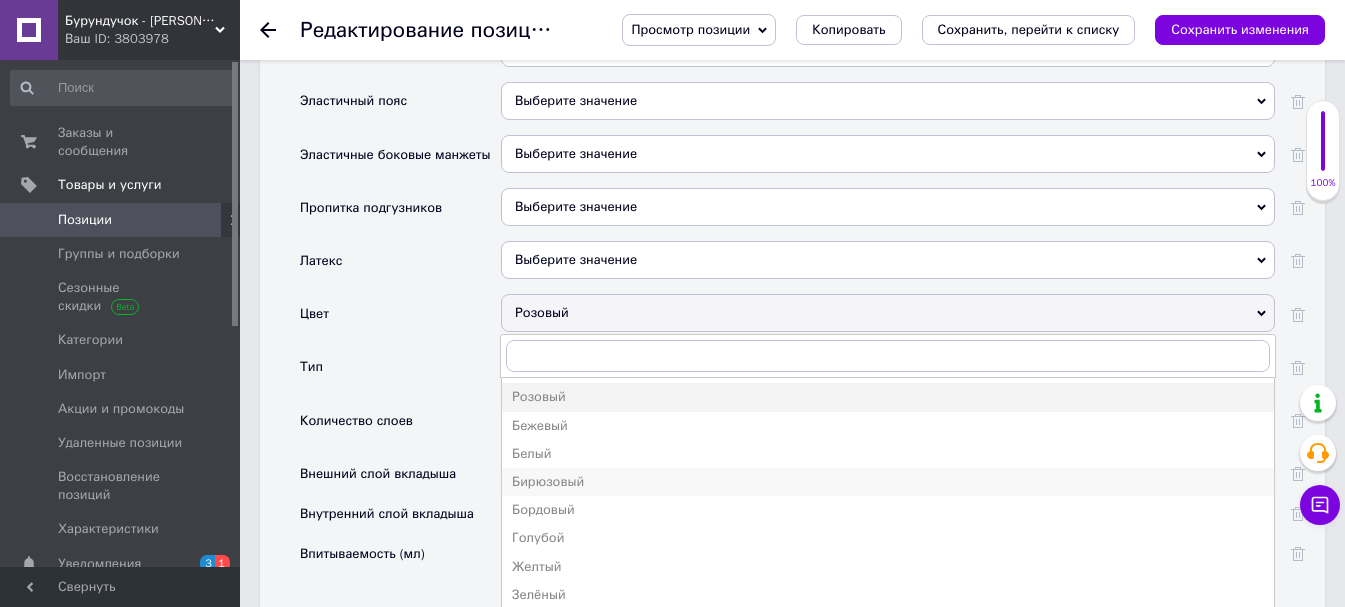 click on "Бирюзовый" at bounding box center (888, 482) 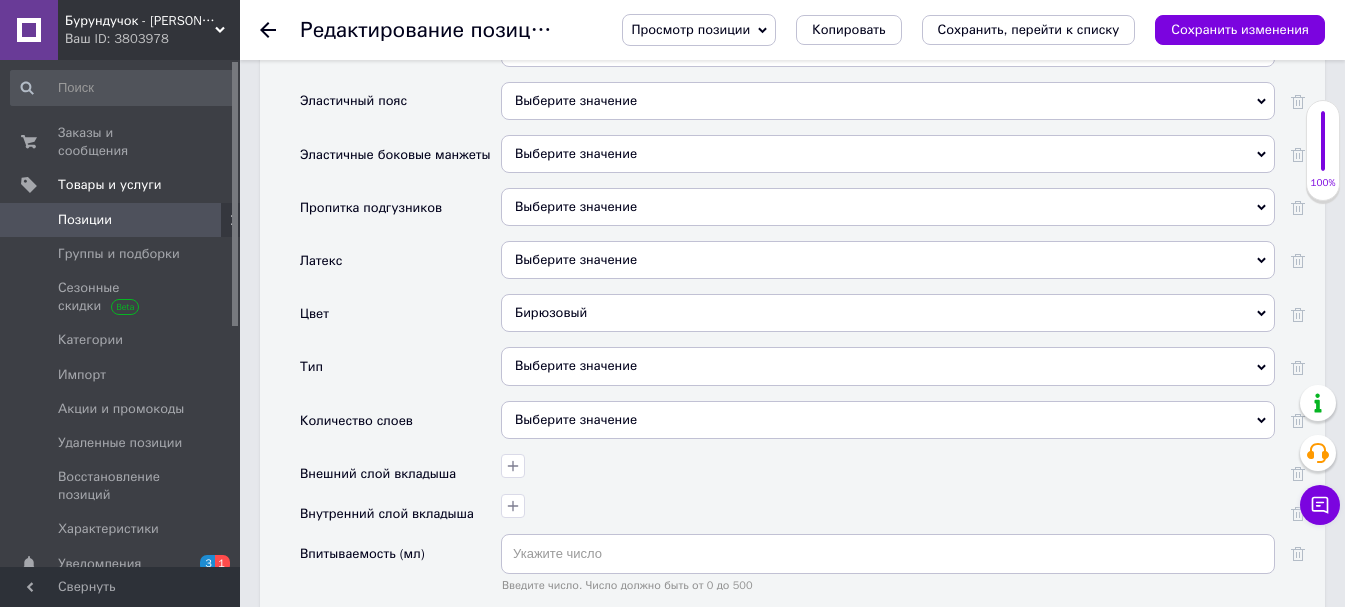 click on "Выберите значение" at bounding box center [888, 366] 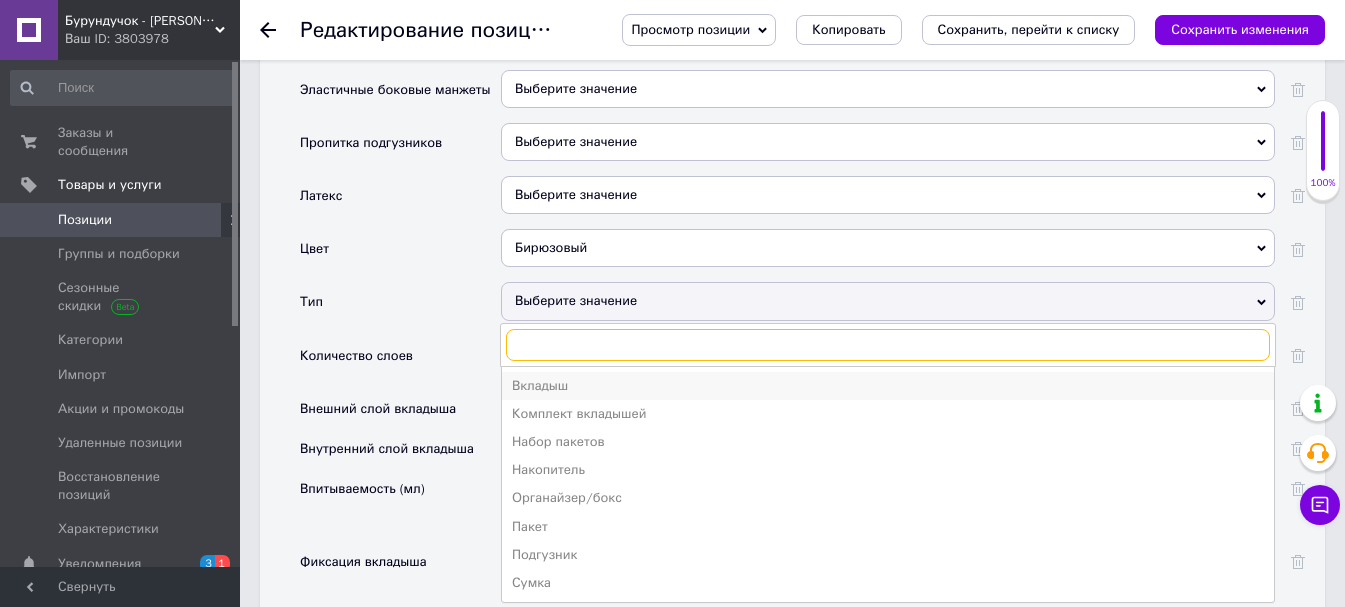 scroll, scrollTop: 2800, scrollLeft: 0, axis: vertical 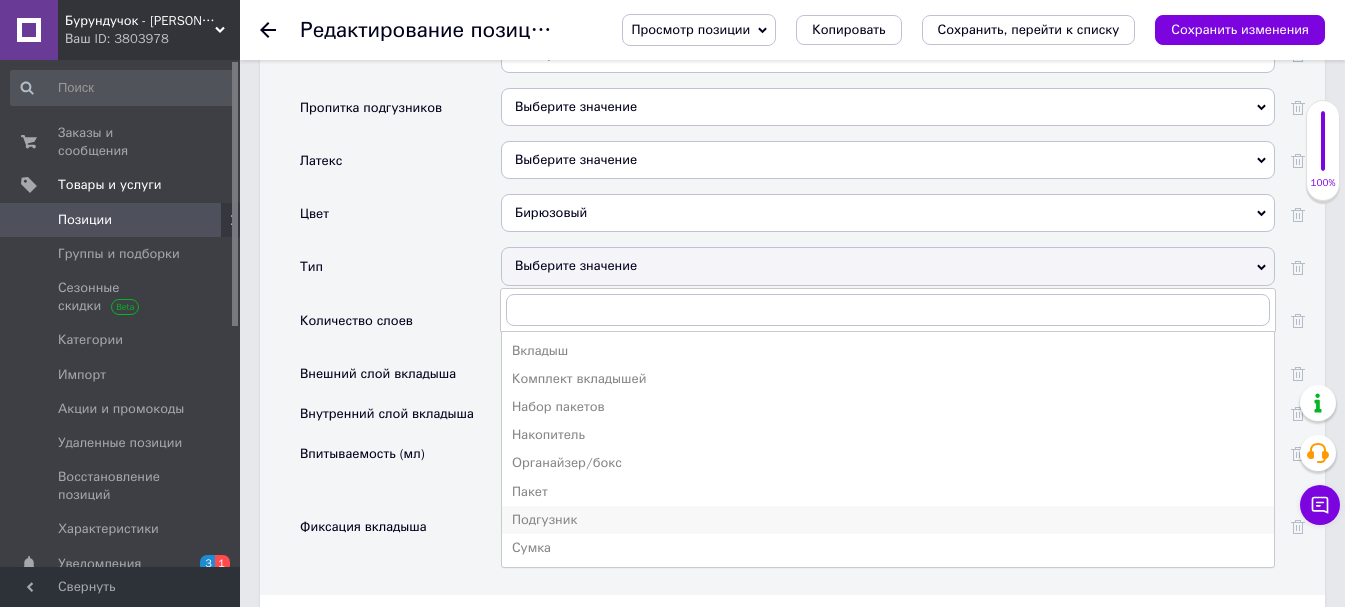 click on "Подгузник" at bounding box center [888, 520] 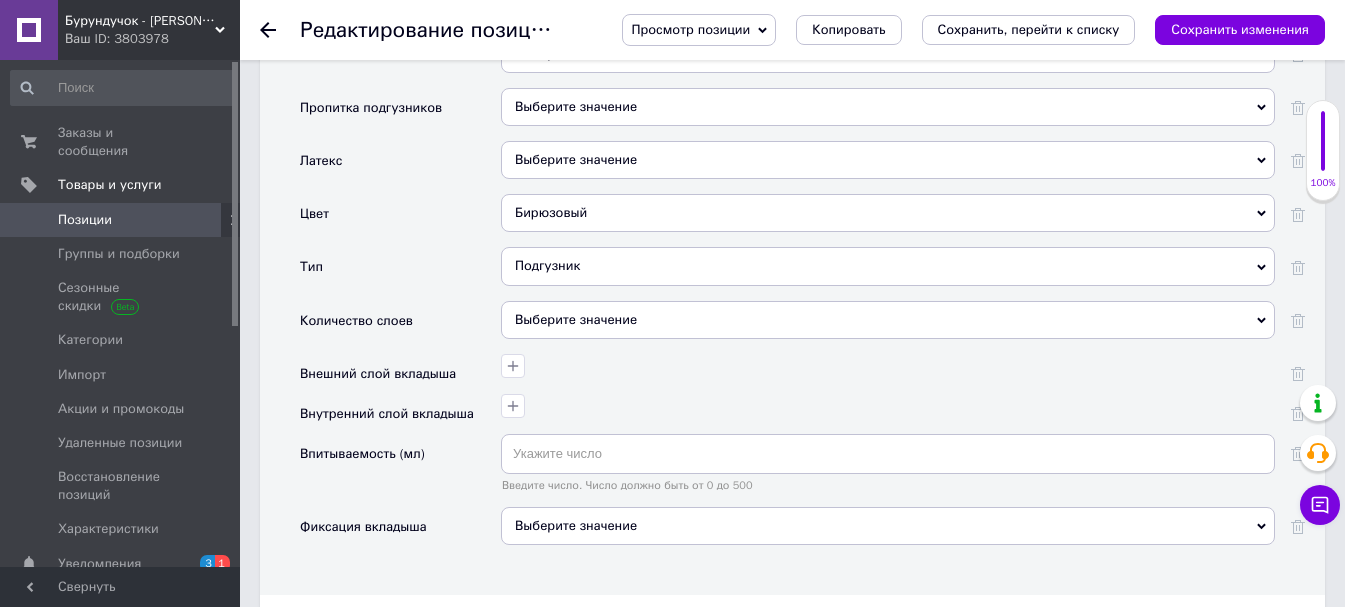 click on "Выберите значение" at bounding box center [888, 526] 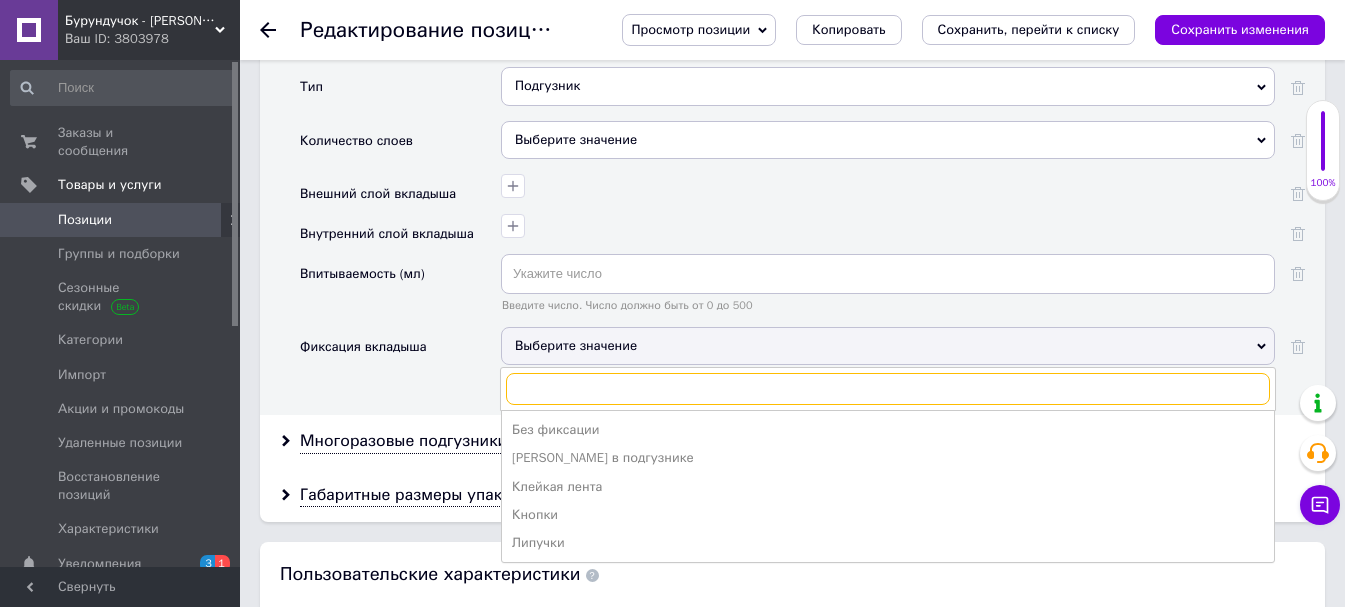 scroll, scrollTop: 3000, scrollLeft: 0, axis: vertical 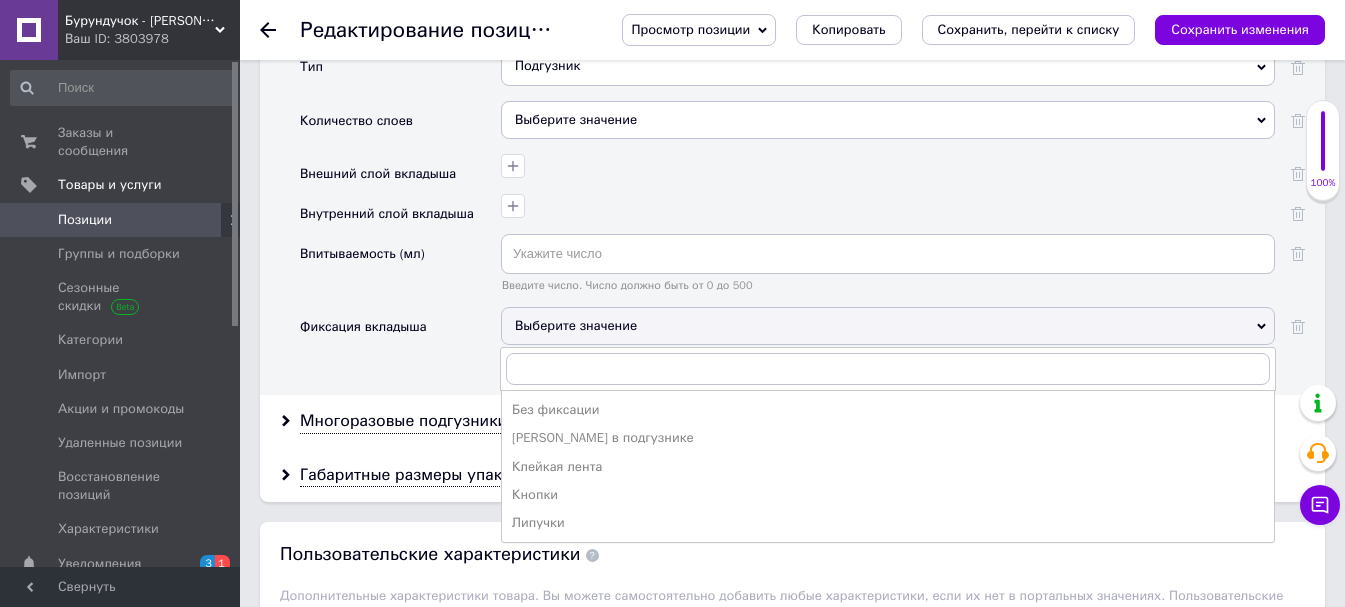 click on "Фиксация вкладыша" at bounding box center [400, 333] 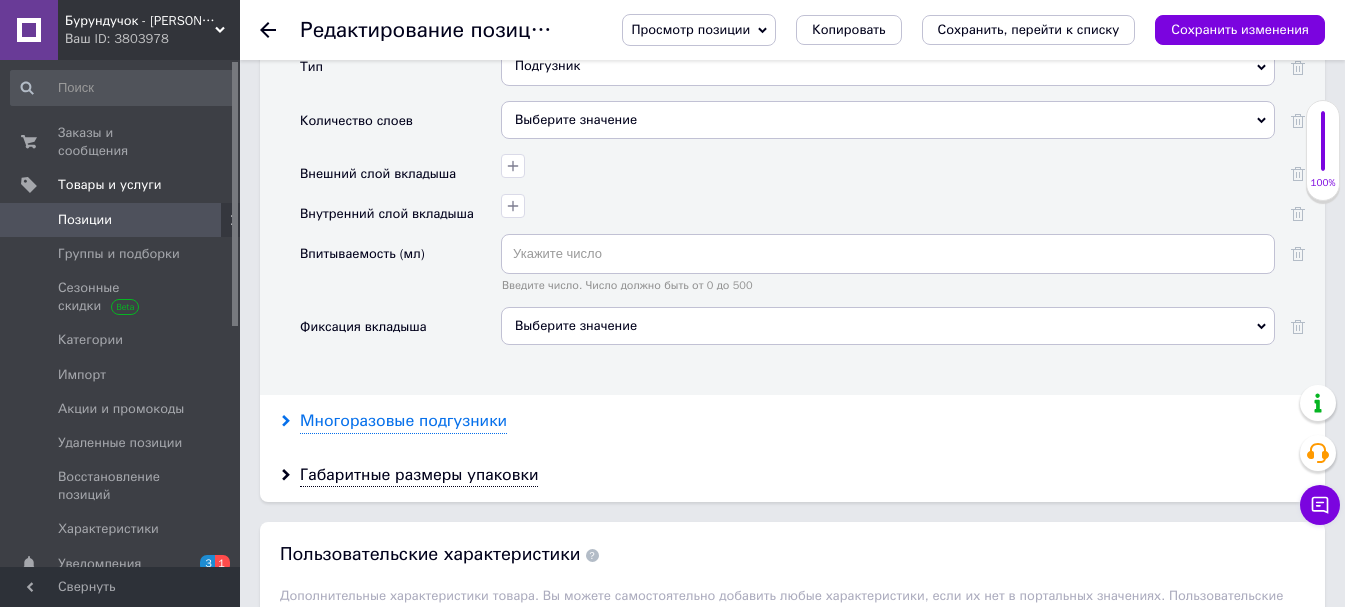 click on "Многоразовые подгузники" at bounding box center [403, 421] 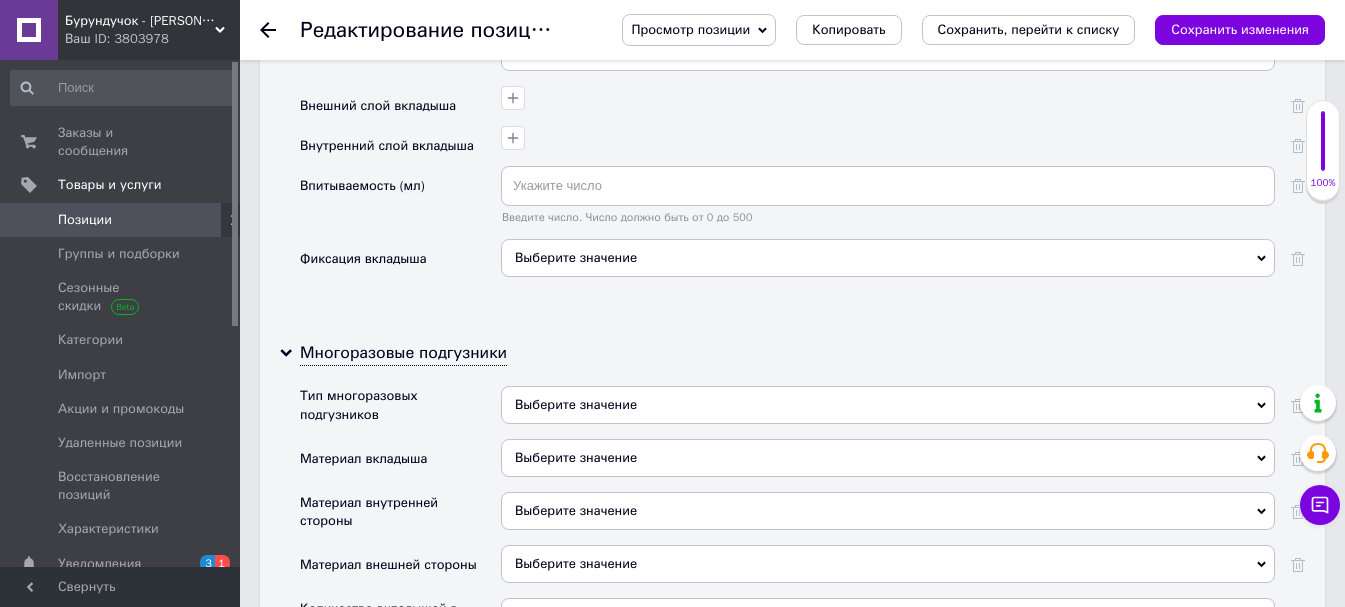scroll, scrollTop: 3100, scrollLeft: 0, axis: vertical 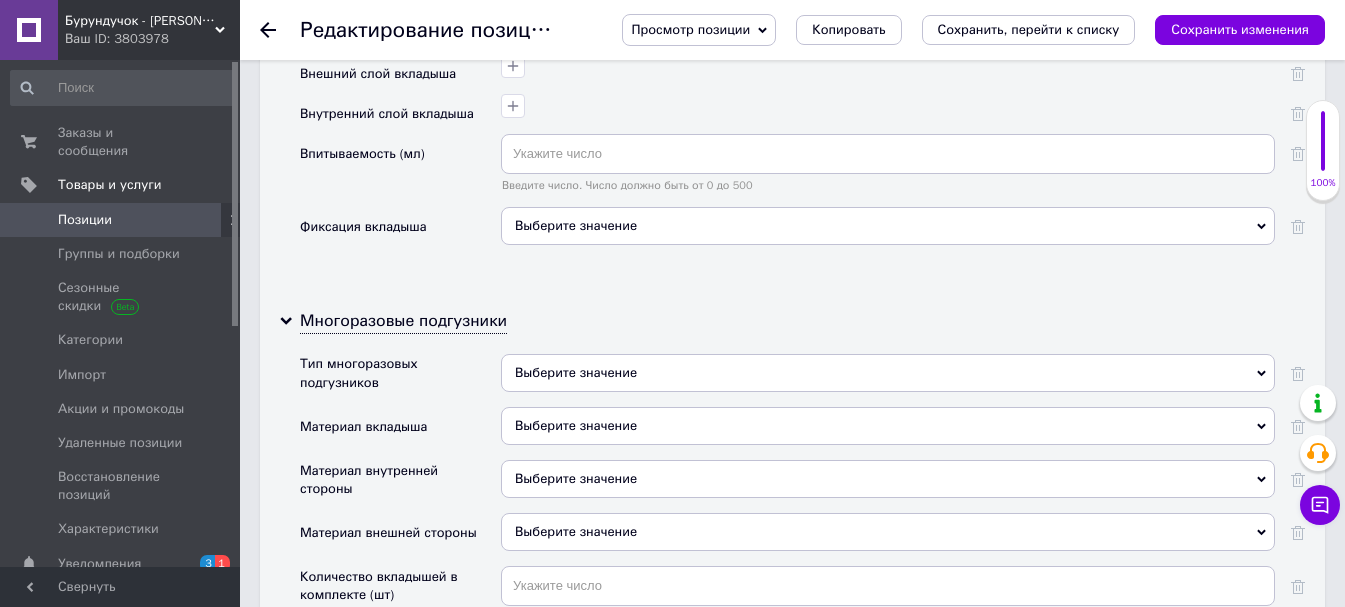 click on "Выберите значение" at bounding box center [888, 373] 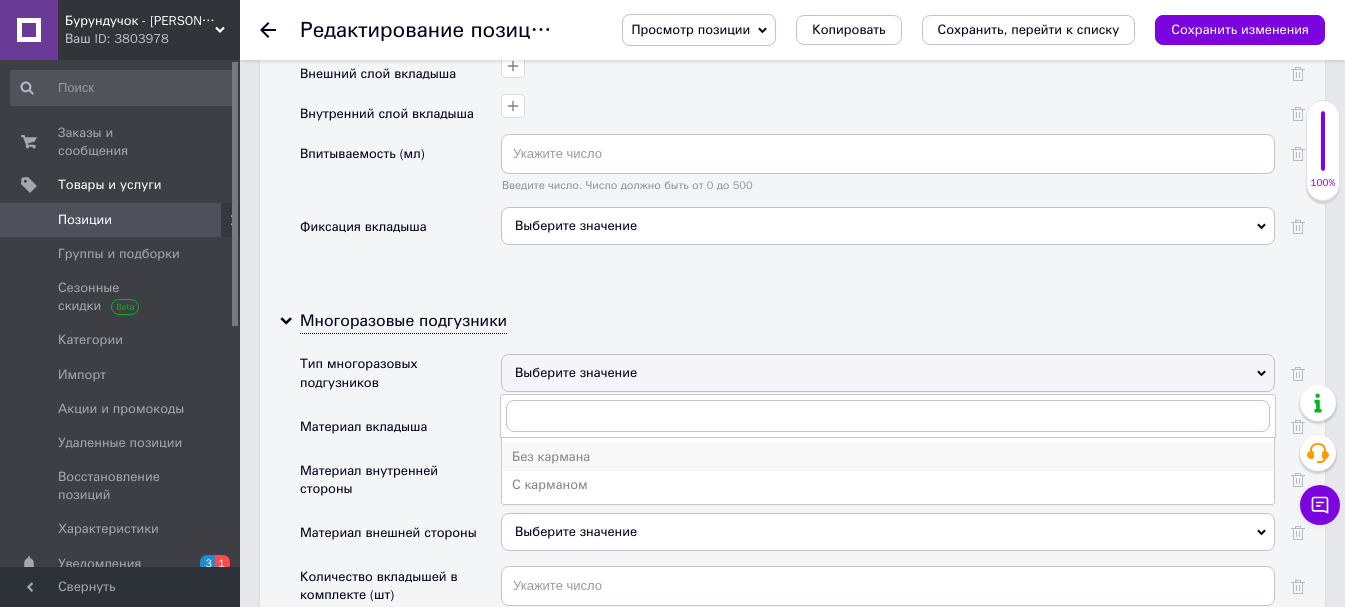 click on "Без кармана" at bounding box center [888, 457] 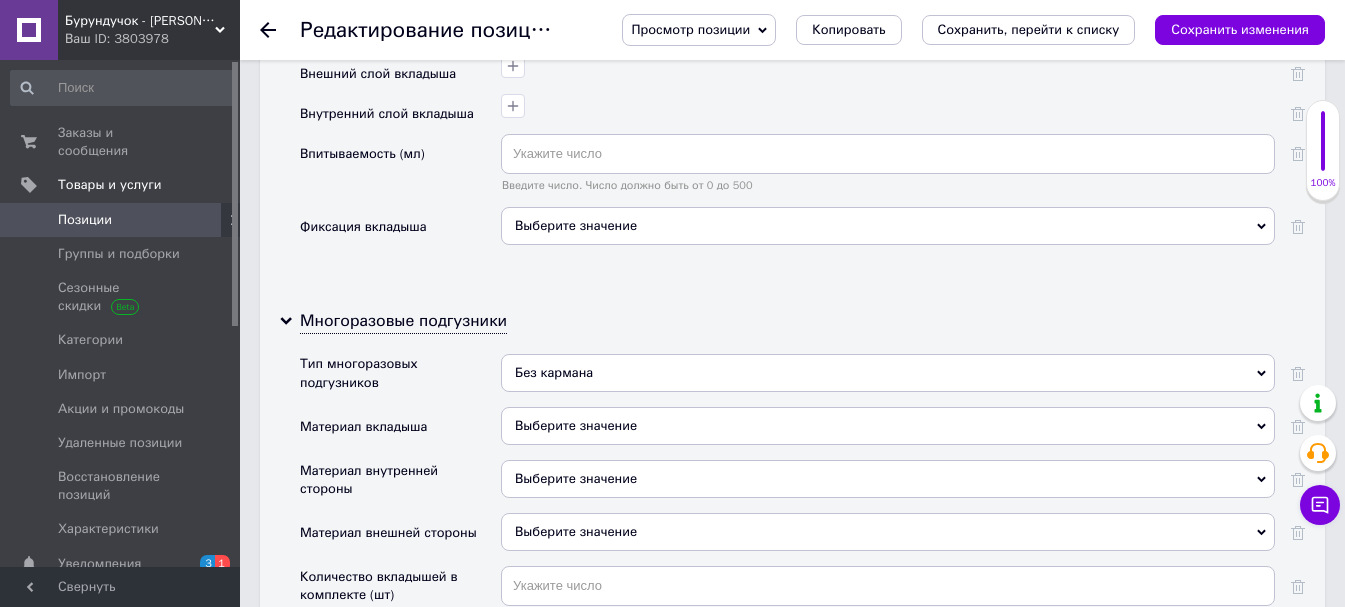click on "Выберите значение" at bounding box center [888, 426] 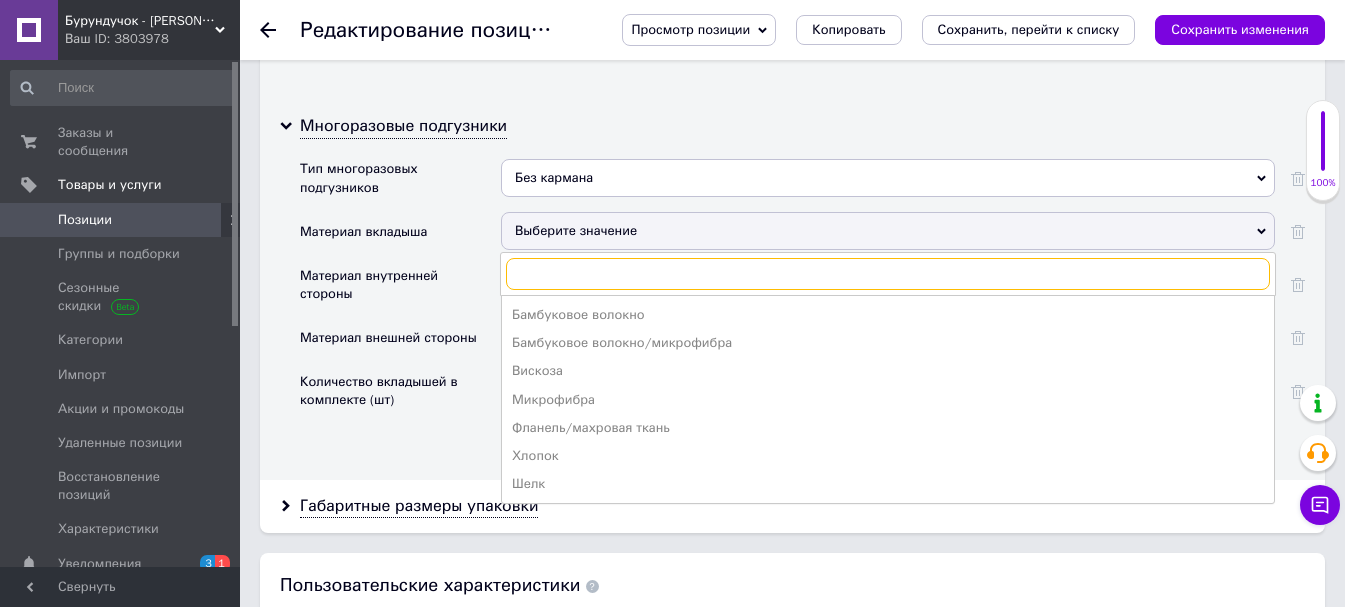 scroll, scrollTop: 3300, scrollLeft: 0, axis: vertical 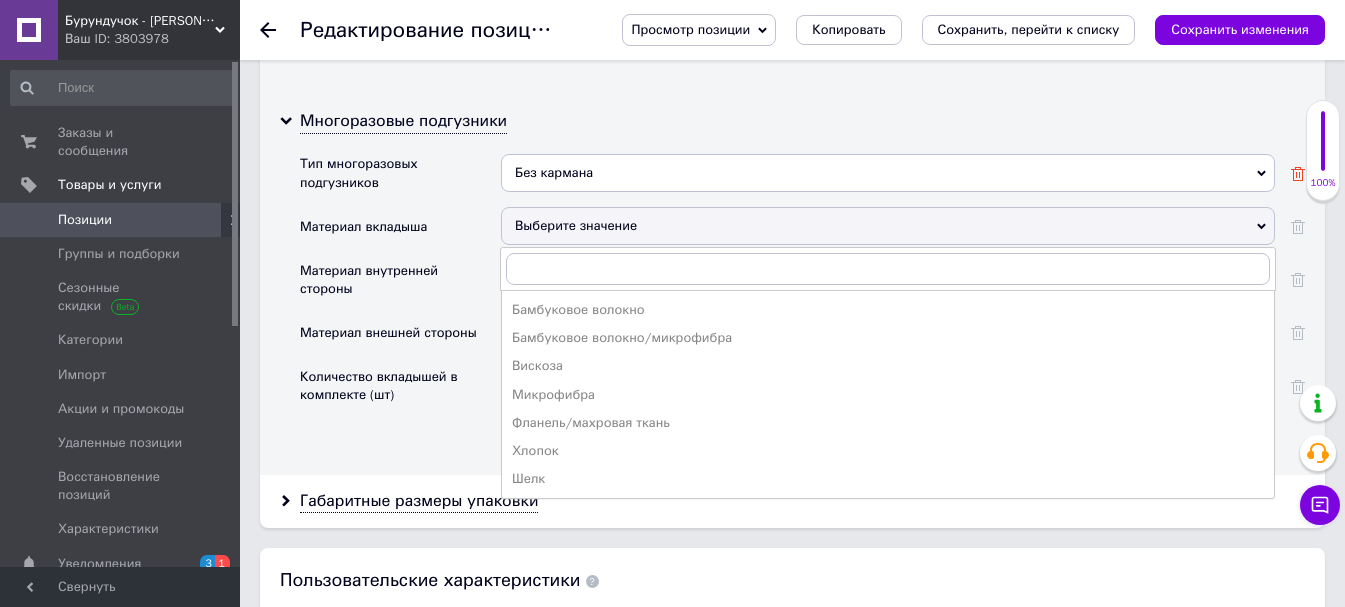 click 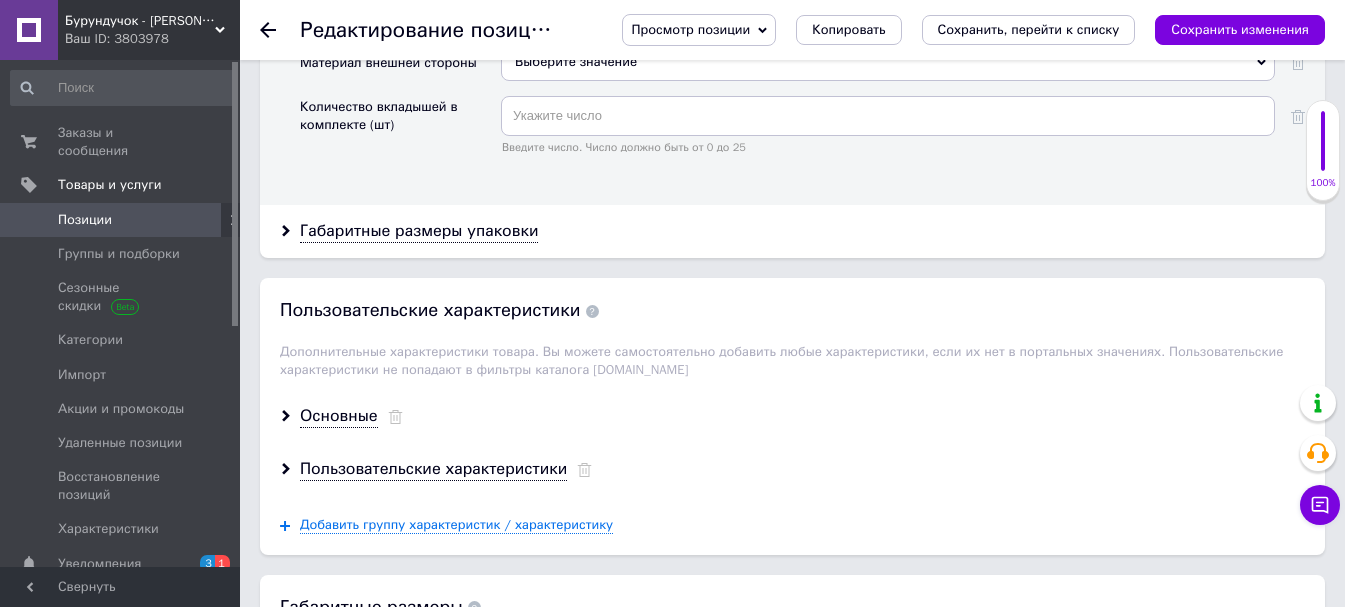 scroll, scrollTop: 3700, scrollLeft: 0, axis: vertical 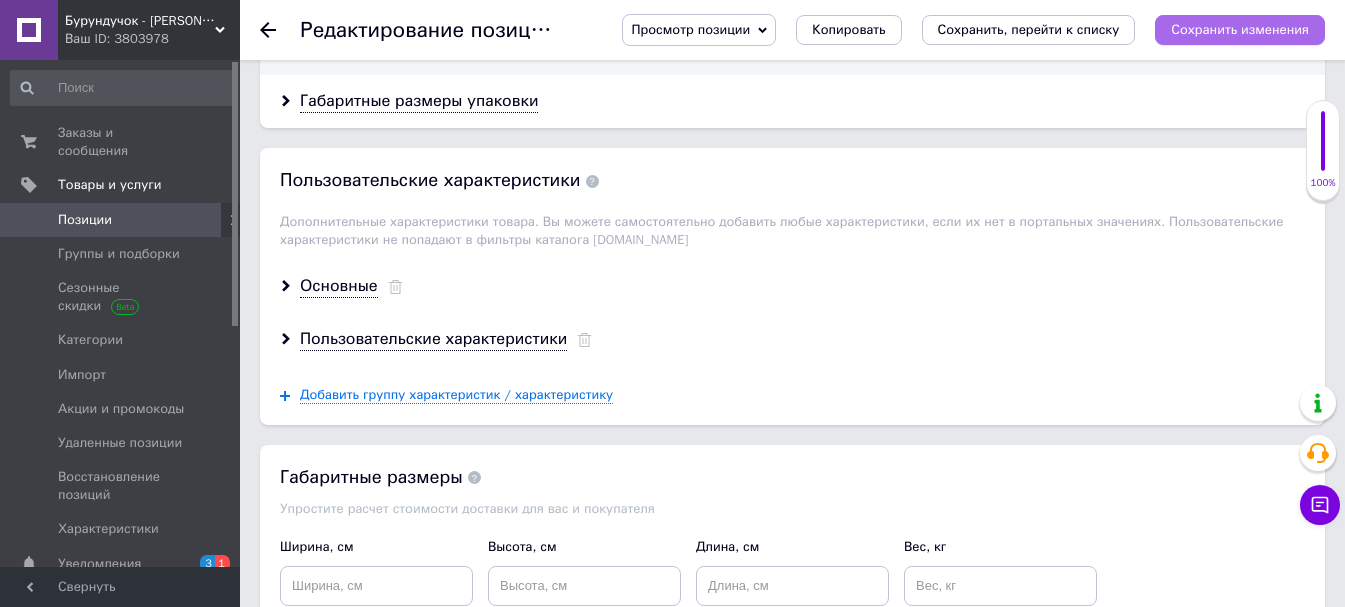 click on "Сохранить изменения" at bounding box center (1240, 29) 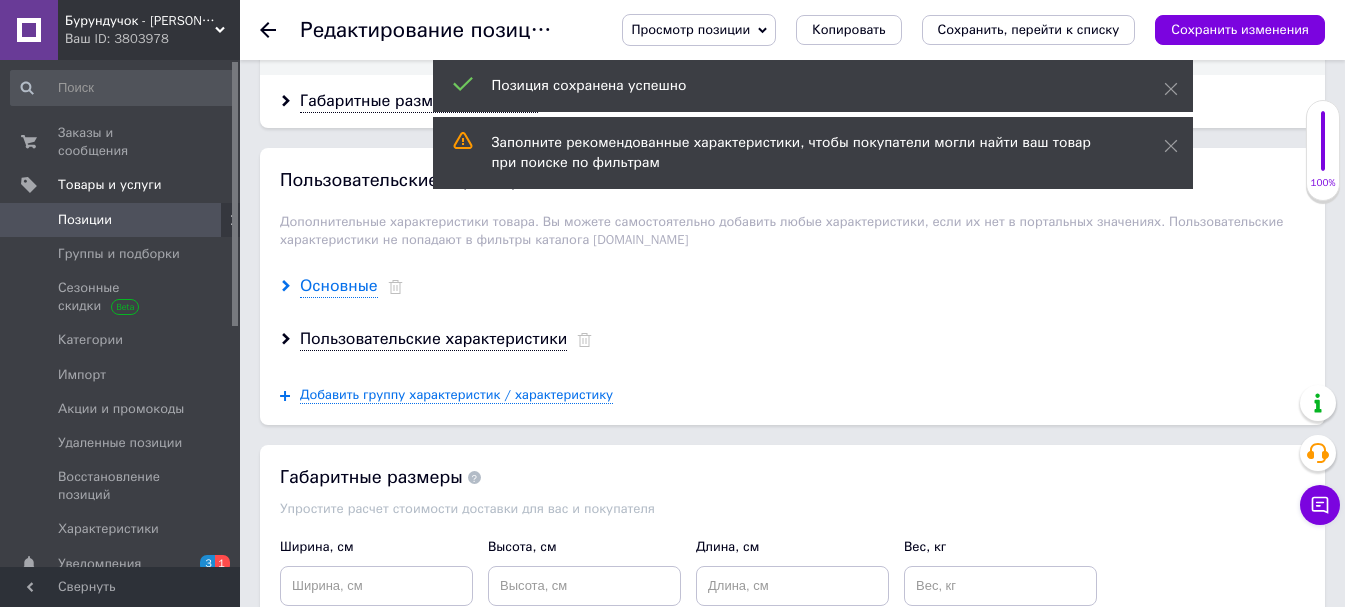 click on "Основные" at bounding box center [339, 286] 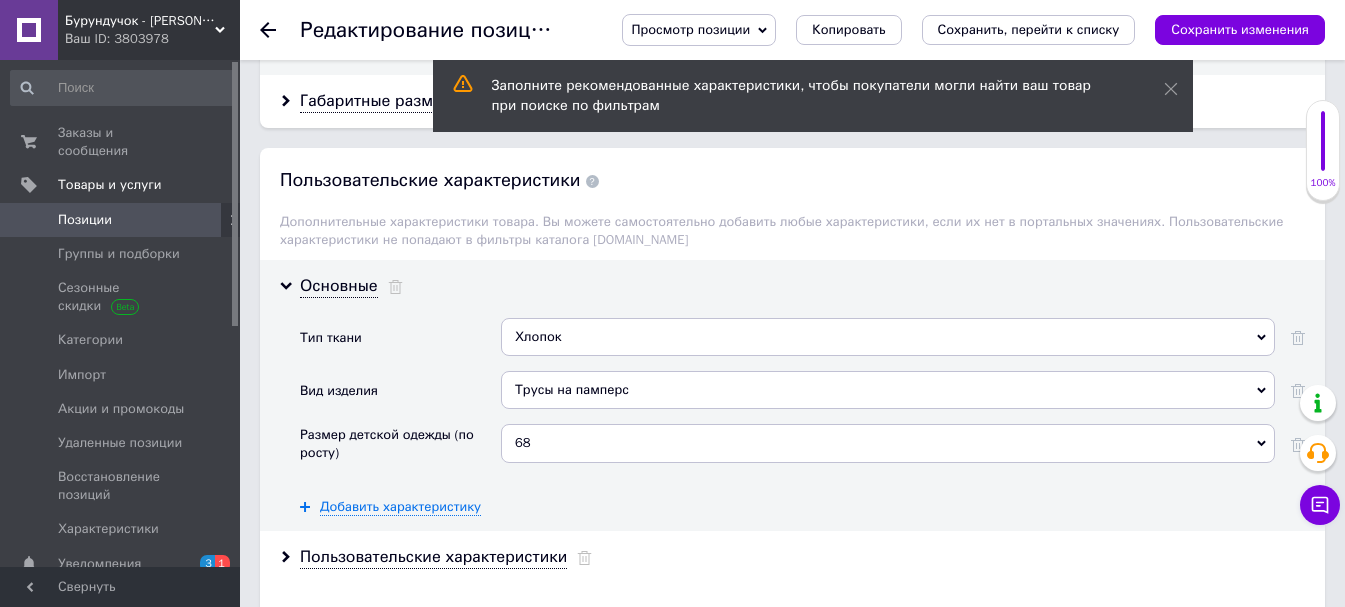 click on "Основные Тип ткани Хлопок Добавить ваше значение Хлопок Вид изделия Трусы на памперс Добавить ваше значение Трусы на памперс Размер детской одежды (по росту) 68 Добавить ваше значение 68 Добавить характеристику" at bounding box center [792, 395] 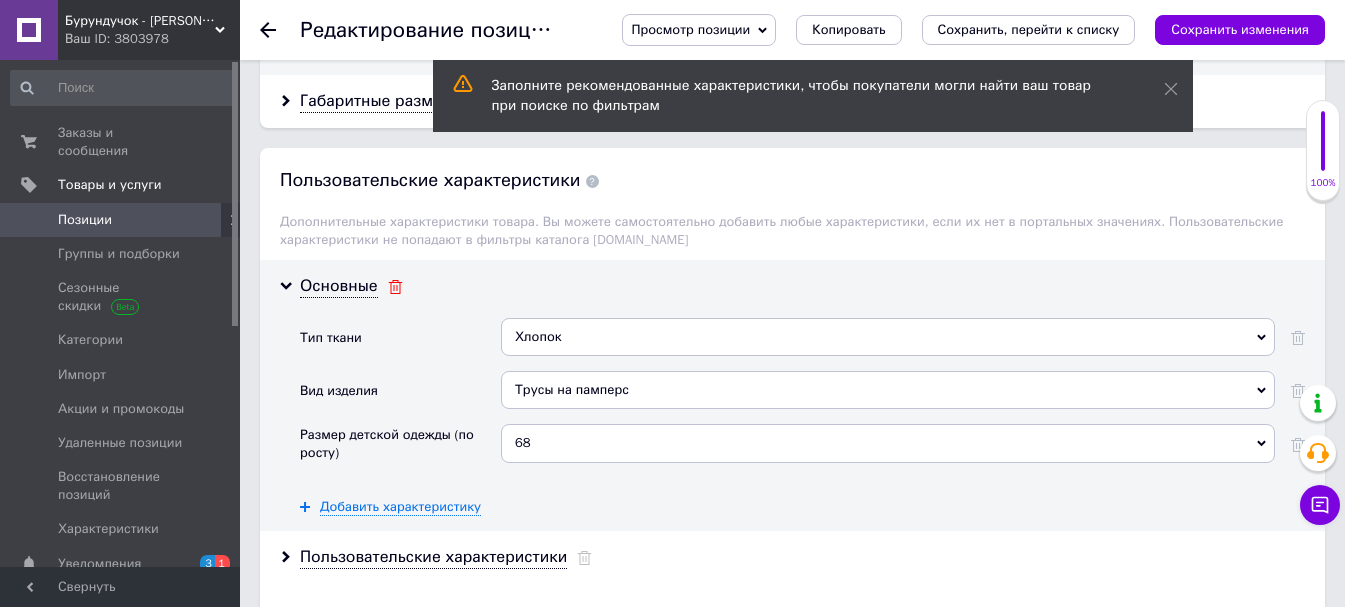 click 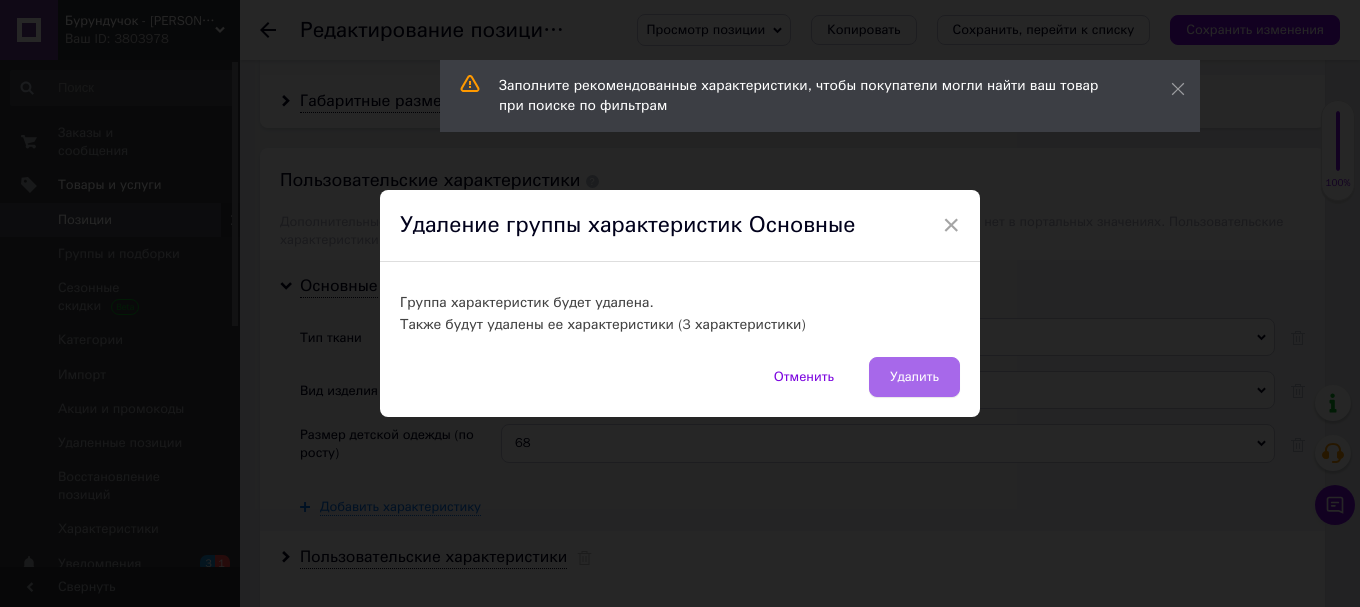 click on "Удалить" at bounding box center [914, 377] 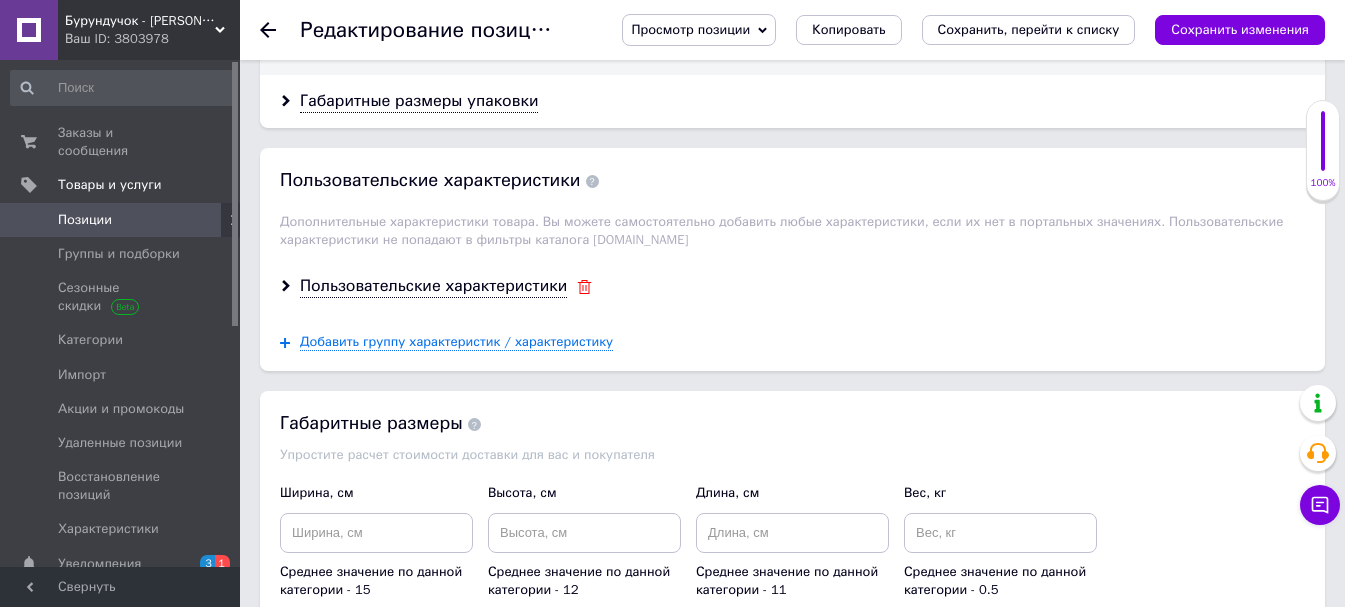 click 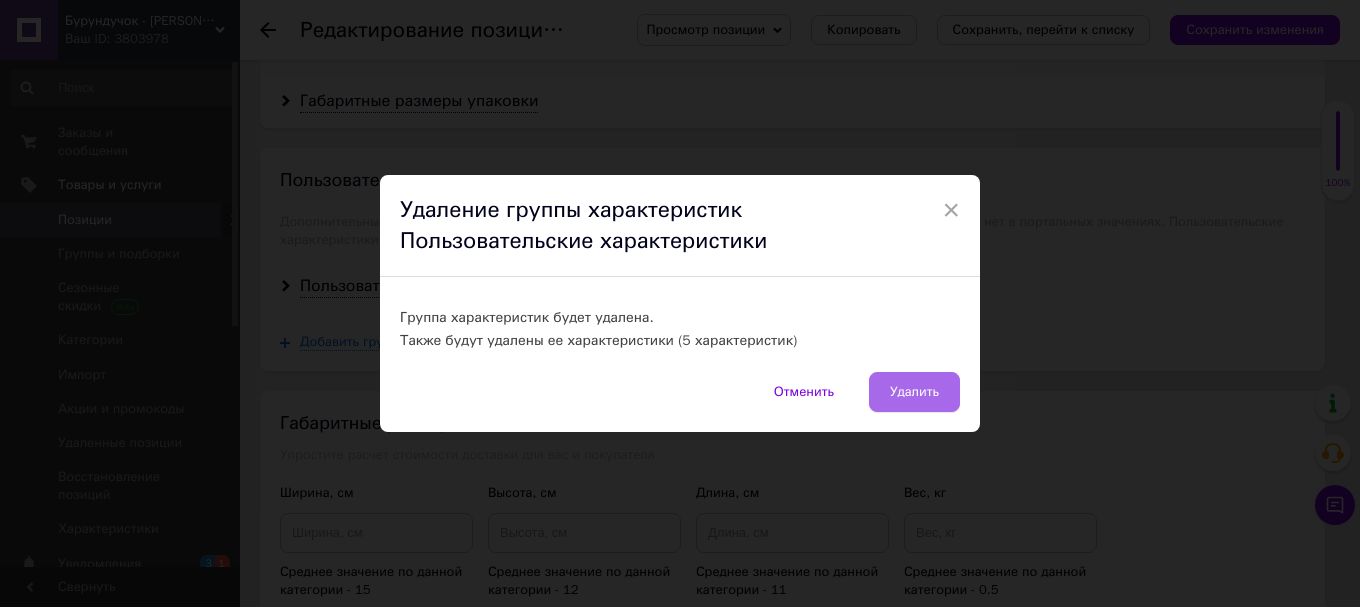 click on "Удалить" at bounding box center [914, 392] 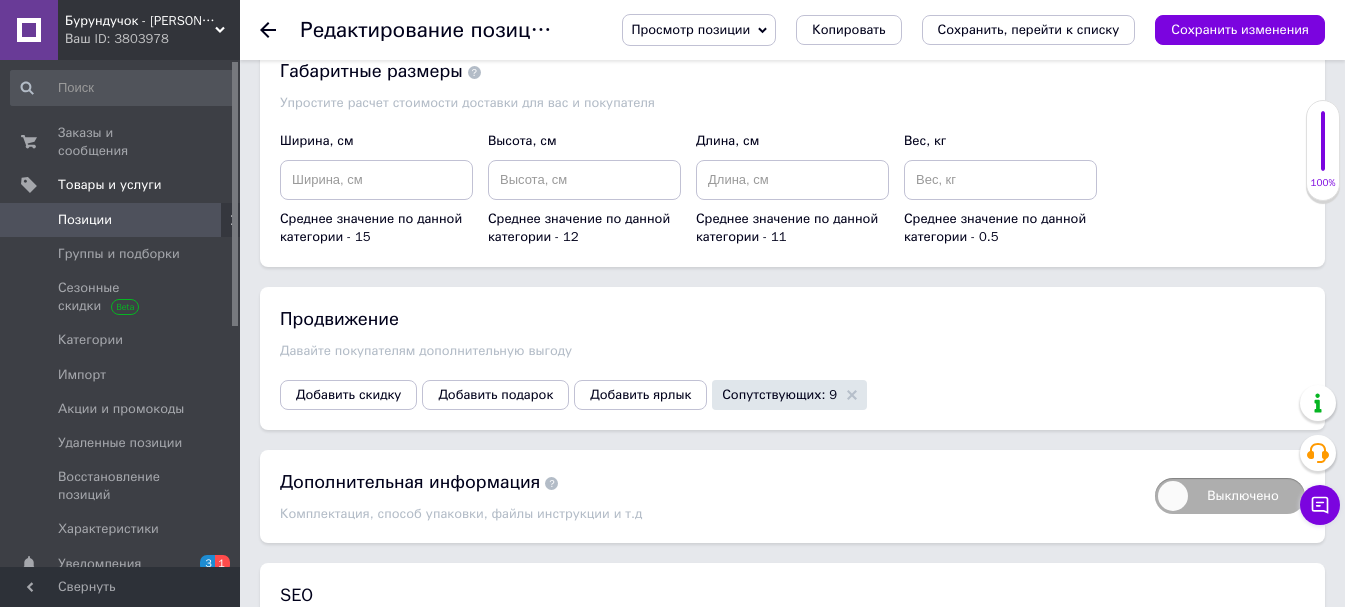 scroll, scrollTop: 4000, scrollLeft: 0, axis: vertical 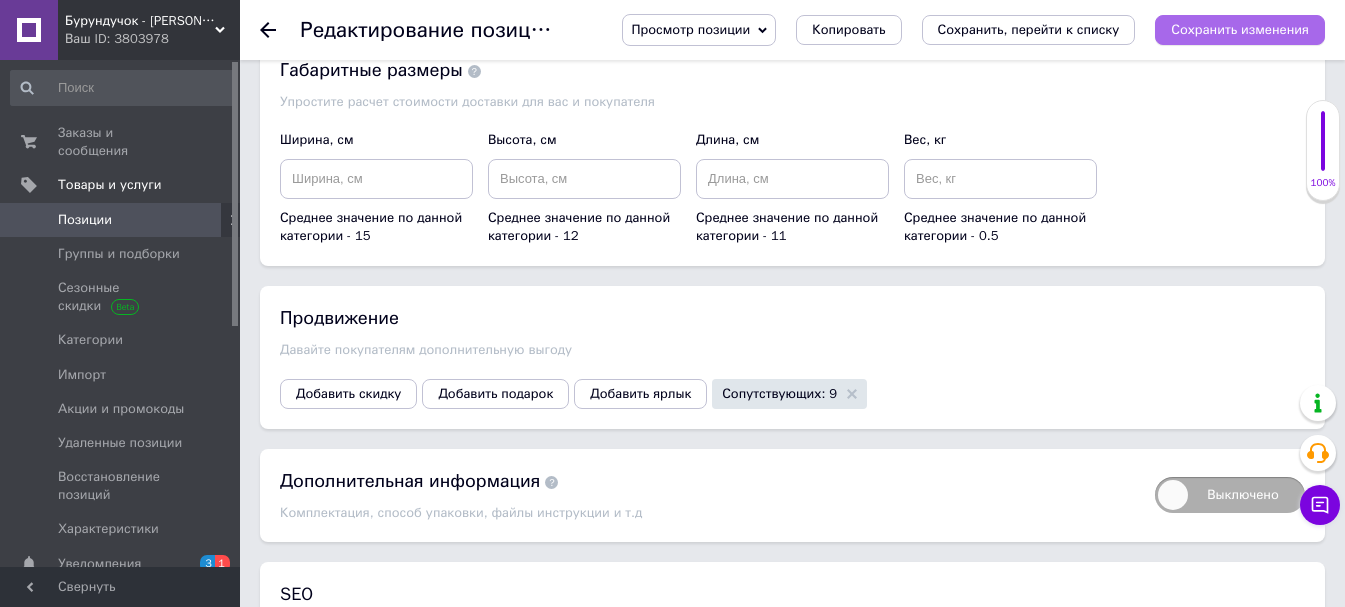 click on "Сохранить изменения" at bounding box center [1240, 30] 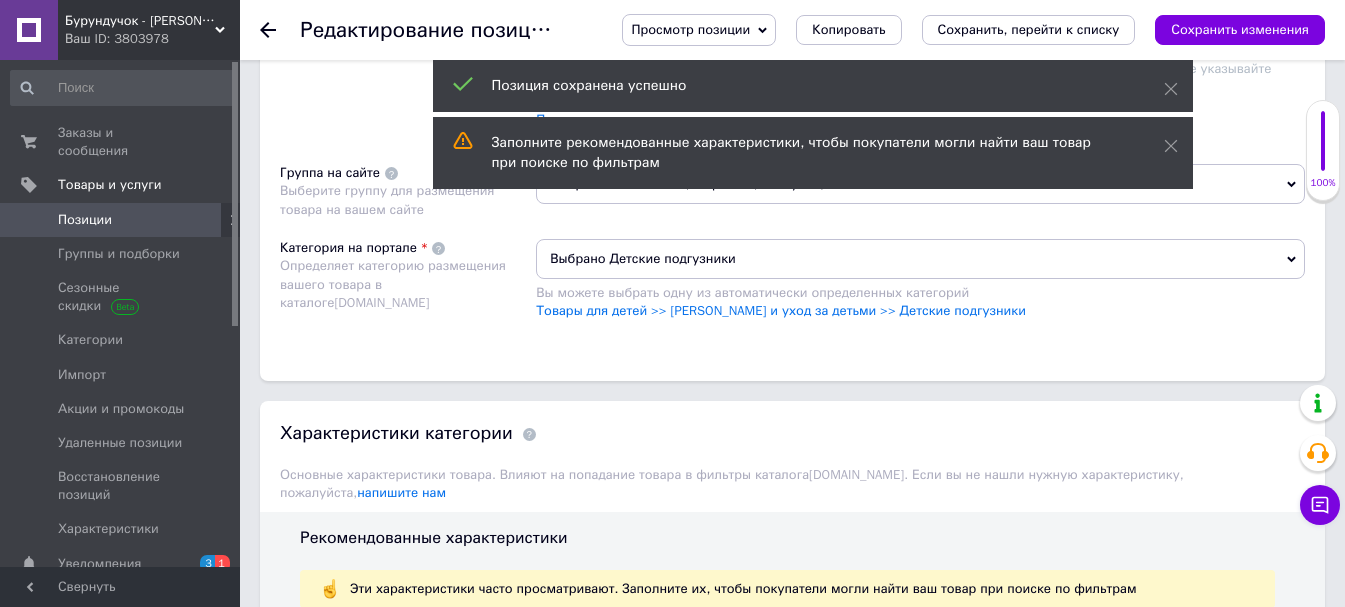 scroll, scrollTop: 1247, scrollLeft: 0, axis: vertical 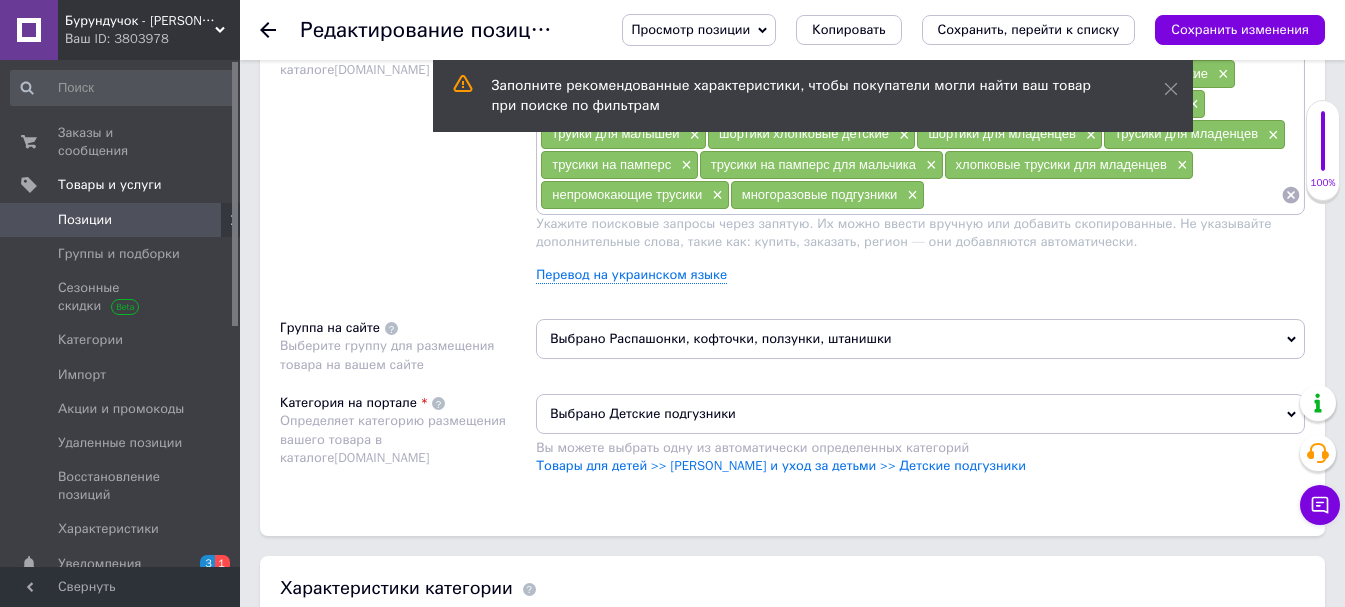 click on "Позиции" at bounding box center (121, 220) 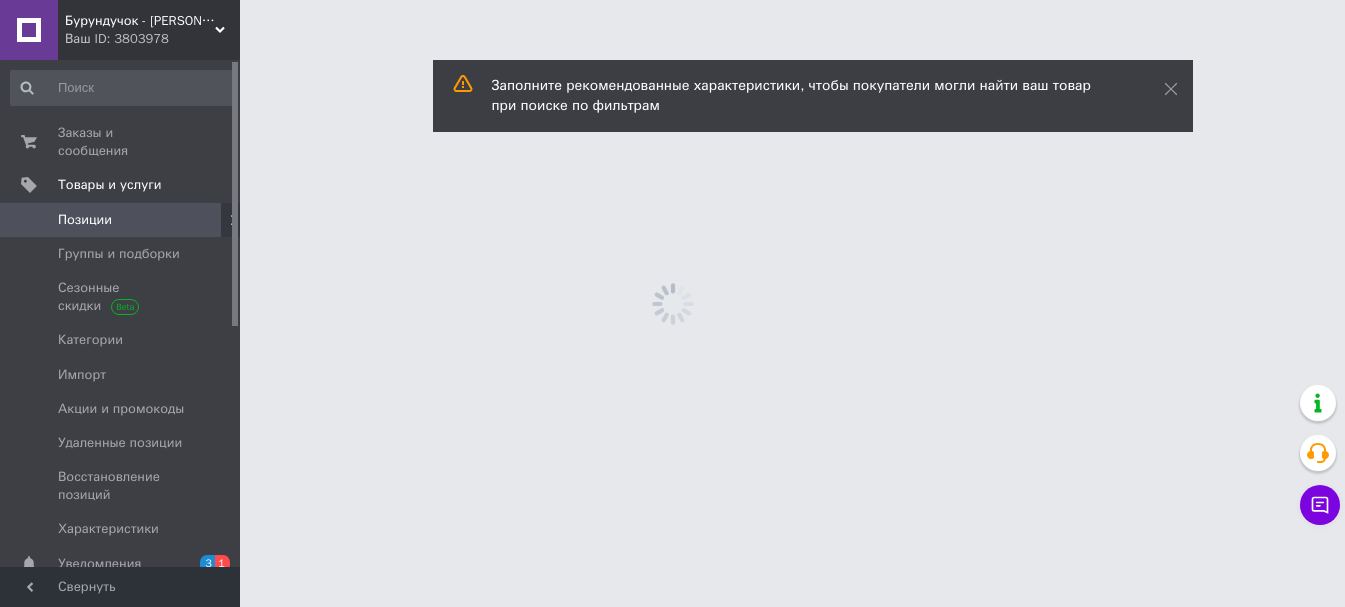 scroll, scrollTop: 0, scrollLeft: 0, axis: both 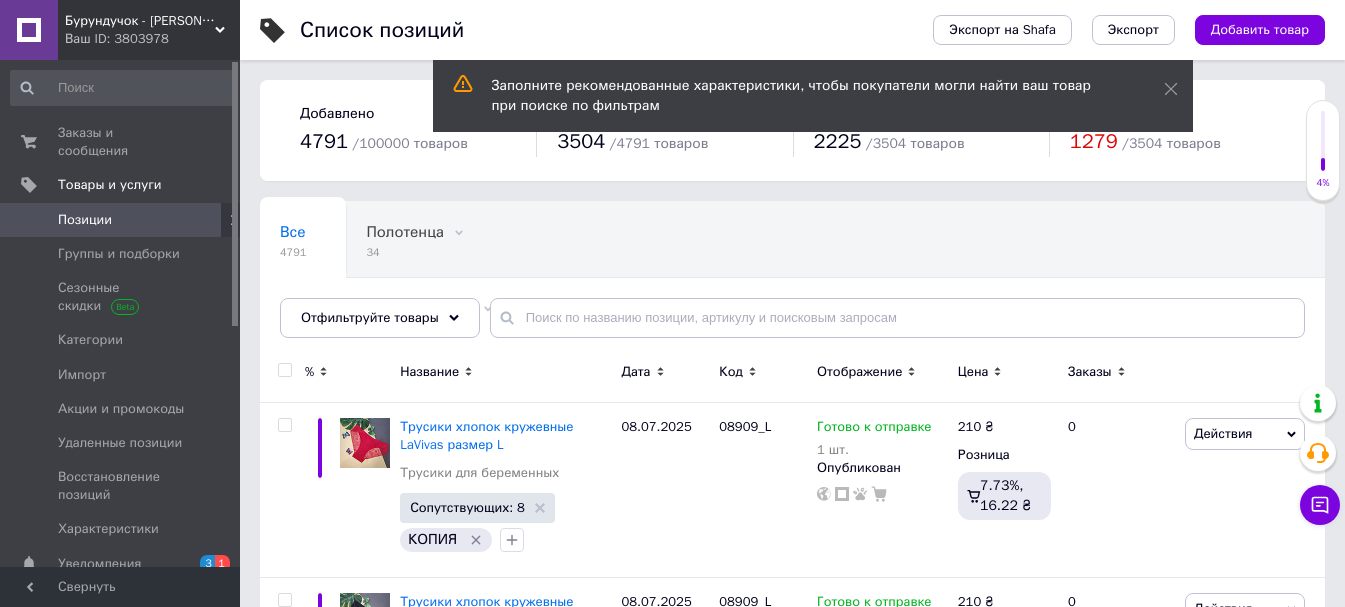 click on "Заполните рекомендованные характеристики, чтобы покупатели могли найти ваш товар при поиске по фильтрам" at bounding box center (813, 96) 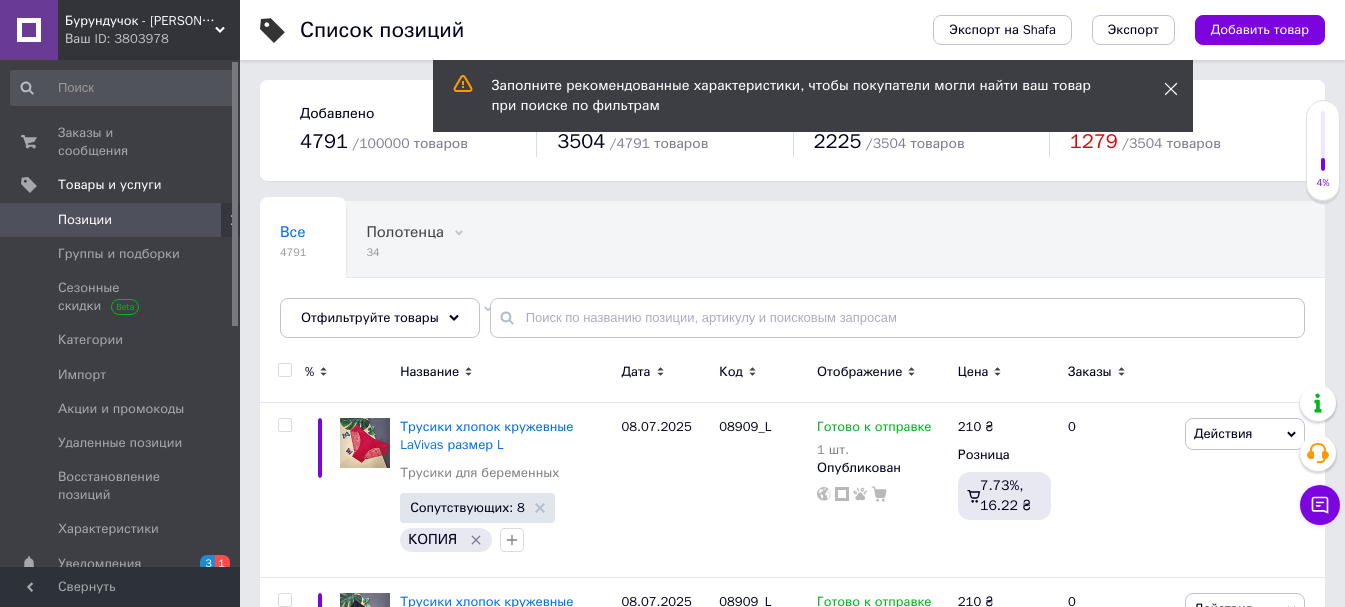 click 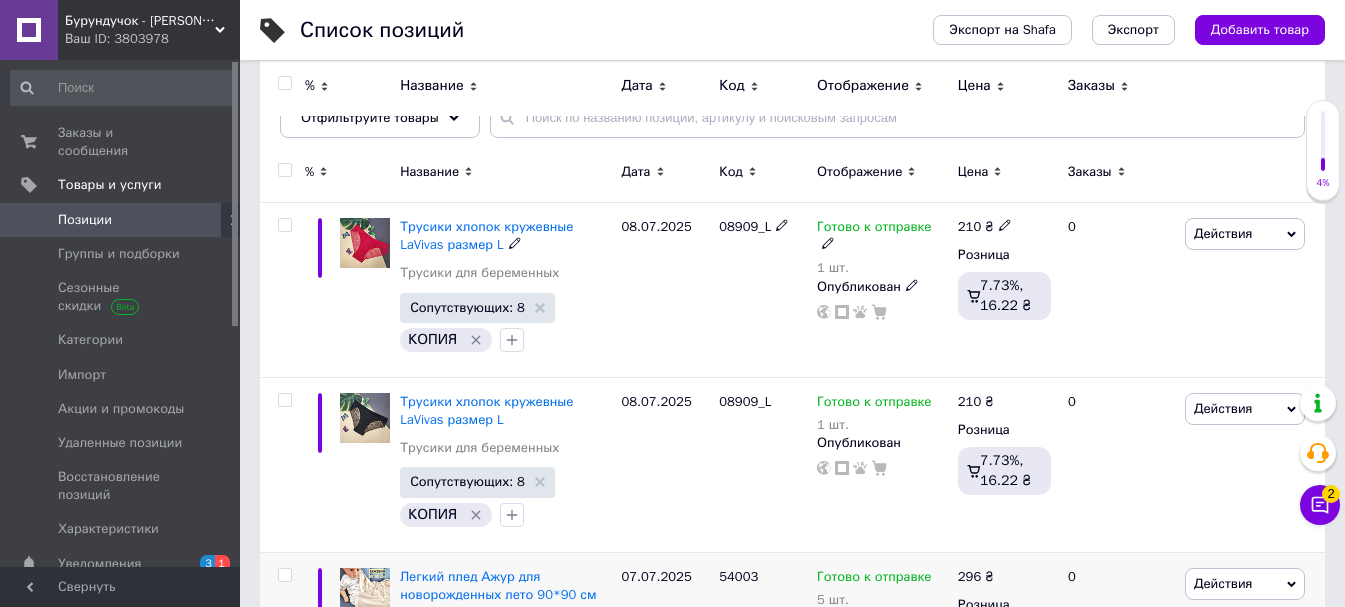 scroll, scrollTop: 0, scrollLeft: 0, axis: both 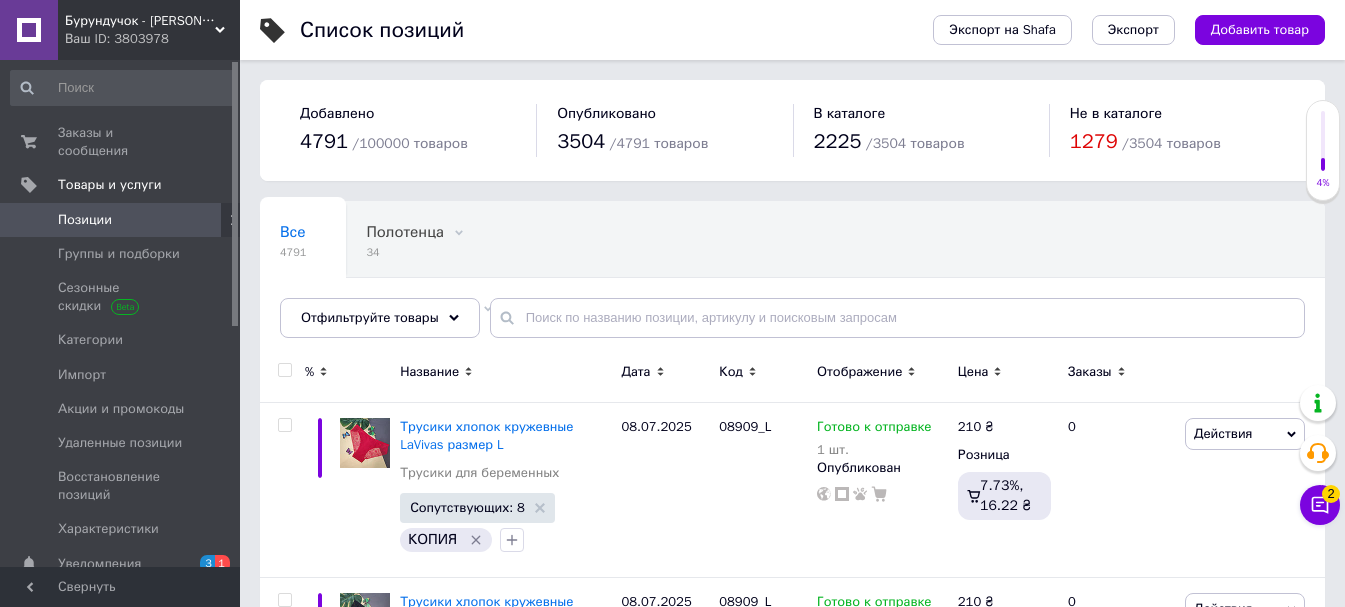 click on "Позиции" at bounding box center [85, 220] 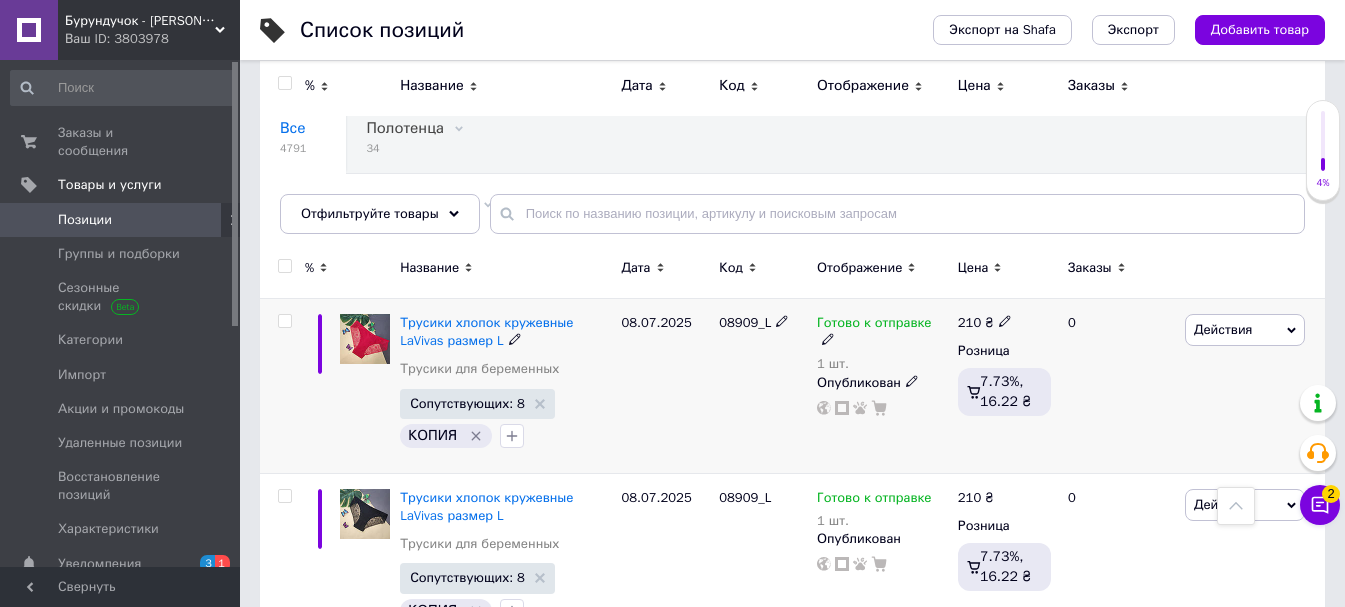 scroll, scrollTop: 0, scrollLeft: 0, axis: both 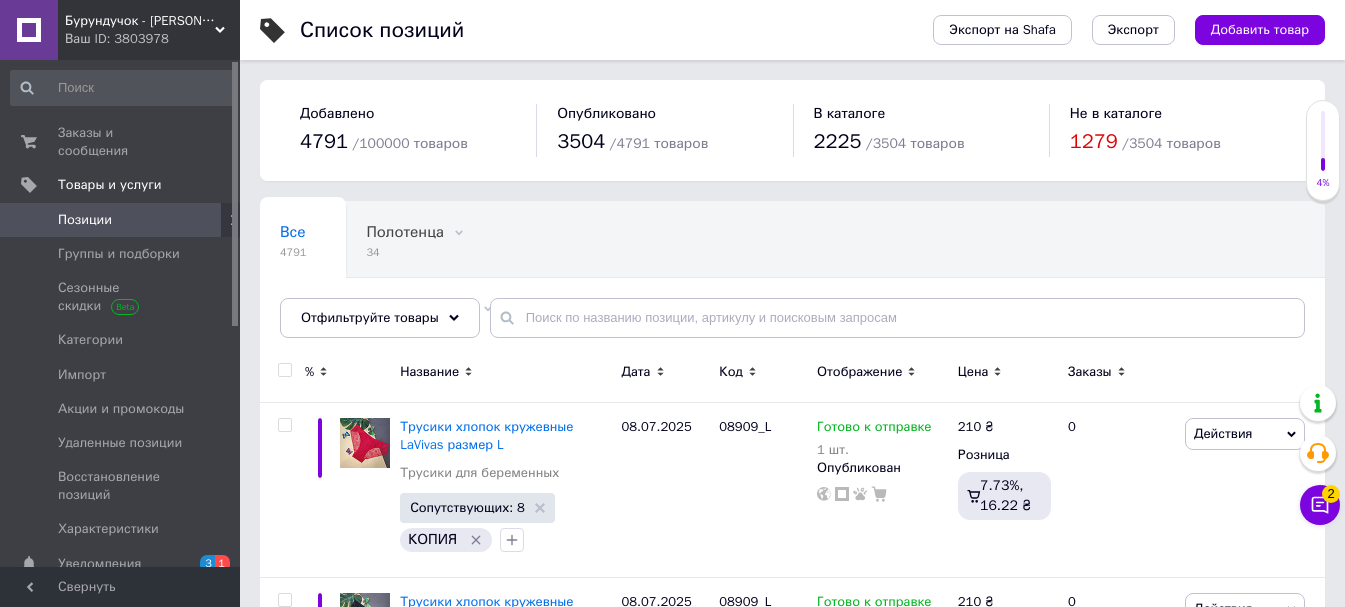 click on "Дата" at bounding box center (636, 372) 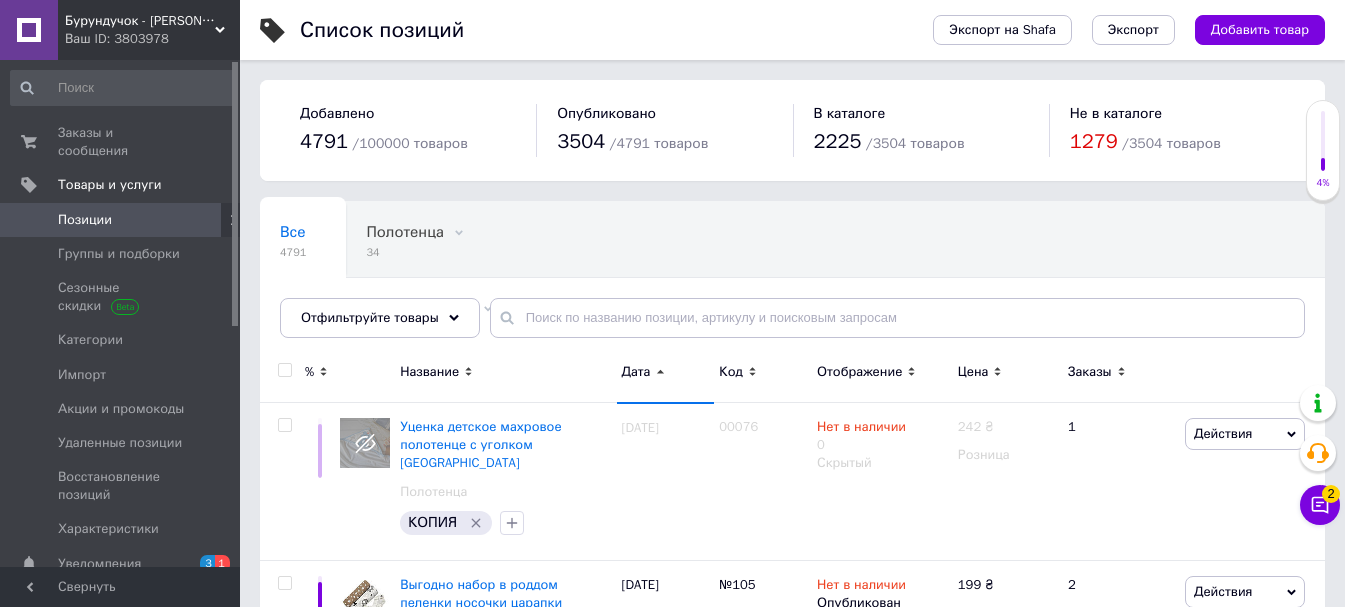 click on "Дата" at bounding box center (636, 372) 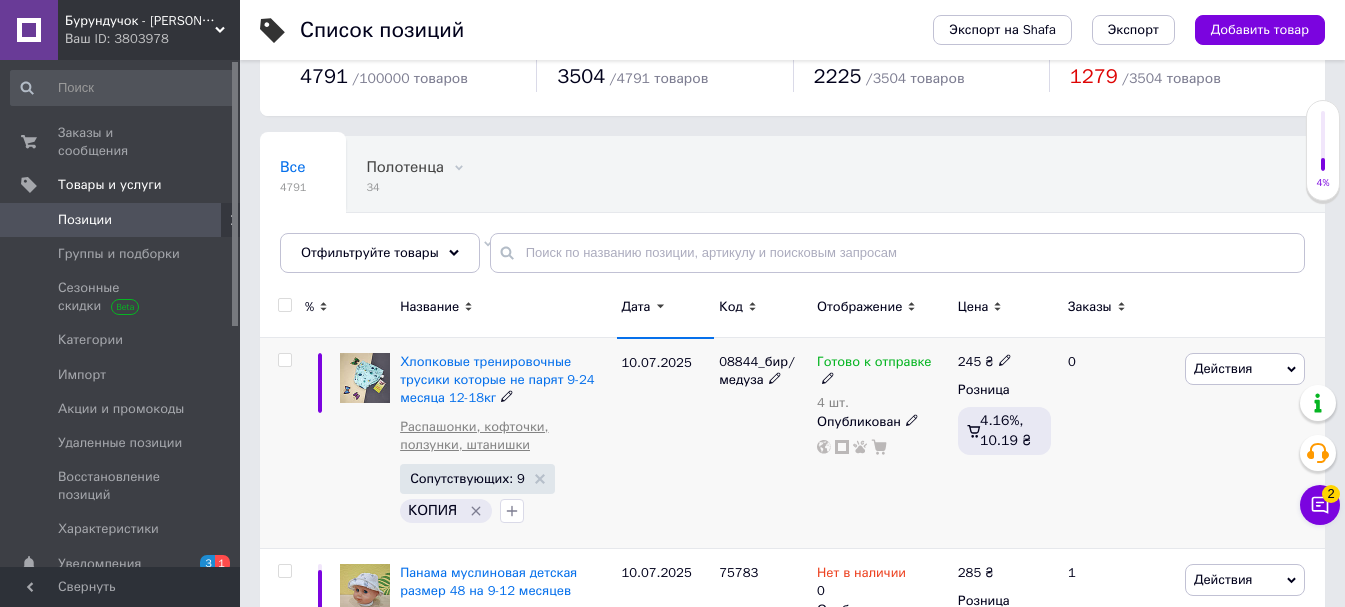 scroll, scrollTop: 100, scrollLeft: 0, axis: vertical 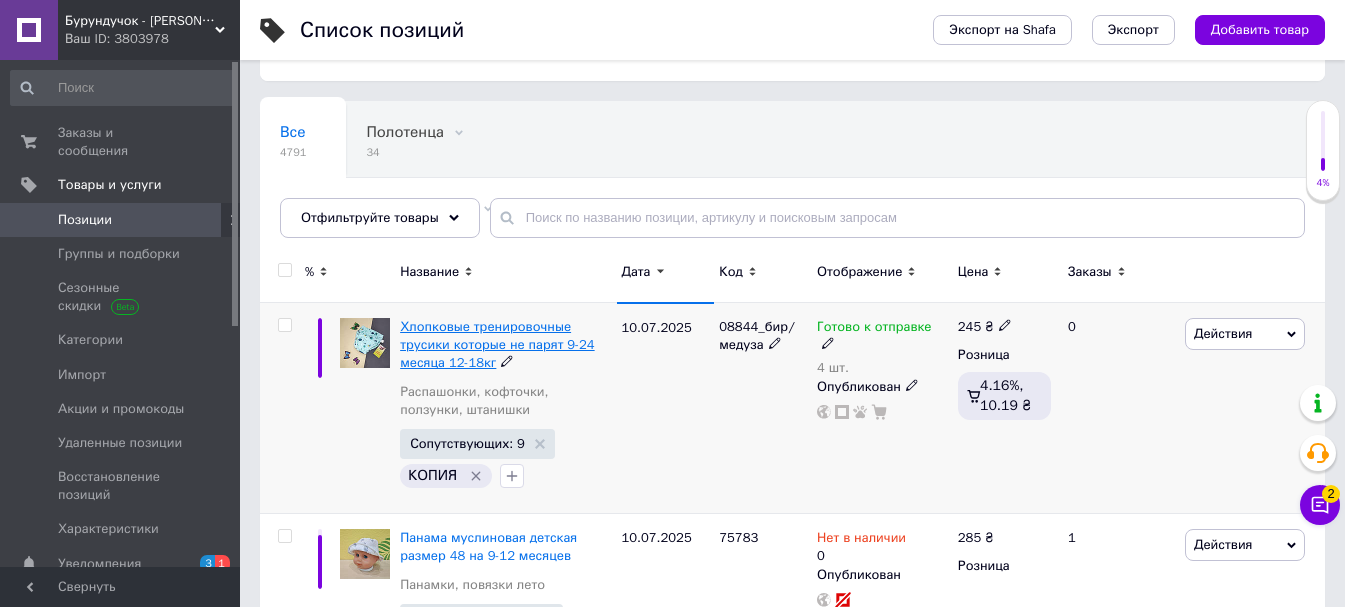 click on "Хлопковые тренировочные трусики которые не парят 9-24 месяца 12-18кг" at bounding box center [497, 344] 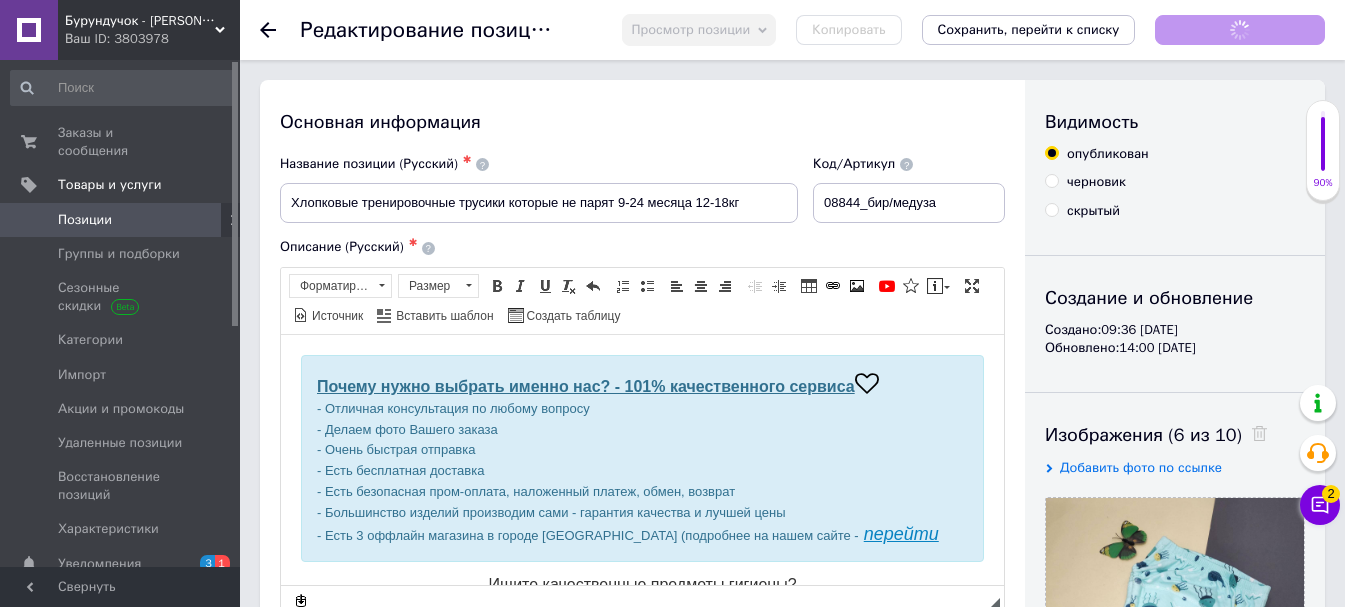 scroll, scrollTop: 0, scrollLeft: 0, axis: both 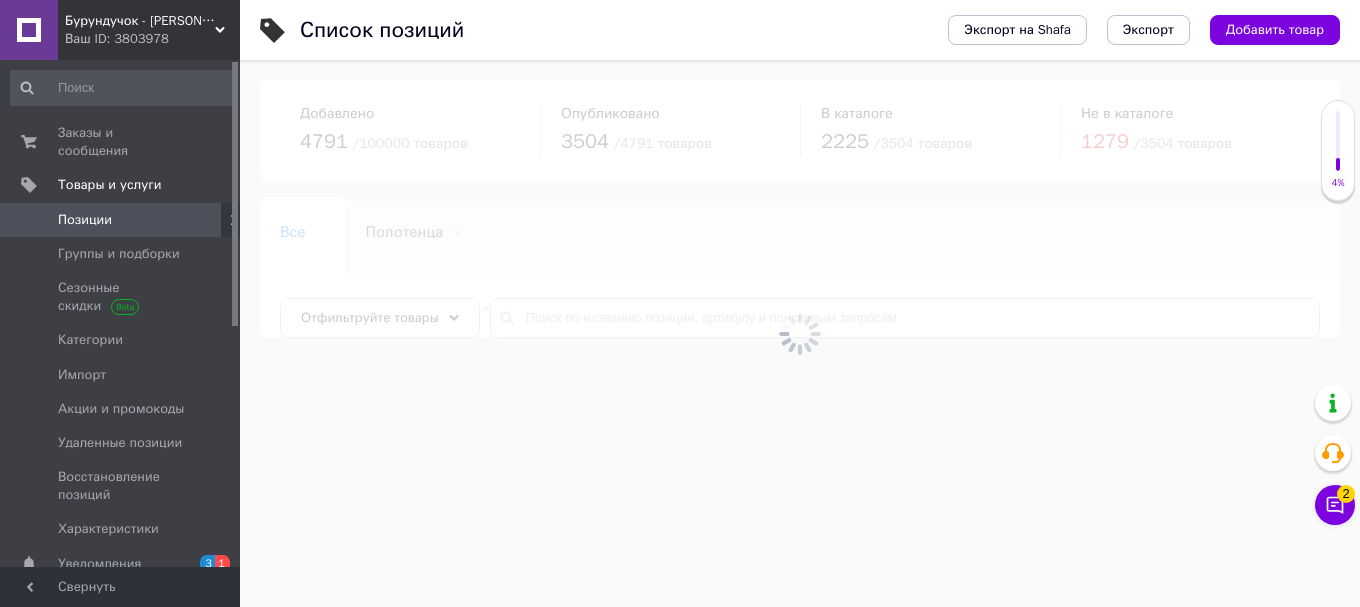 click on "Позиции" at bounding box center [85, 220] 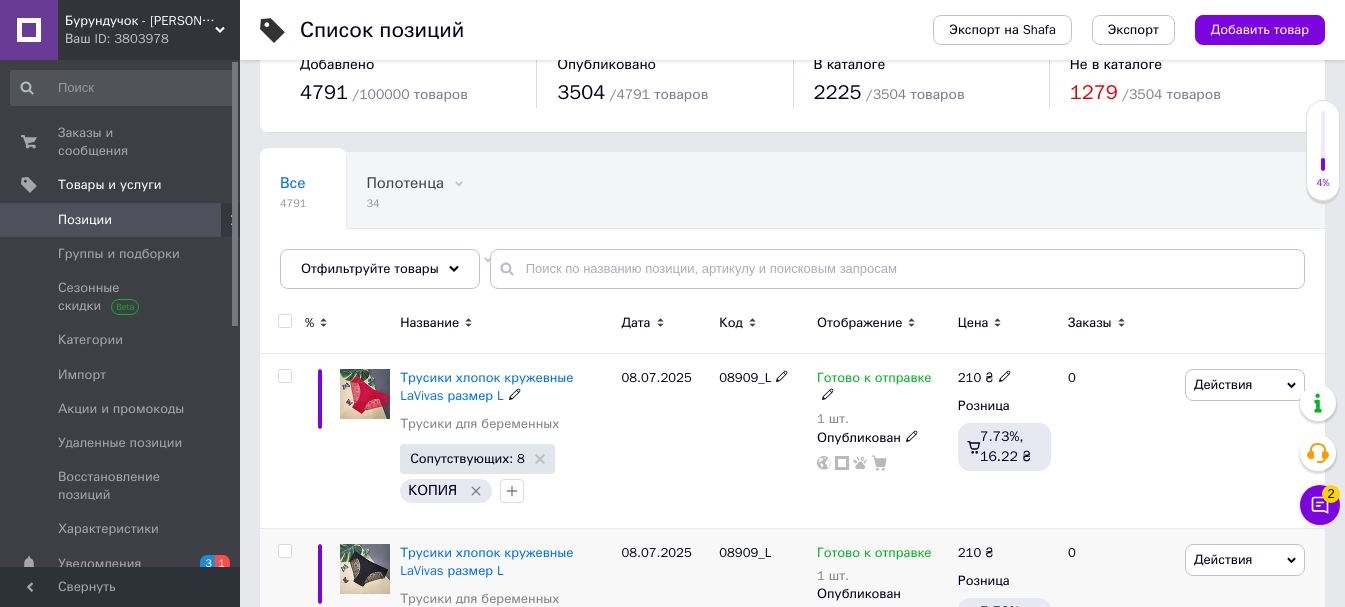 scroll, scrollTop: 0, scrollLeft: 0, axis: both 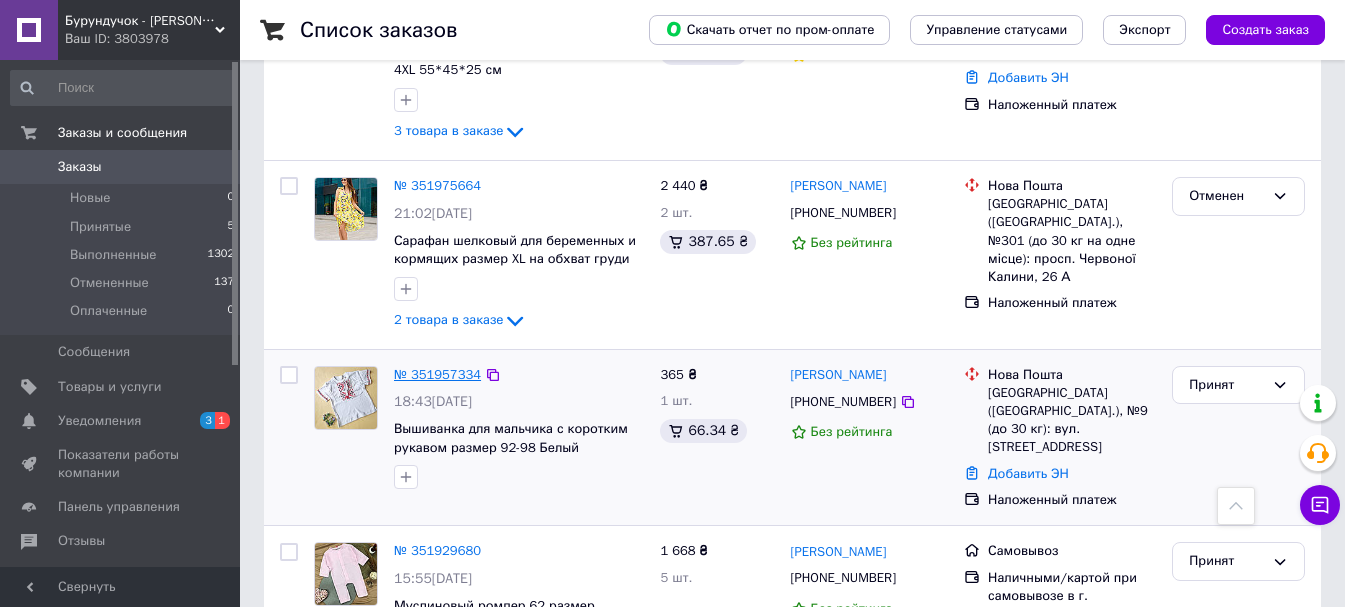 click on "№ 351957334" at bounding box center (437, 374) 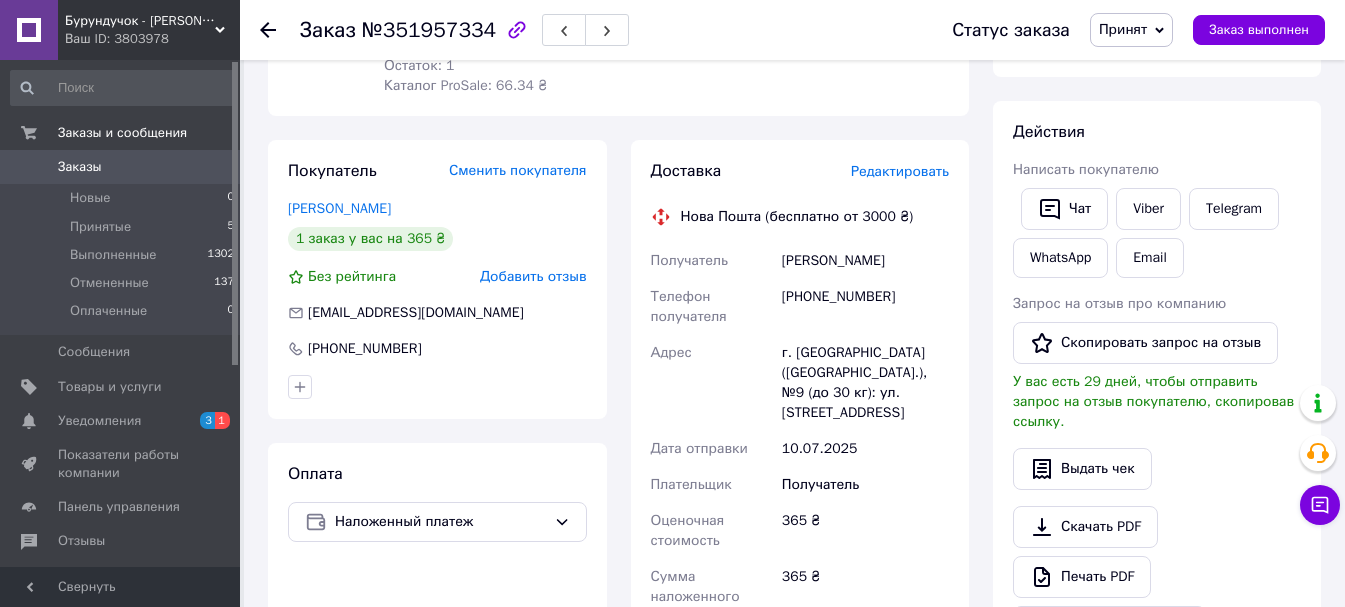 scroll, scrollTop: 300, scrollLeft: 0, axis: vertical 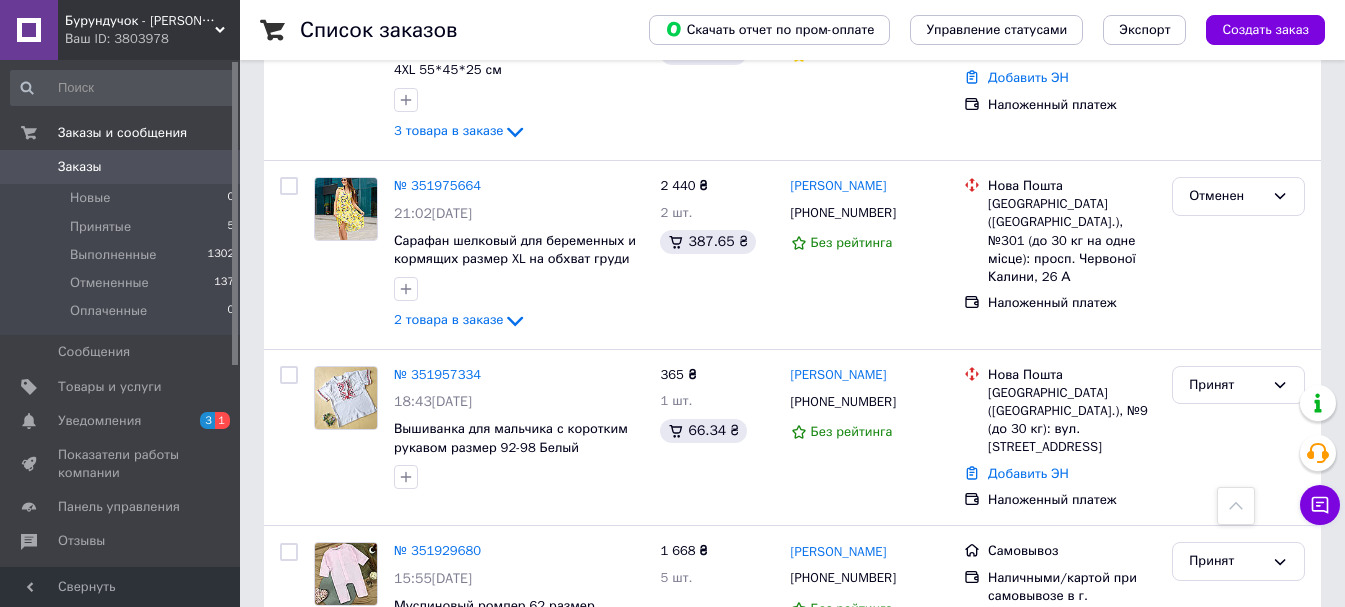 click on "Бурундучок - [PERSON_NAME]" at bounding box center [140, 21] 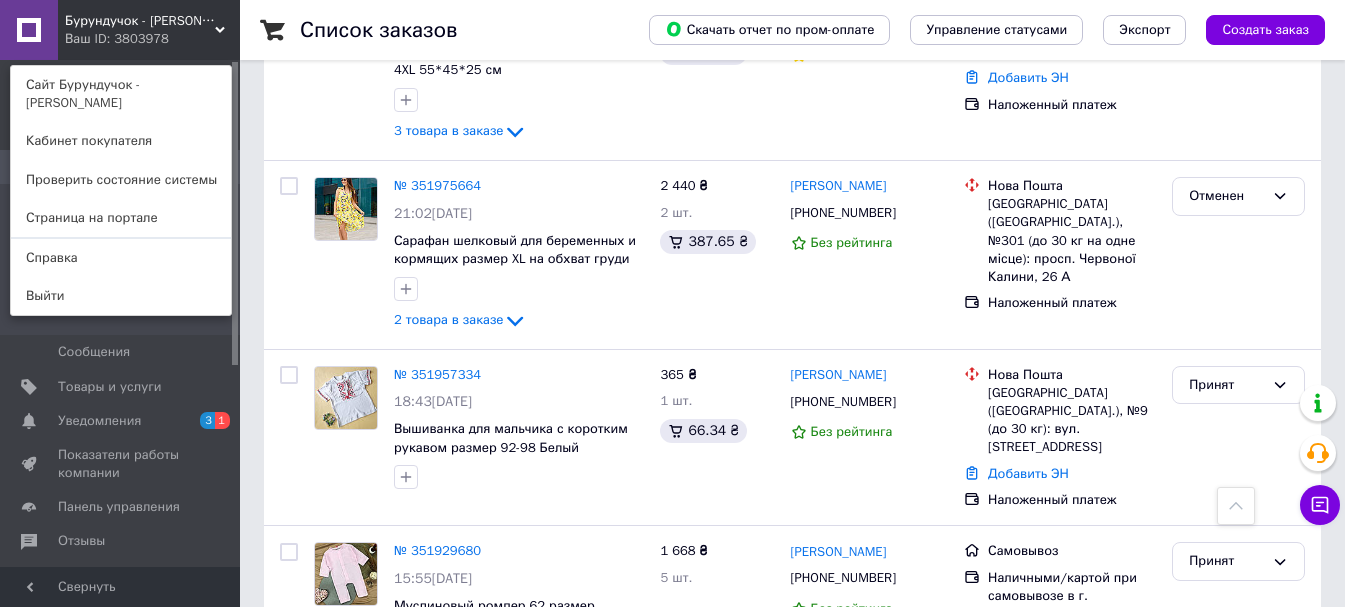 click on "Бурундучок - [PERSON_NAME]" at bounding box center (140, 21) 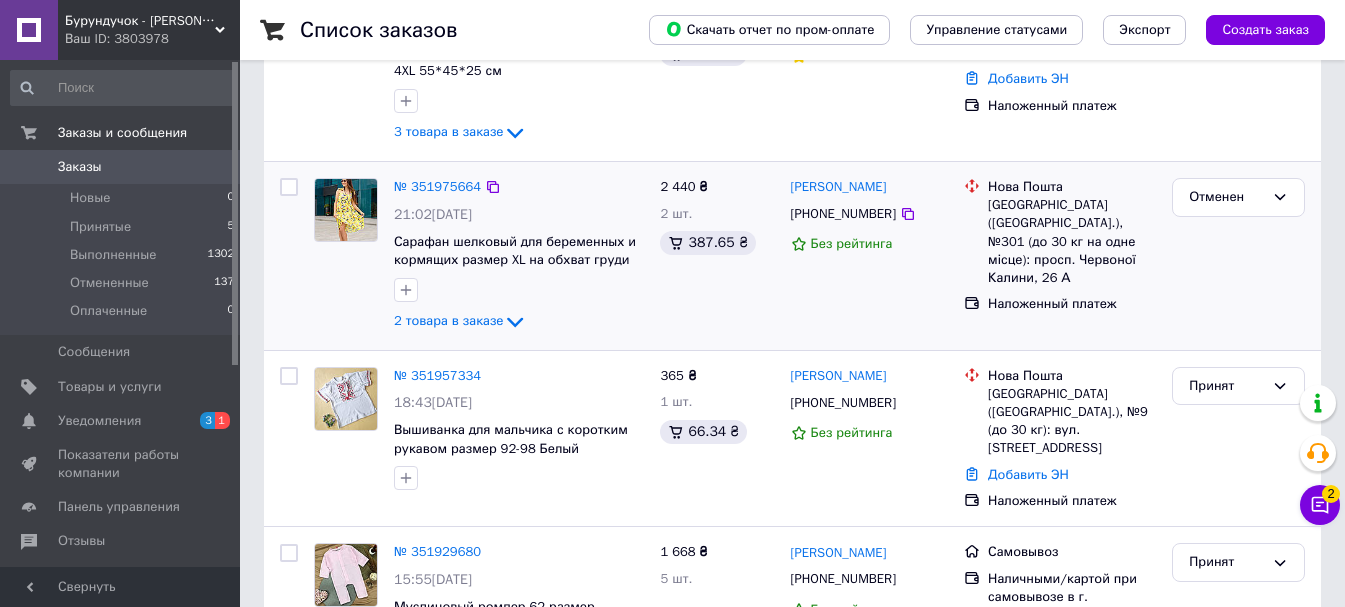 scroll, scrollTop: 400, scrollLeft: 0, axis: vertical 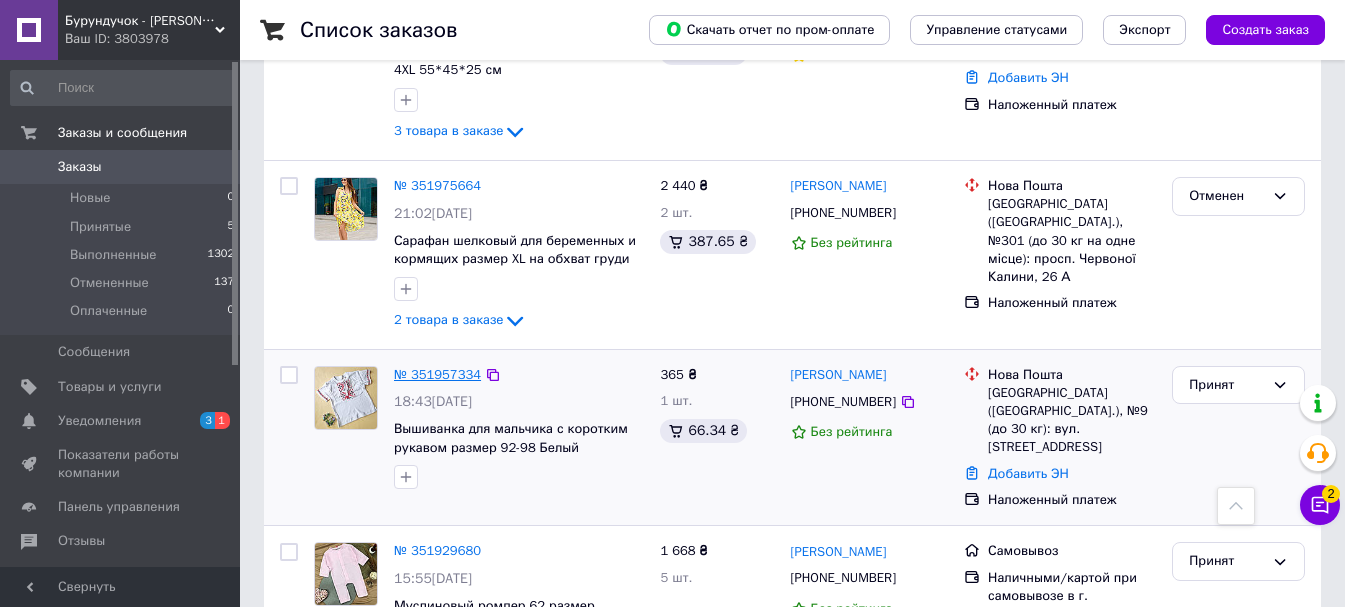 click on "№ 351957334" at bounding box center (437, 374) 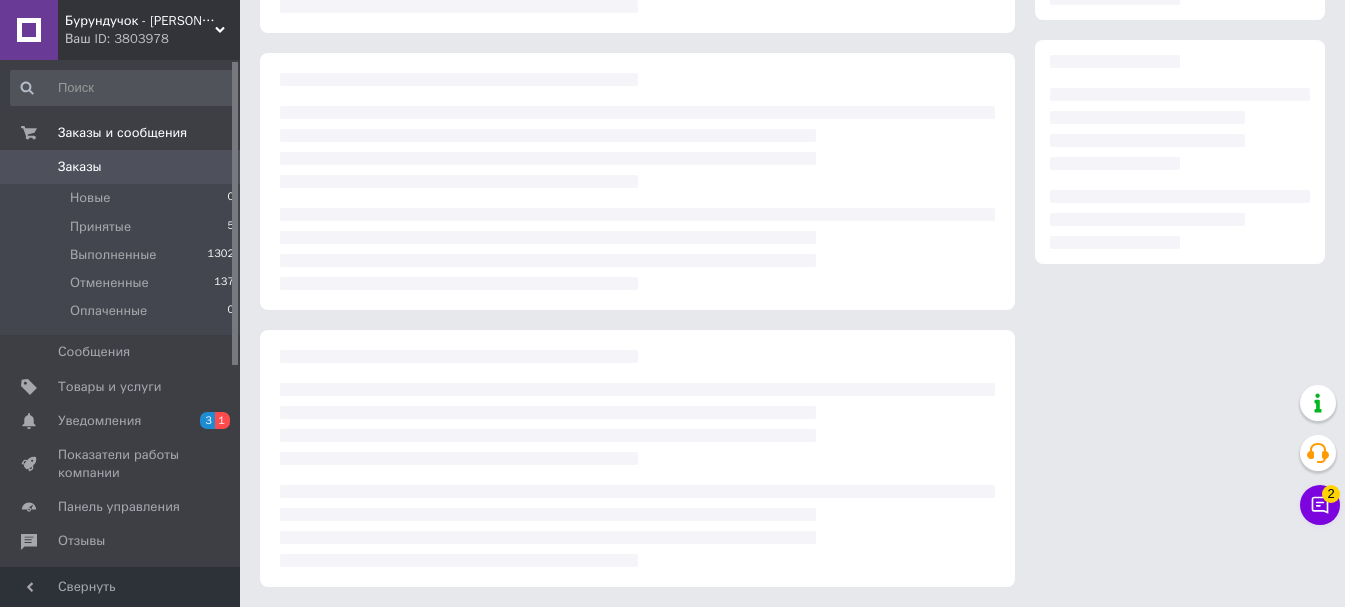 scroll, scrollTop: 0, scrollLeft: 0, axis: both 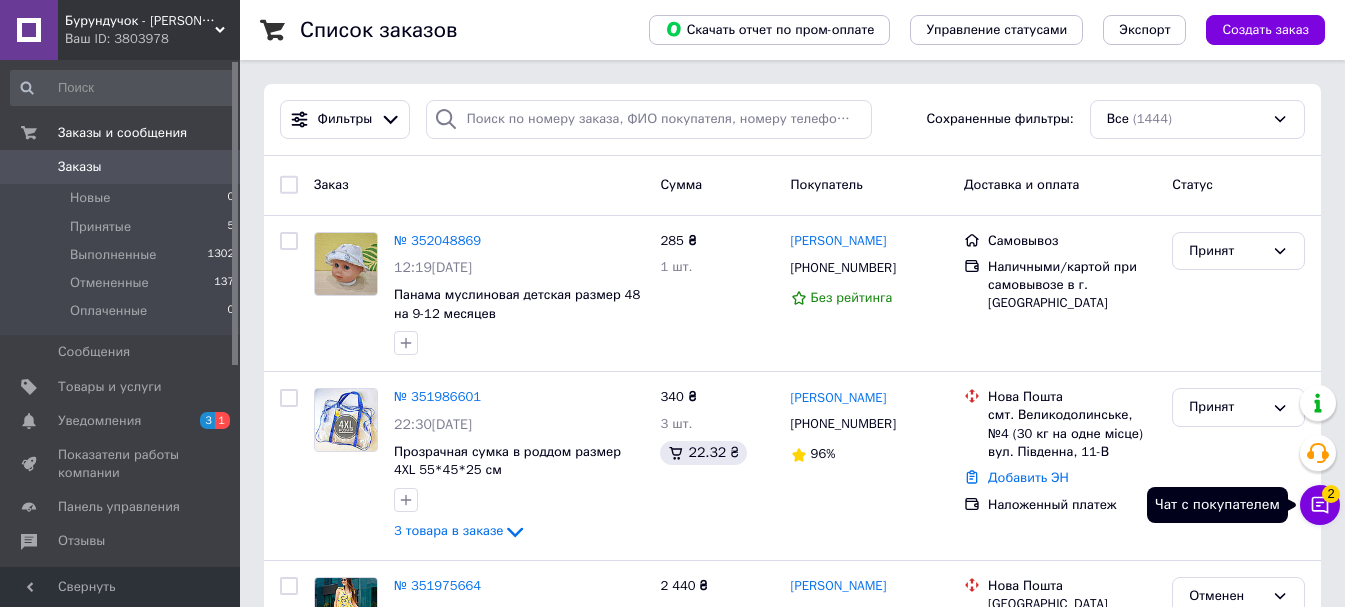 click on "2" at bounding box center (1331, 494) 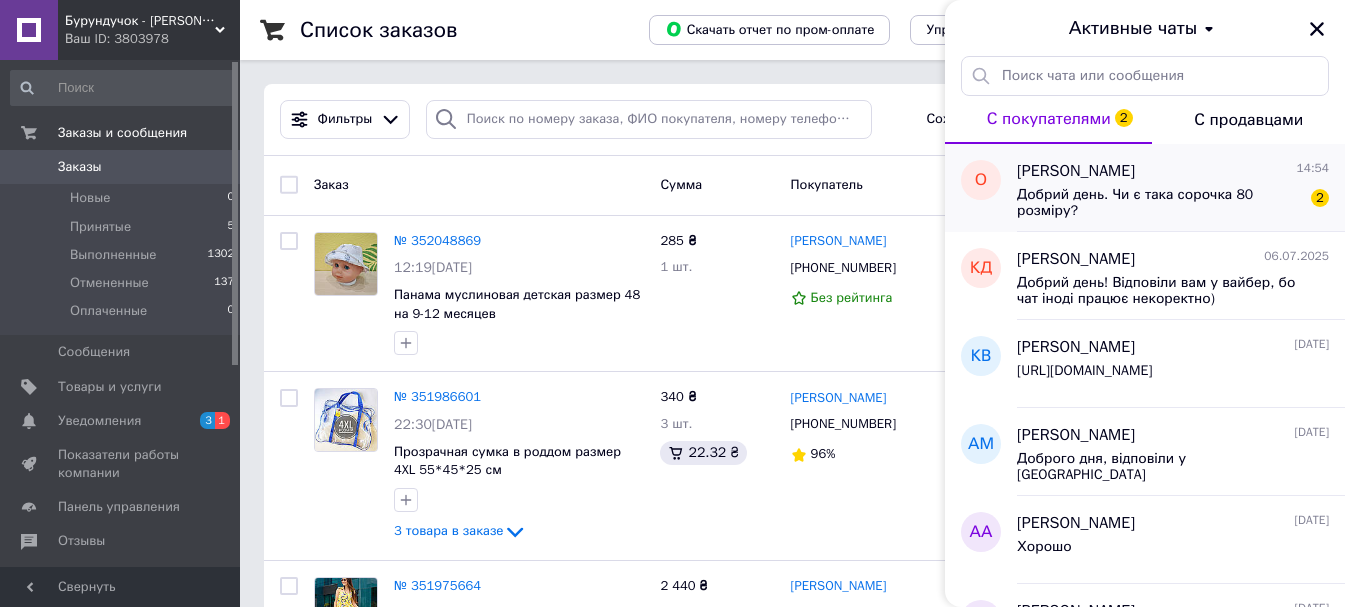 click on "Добрий день.
Чи є така сорочка 80 розміру?" at bounding box center [1159, 203] 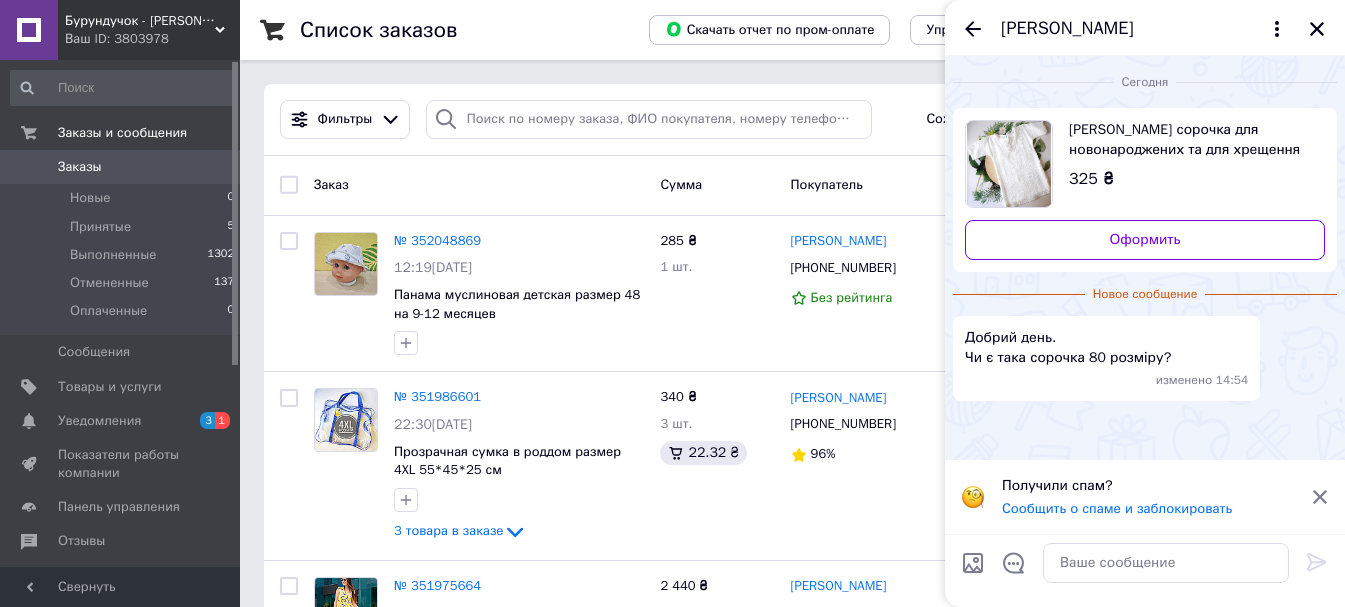 click at bounding box center (1009, 164) 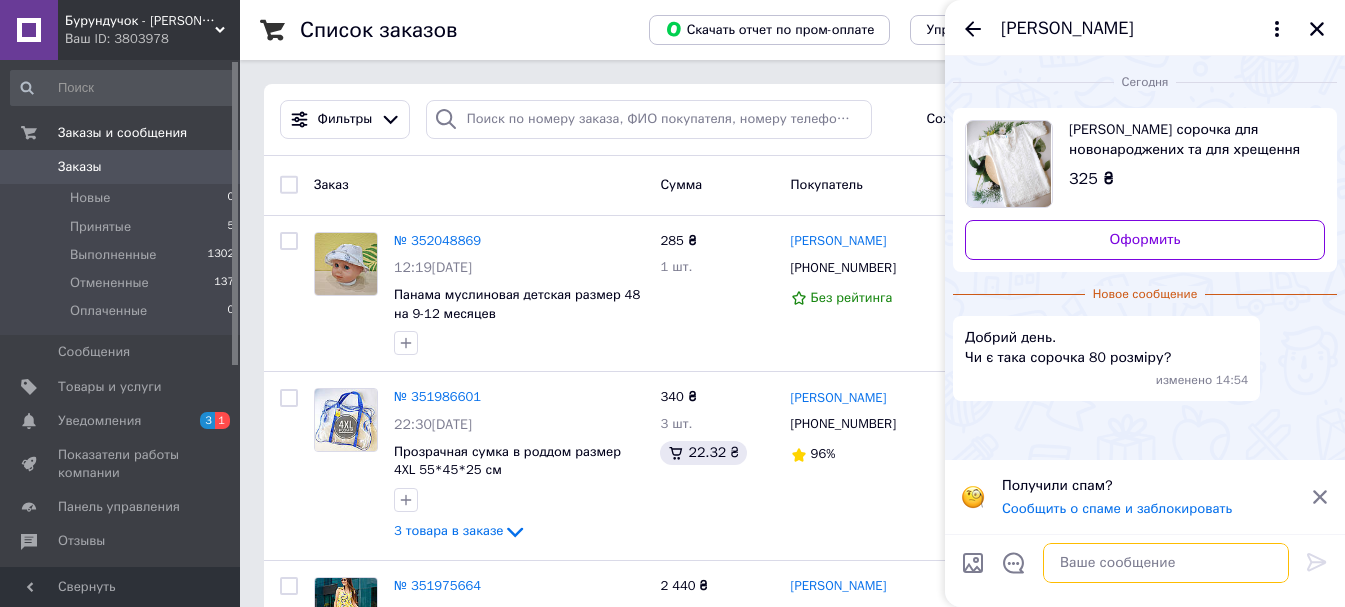click at bounding box center (1166, 563) 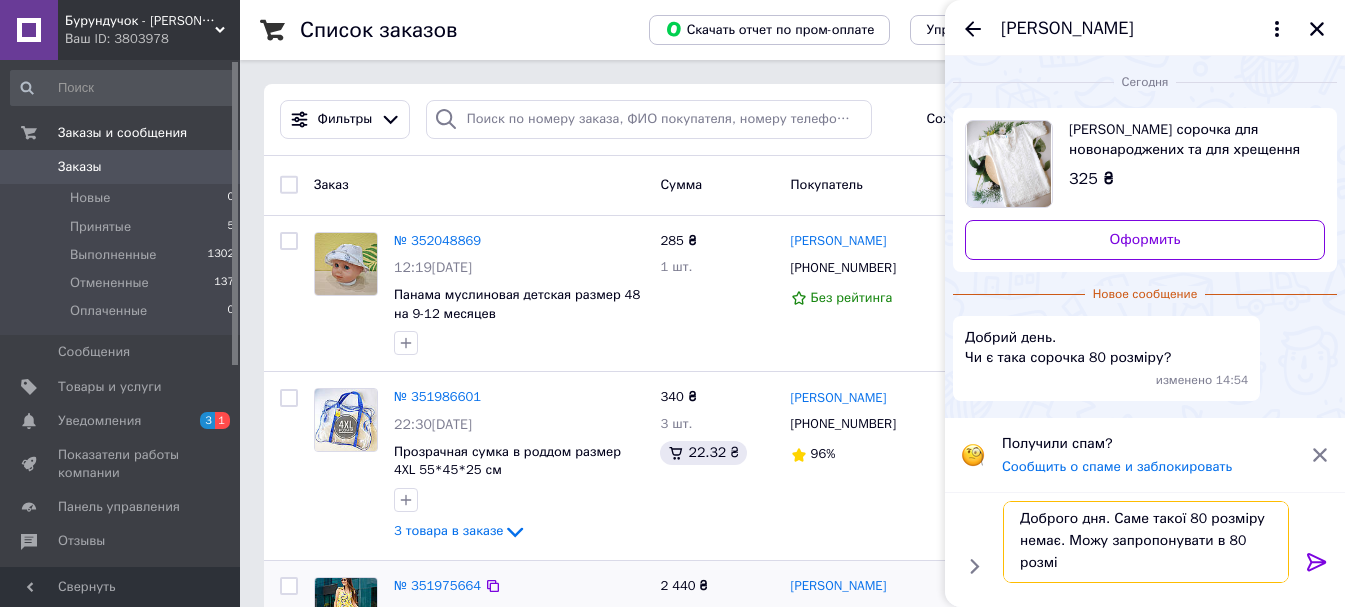 scroll, scrollTop: 2, scrollLeft: 0, axis: vertical 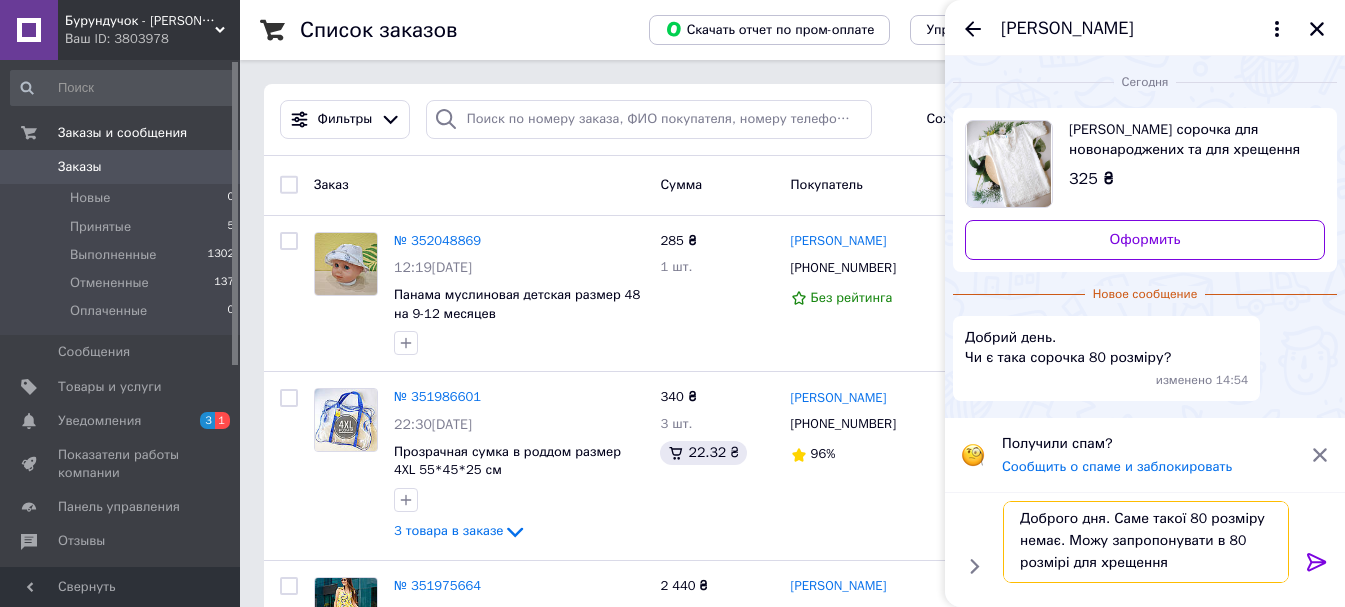 click on "Доброго дня. Саме такої 80 розміру немає. Можу запропонувати в 80 розмірі для хрещення" at bounding box center [1146, 542] 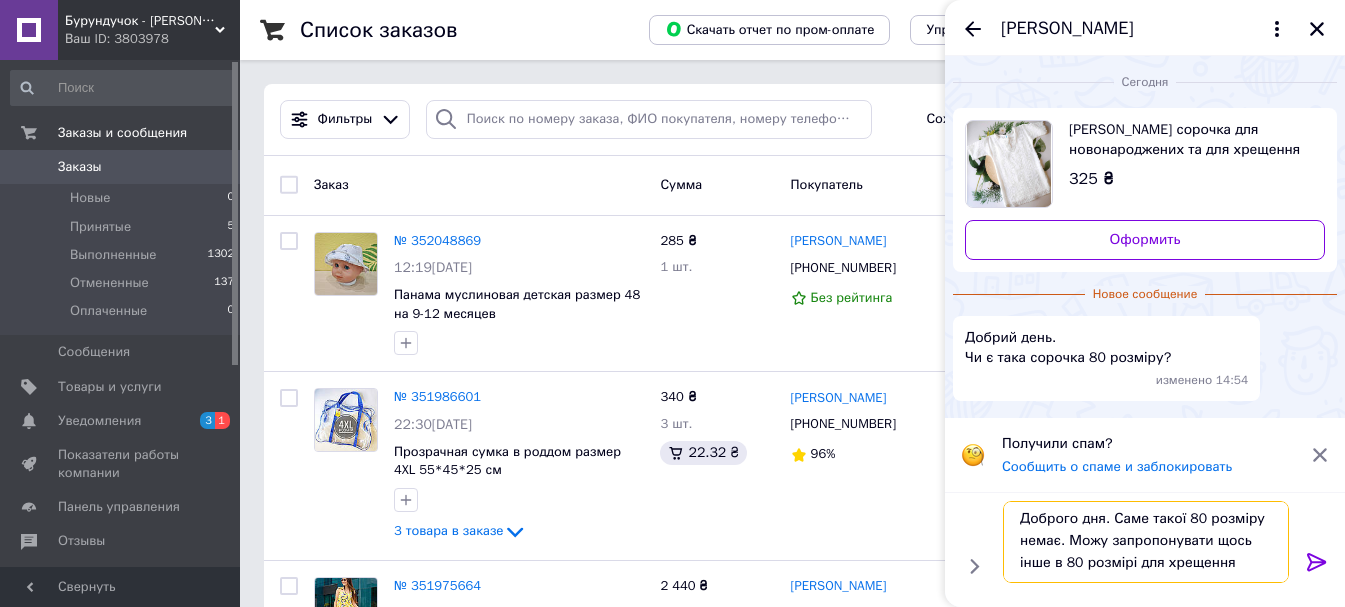 click on "Доброго дня. Саме такої 80 розміру немає. Можу запропонувати щось інше в 80 розмірі для хрещення" at bounding box center [1146, 542] 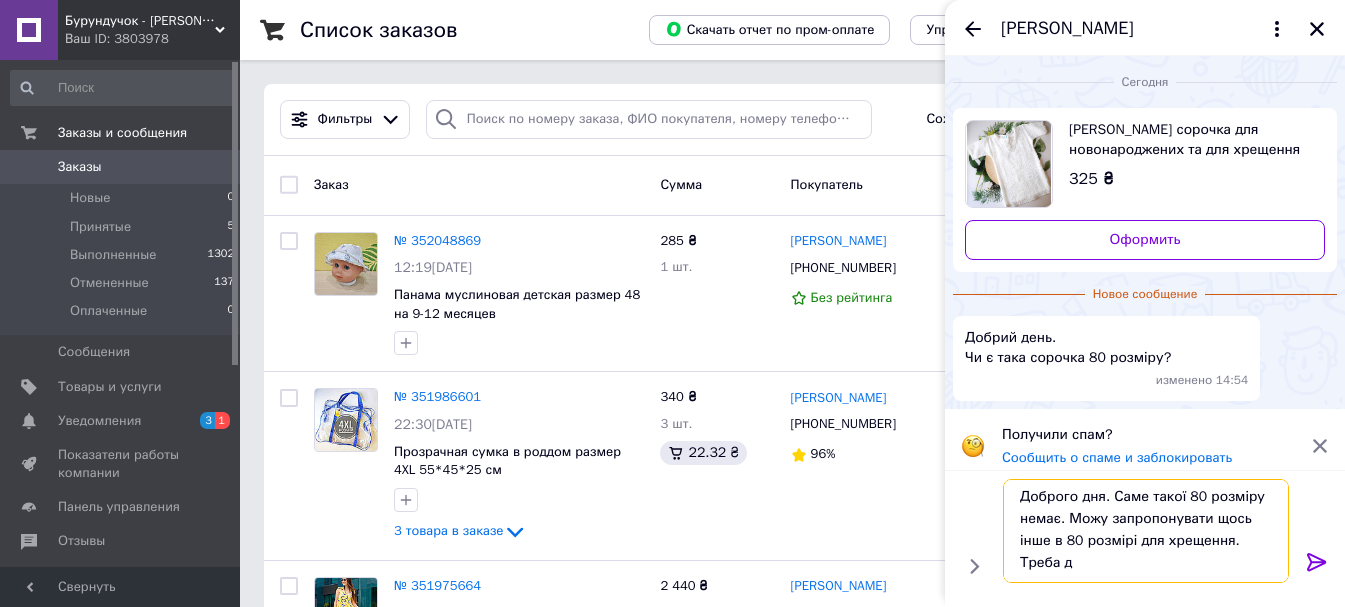 scroll, scrollTop: 2, scrollLeft: 0, axis: vertical 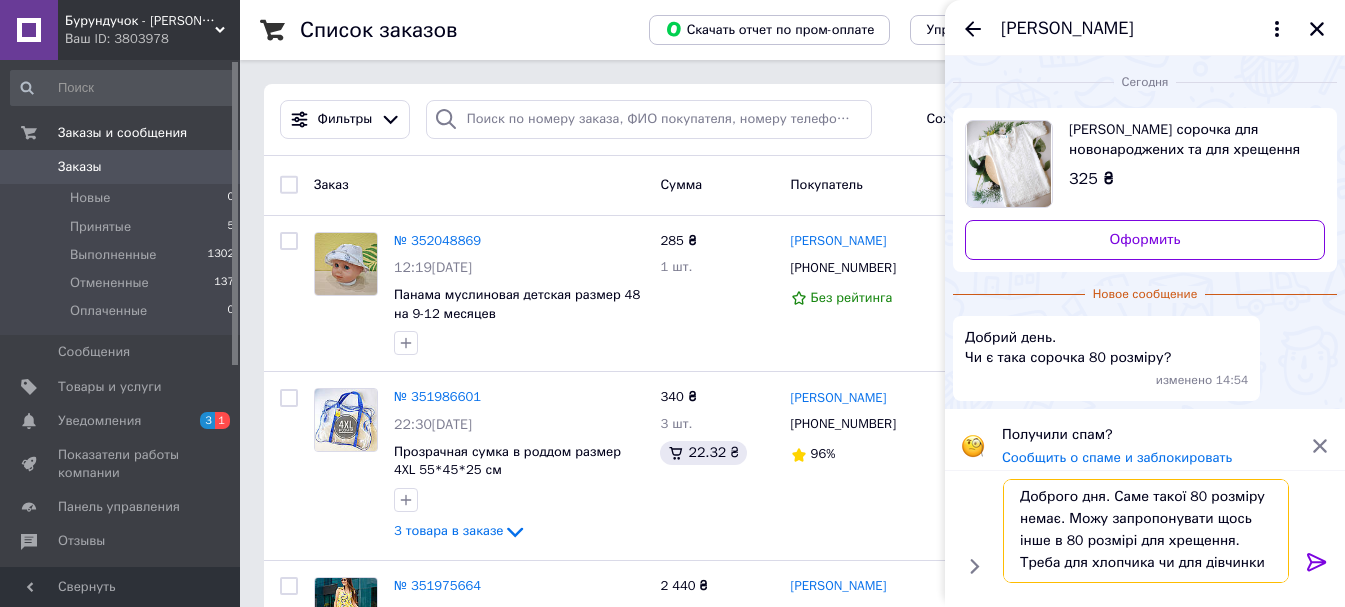 type on "Доброго дня. Саме такої 80 розміру немає. Можу запропонувати щось інше в 80 розмірі для хрещення. Треба для хлопчика чи для дівчинки?" 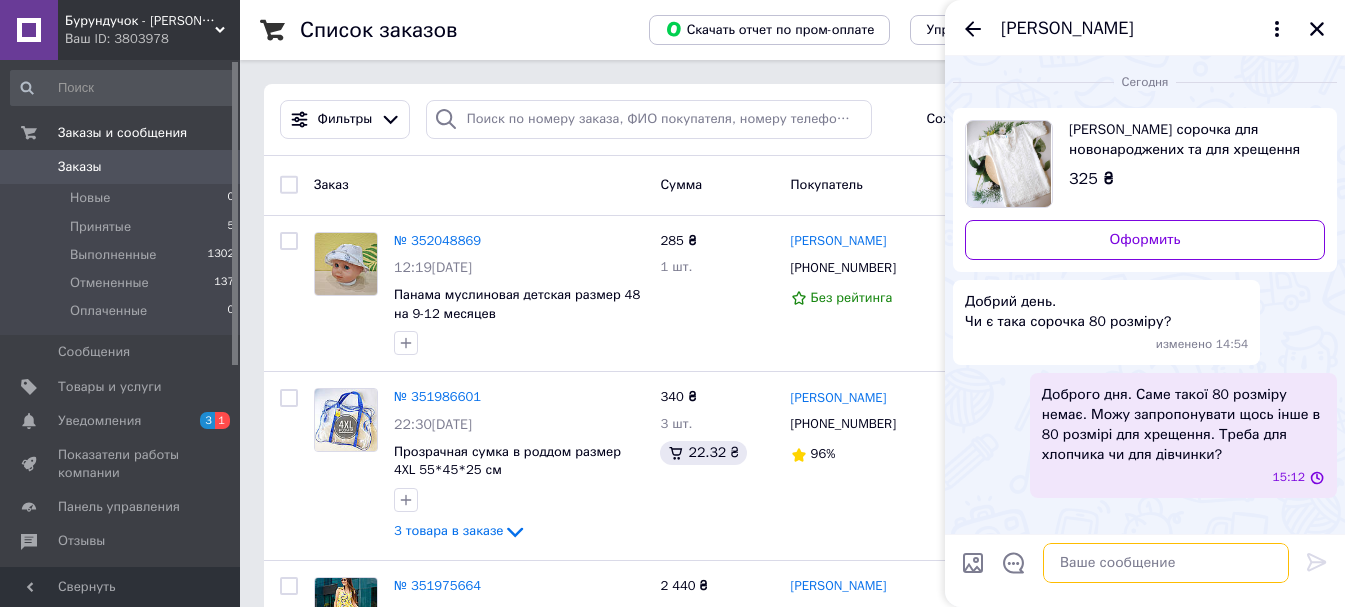 scroll, scrollTop: 0, scrollLeft: 0, axis: both 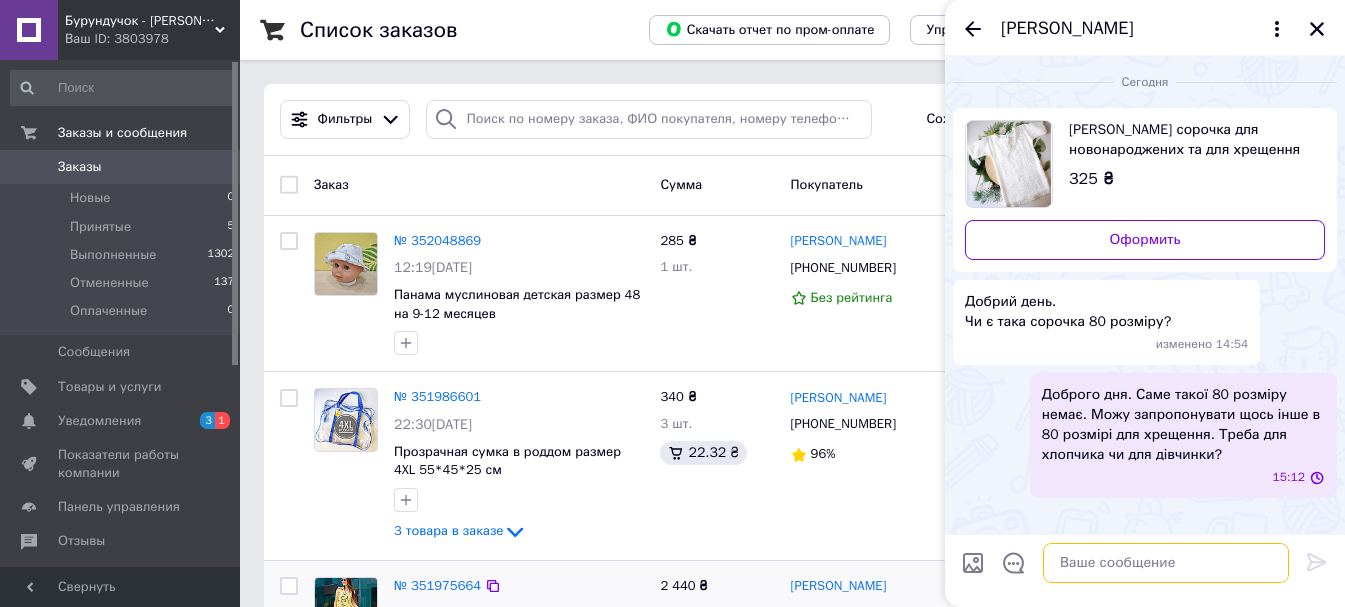 type 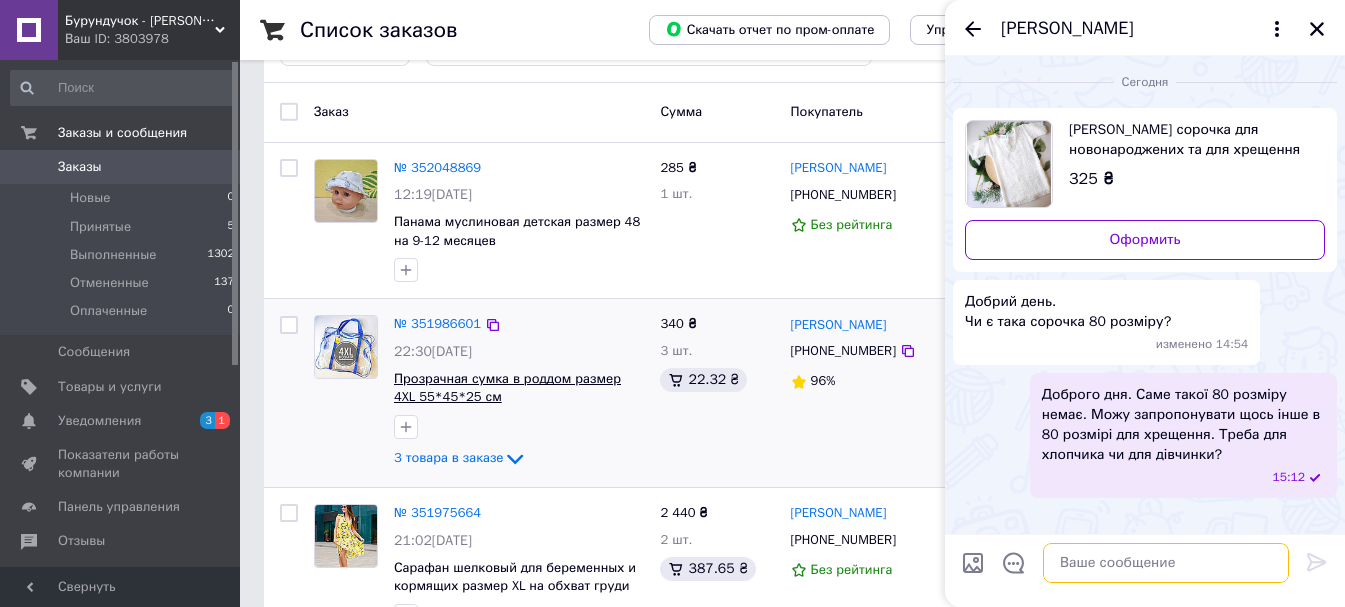 scroll, scrollTop: 0, scrollLeft: 0, axis: both 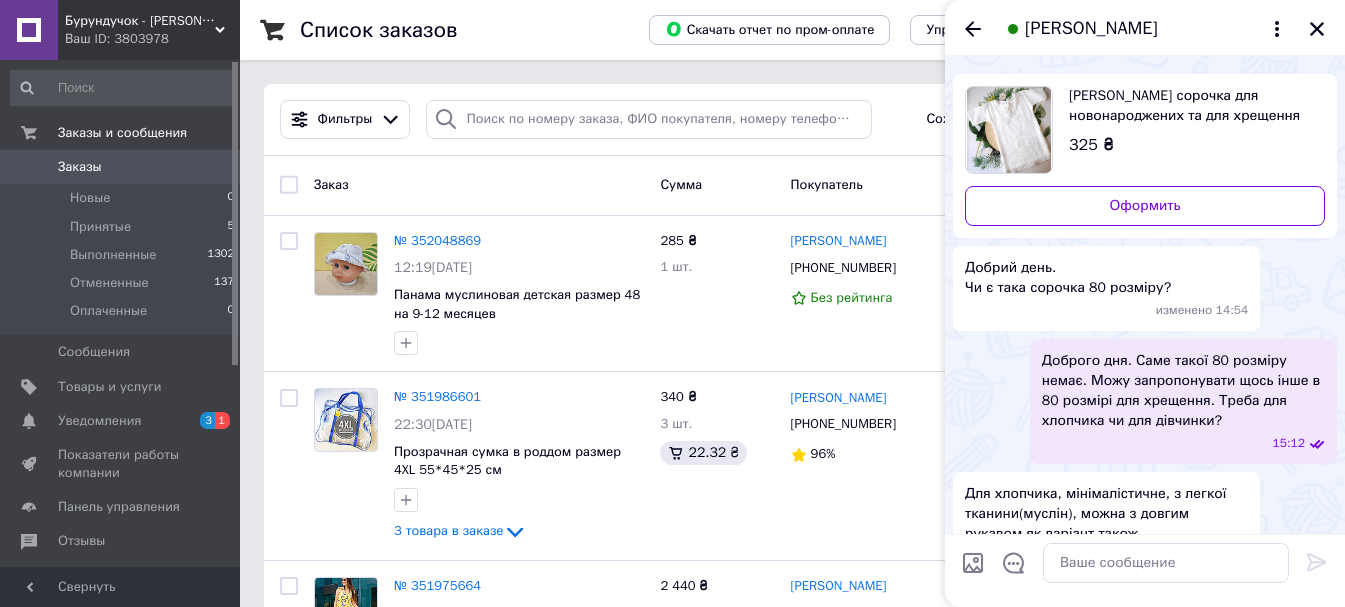 click on "Для хлопчика, мінімалістичне, з легкої тканини(муслін), можна з довгим рукавом як варіант також 15:17" at bounding box center (1145, 524) 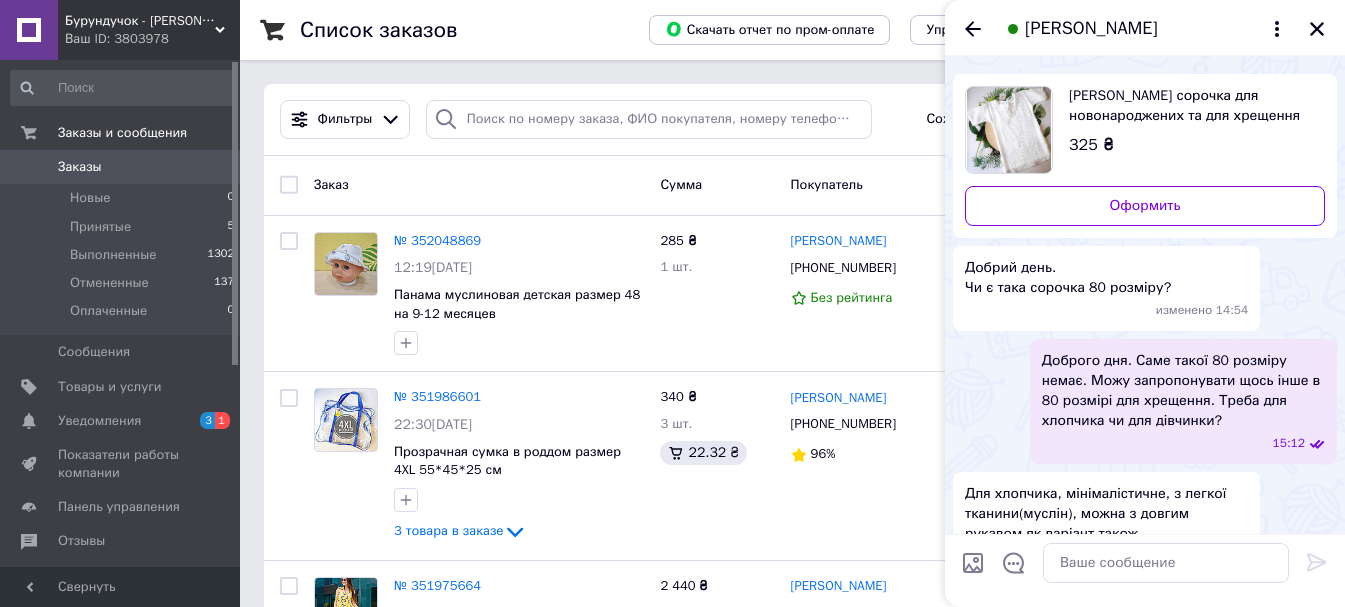 scroll, scrollTop: 34, scrollLeft: 0, axis: vertical 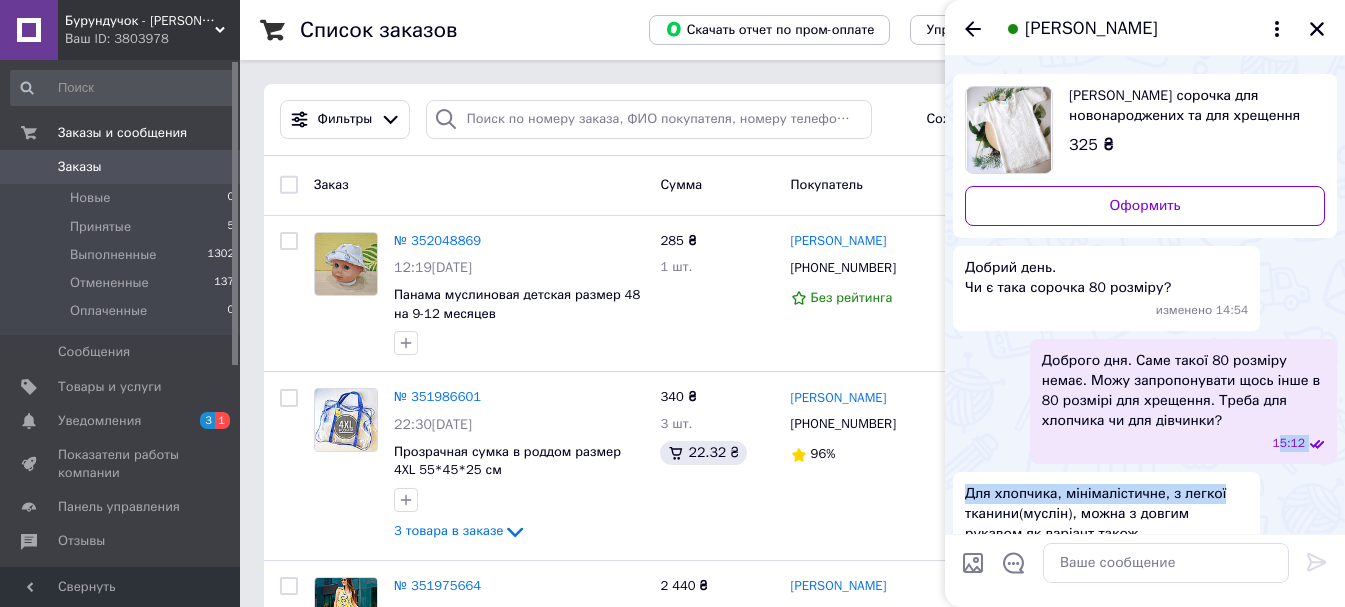 drag, startPoint x: 1278, startPoint y: 501, endPoint x: 1285, endPoint y: 453, distance: 48.507732 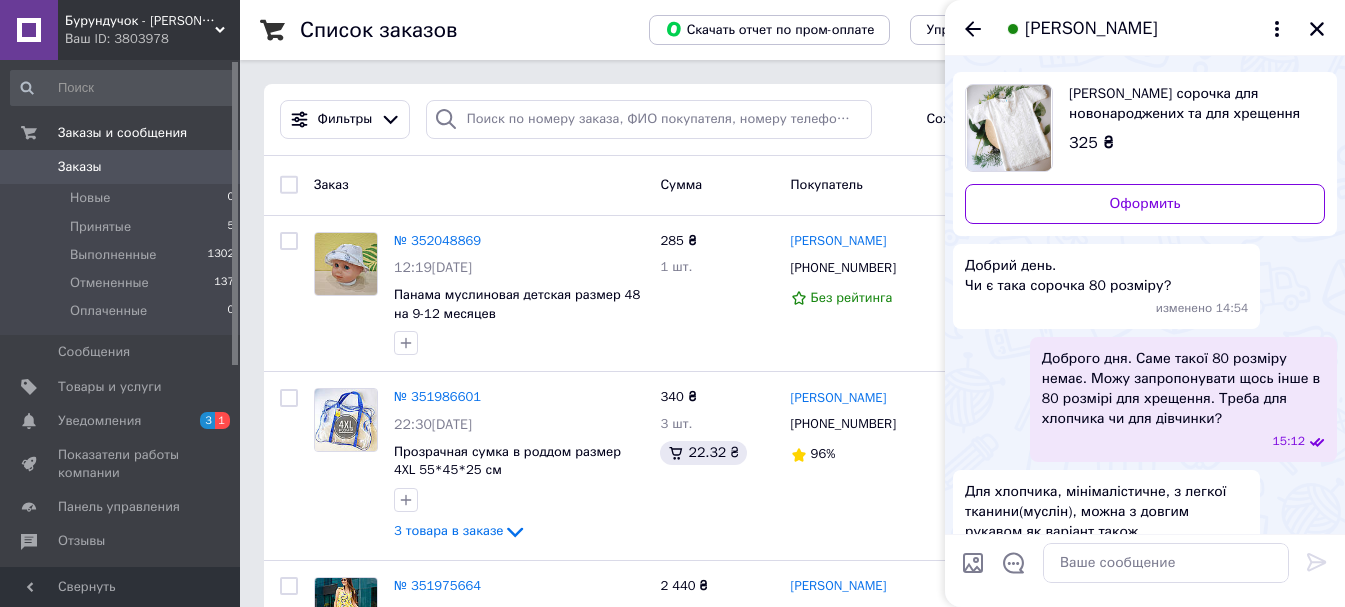 scroll, scrollTop: 34, scrollLeft: 0, axis: vertical 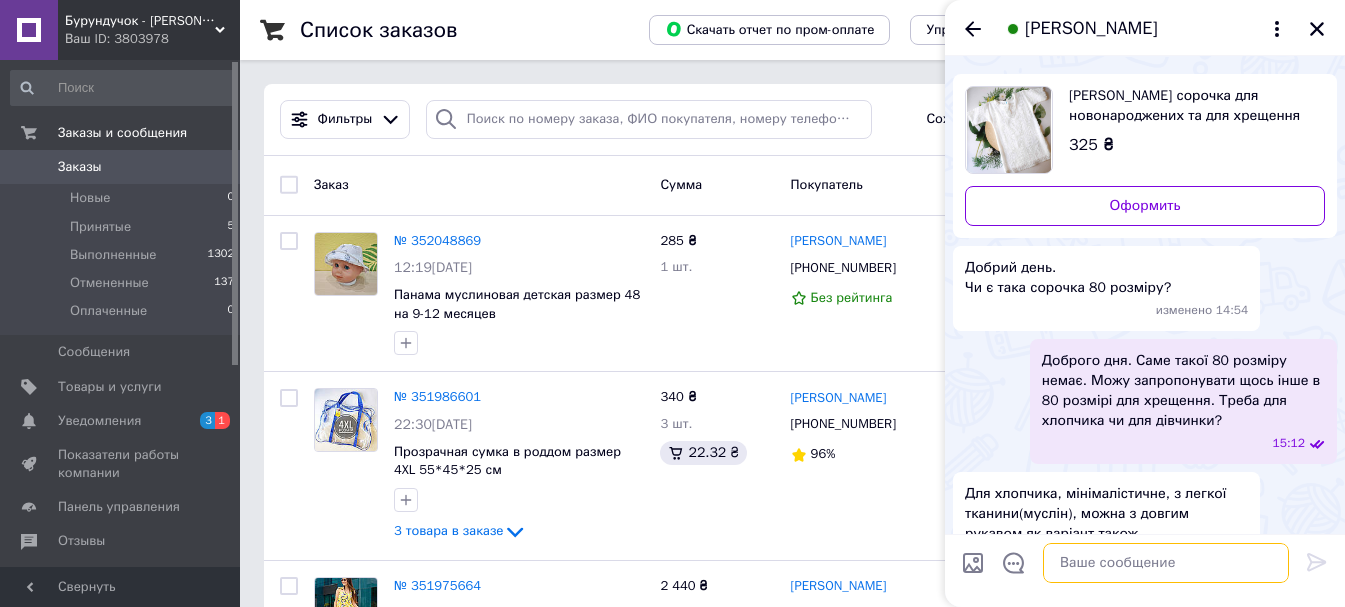 click at bounding box center (1166, 563) 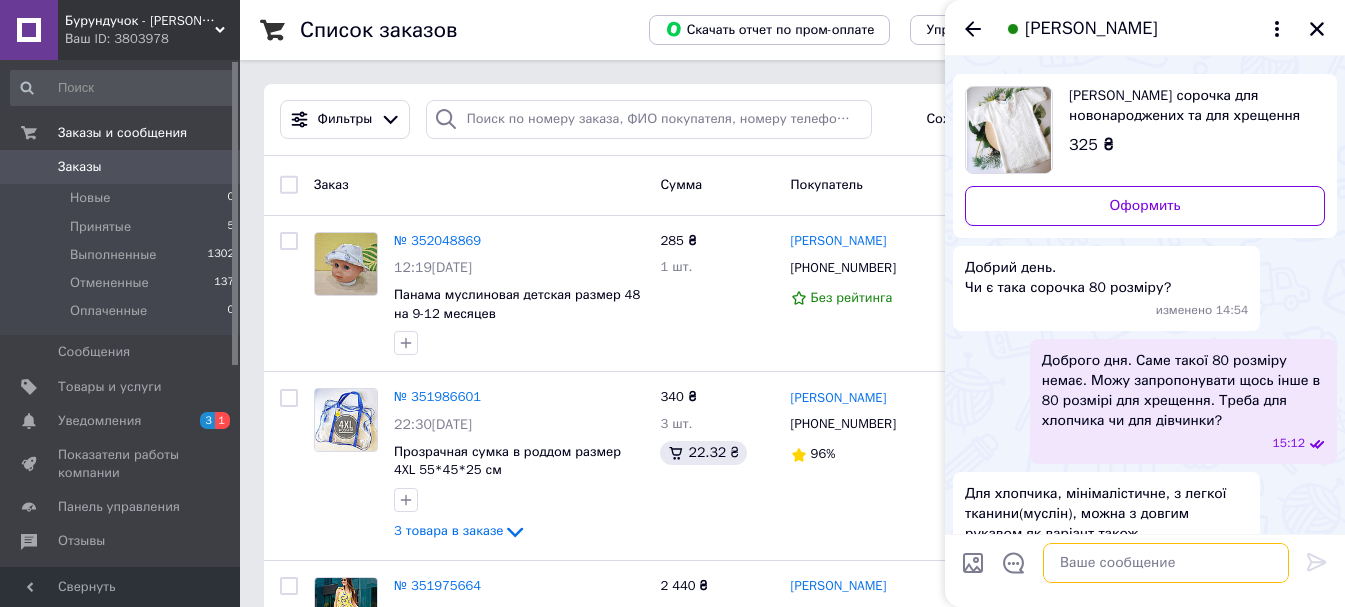 click at bounding box center [1166, 563] 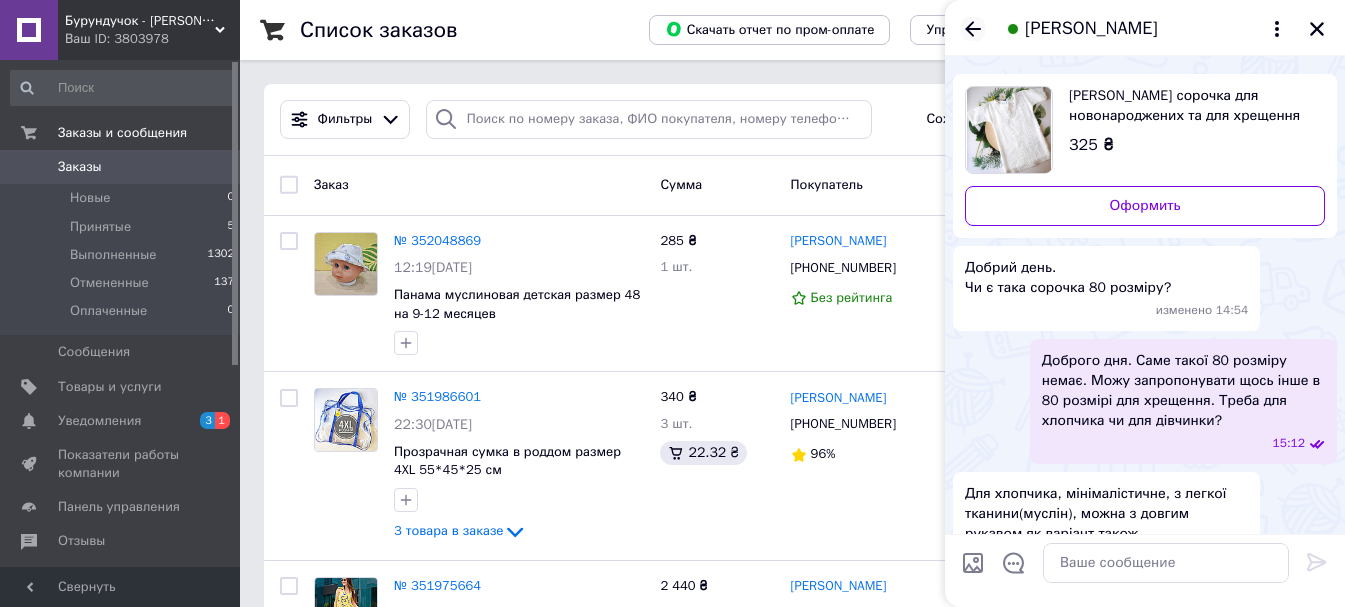 click 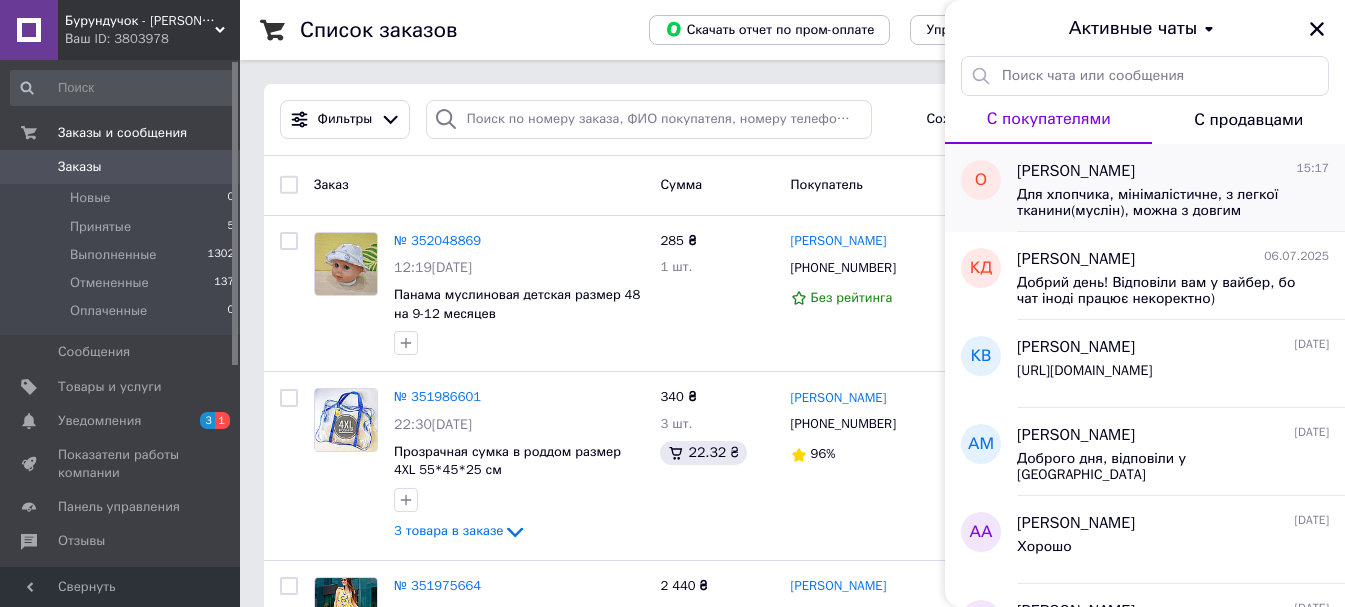 click on "Для хлопчика, мінімалістичне, з легкої тканини(муслін), можна з довгим рукавом як варіант також" at bounding box center (1159, 203) 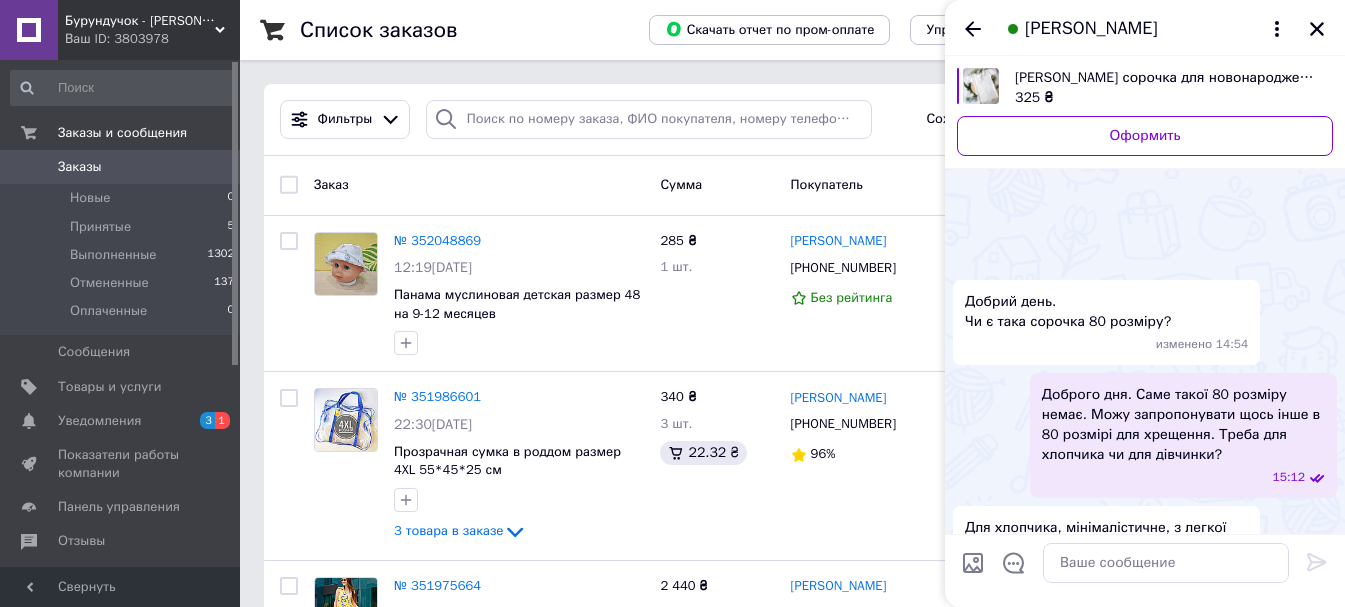 scroll, scrollTop: 85, scrollLeft: 0, axis: vertical 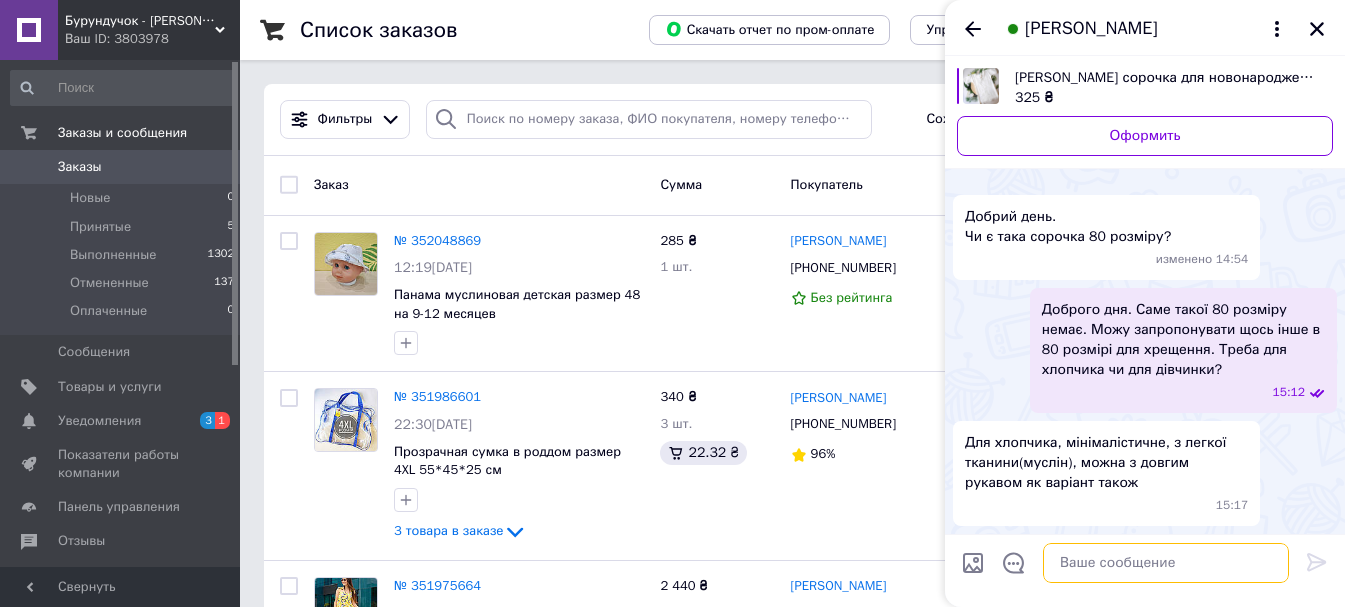 click at bounding box center (1166, 563) 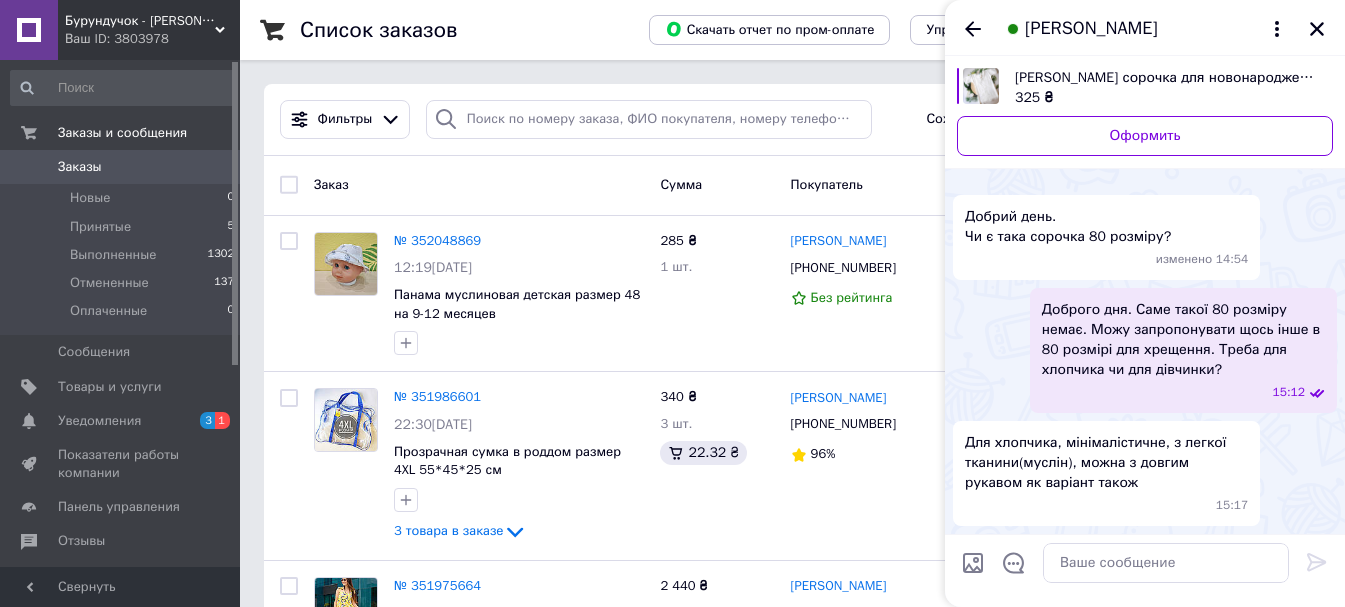 click on "Олександра  Жир" at bounding box center [1091, 29] 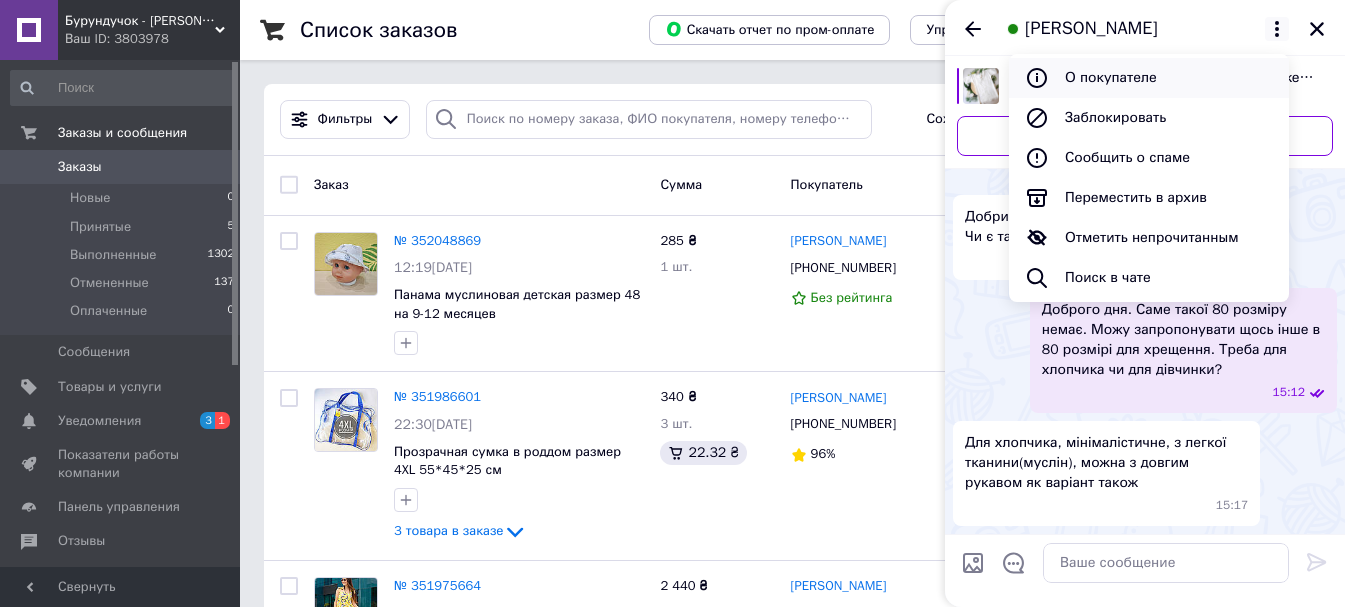 click on "О покупателе" at bounding box center [1149, 78] 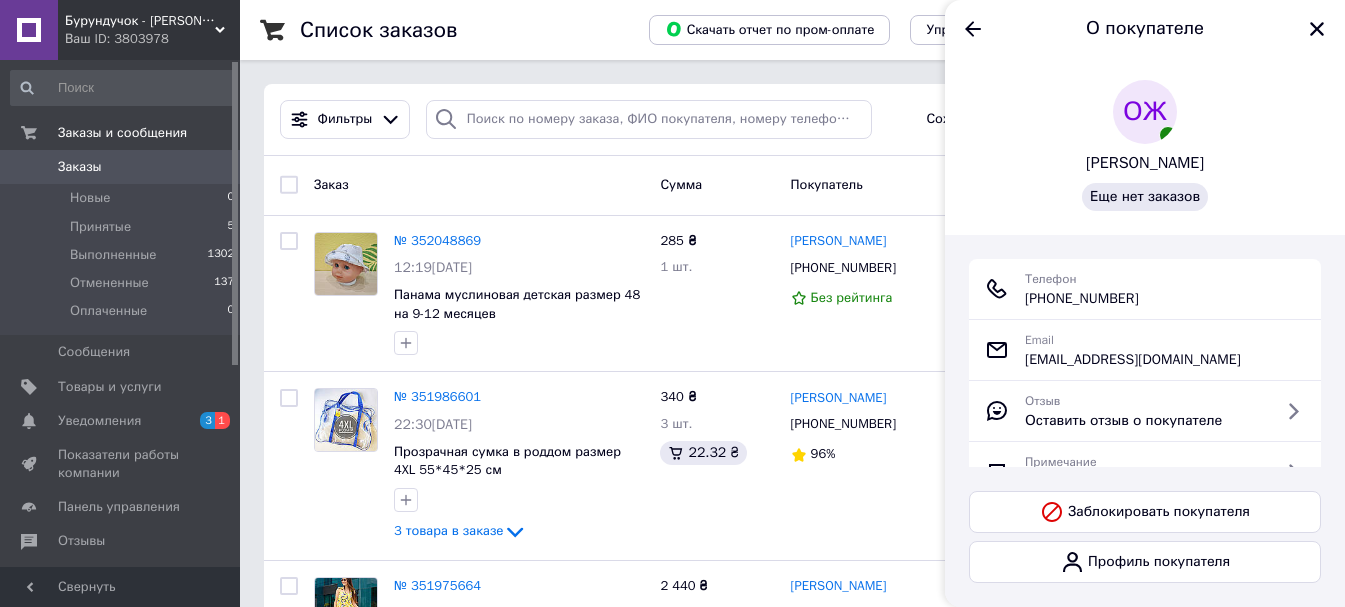 drag, startPoint x: 1025, startPoint y: 299, endPoint x: 1155, endPoint y: 307, distance: 130.24593 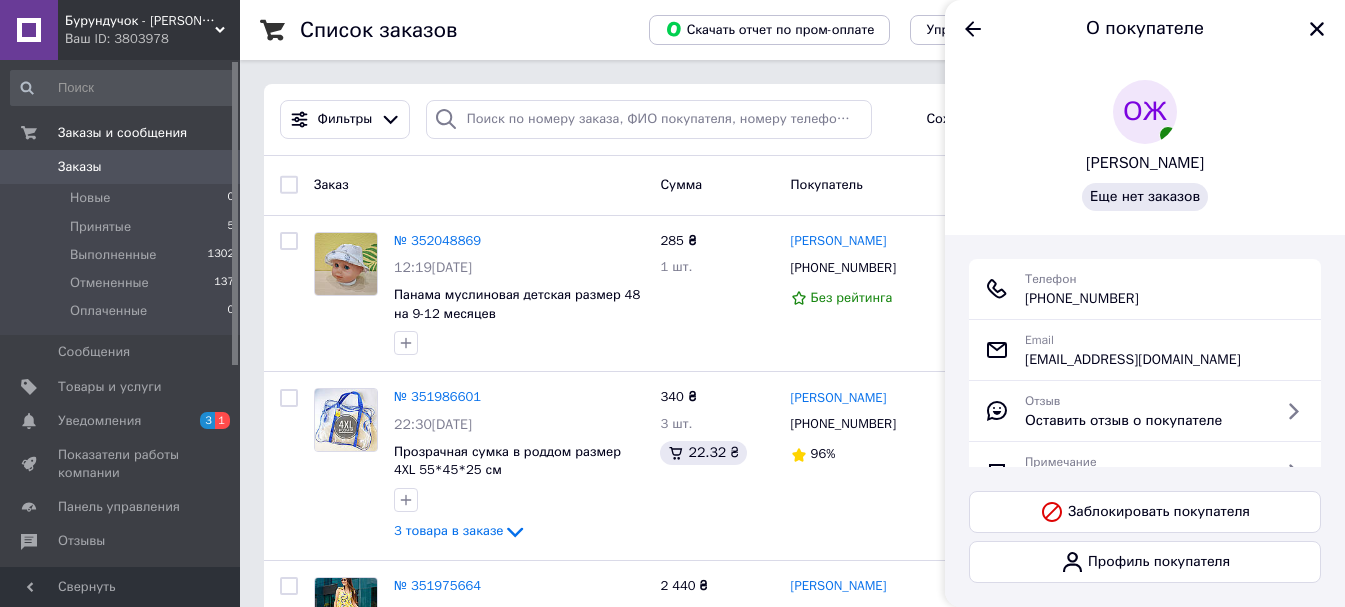 click on "ОЖ Олександра Жир Еще нет заказов" 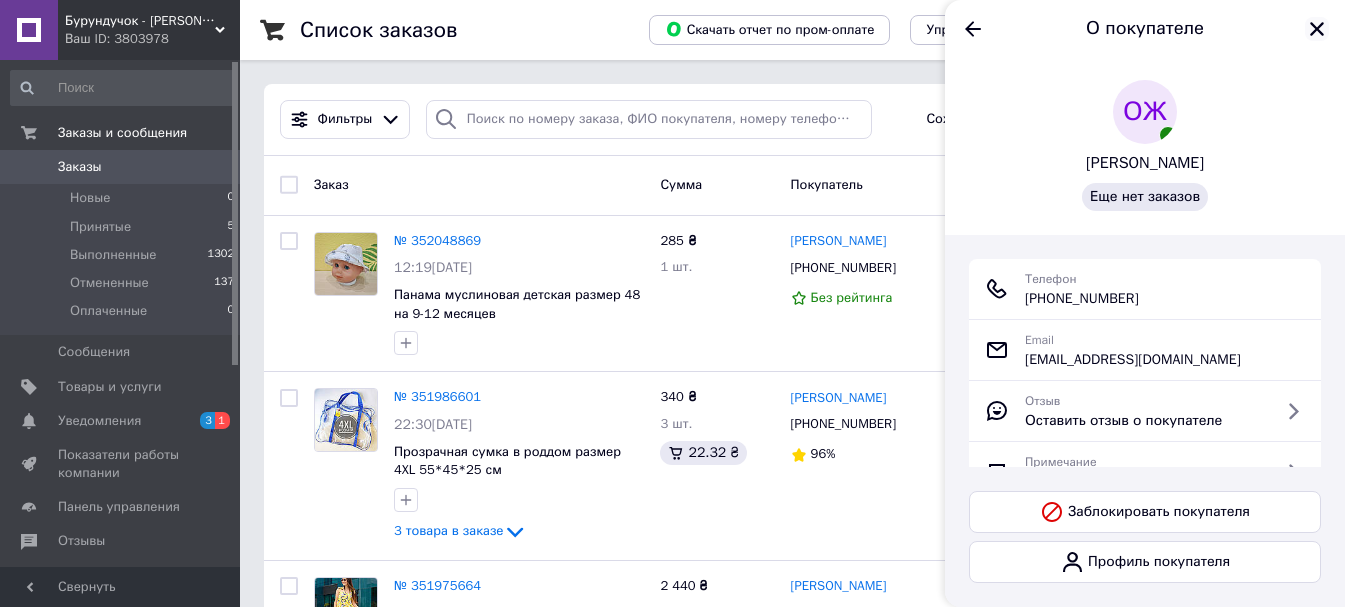 click 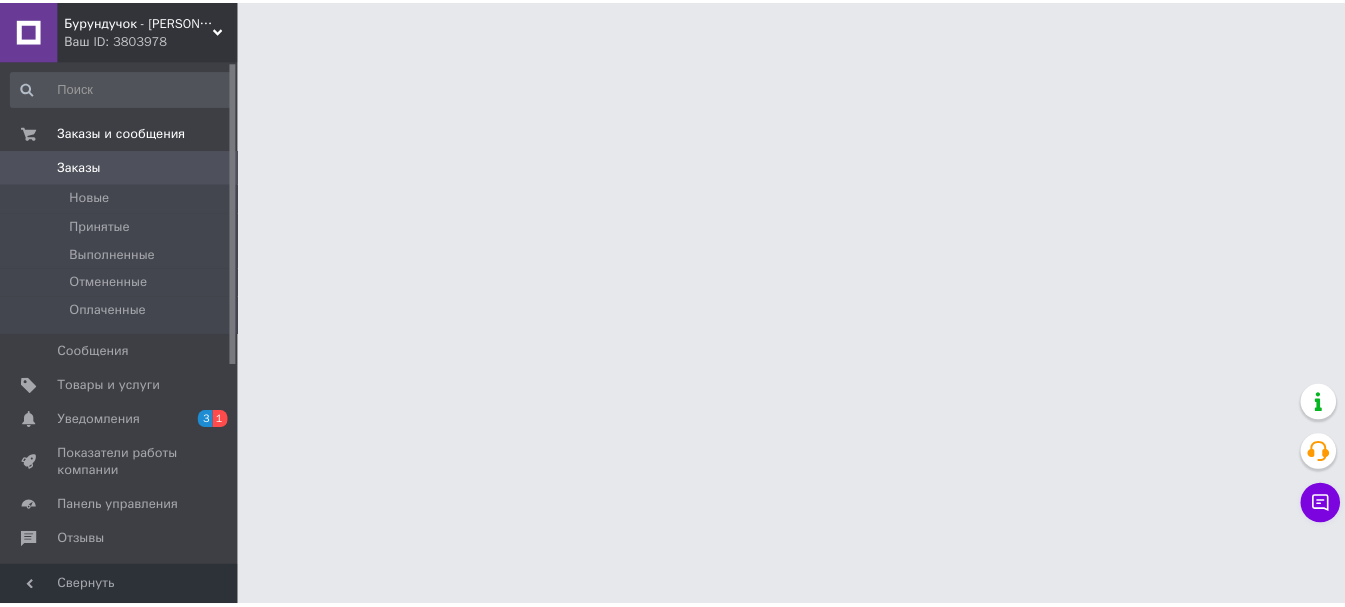 scroll, scrollTop: 0, scrollLeft: 0, axis: both 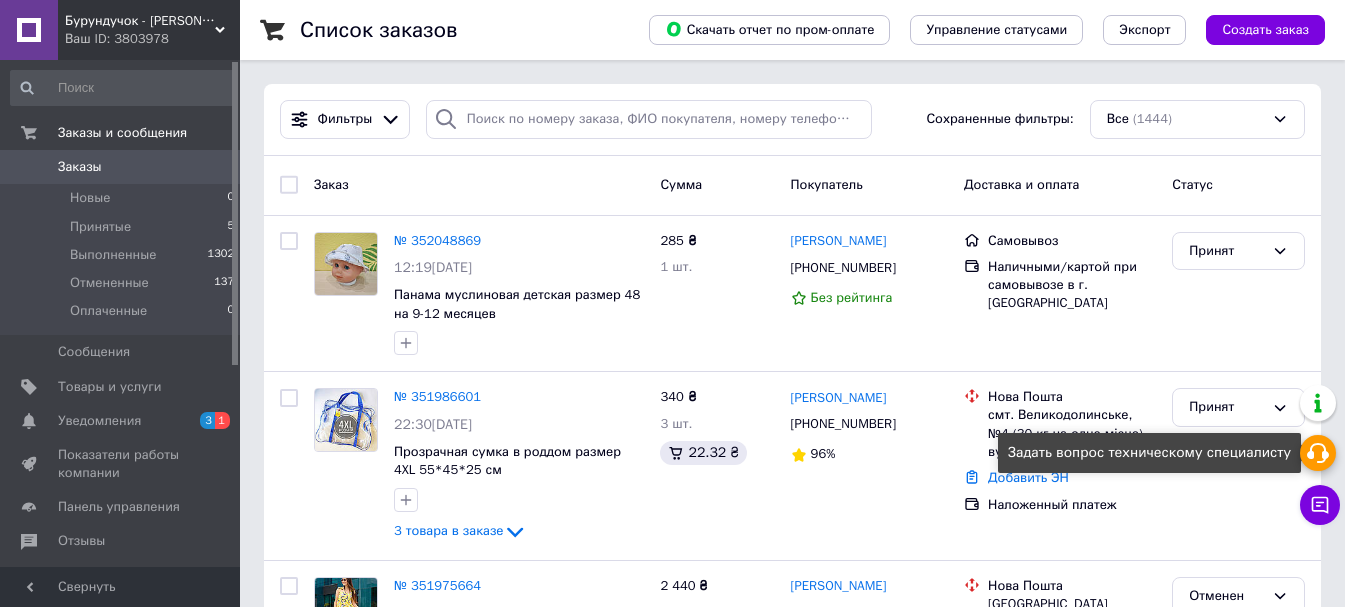 click 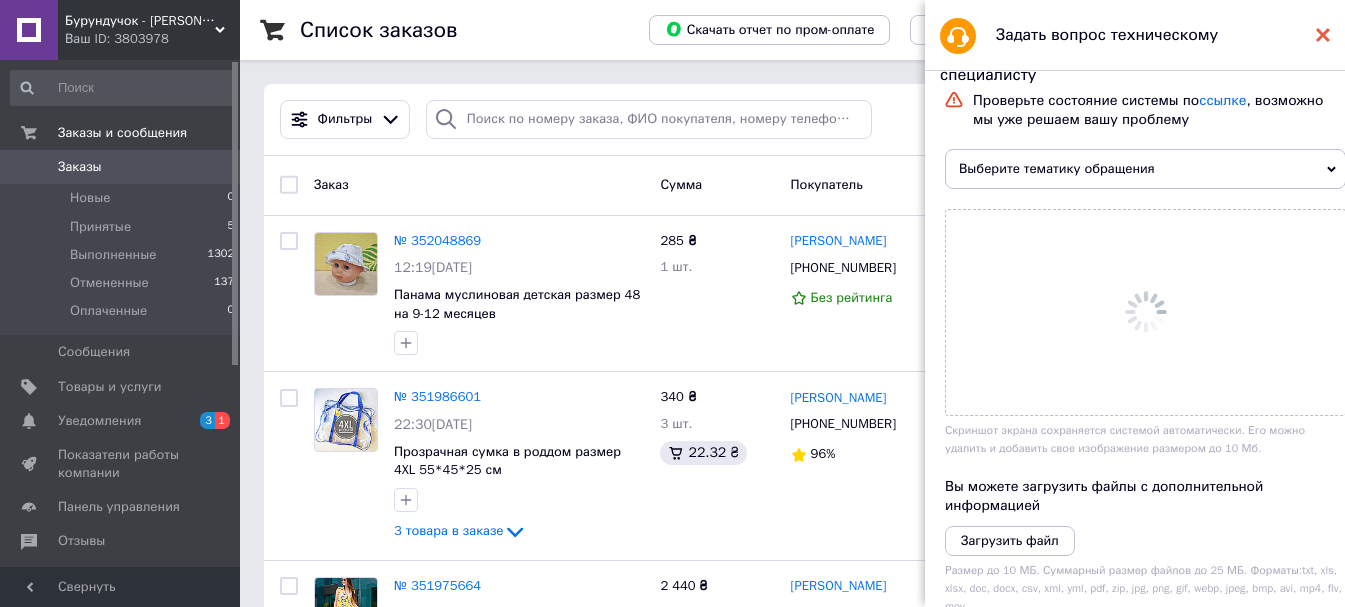 click 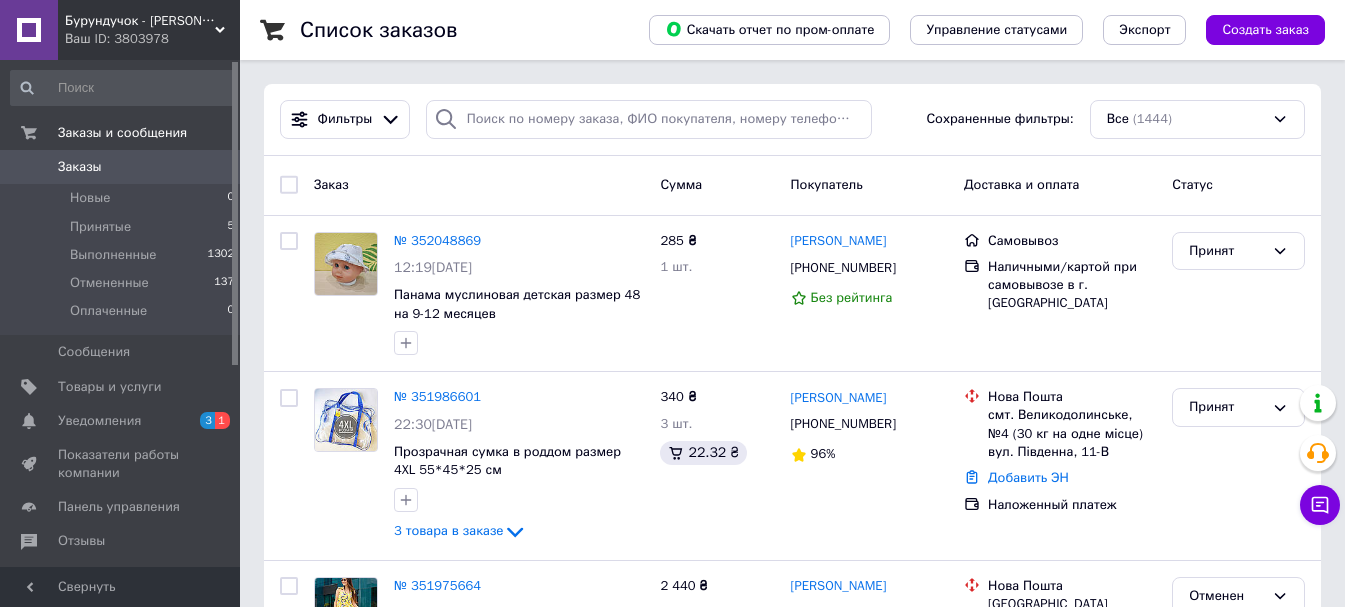 click 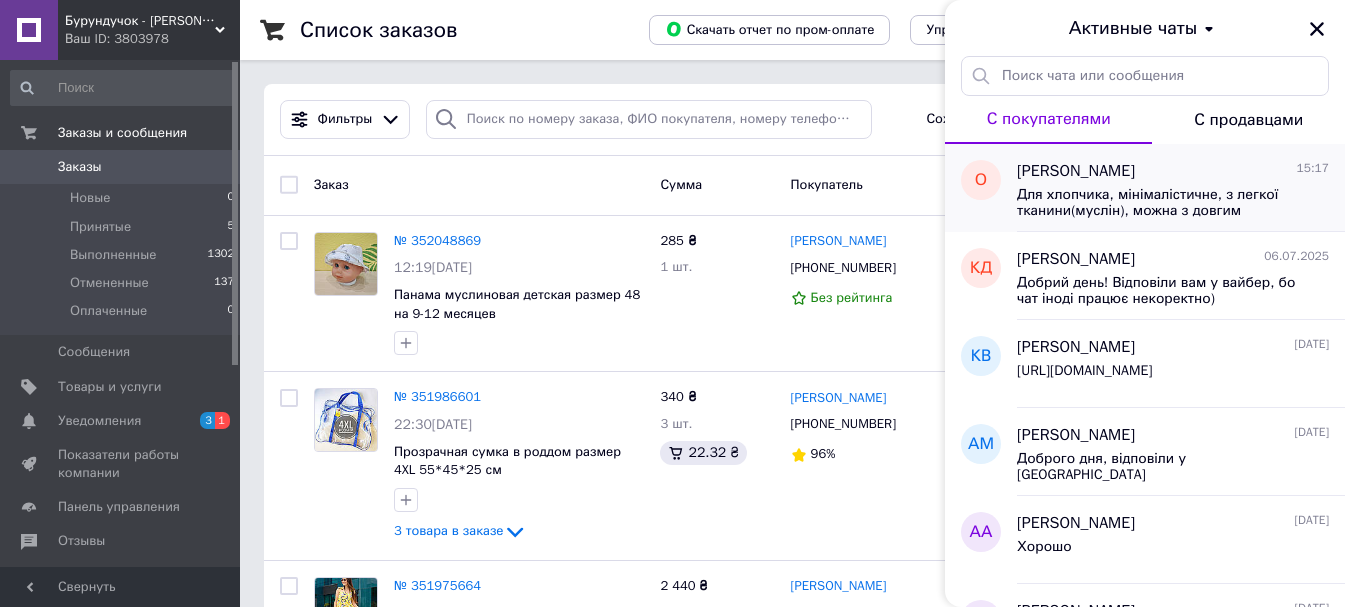 click on "[PERSON_NAME] 15:17 Для хлопчика, мінімалістичне, з легкої тканини(муслін), можна з довгим рукавом як варіант також" at bounding box center (1181, 188) 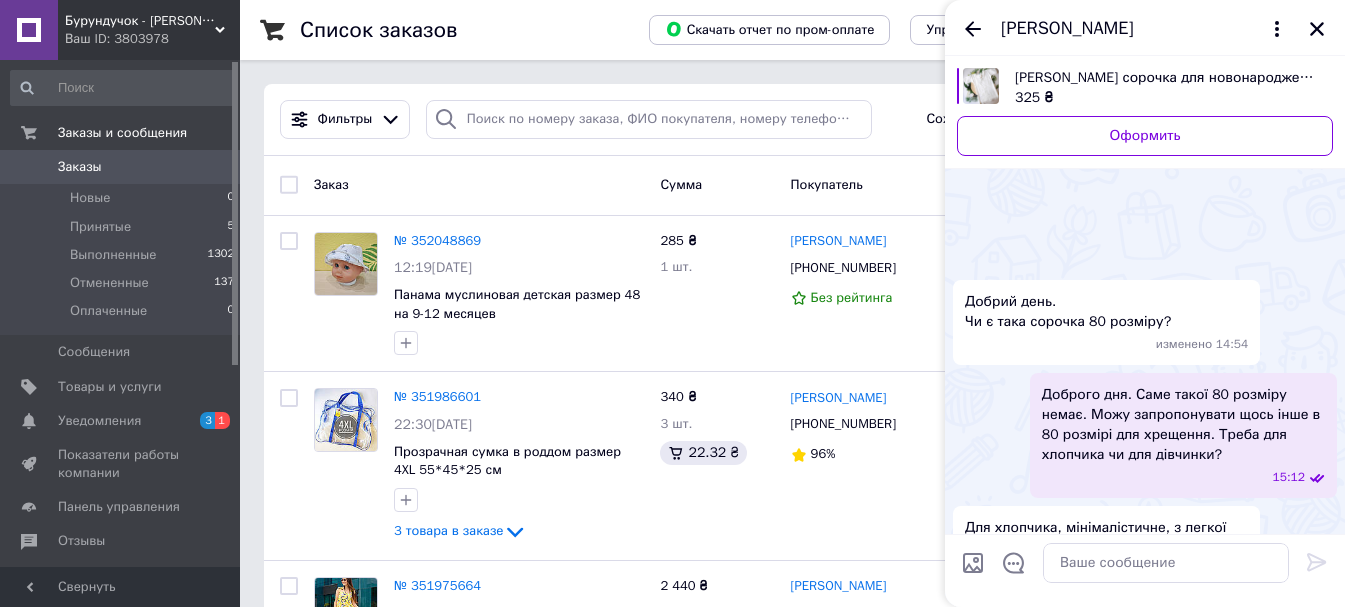 scroll, scrollTop: 85, scrollLeft: 0, axis: vertical 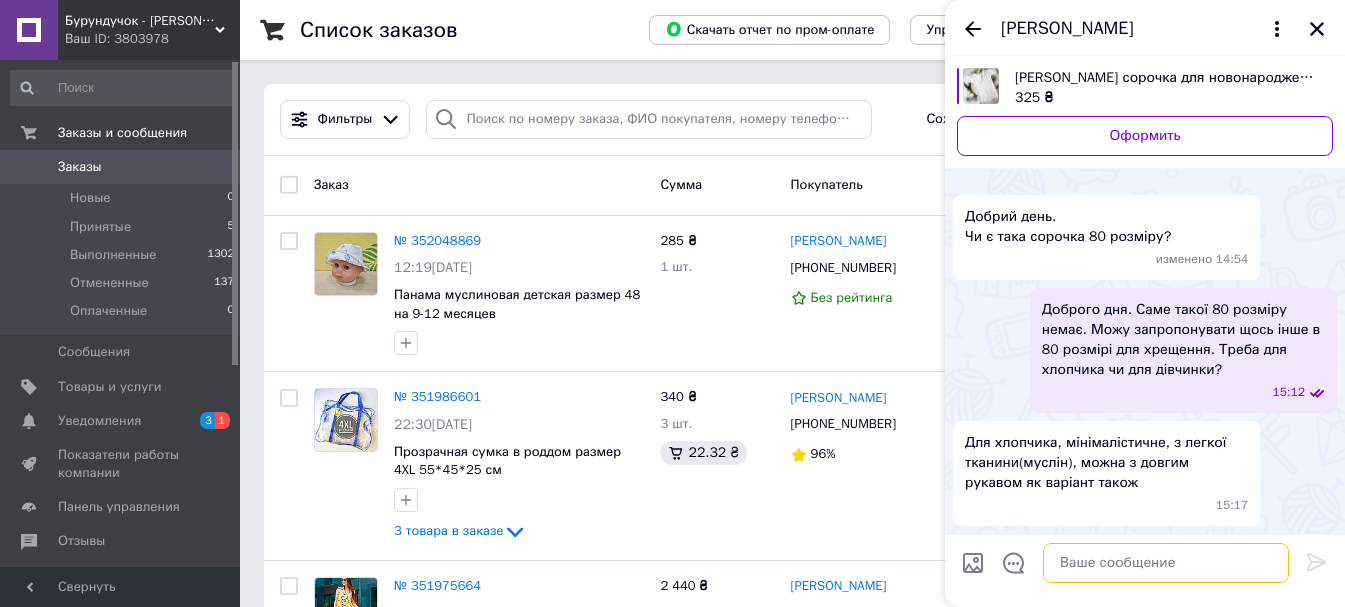 click at bounding box center [1166, 563] 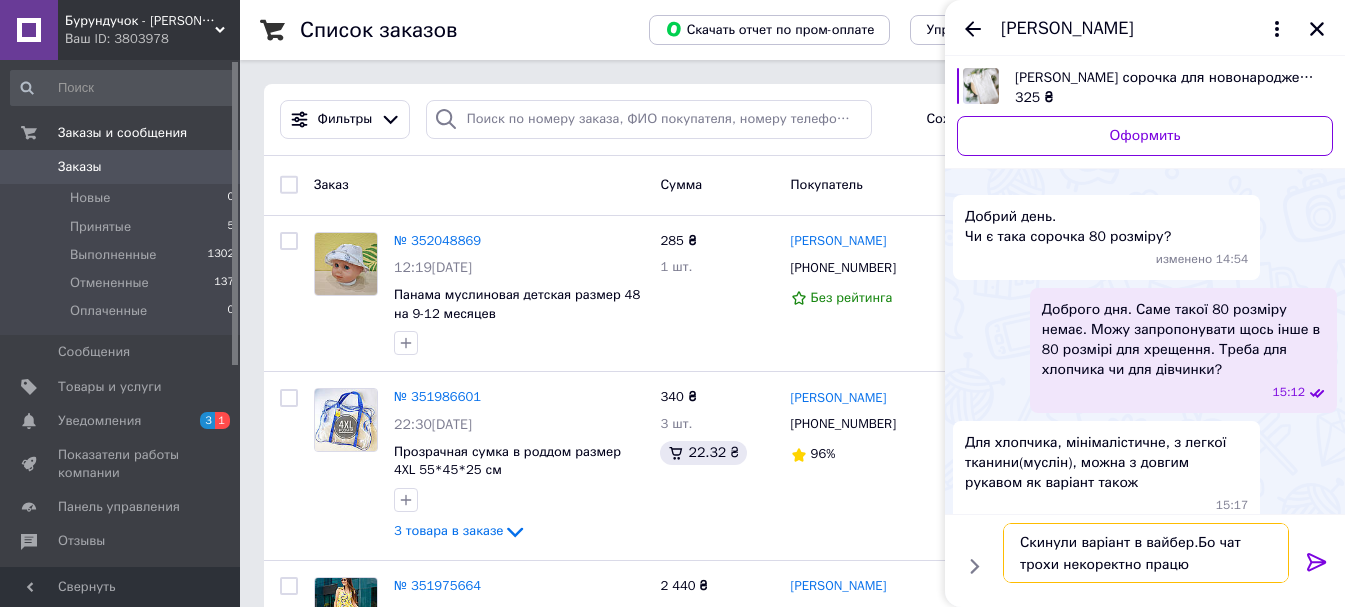 type on "Скинули варіант в вайбер.Бо чат трохи некоректно працює" 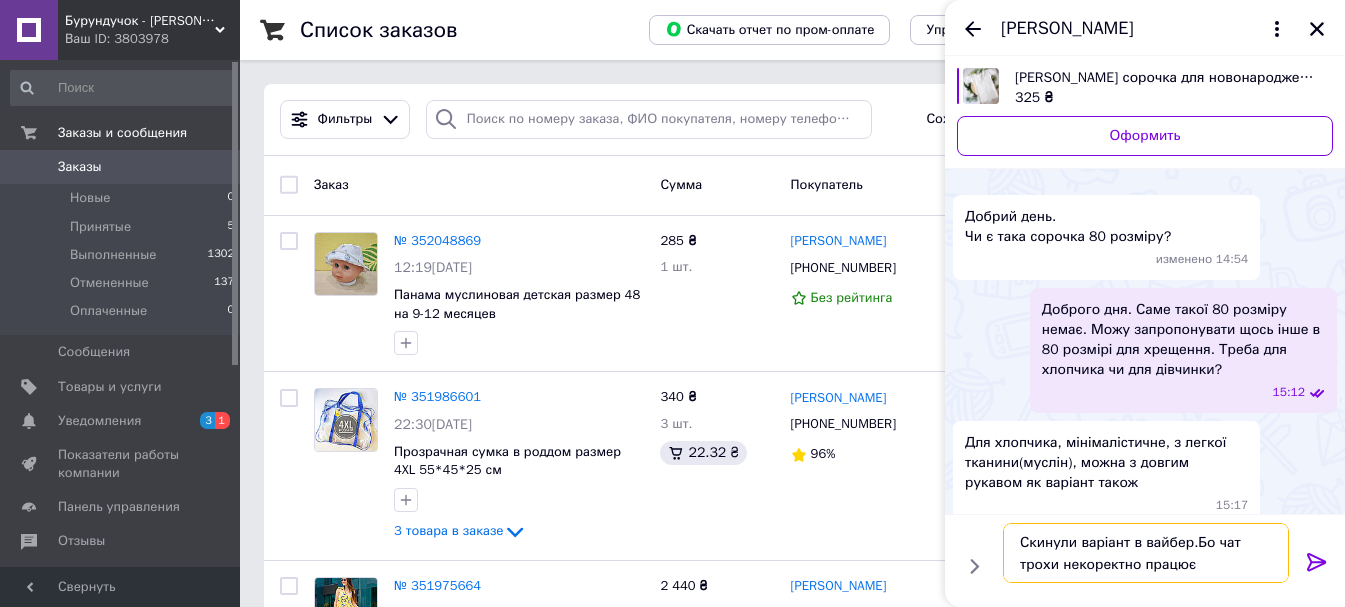 type 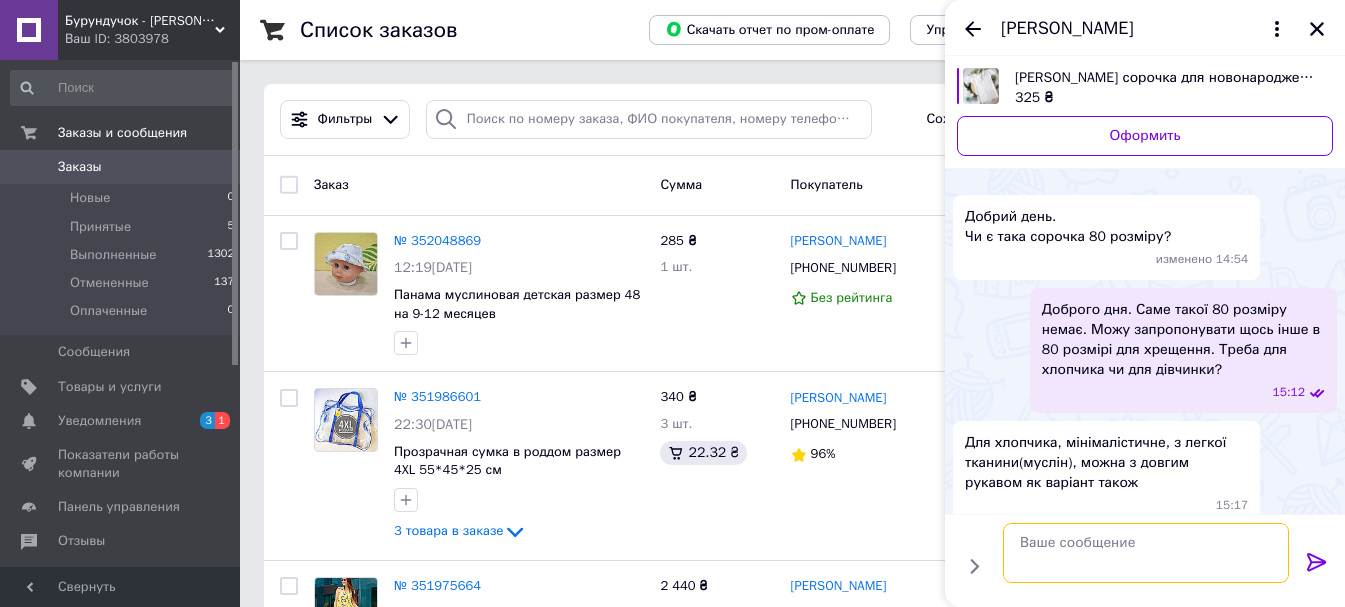 scroll, scrollTop: 128, scrollLeft: 0, axis: vertical 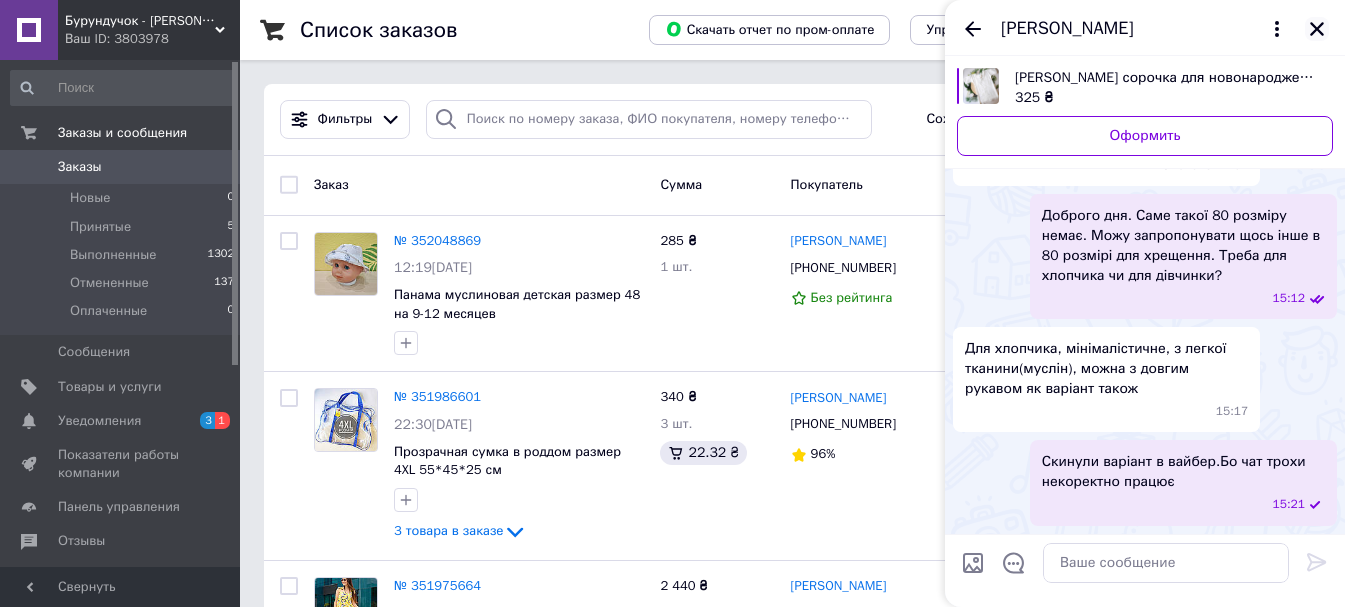 click 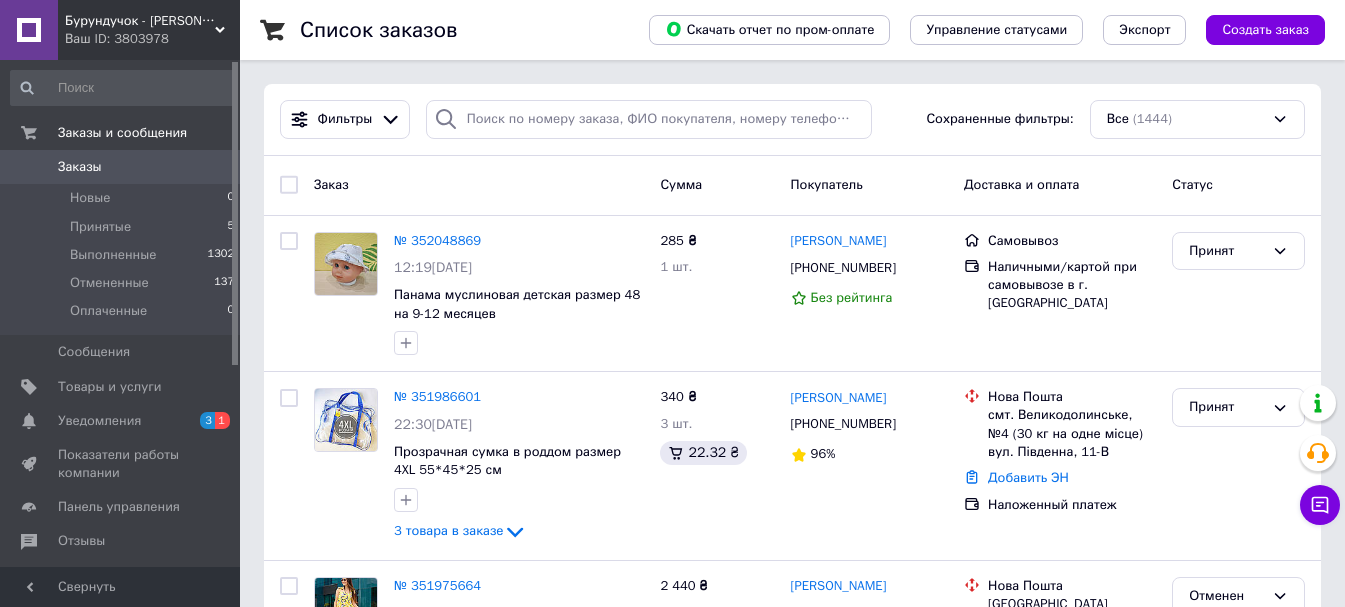 click on "Заказы" at bounding box center [121, 167] 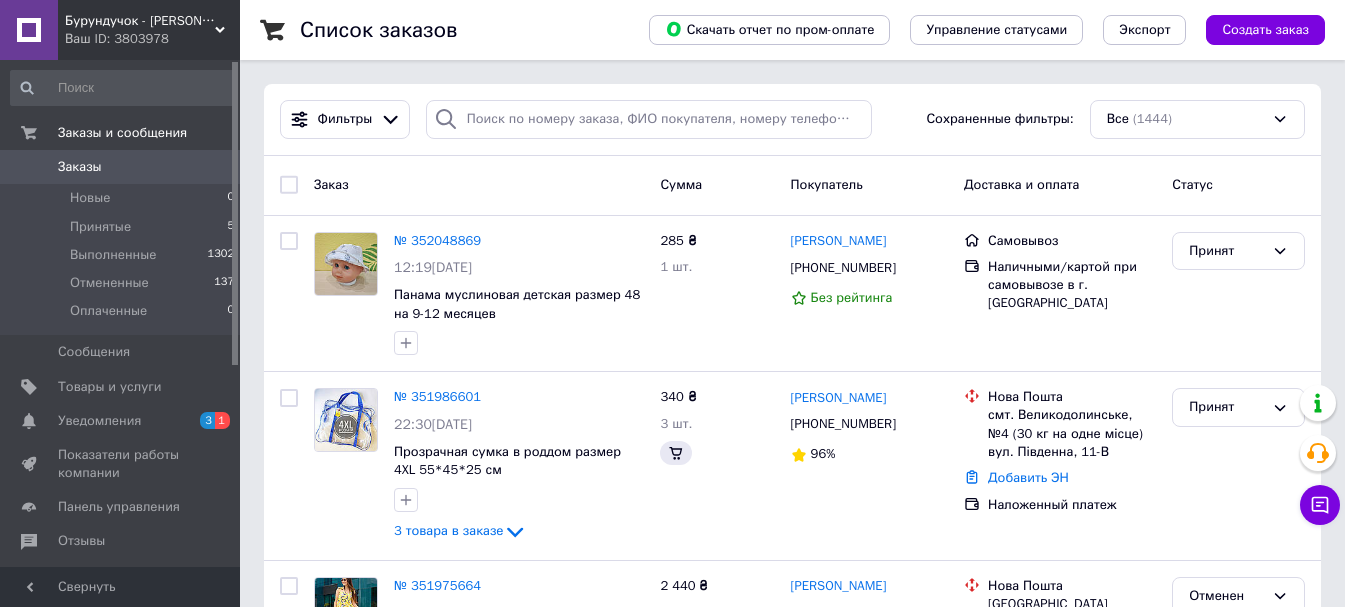 click on "Заказы" at bounding box center [121, 167] 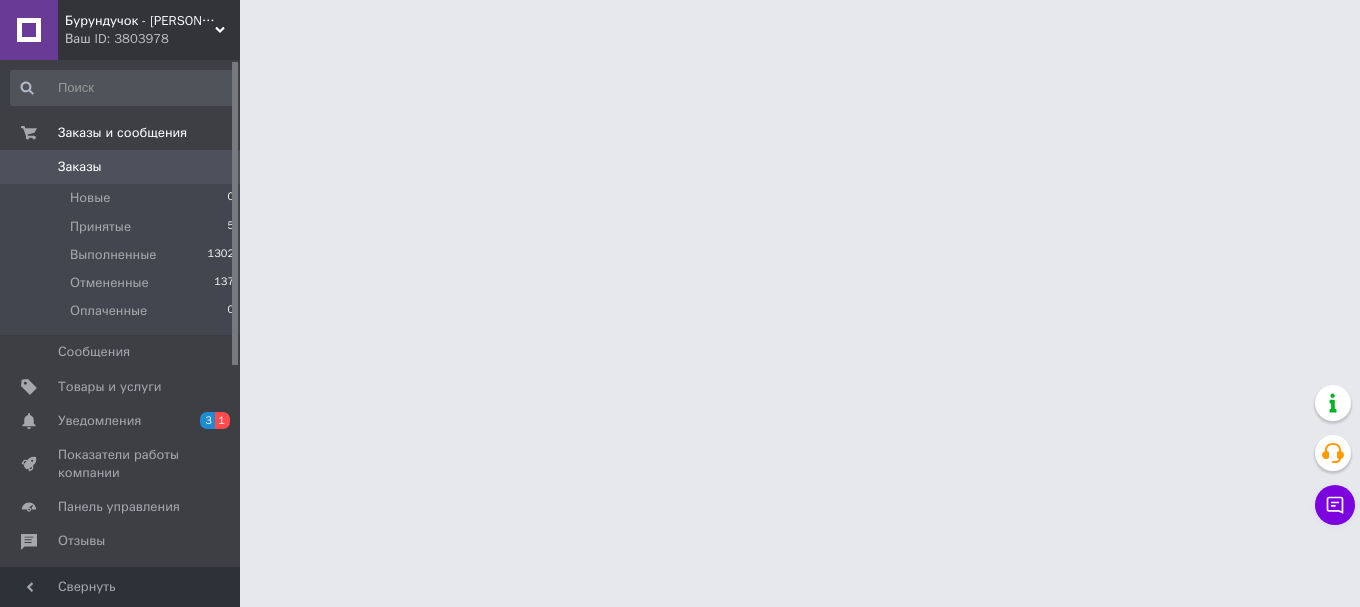 click on "Заказы" at bounding box center (121, 167) 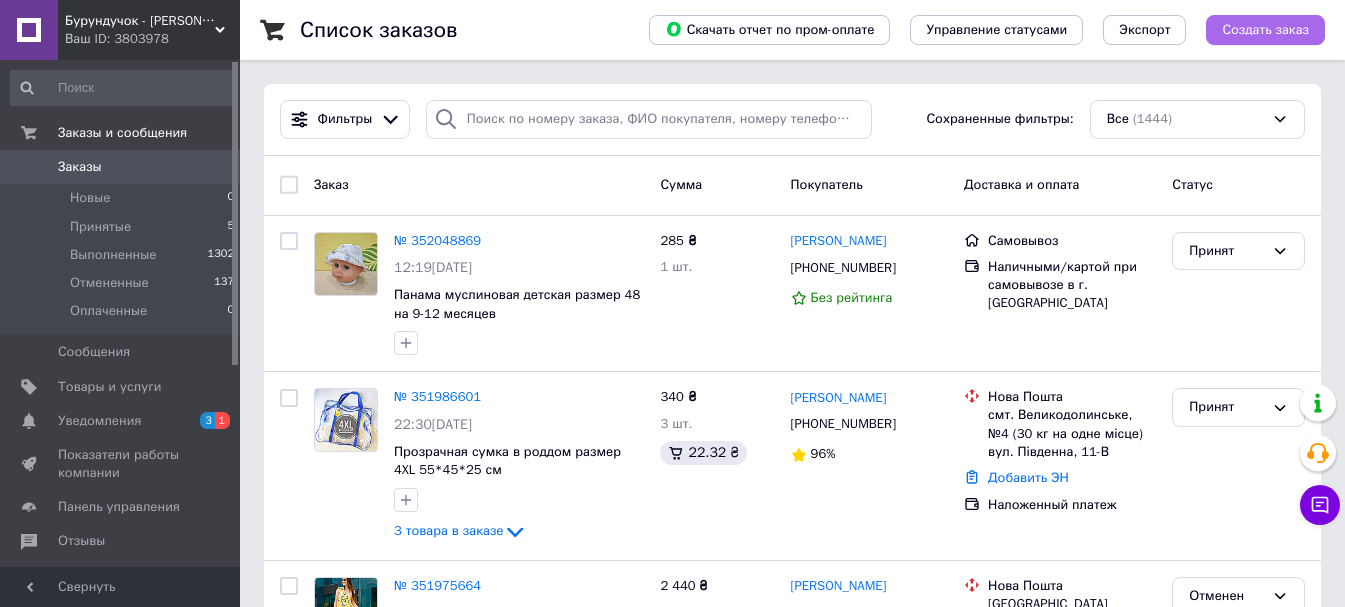 click on "Создать заказ" at bounding box center [1265, 30] 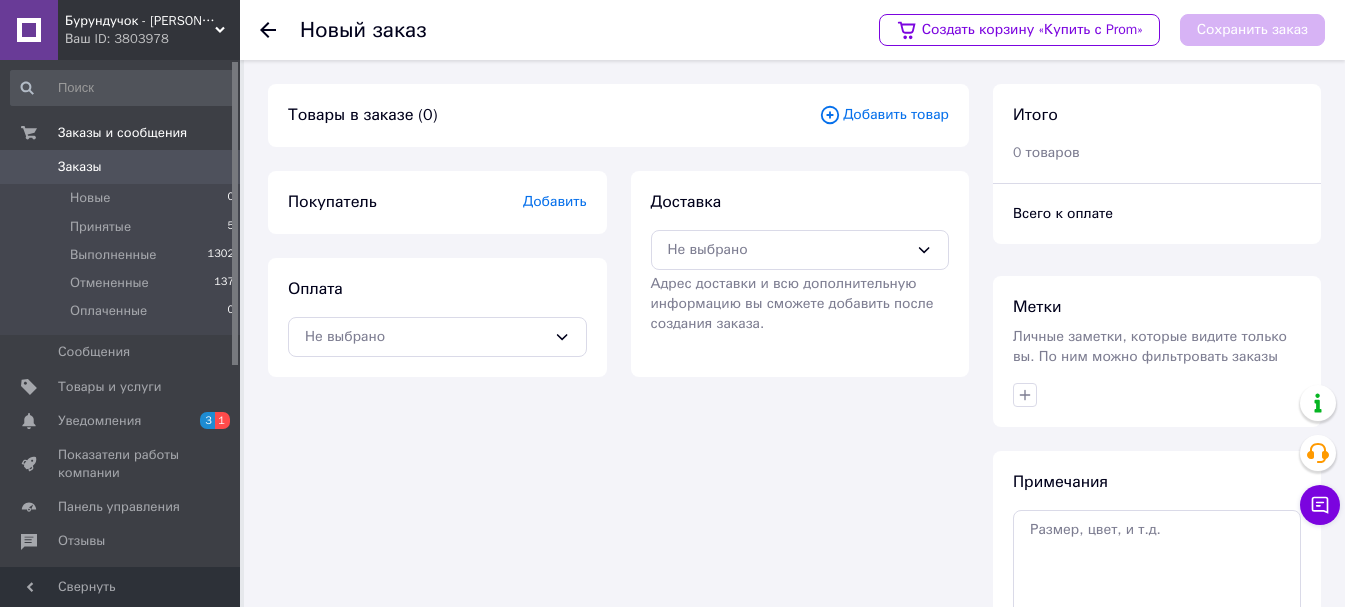 click on "Добавить" at bounding box center (555, 201) 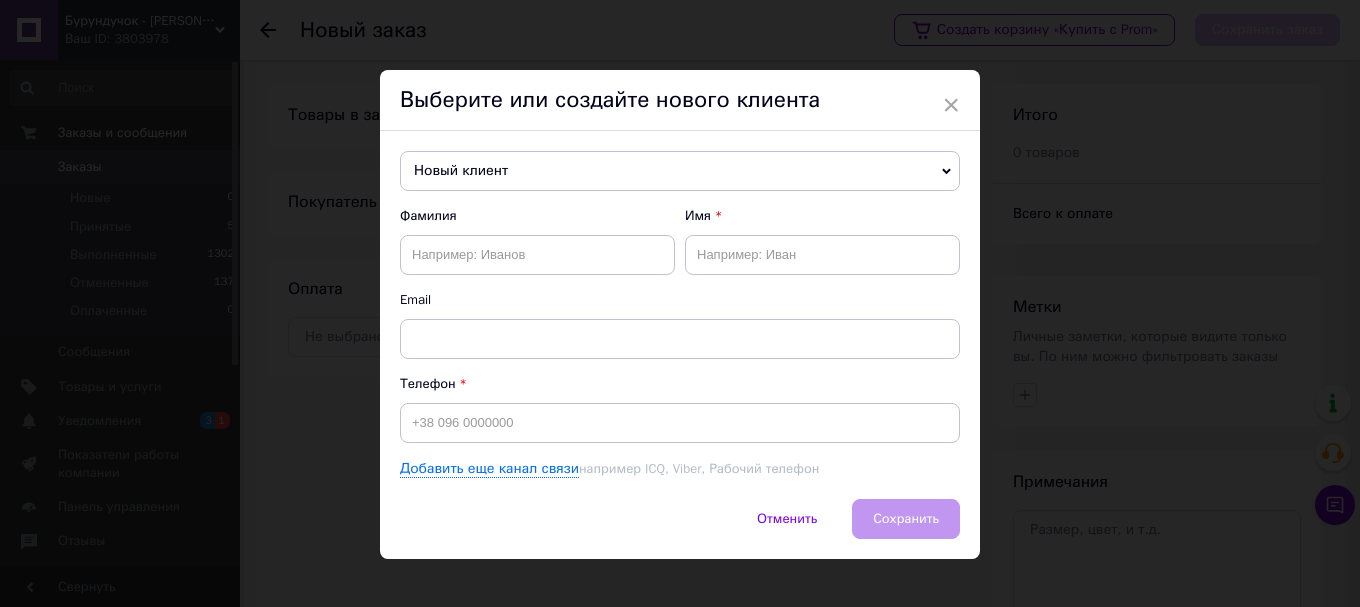 click on "Новый клиент" at bounding box center (680, 171) 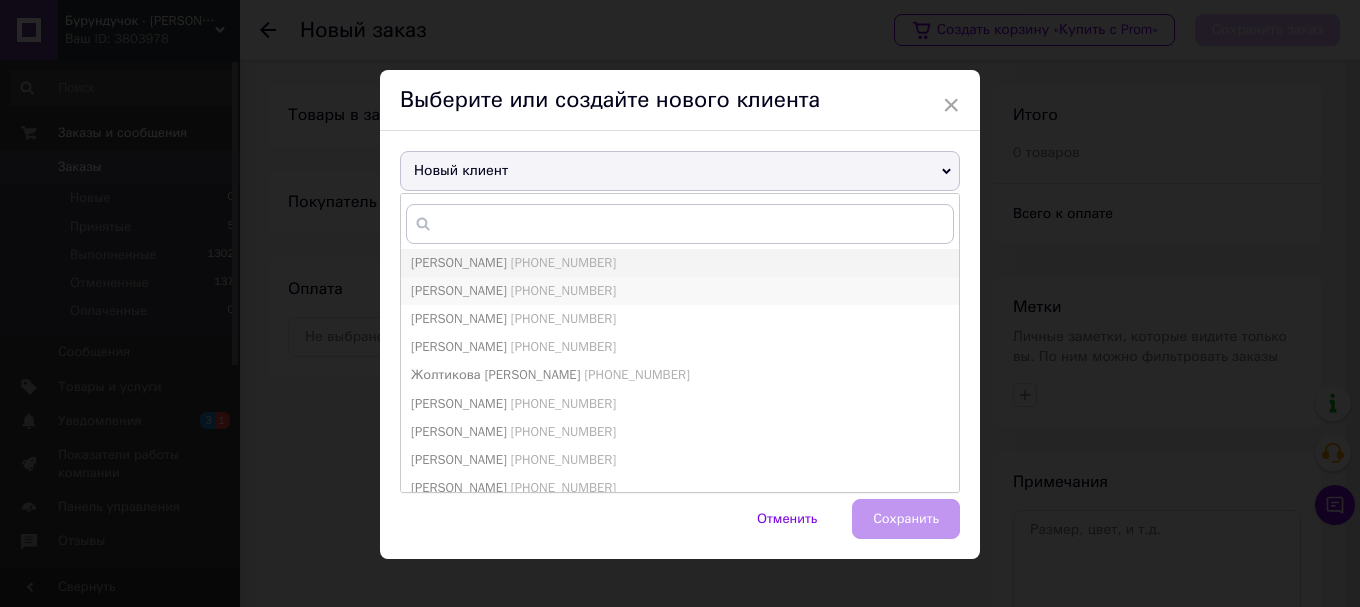 click on "[PHONE_NUMBER]" at bounding box center [563, 290] 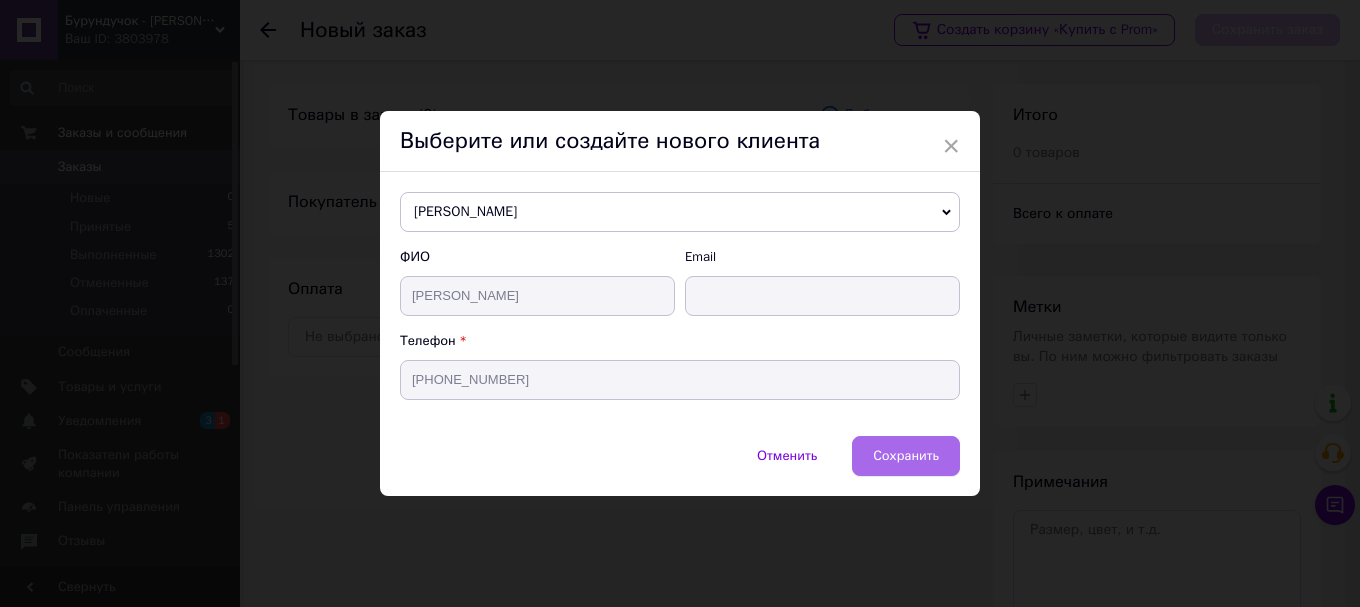 click on "Сохранить" at bounding box center [906, 456] 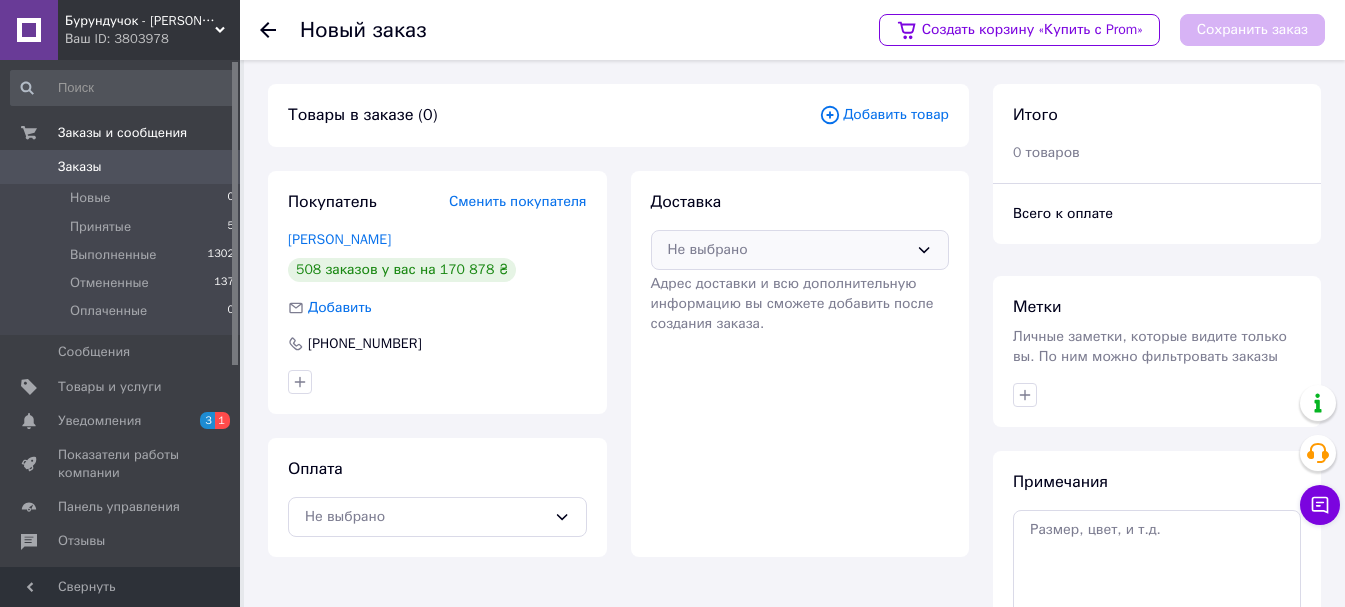 click on "Не выбрано" at bounding box center [800, 250] 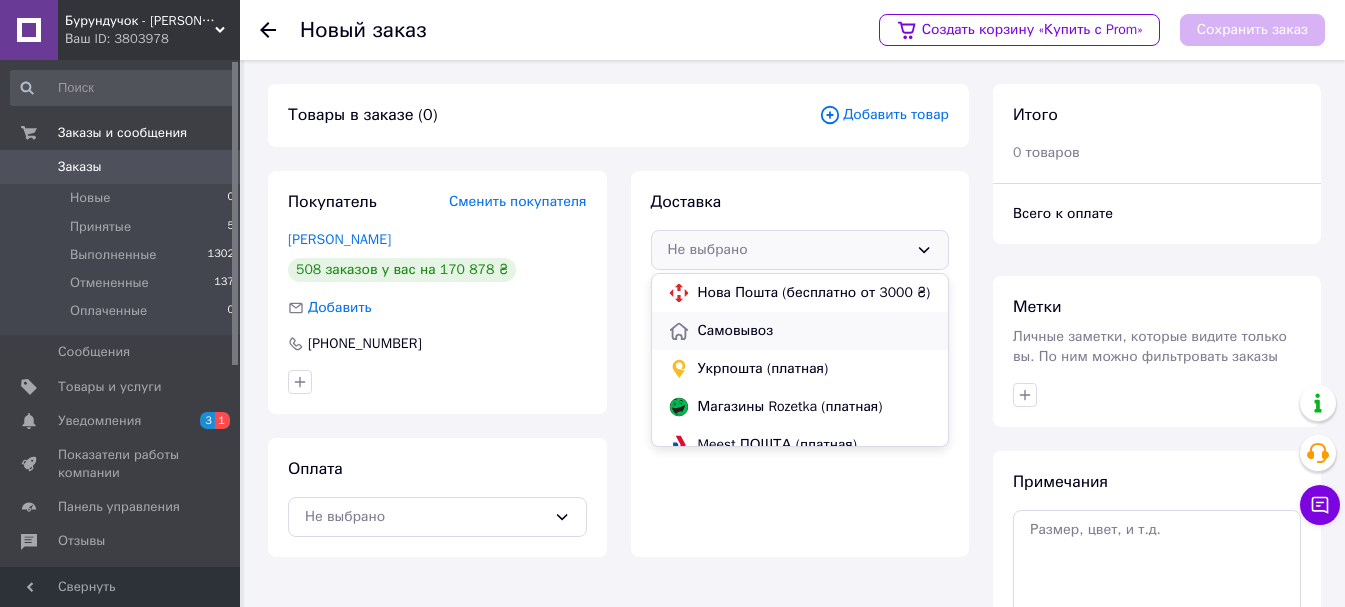 click on "Самовывоз" at bounding box center (815, 331) 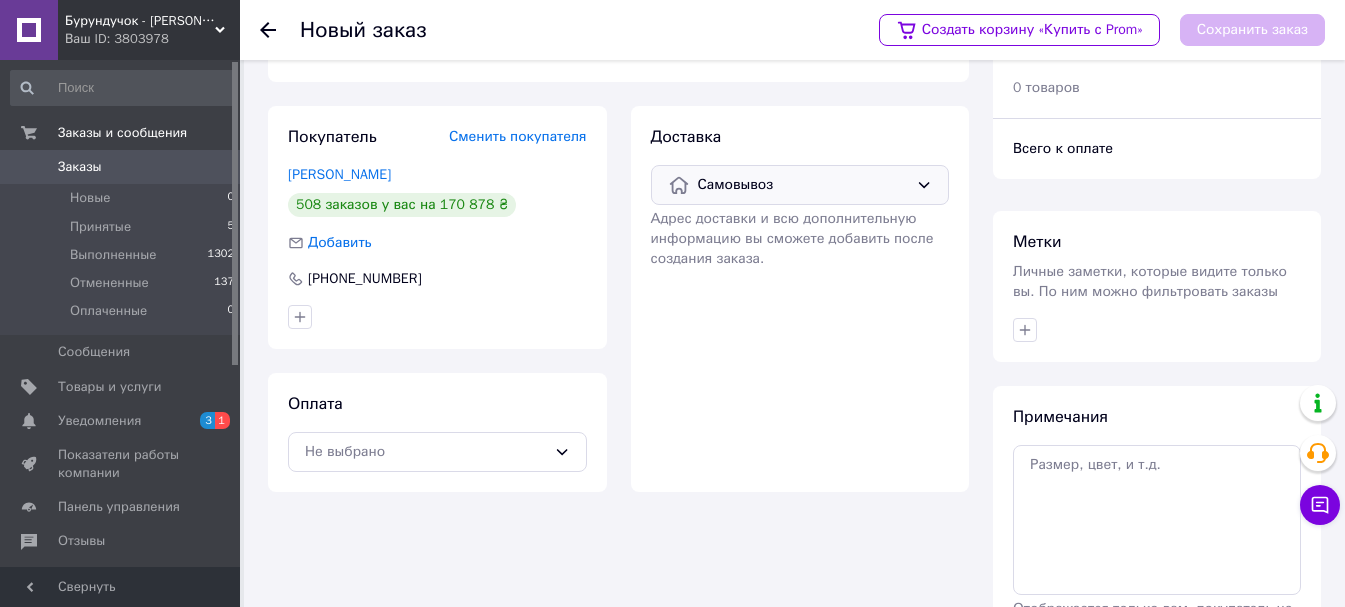 scroll, scrollTop: 100, scrollLeft: 0, axis: vertical 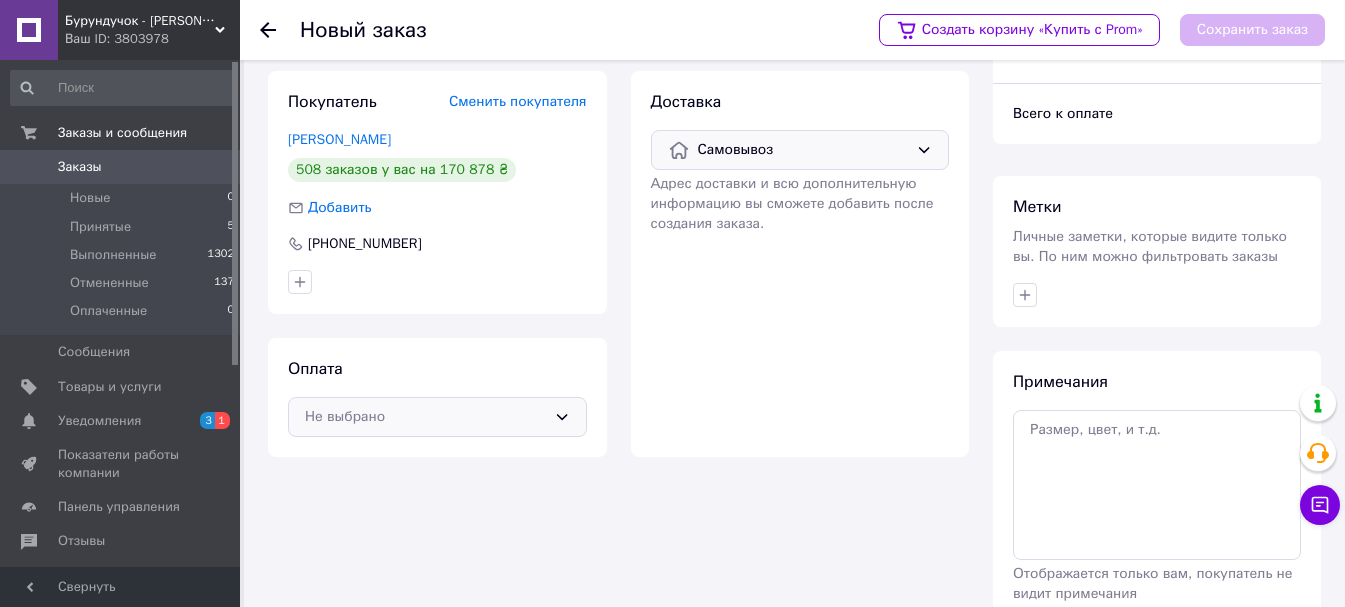 click on "Не выбрано" at bounding box center [425, 417] 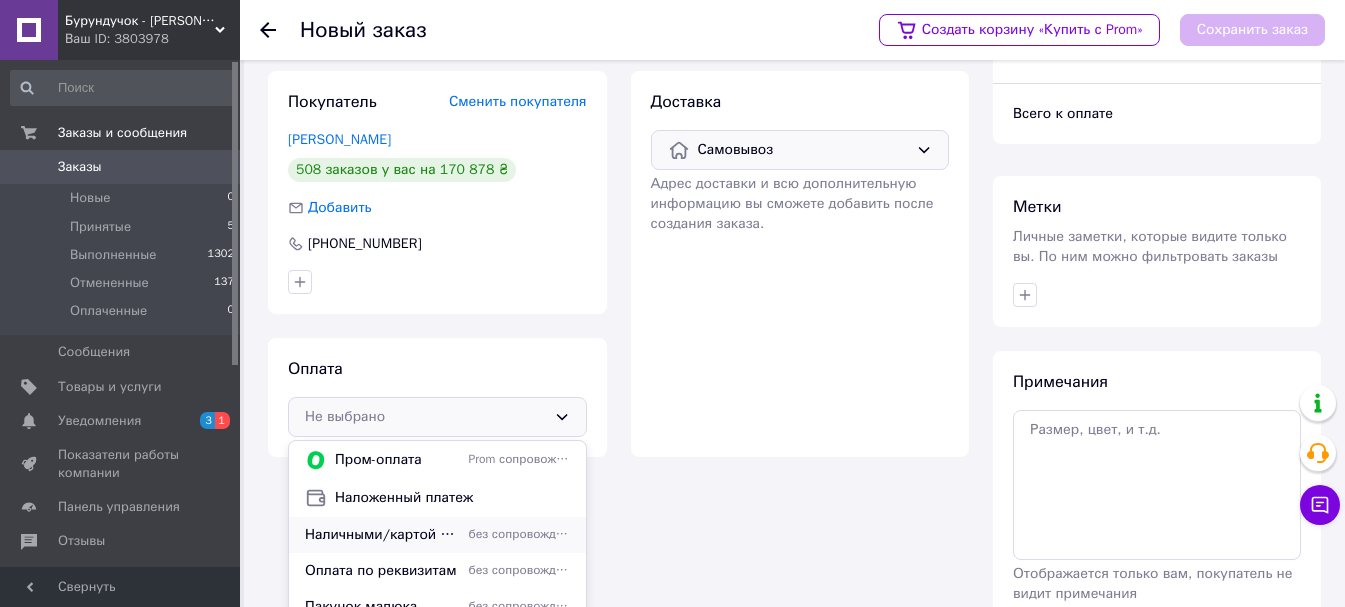 click on "Наличными/картой при самовывозе в г. [GEOGRAPHIC_DATA]" at bounding box center (383, 535) 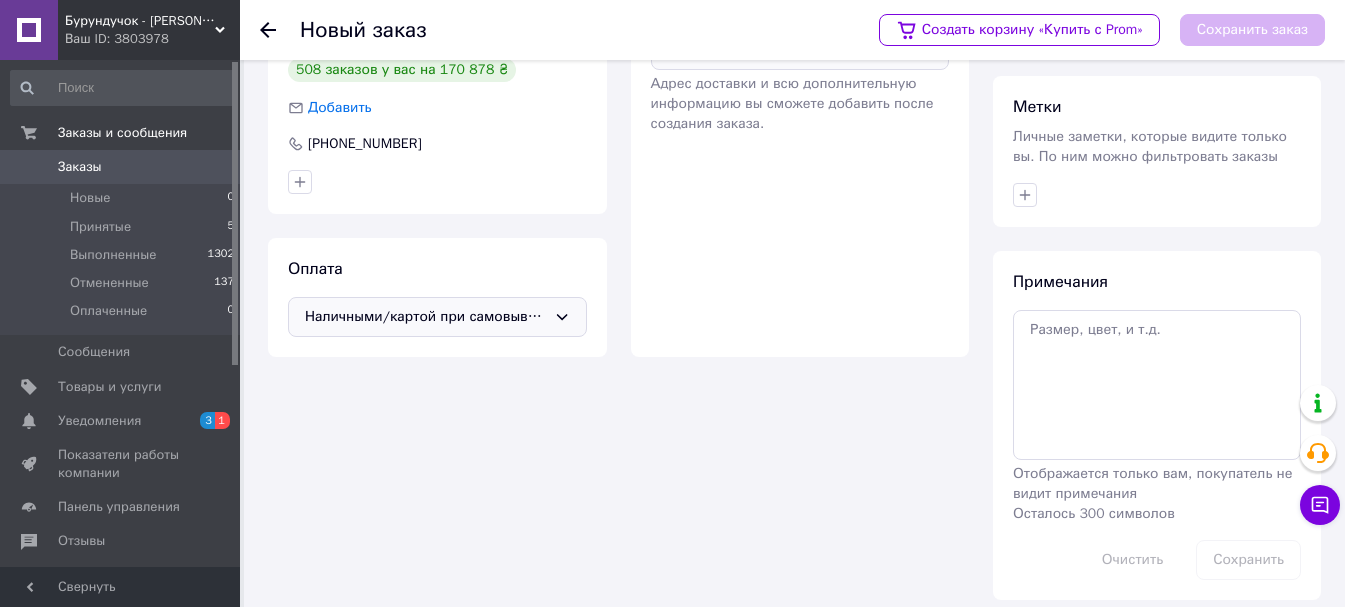 scroll, scrollTop: 0, scrollLeft: 0, axis: both 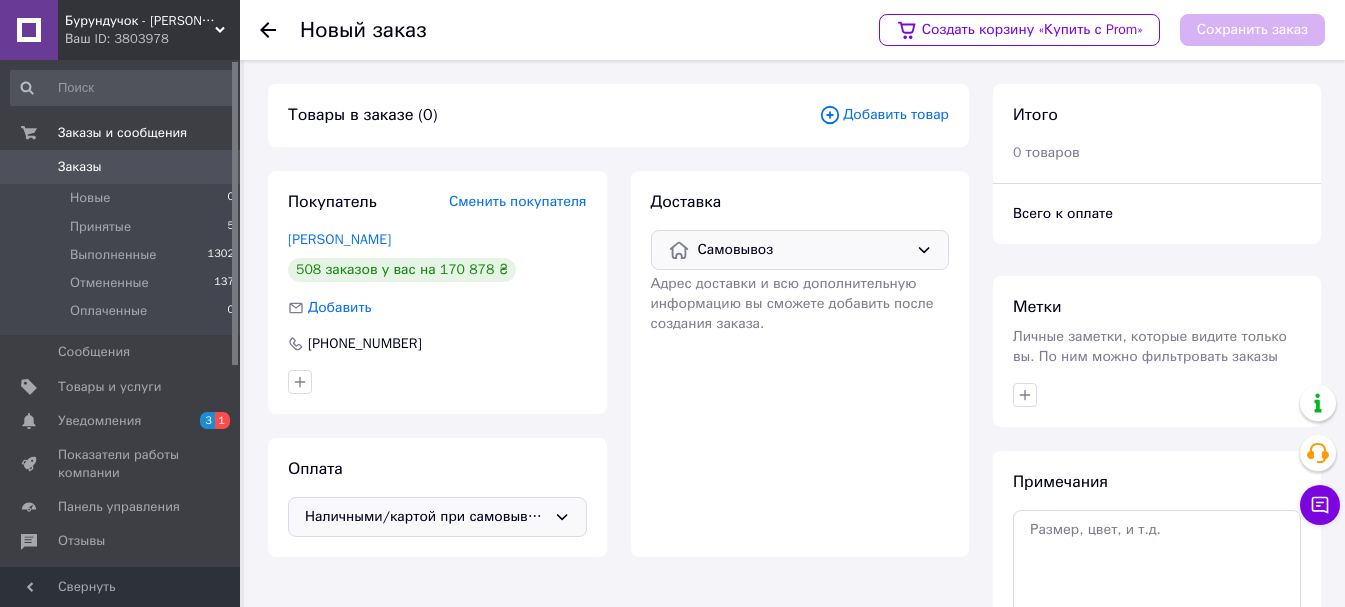 click on "Добавить товар" at bounding box center (884, 115) 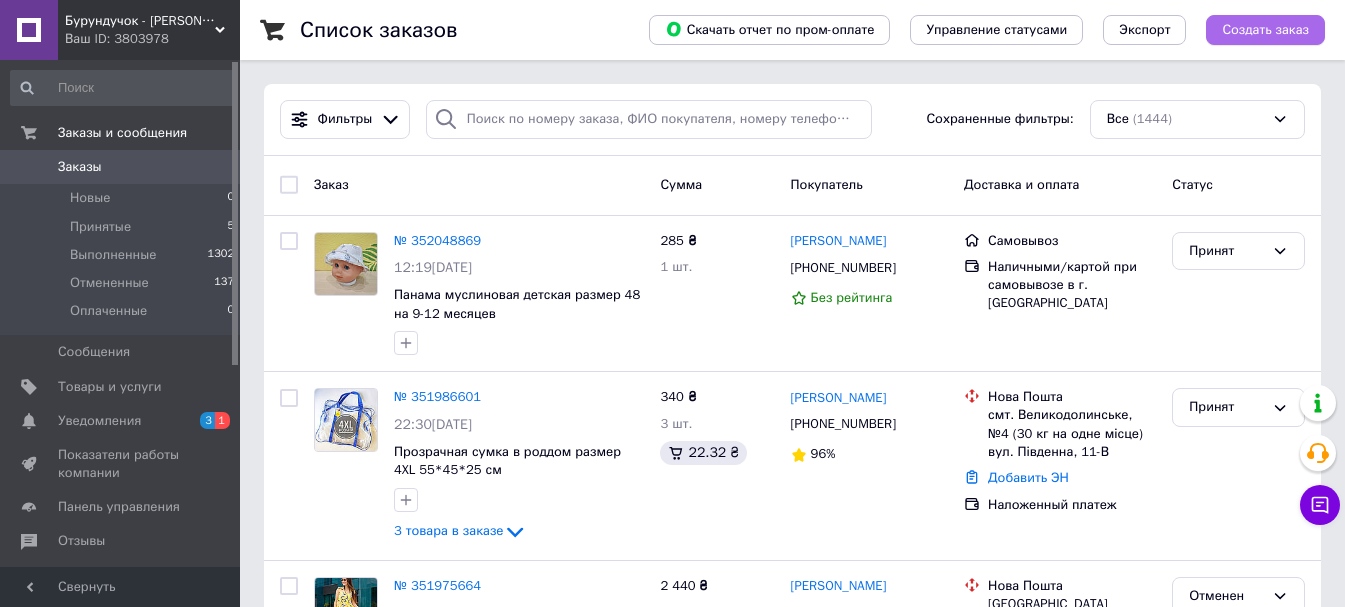 click on "Создать заказ" at bounding box center (1265, 30) 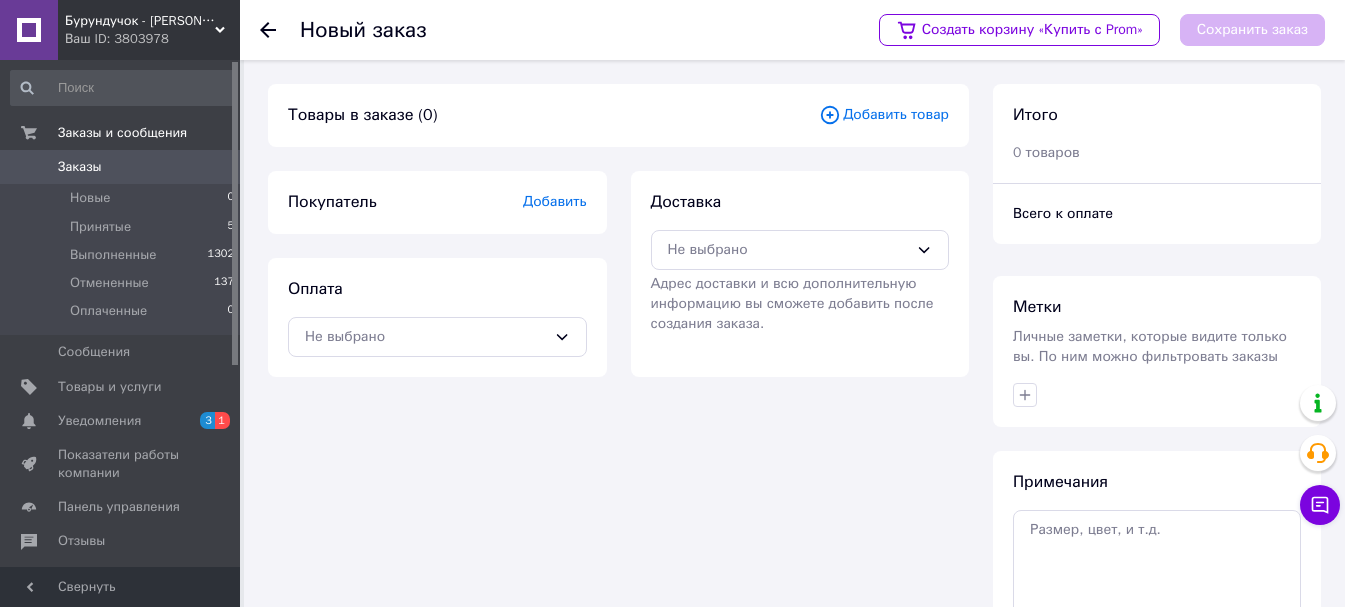 click on "Покупатель Добавить" at bounding box center [437, 202] 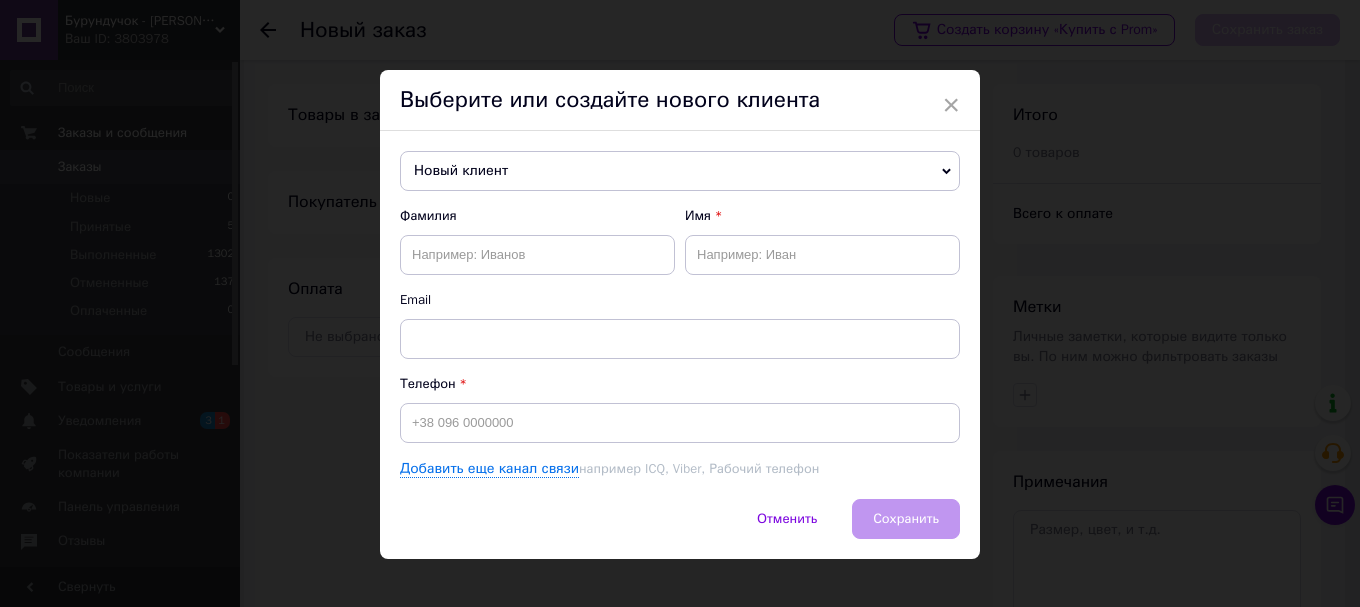 click on "Новый клиент" at bounding box center [680, 171] 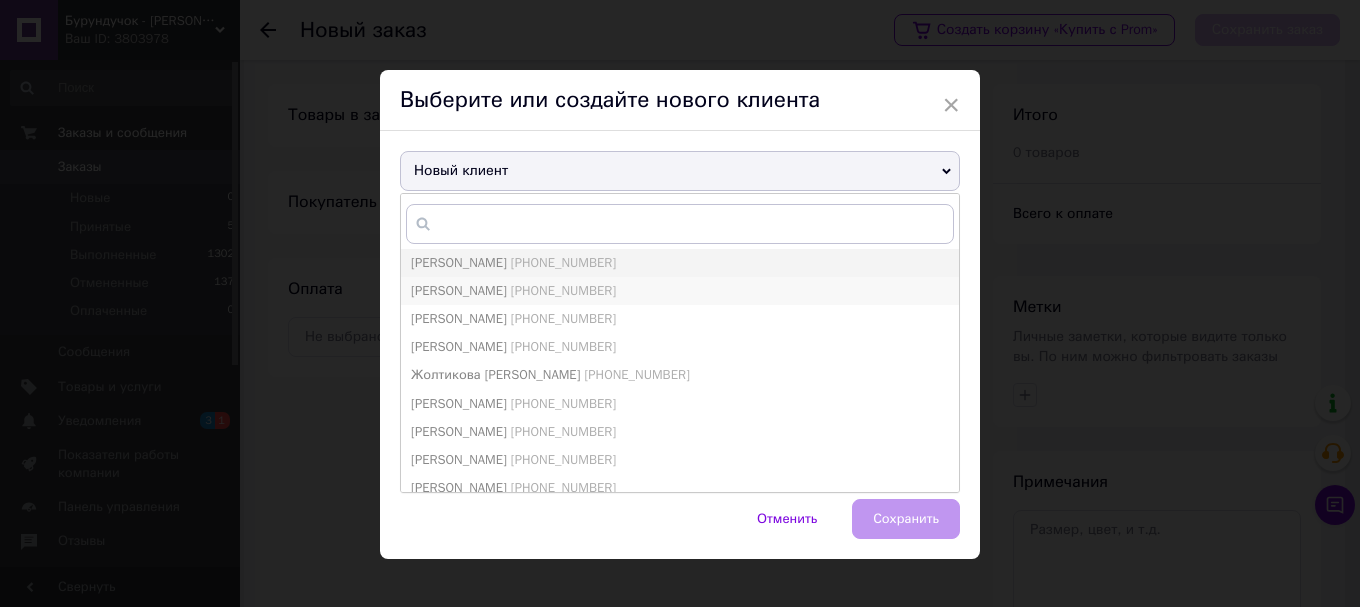 click on "[PHONE_NUMBER]" at bounding box center [563, 290] 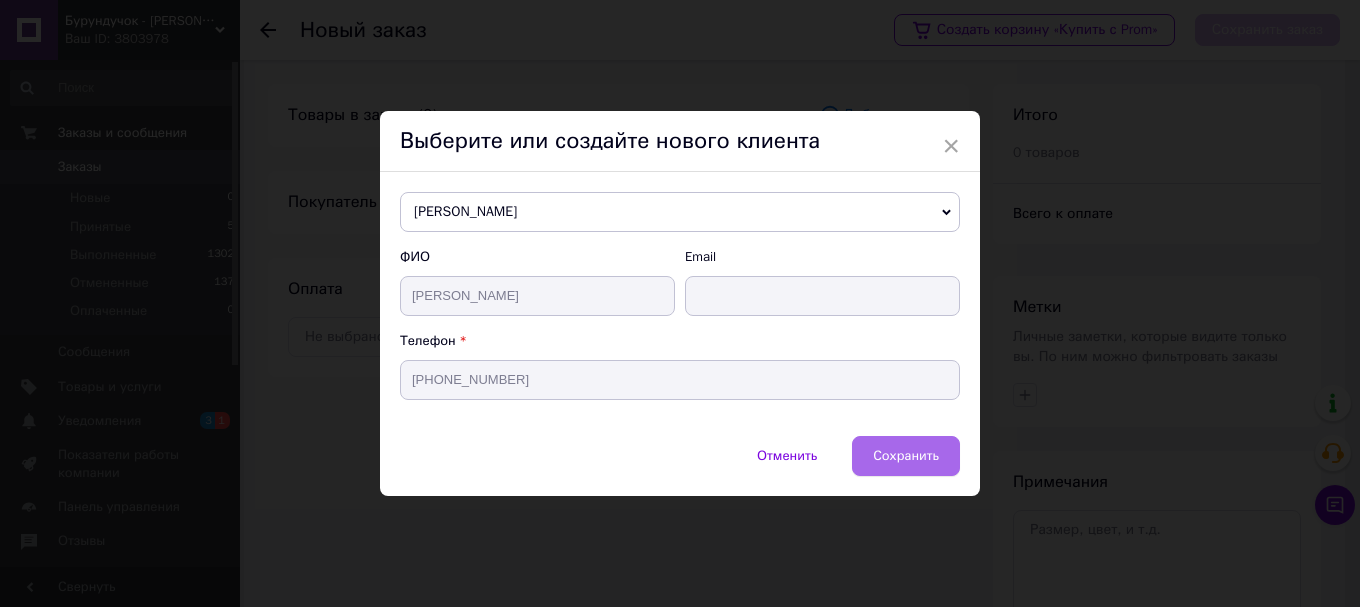 click on "Сохранить" at bounding box center [906, 455] 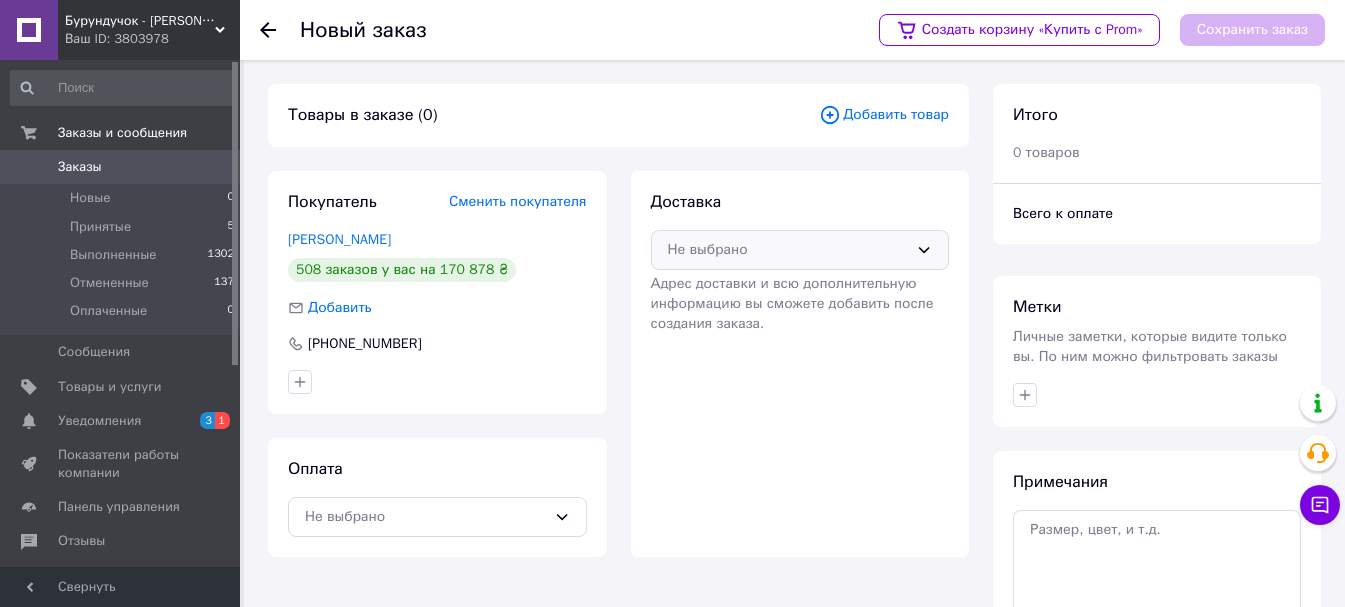 click on "Не выбрано" at bounding box center (788, 250) 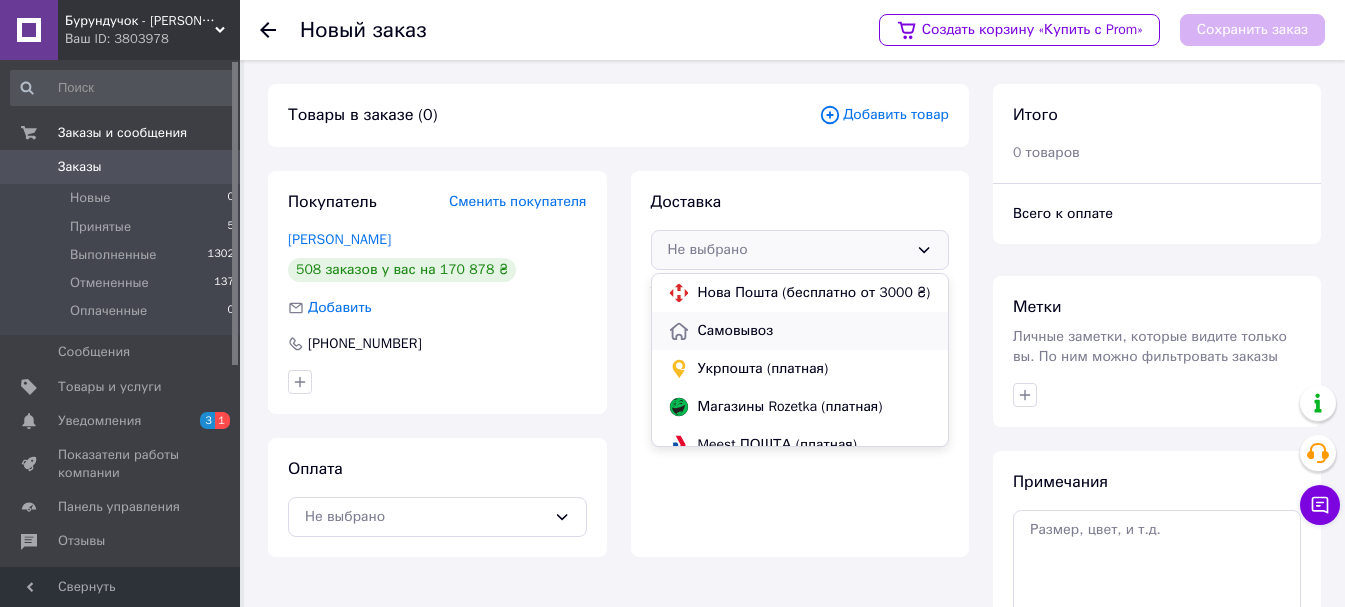 click on "Самовывоз" at bounding box center (815, 331) 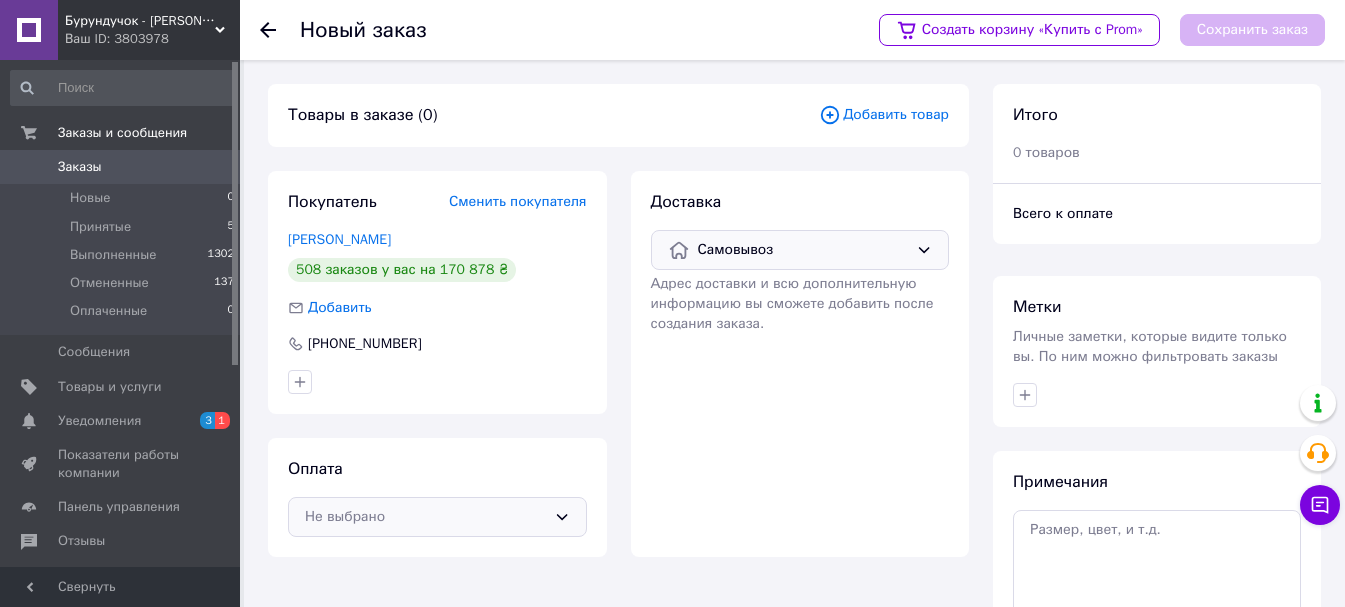 click on "Не выбрано" at bounding box center [425, 517] 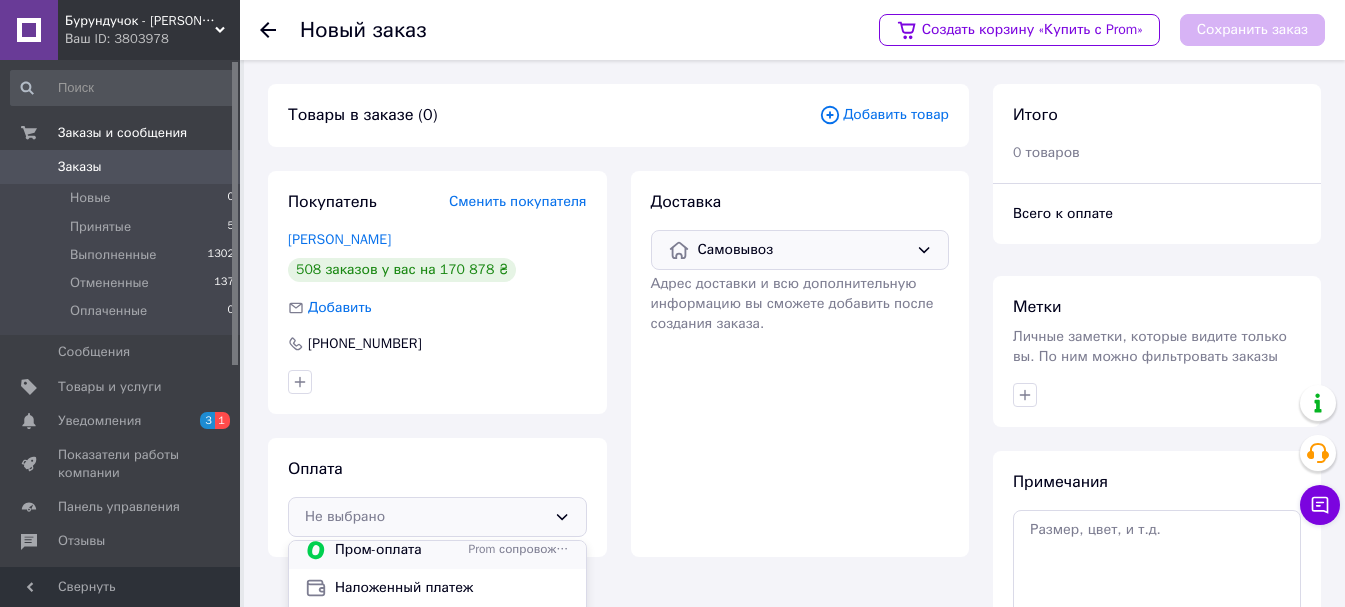 scroll, scrollTop: 12, scrollLeft: 0, axis: vertical 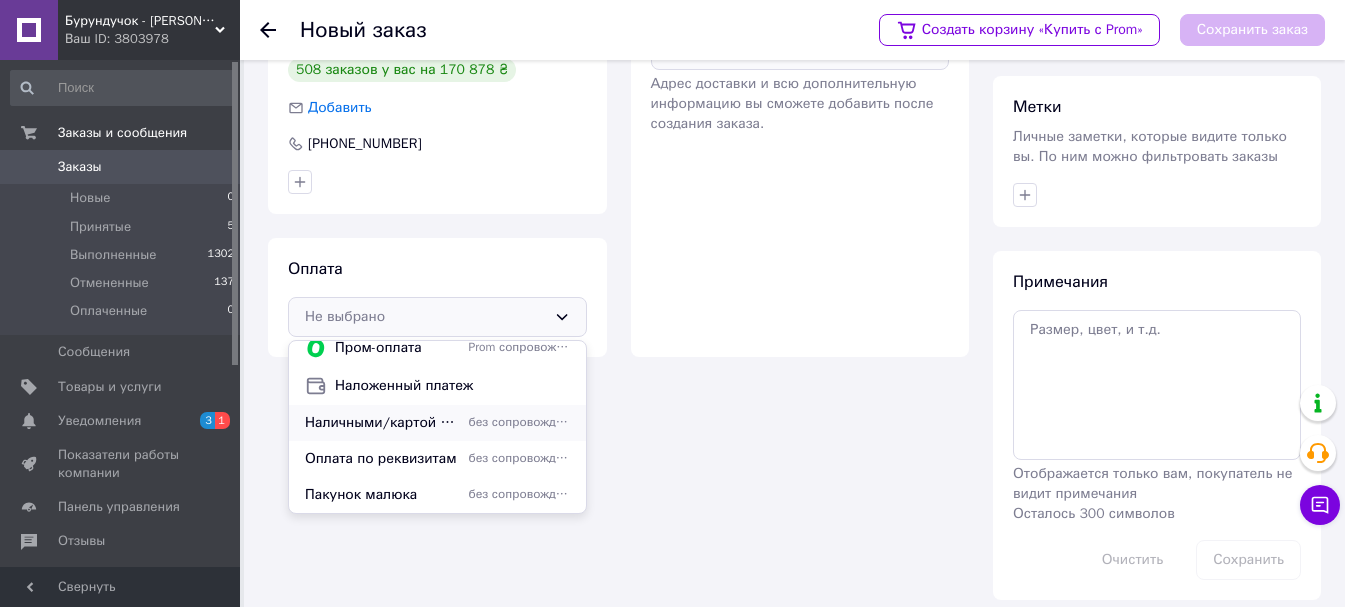 click on "без сопровождения Prom" at bounding box center [519, 422] 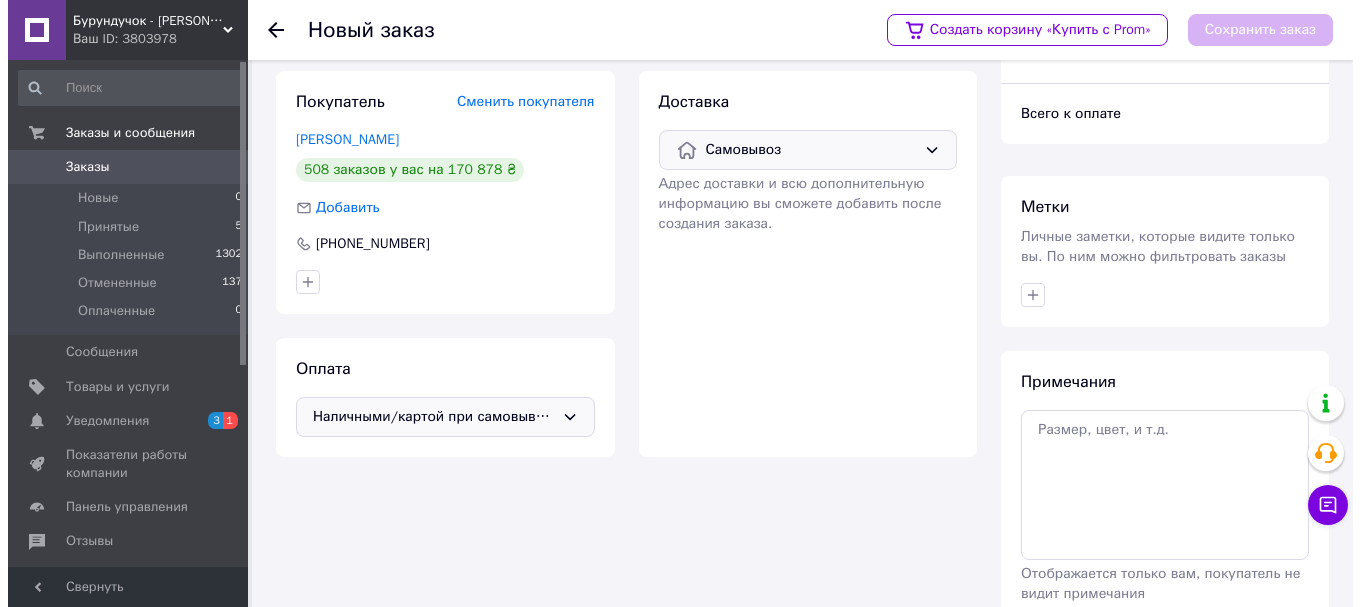 scroll, scrollTop: 0, scrollLeft: 0, axis: both 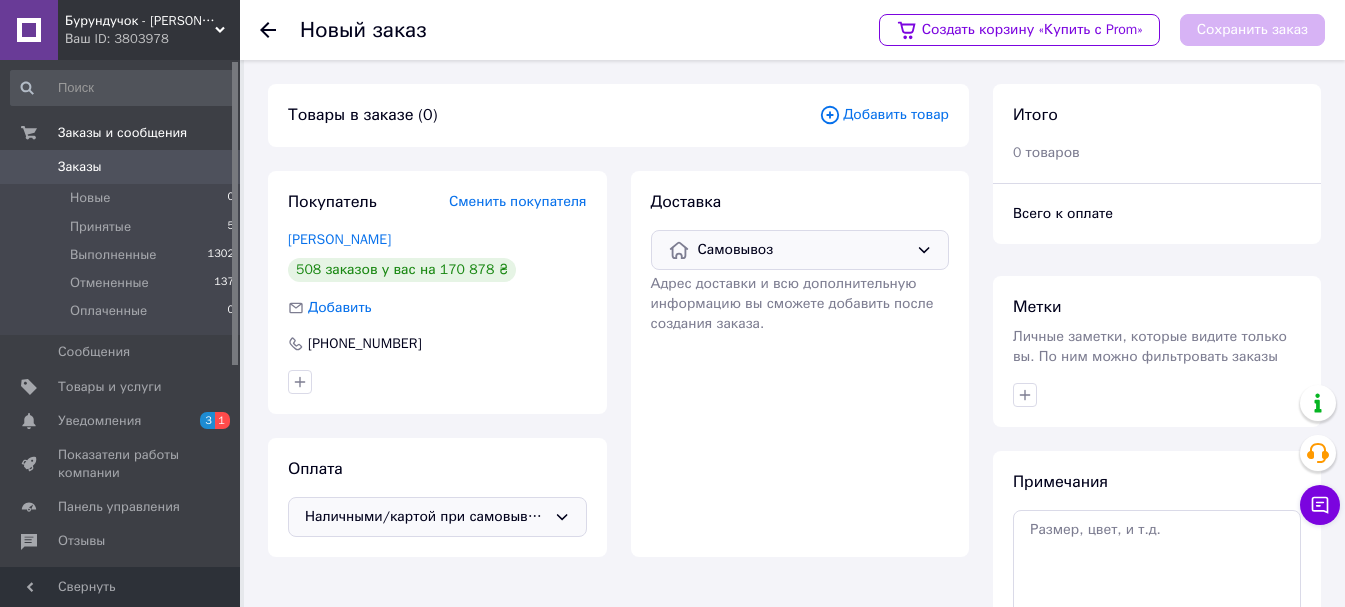 click on "Добавить товар" at bounding box center (884, 115) 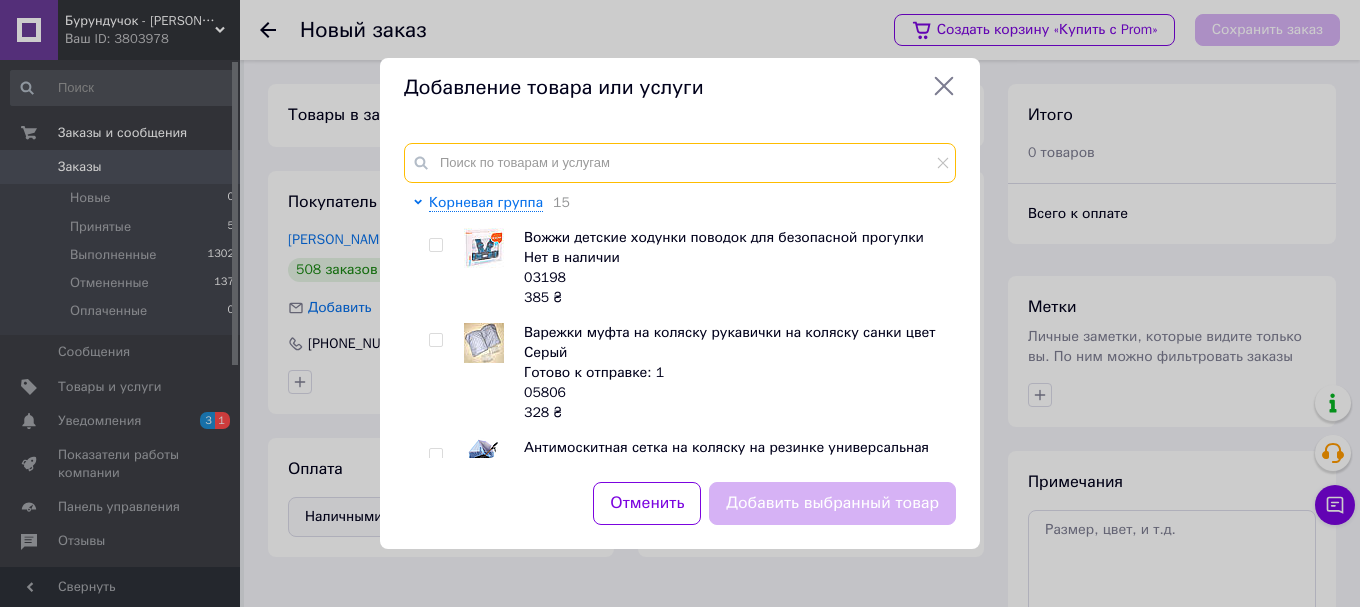 paste on "08293_52/80" 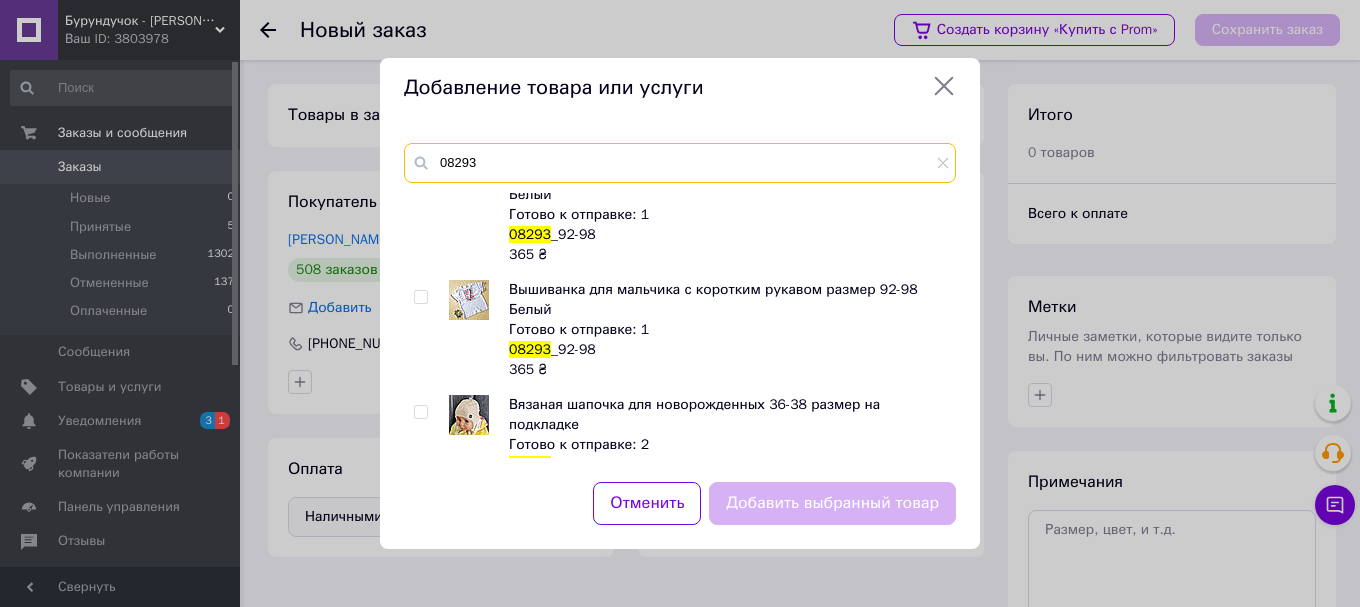 scroll, scrollTop: 0, scrollLeft: 0, axis: both 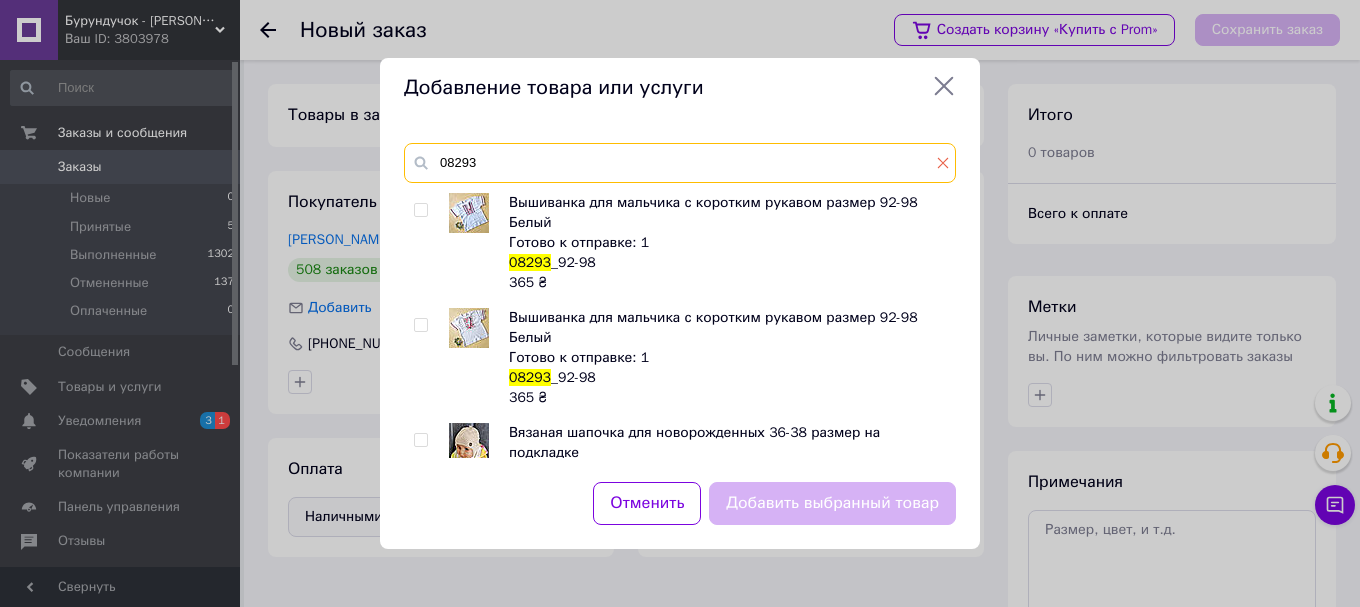 type on "08293" 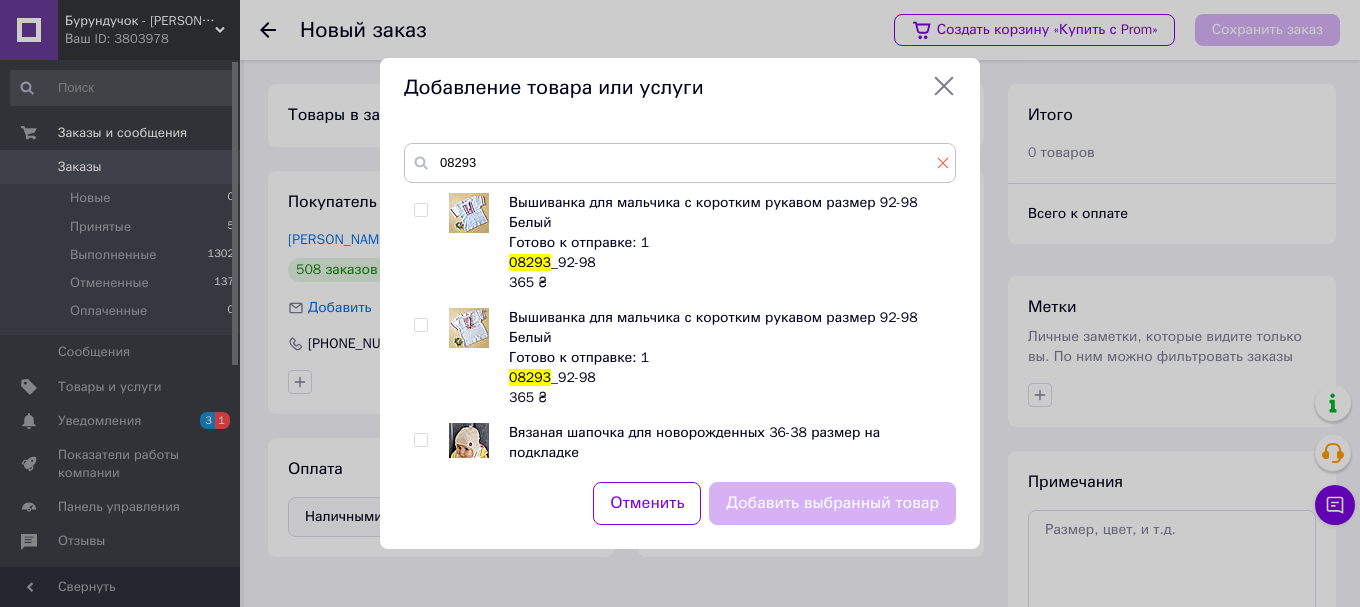 click 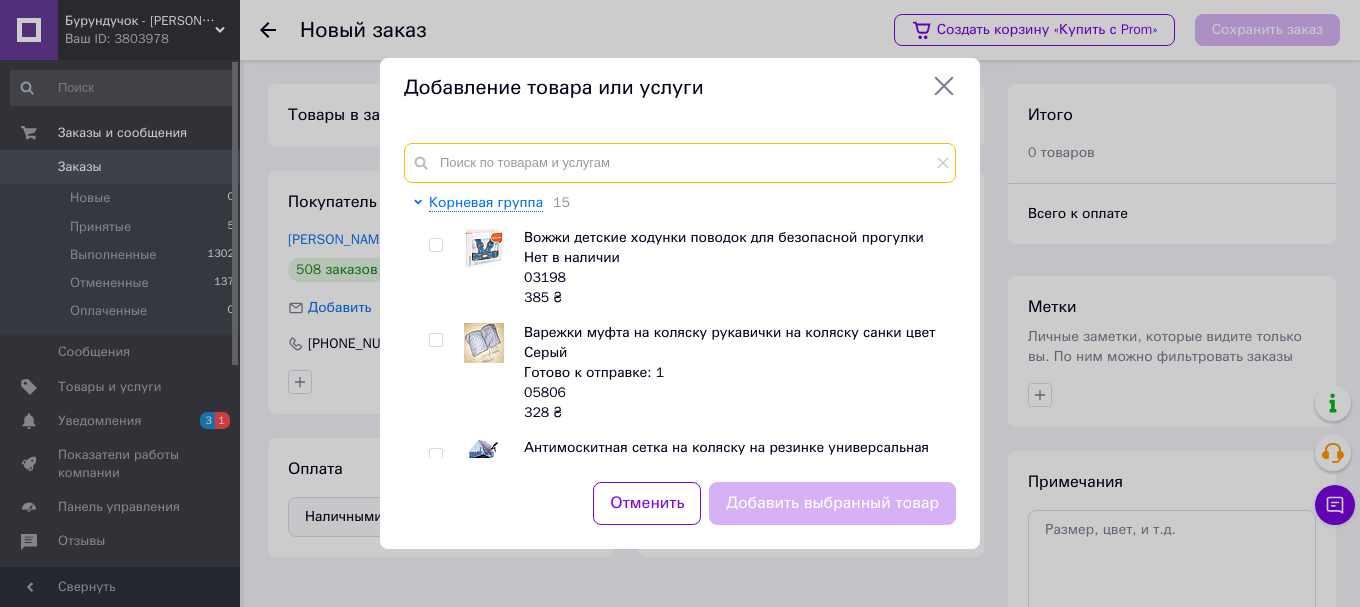 click at bounding box center (680, 163) 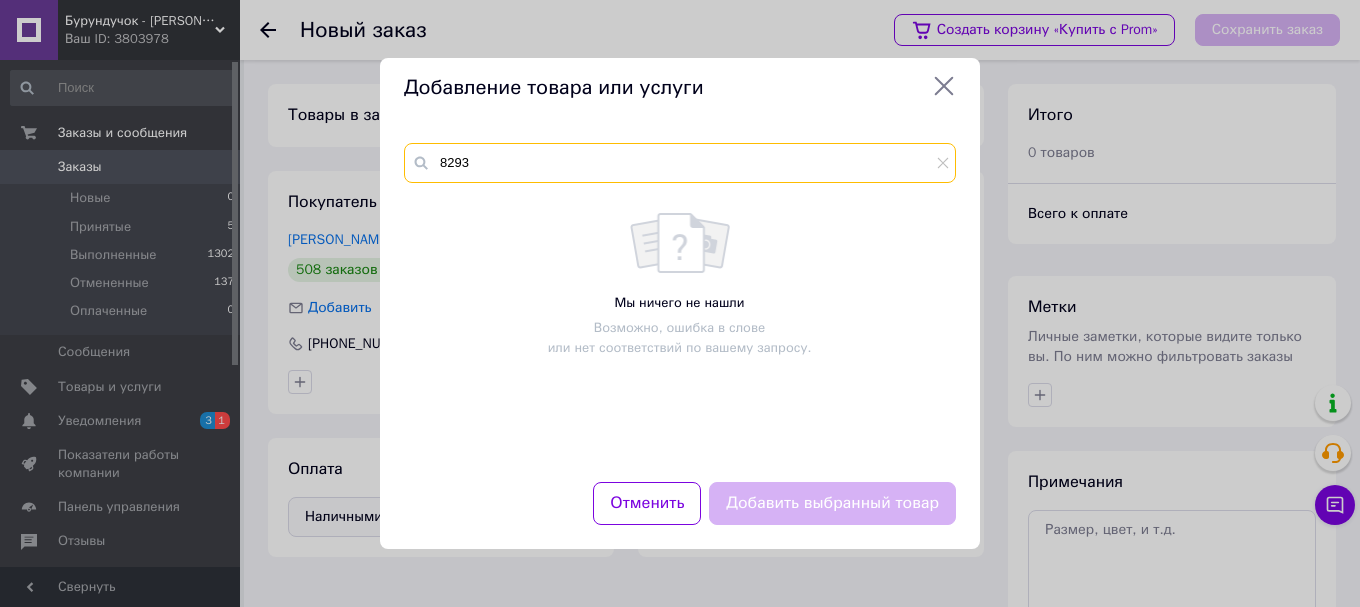 type on "8293" 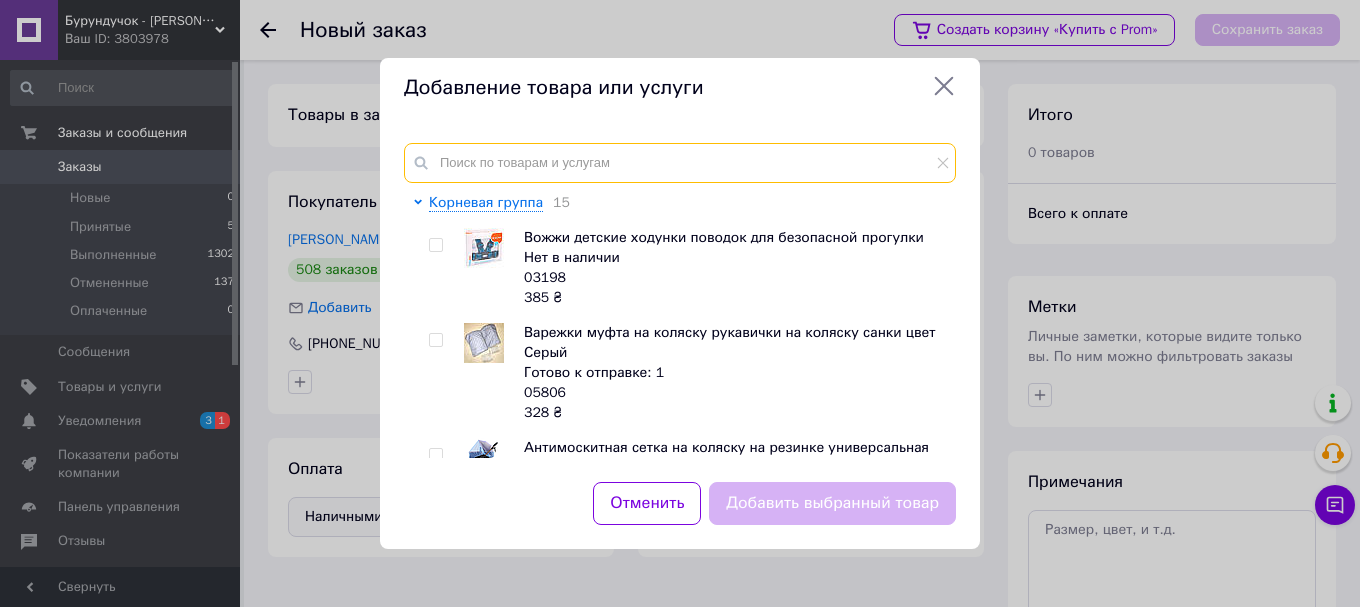 paste on "08293_52/80" 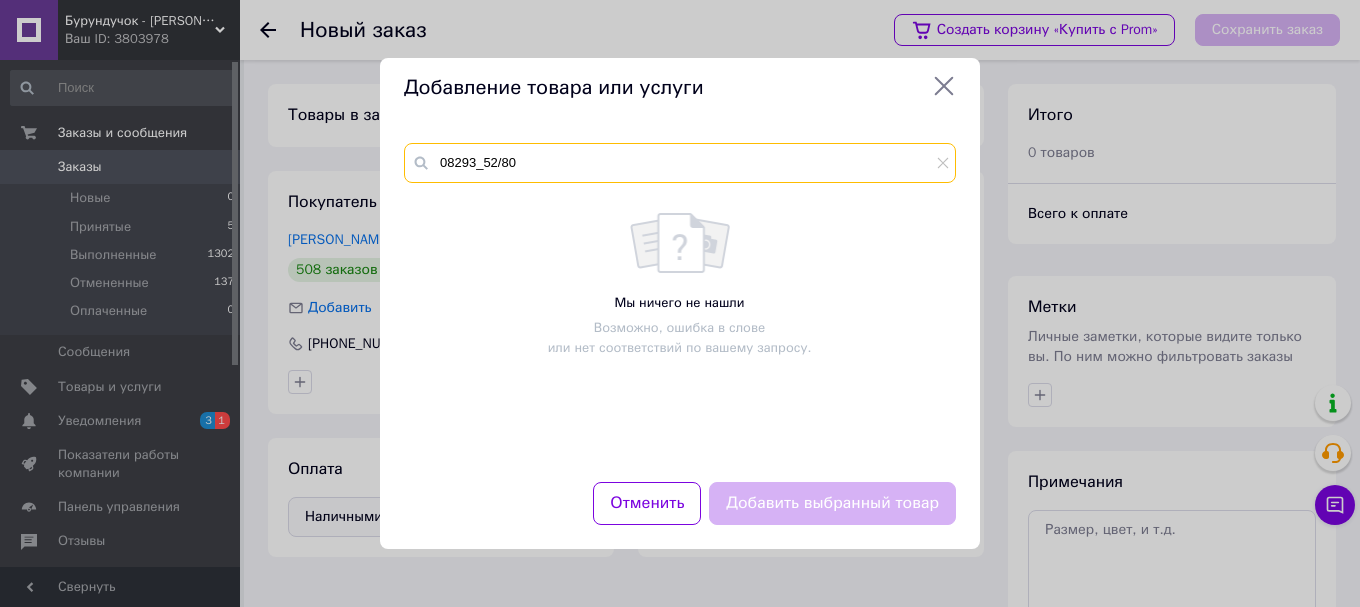 type on "08293_52/80" 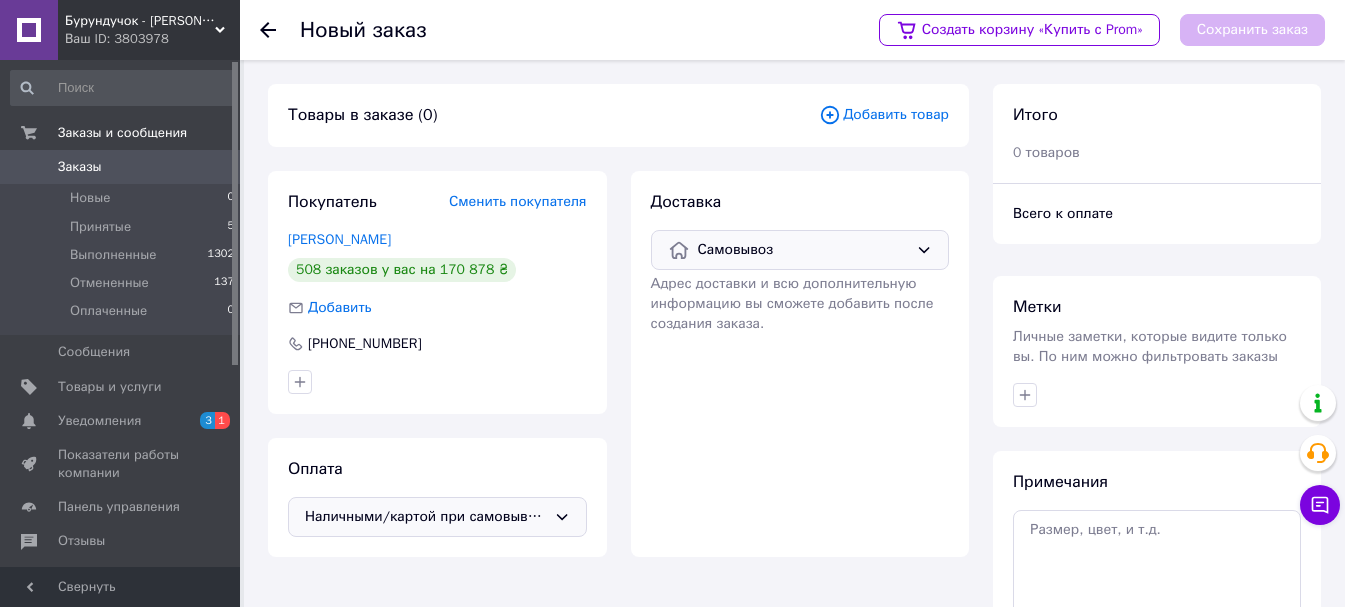 click on "Товары в заказе (0) Добавить товар" at bounding box center [618, 115] 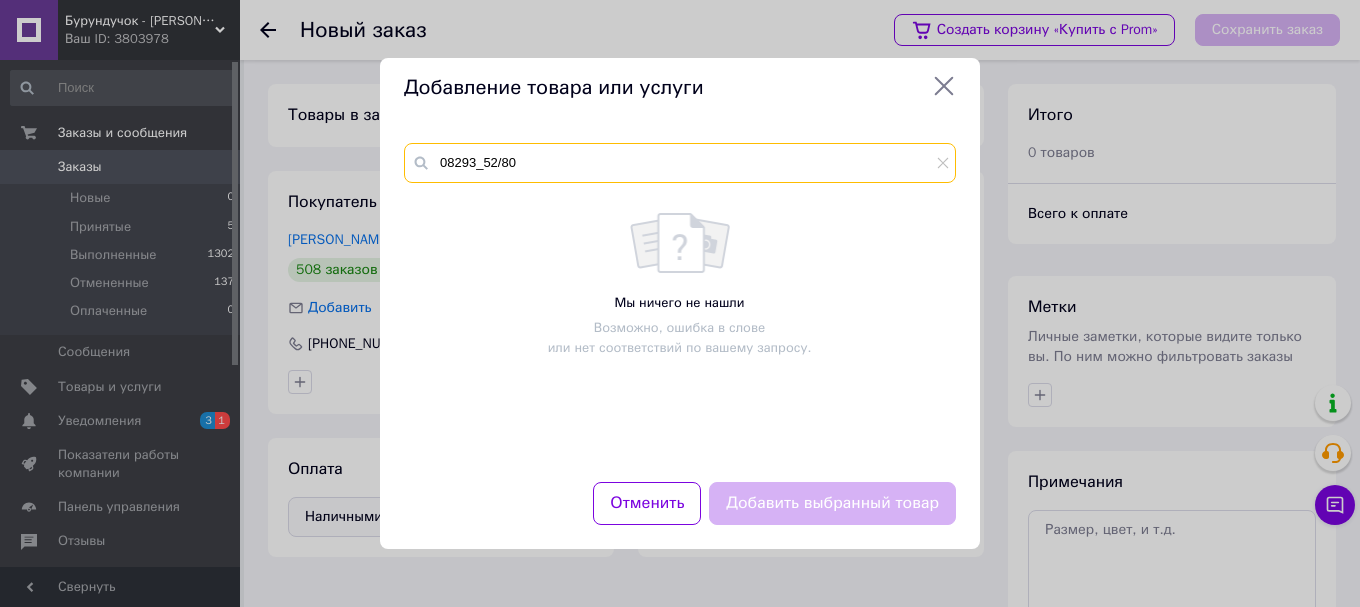 drag, startPoint x: 561, startPoint y: 177, endPoint x: 310, endPoint y: 166, distance: 251.24092 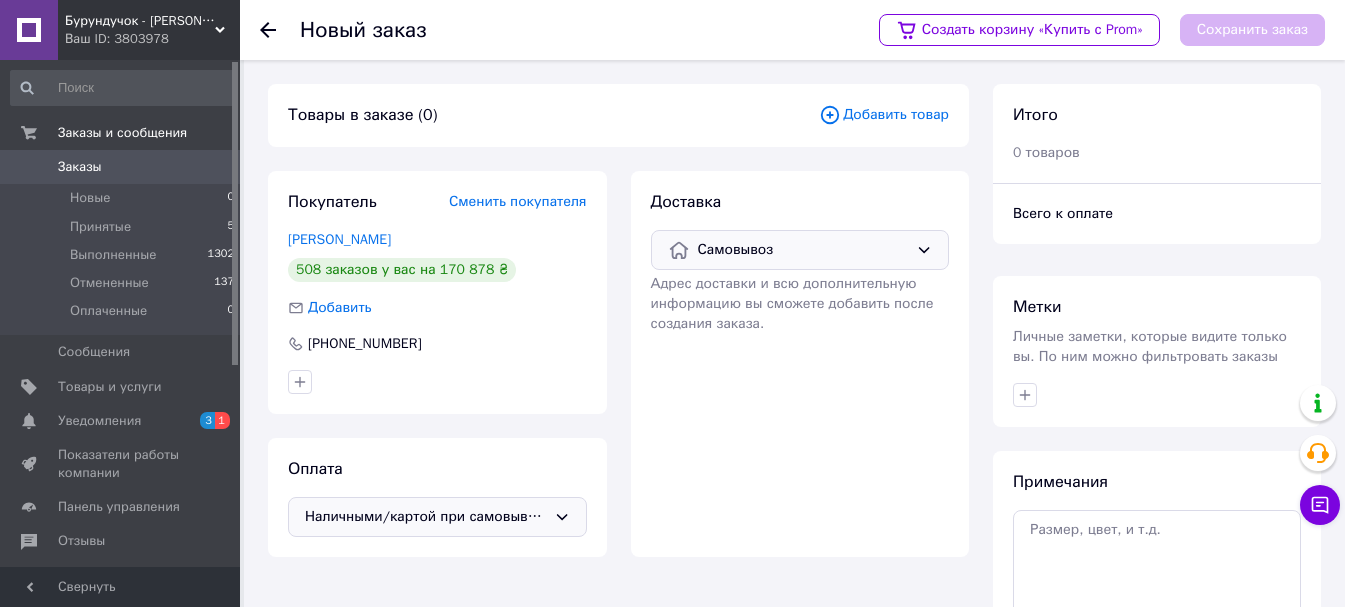 click on "Добавить товар" at bounding box center [884, 115] 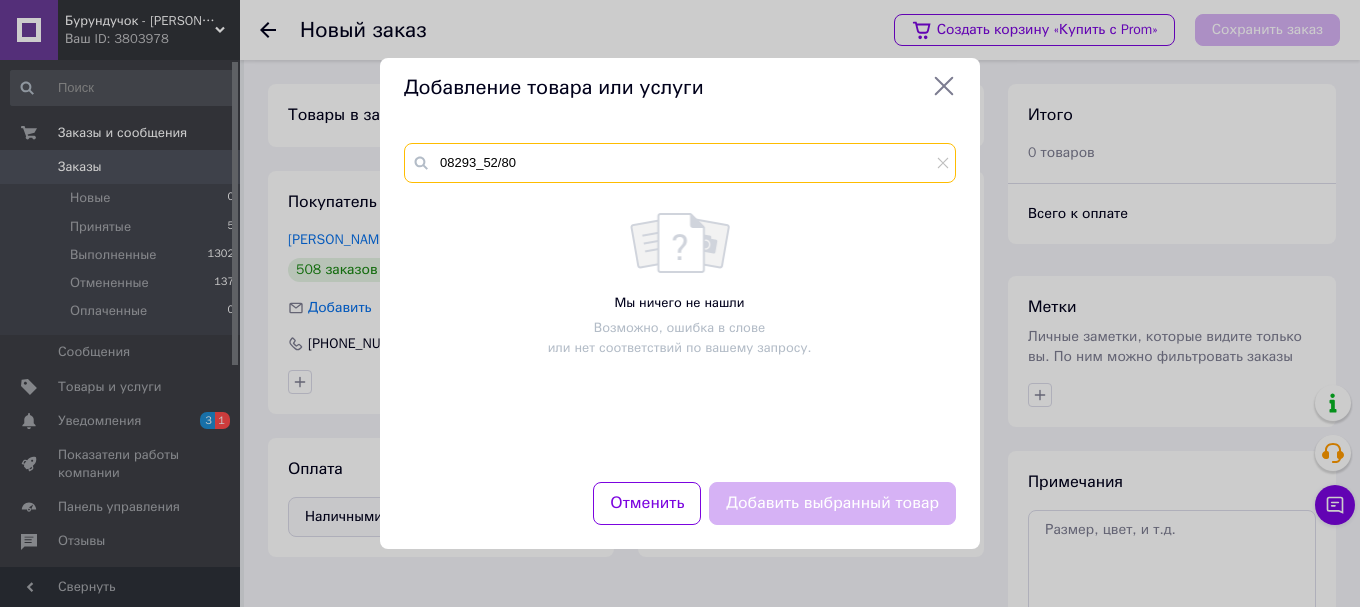 click on "08293_52/80" at bounding box center [680, 163] 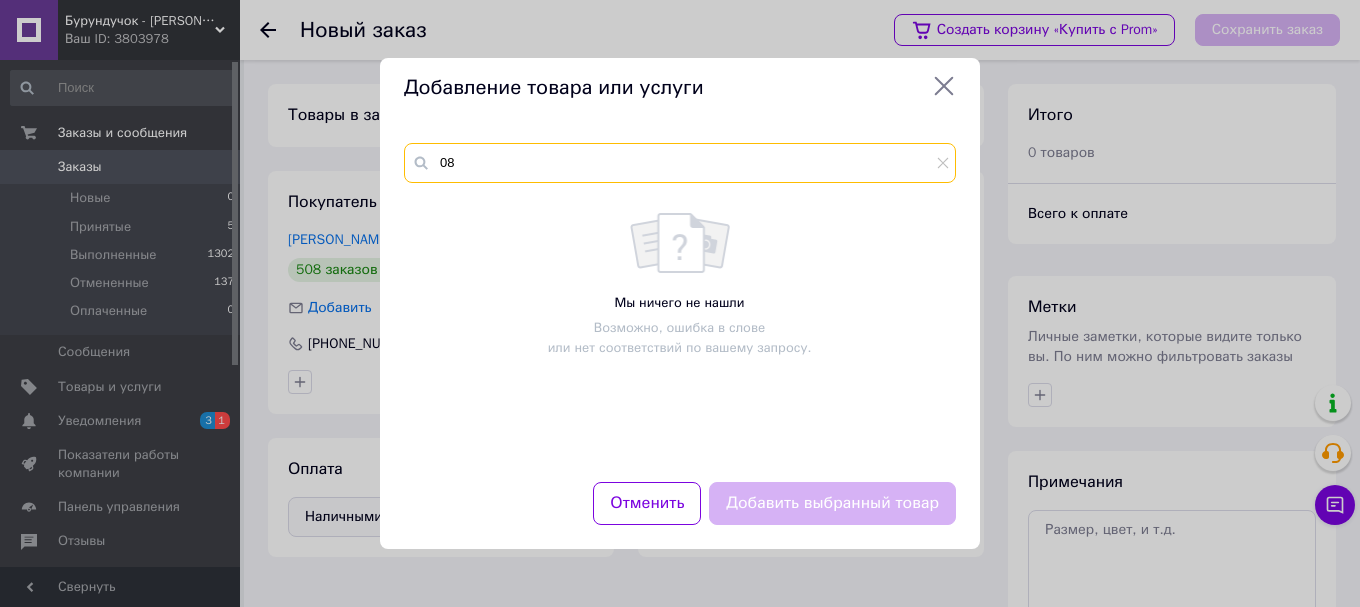 type on "0" 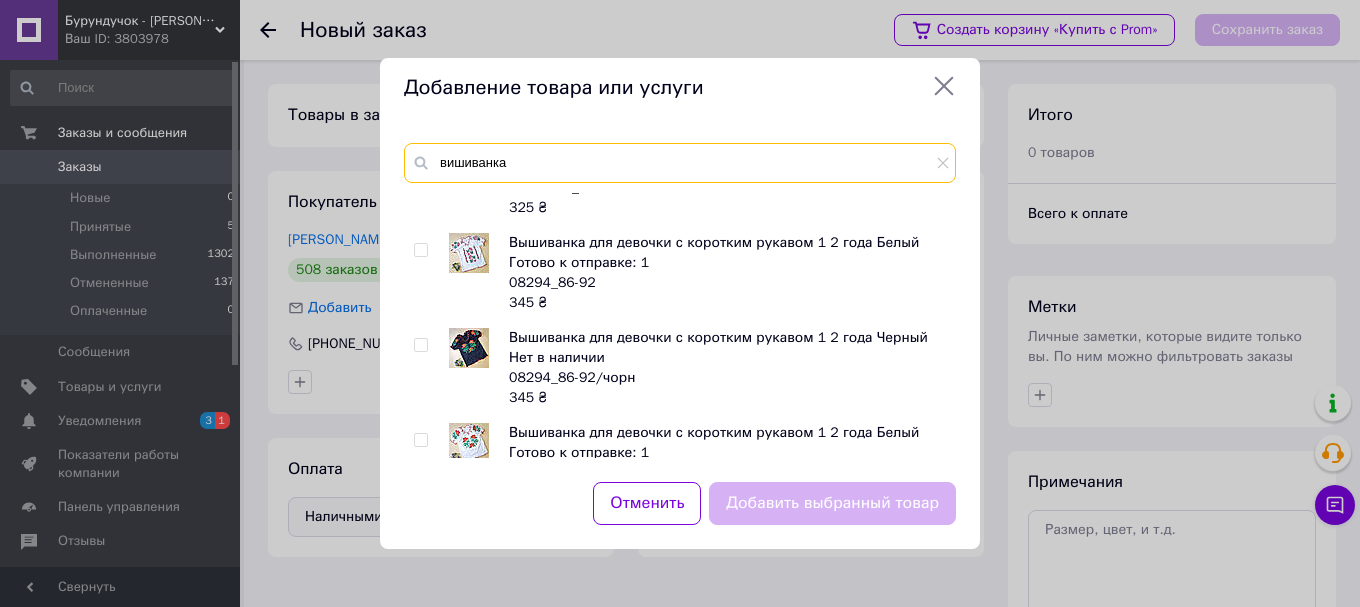 scroll, scrollTop: 300, scrollLeft: 0, axis: vertical 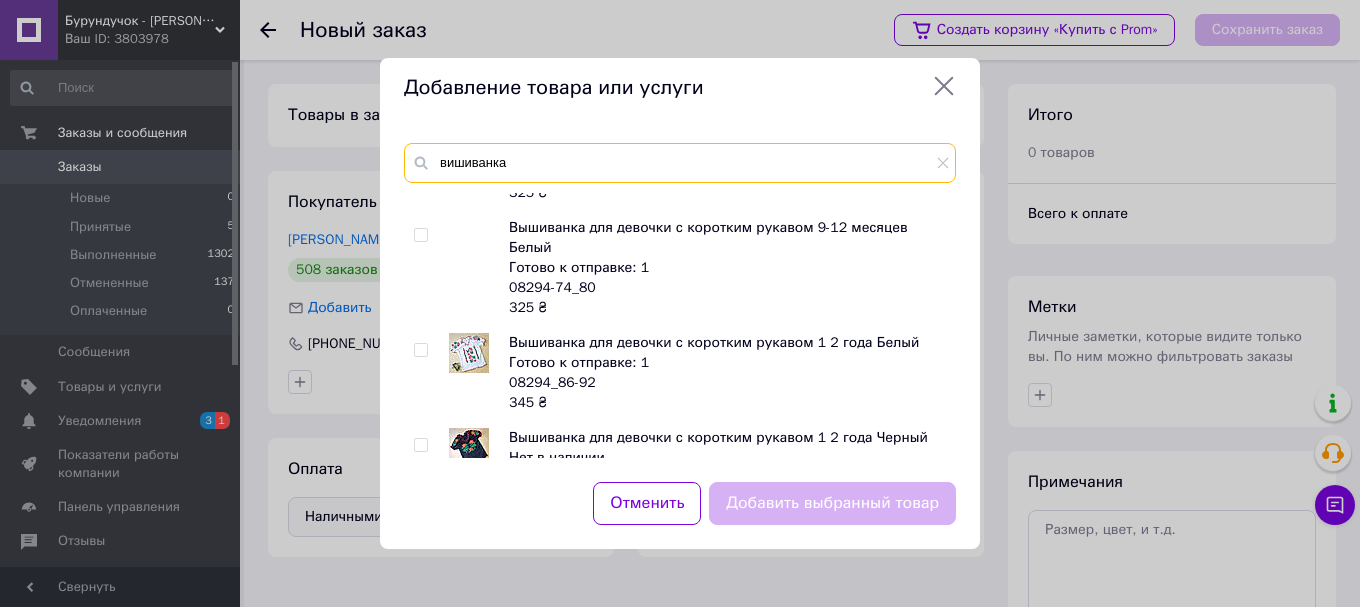 type on "вишиванка" 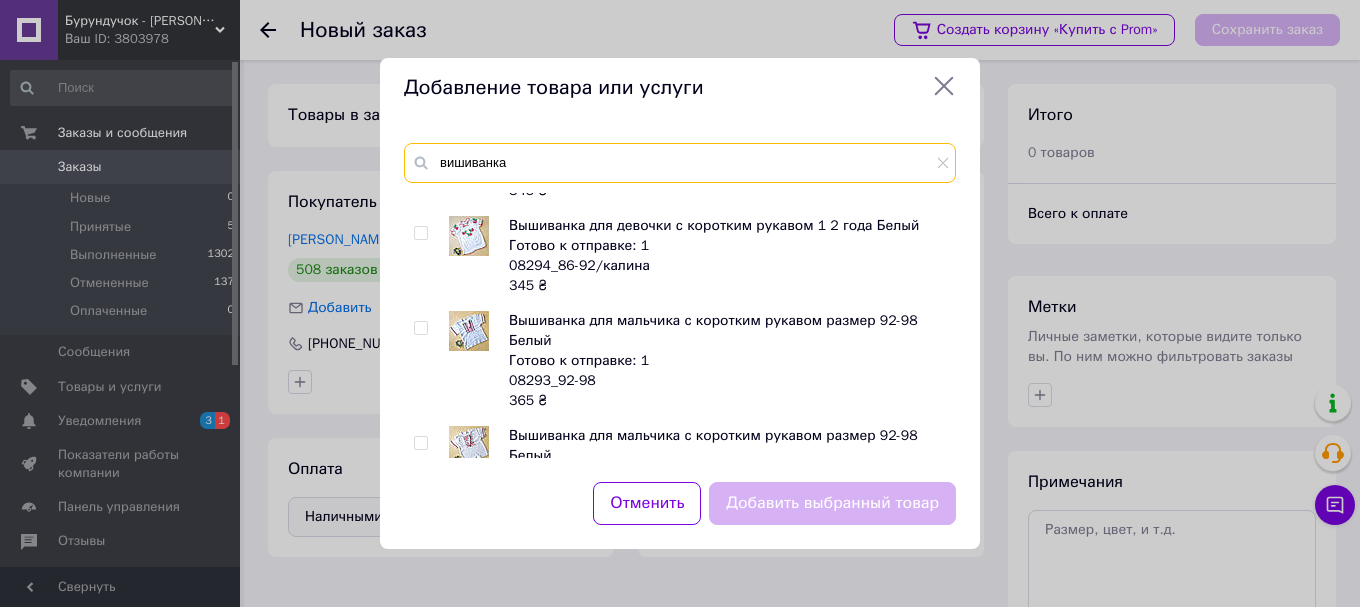 scroll, scrollTop: 700, scrollLeft: 0, axis: vertical 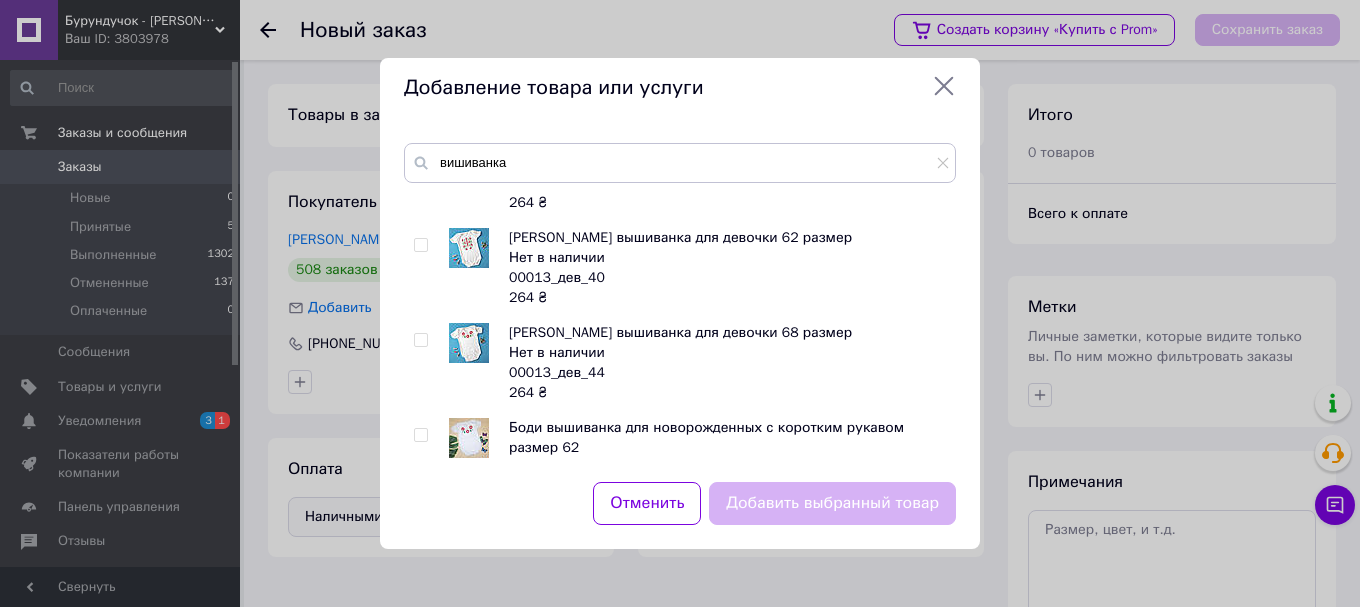click on "вишиванка Боди вышиванка для новорожденных 56 размер Нет в наличии 00013_ч/син_56 264   ₴ Вышиванка для девочки с коротким рукавом 9-12 месяцев Белый Нет в наличии 08294-74_80 325   ₴ Вышиванка для девочки с коротким рукавом 9-12 месяцев Белый Готово к отправке: 1 08294-74_80 325   ₴ Вышиванка для девочки с коротким рукавом 9-12 месяцев Белый Готово к отправке: 1 08294-74_80 325   ₴ Вышиванка для девочки с коротким рукавом 1 2 года Белый Готово к отправке: 1 08294_86-92 345   ₴ Вышиванка для девочки с коротким рукавом 1 2 года Черный Нет в наличии 08294_86-92/чорн 345   ₴ Готово к отправке: 1 08294_86-92 345   ₴ 345   ₴ 365" at bounding box center (680, 300) 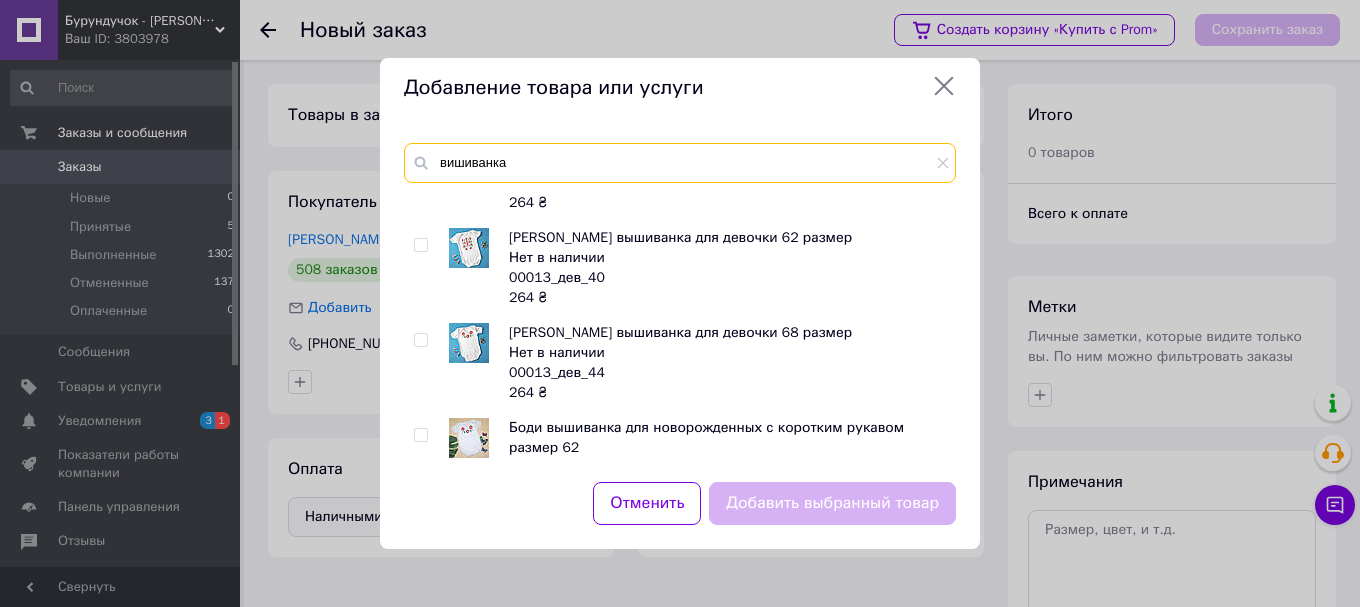 drag, startPoint x: 544, startPoint y: 172, endPoint x: 216, endPoint y: 172, distance: 328 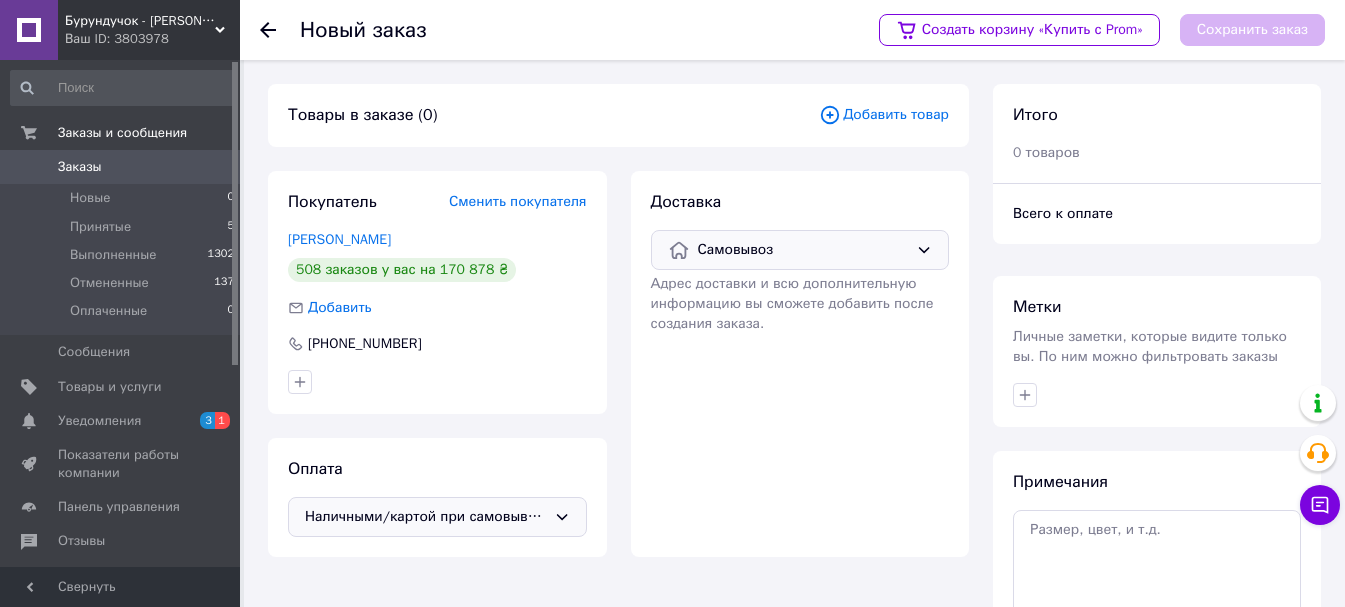 click on "Добавить товар" at bounding box center (884, 115) 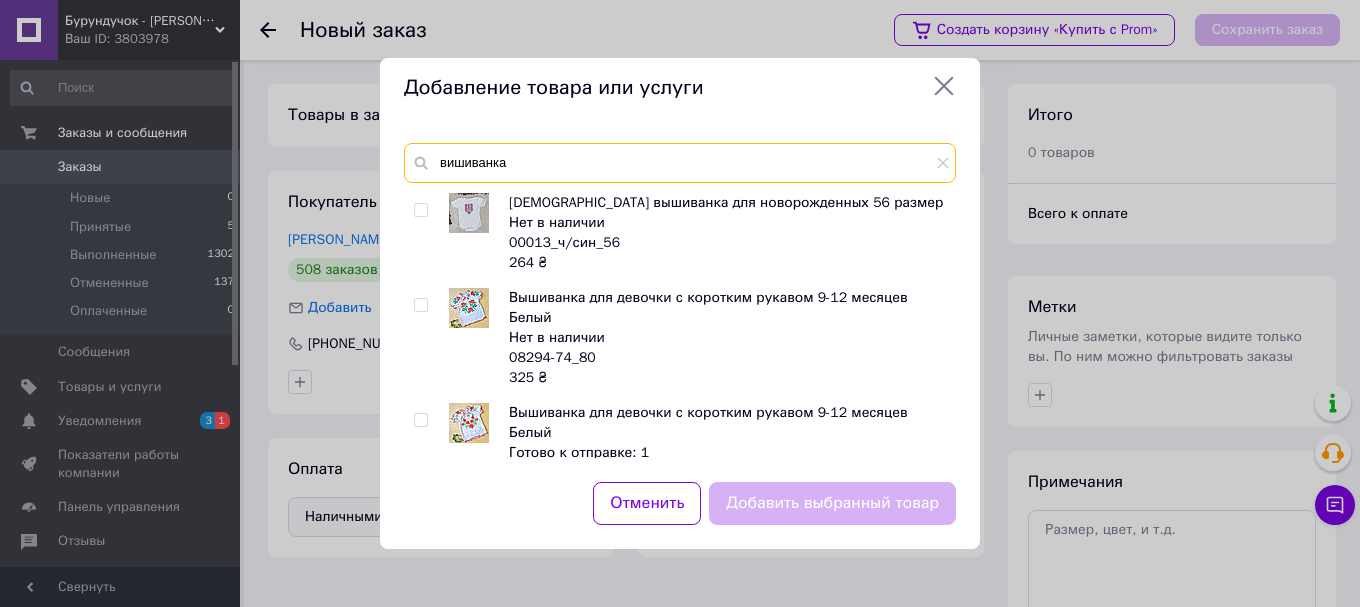 click on "вишиванка" at bounding box center [680, 163] 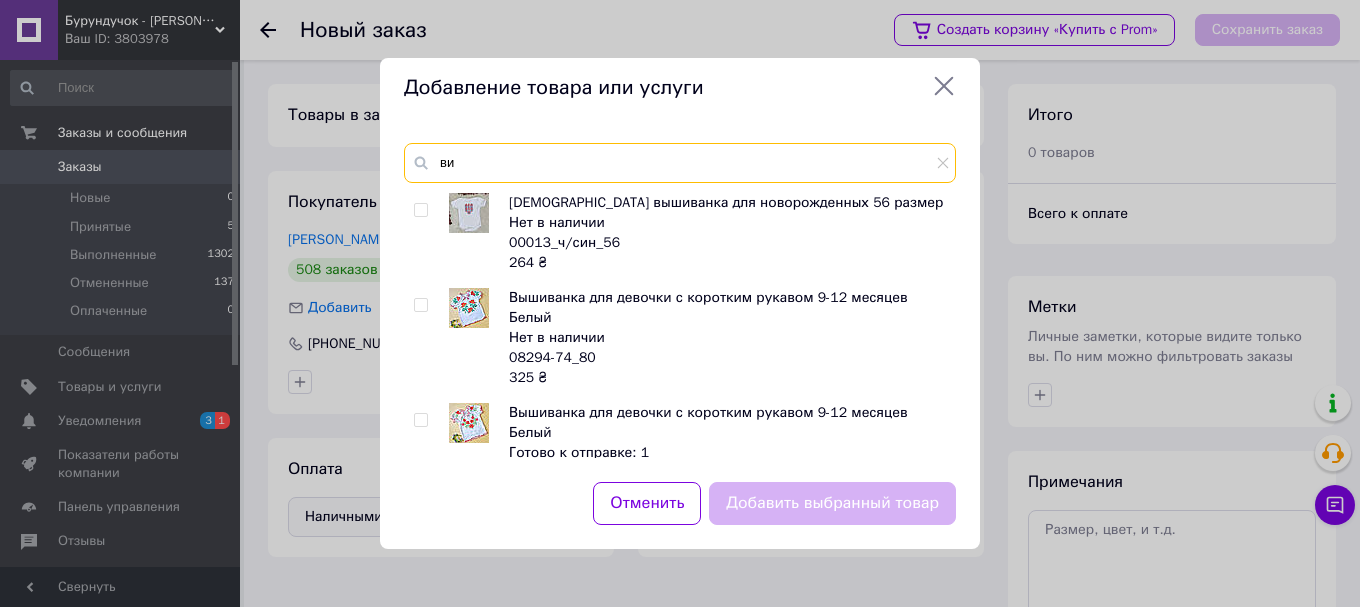 type on "в" 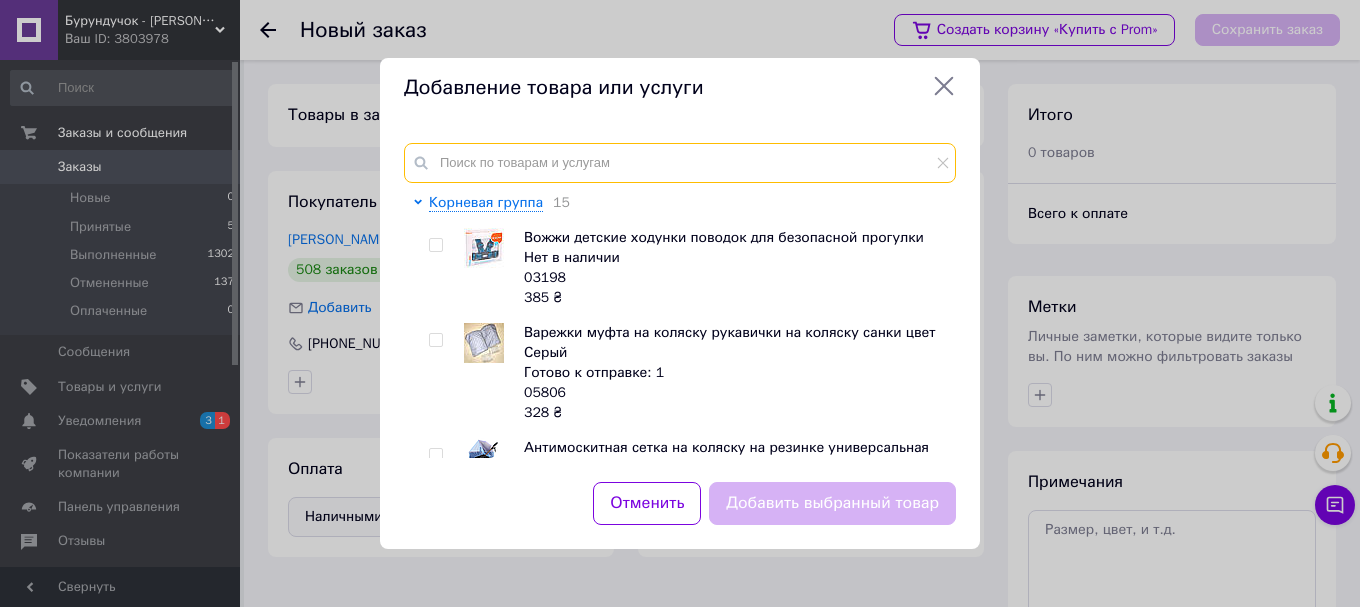 paste on "08870_80-92" 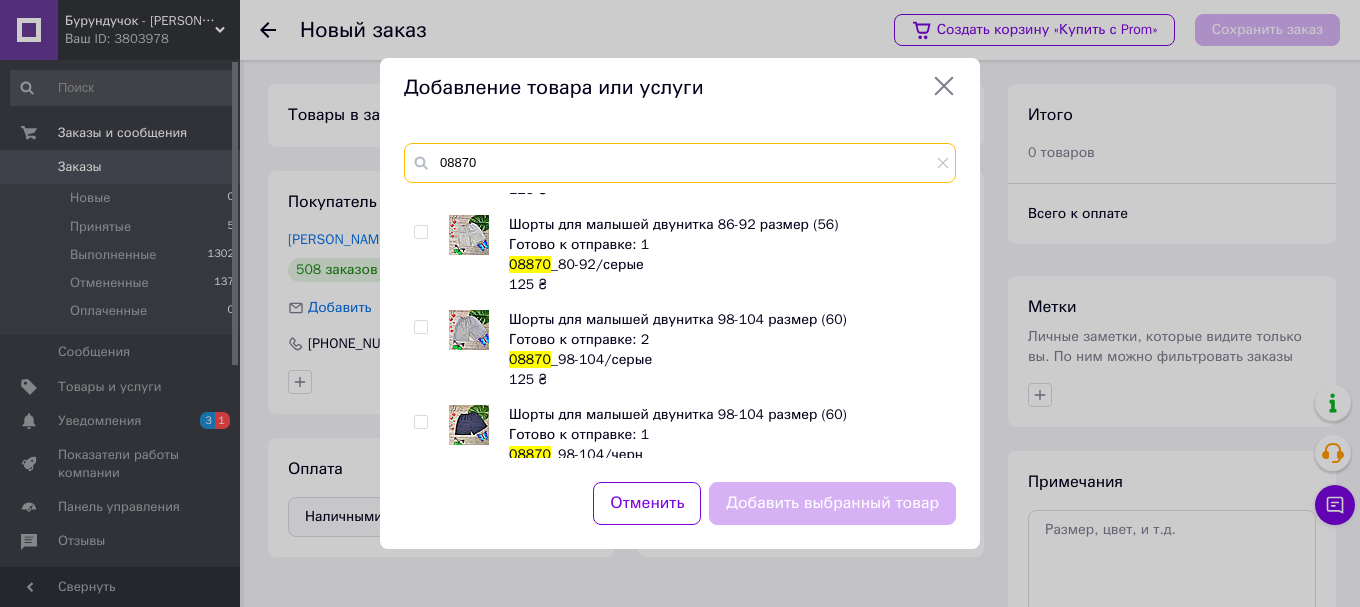 scroll, scrollTop: 0, scrollLeft: 0, axis: both 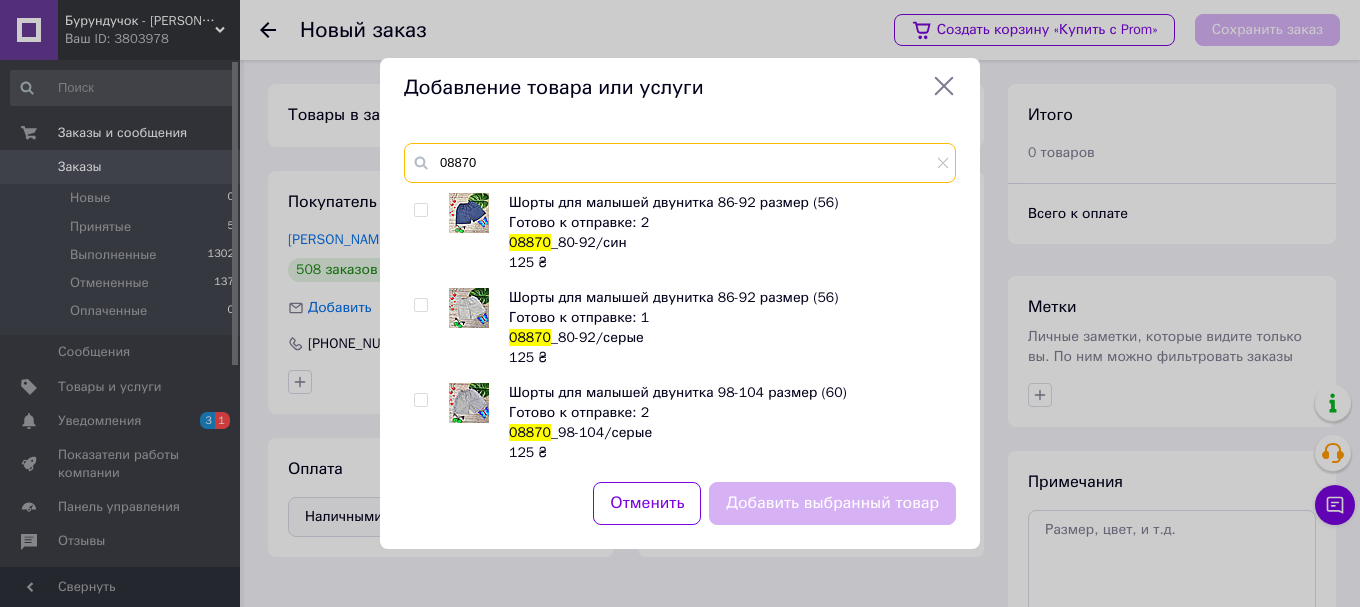 type on "08870" 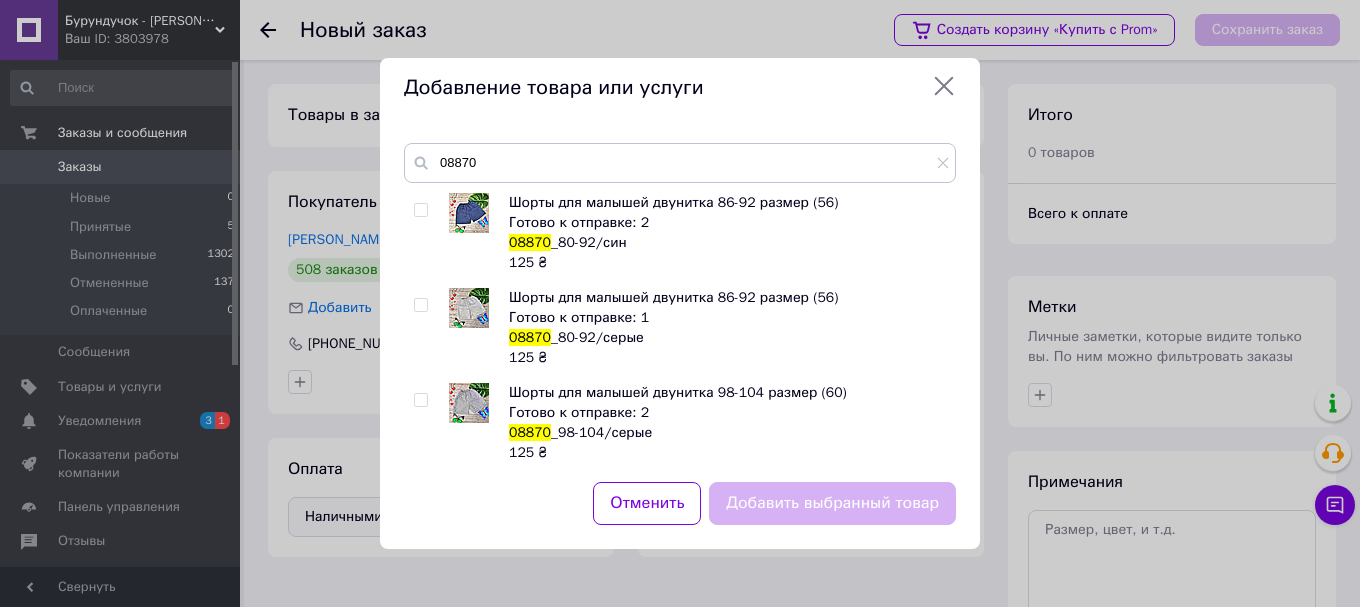 click at bounding box center [420, 210] 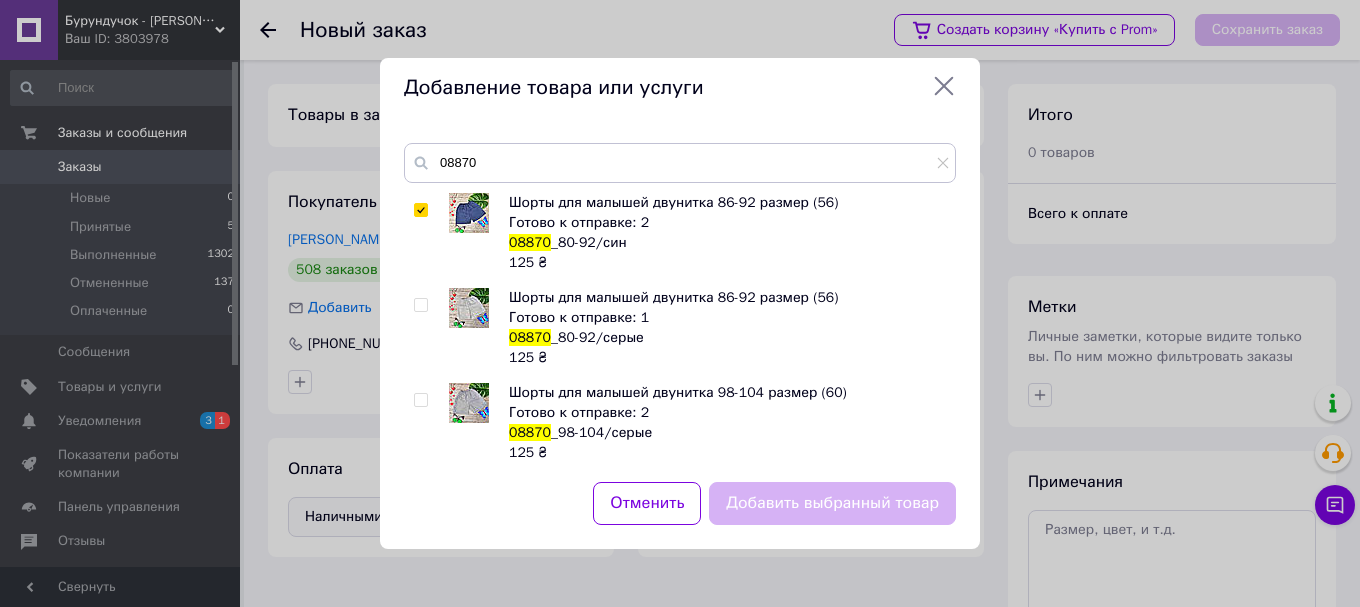 checkbox on "true" 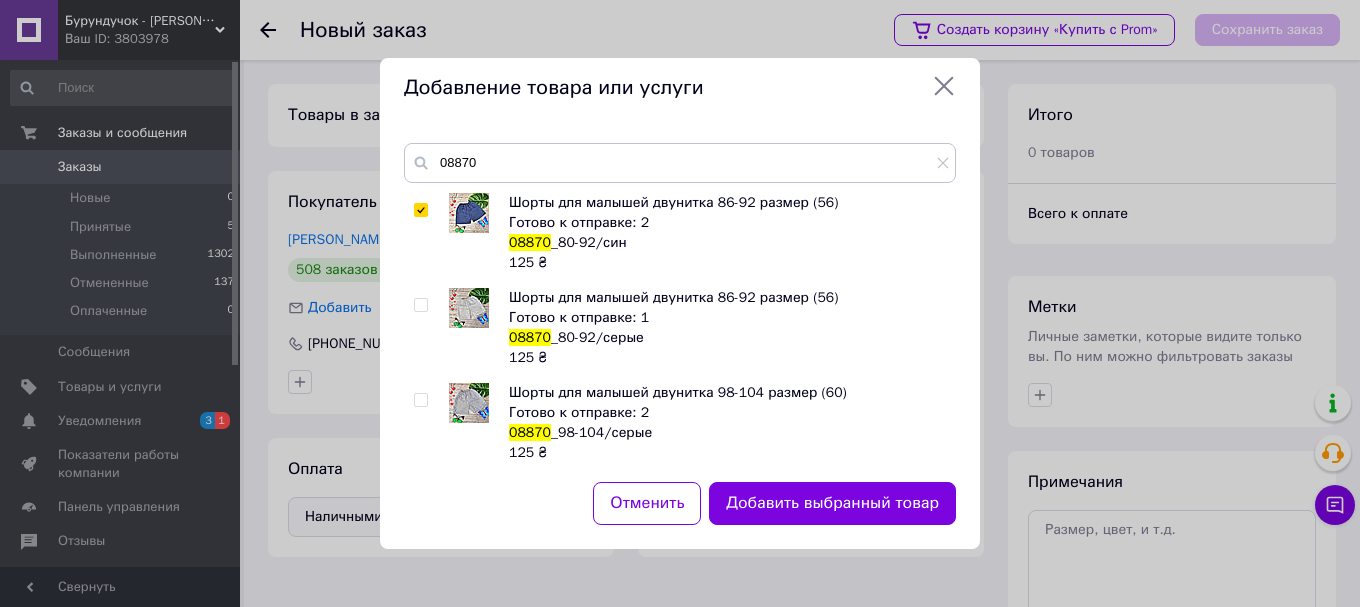 click at bounding box center [420, 305] 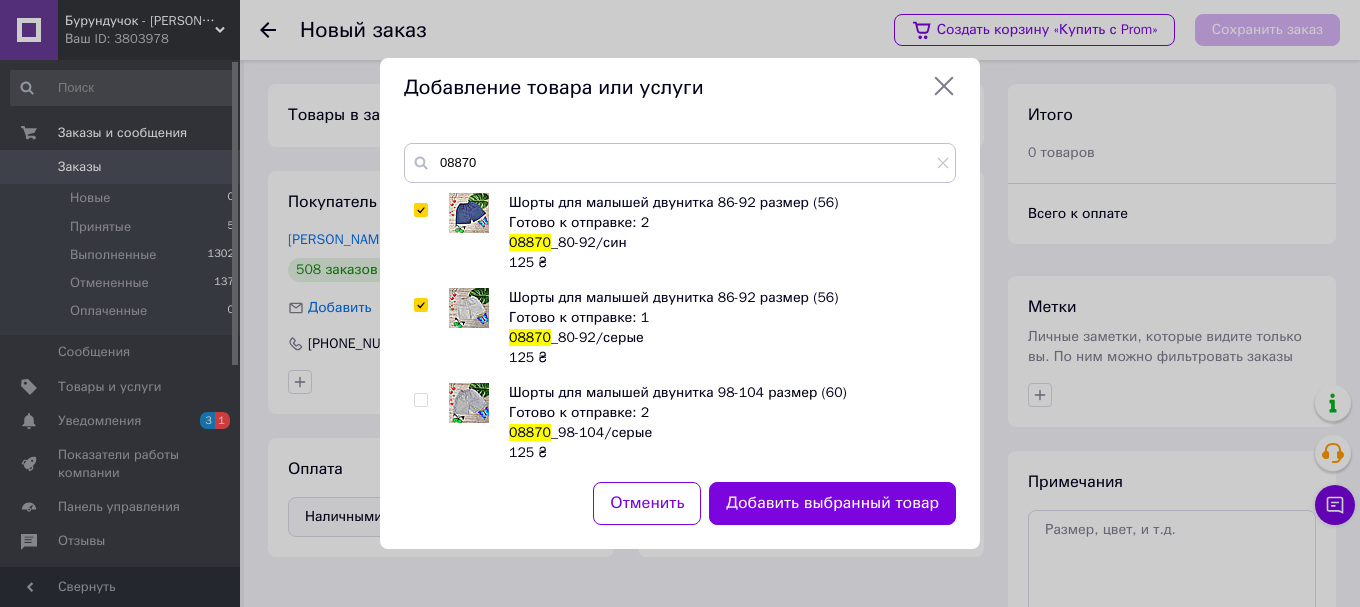 checkbox on "true" 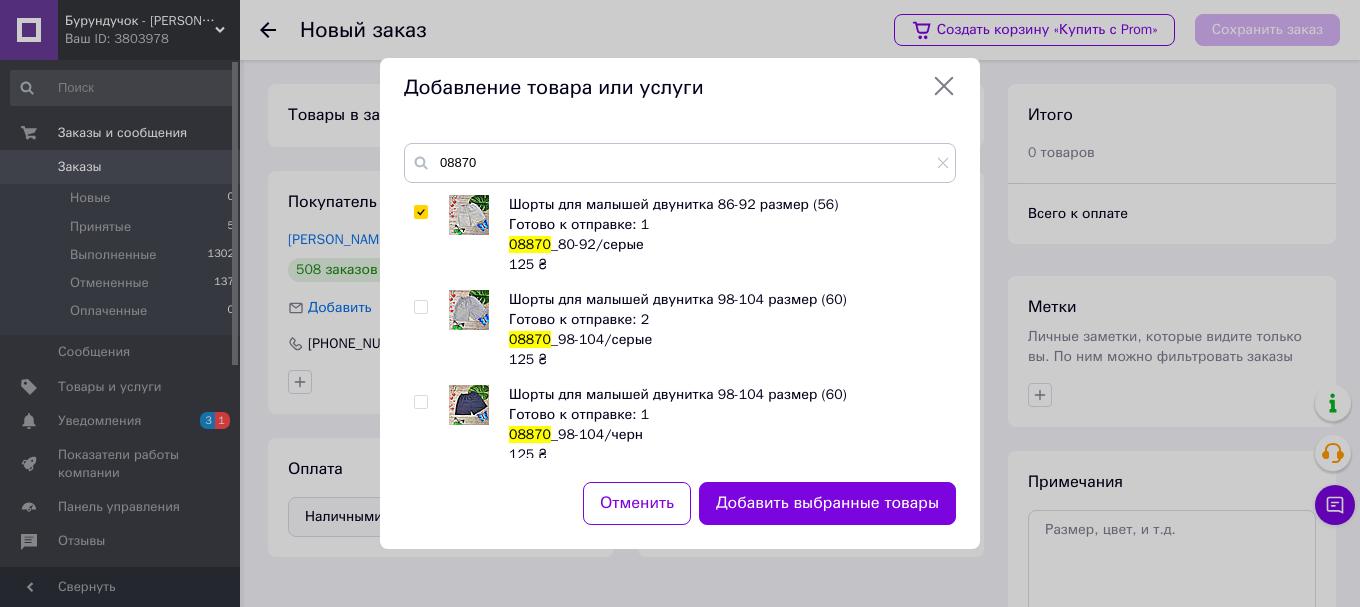 scroll, scrollTop: 0, scrollLeft: 0, axis: both 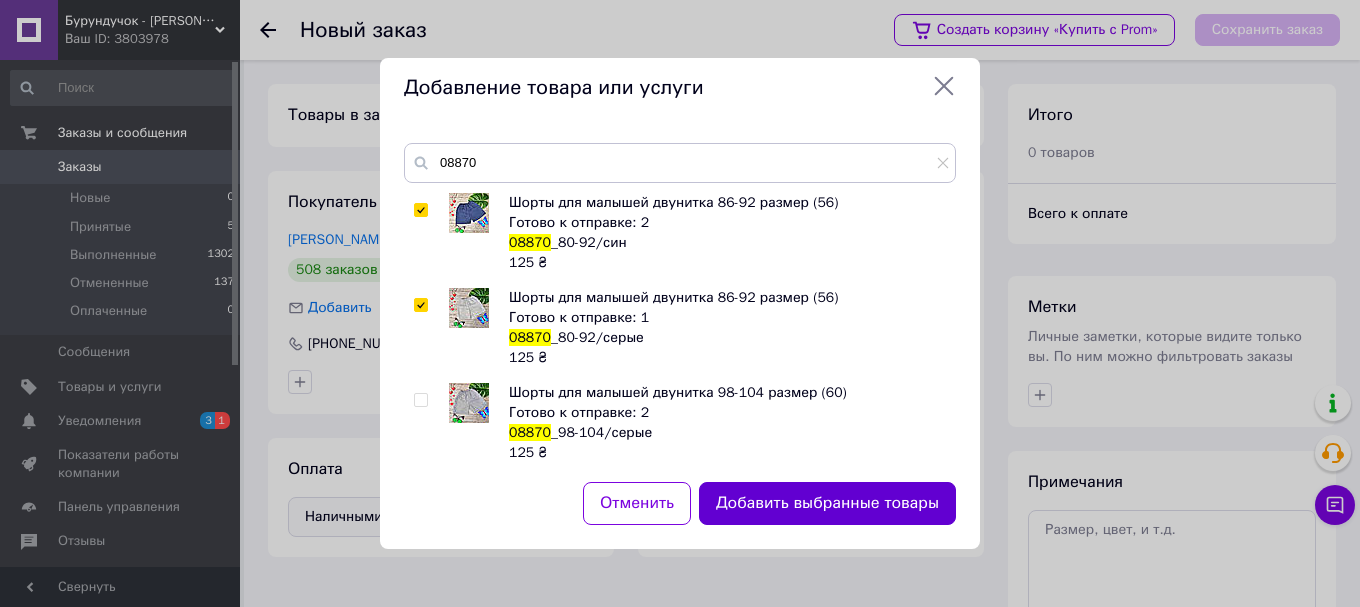 click on "Добавить выбранные товары" at bounding box center (827, 503) 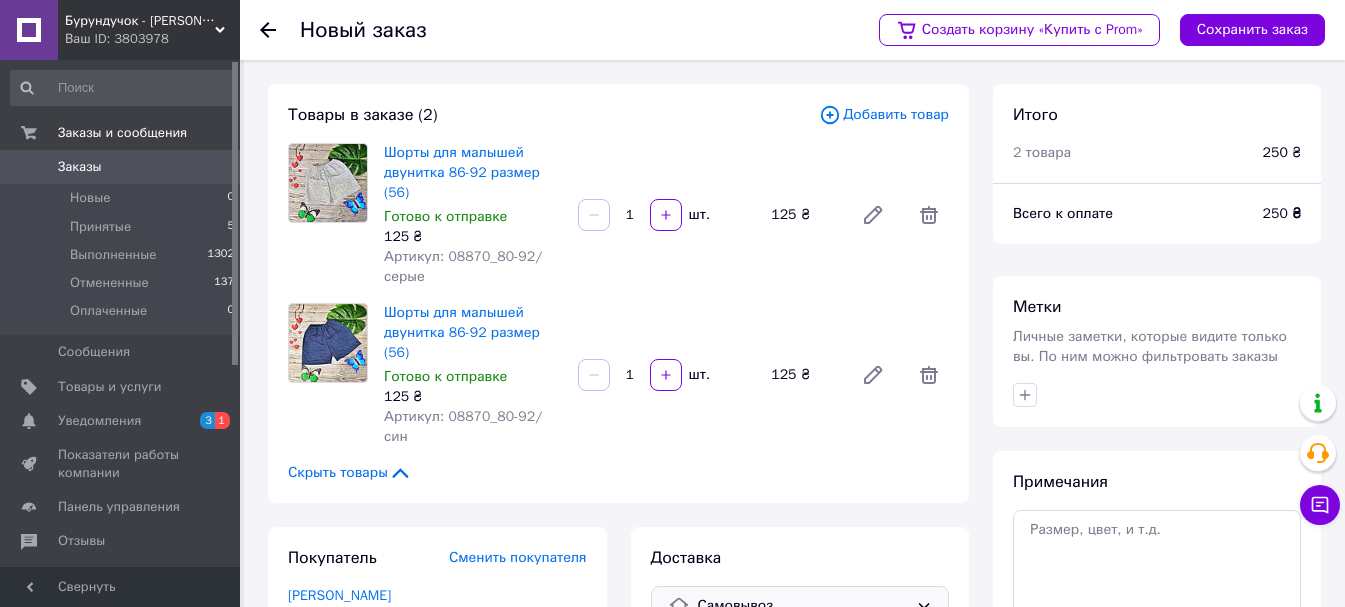 click on "Добавить товар" at bounding box center [884, 115] 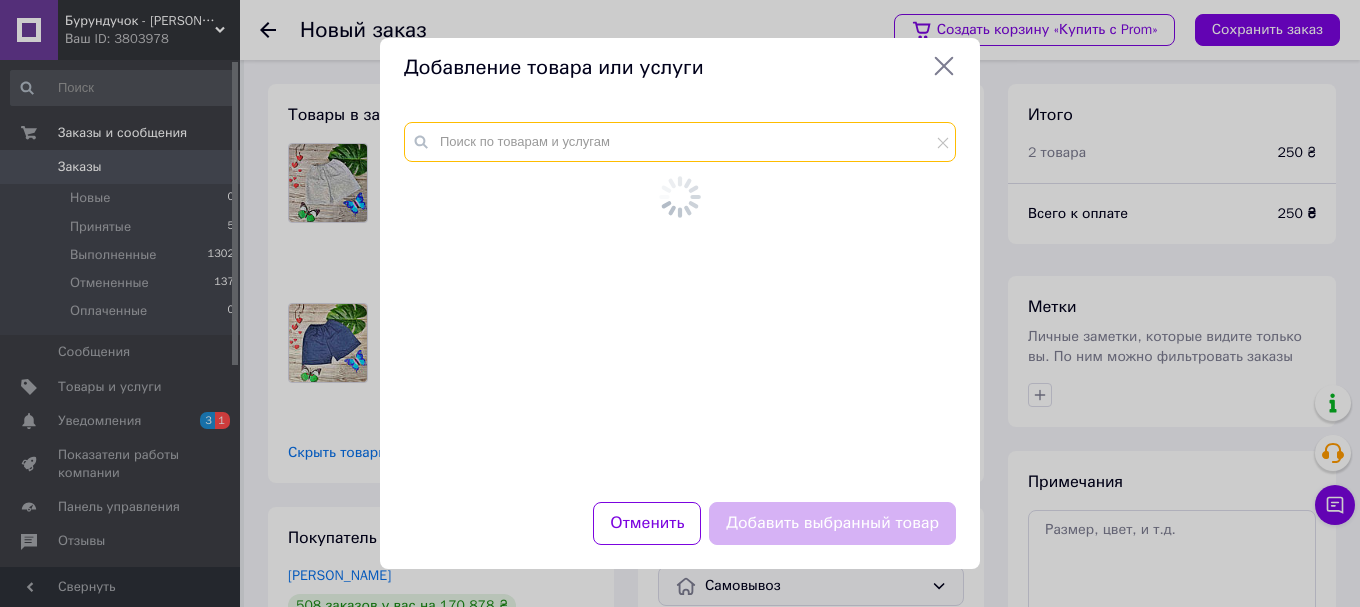 click at bounding box center [680, 142] 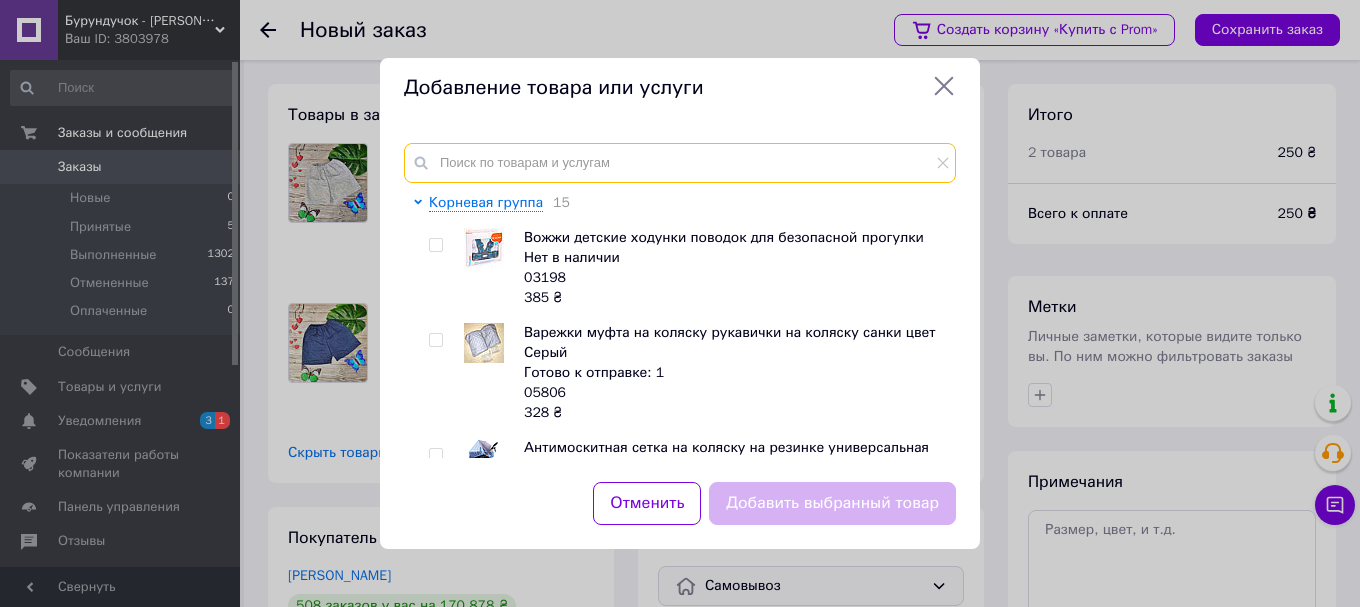 drag, startPoint x: 715, startPoint y: 133, endPoint x: 474, endPoint y: 159, distance: 242.39844 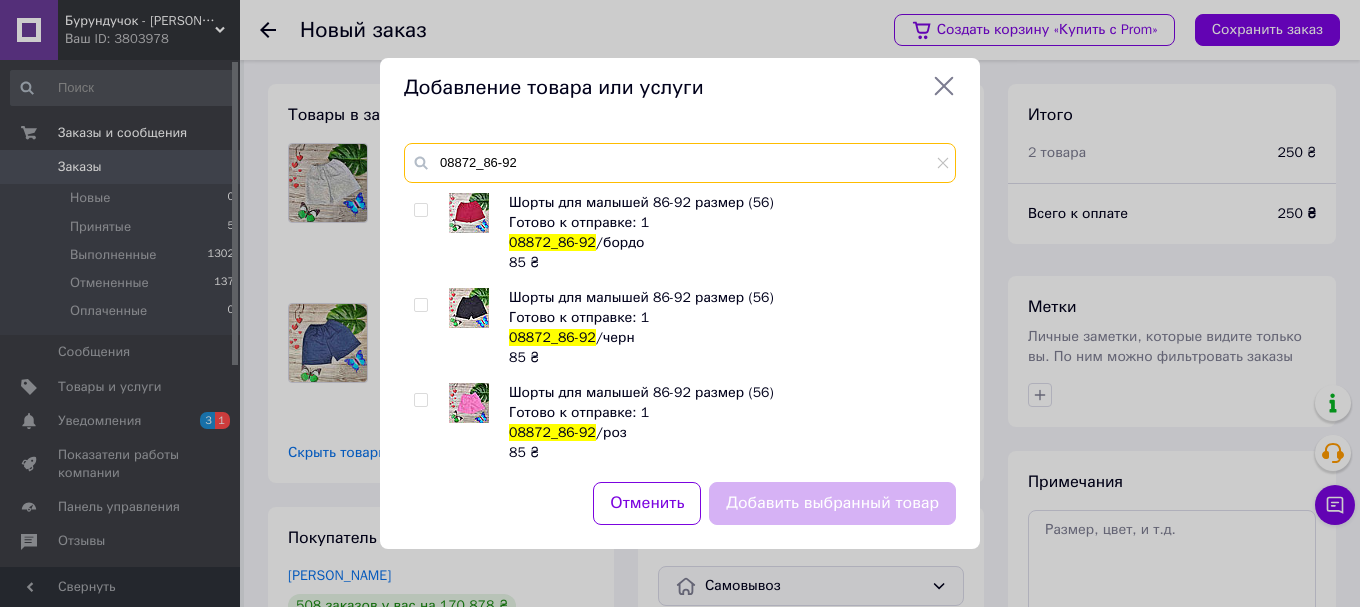 type on "08872_86-92" 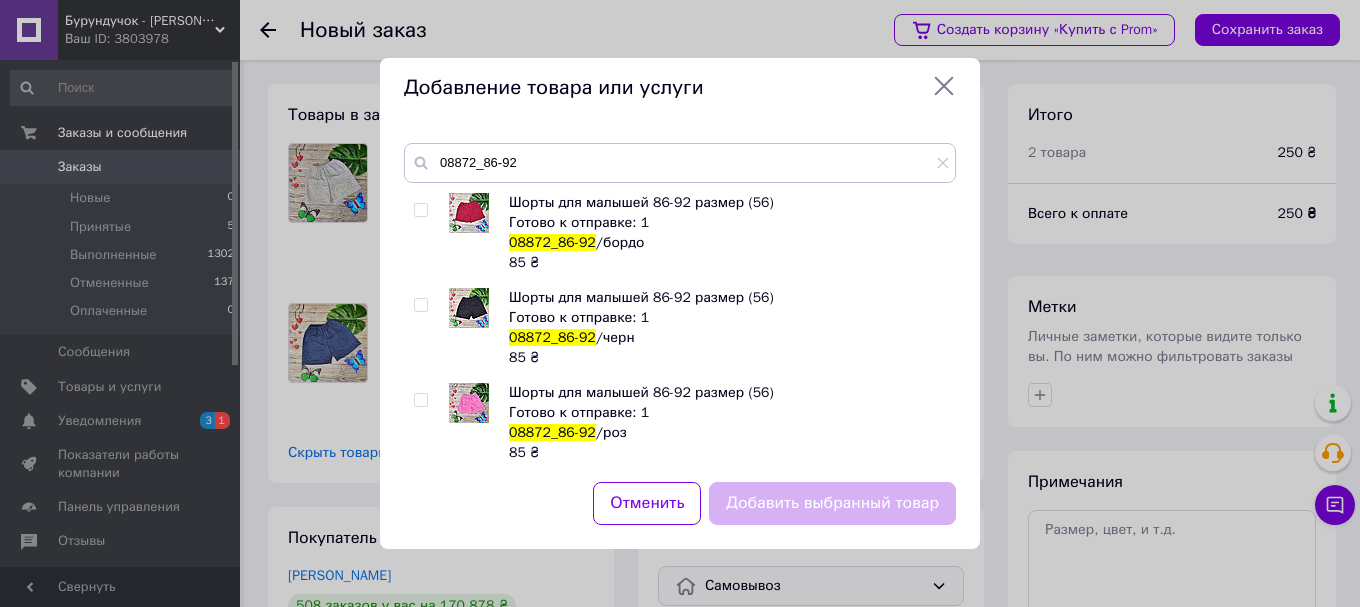 click at bounding box center (420, 305) 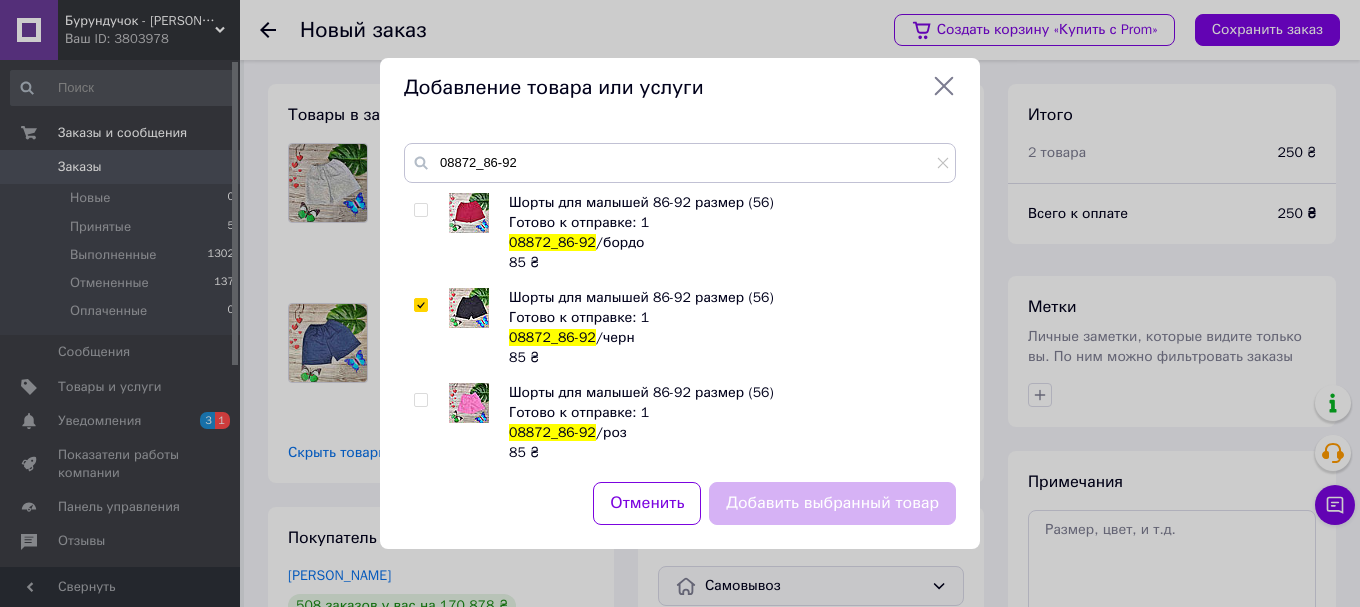checkbox on "true" 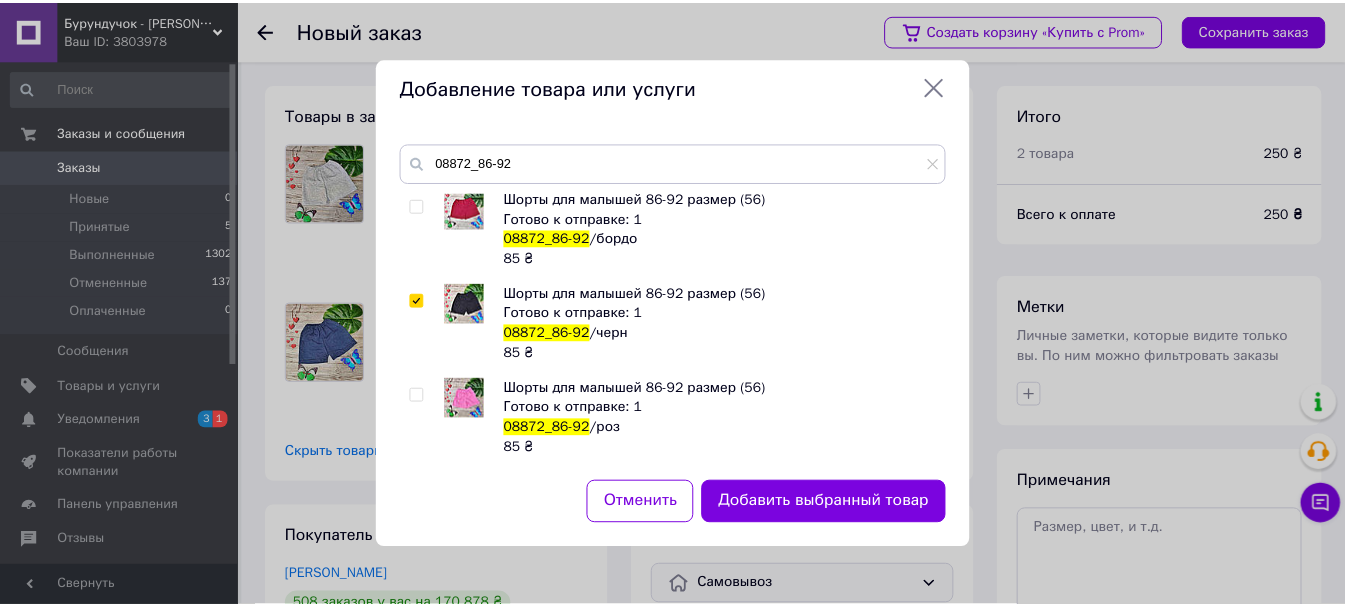 scroll, scrollTop: 5, scrollLeft: 0, axis: vertical 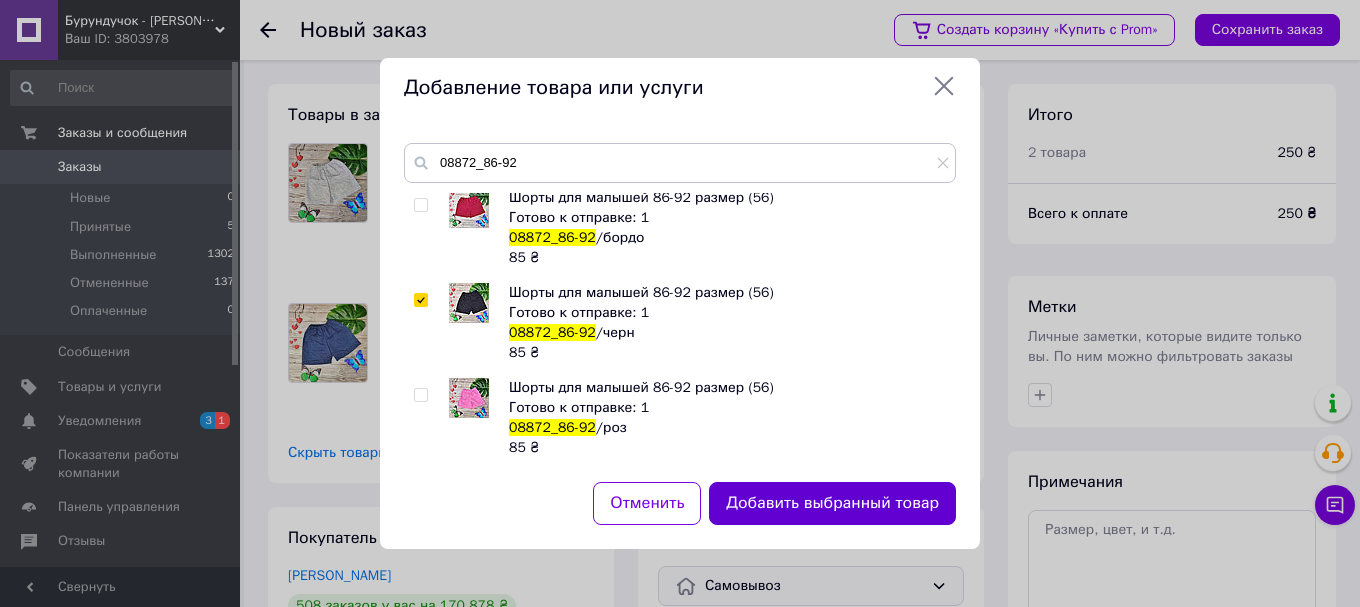click on "Добавить выбранный товар" at bounding box center [832, 503] 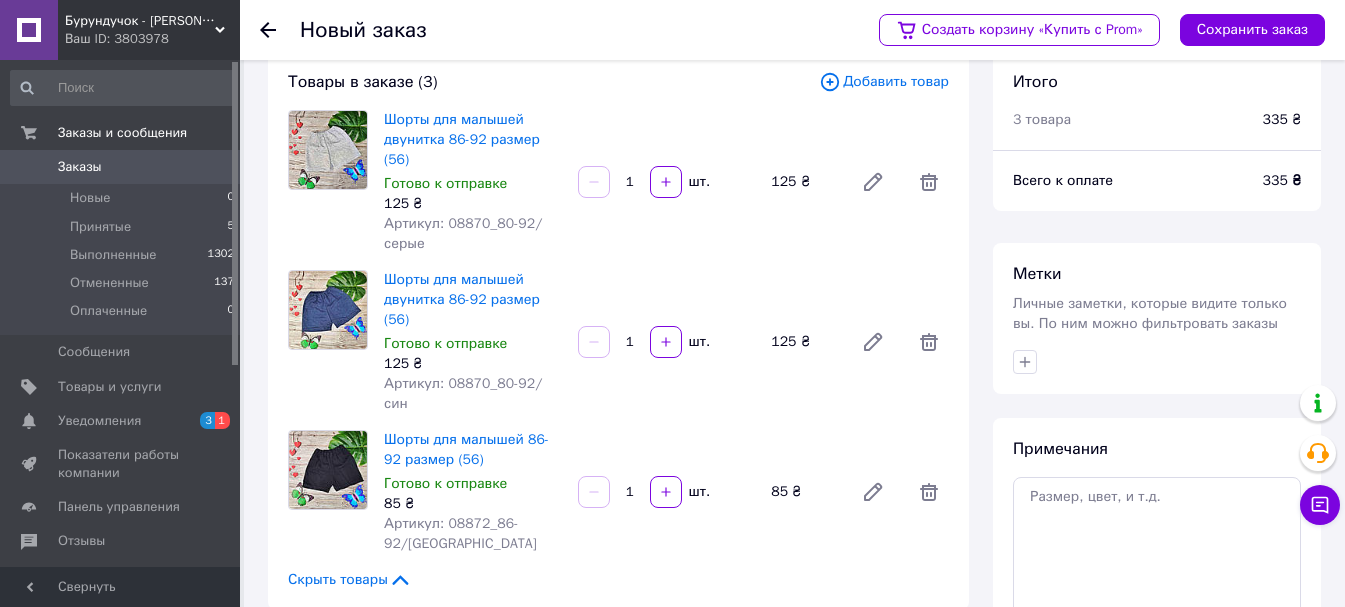 scroll, scrollTop: 0, scrollLeft: 0, axis: both 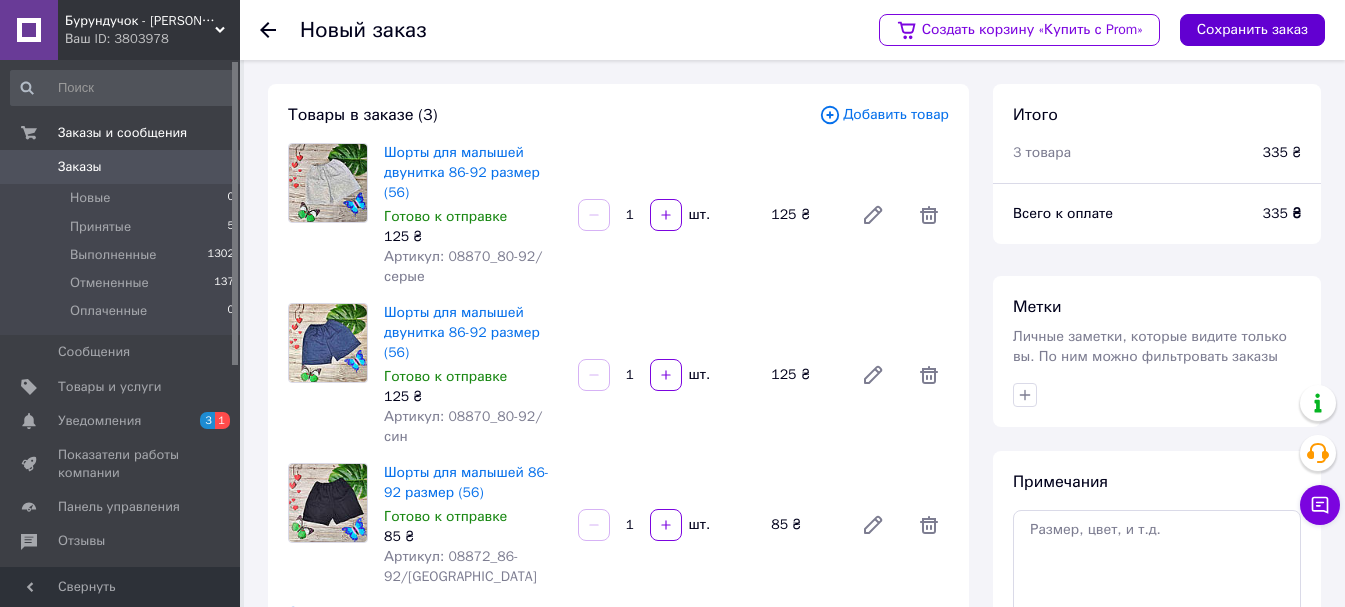 click on "Сохранить заказ" at bounding box center (1252, 30) 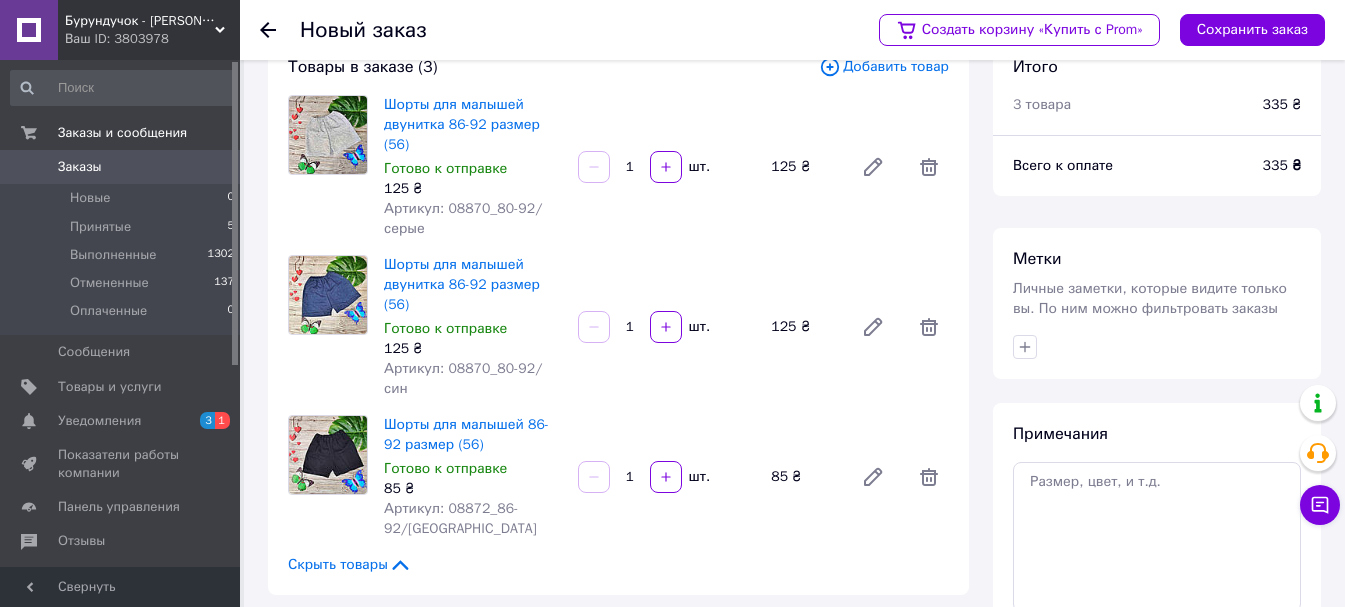 scroll, scrollTop: 0, scrollLeft: 0, axis: both 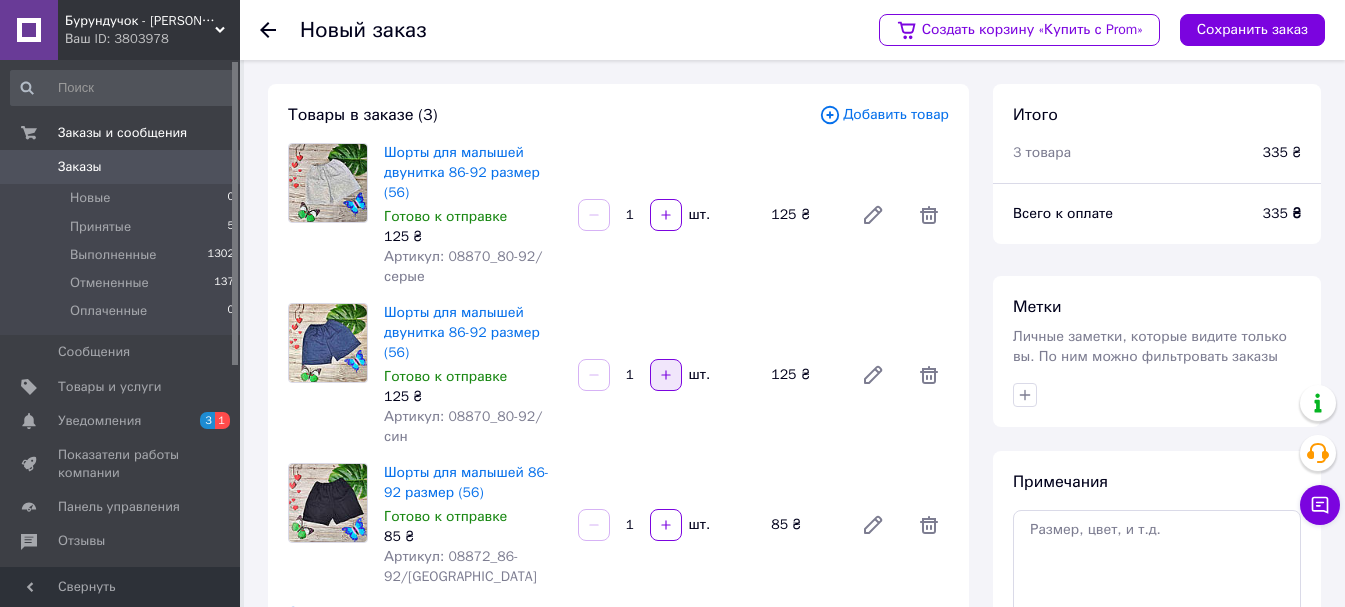 click 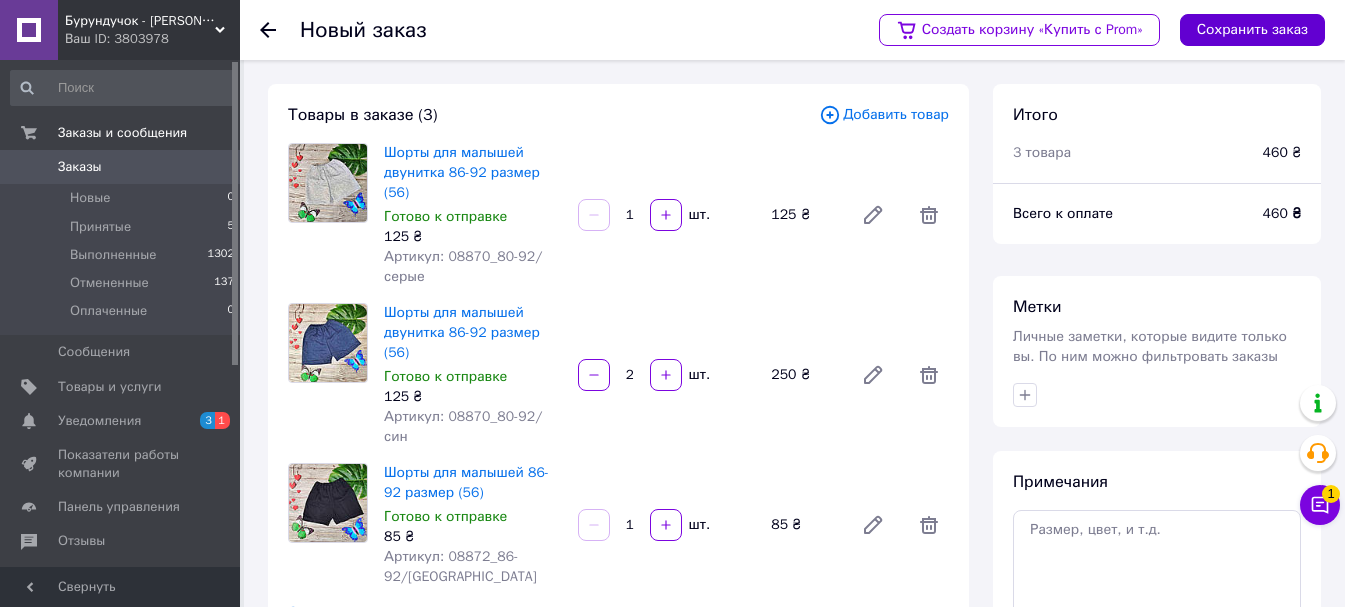 click on "Сохранить заказ" at bounding box center [1252, 30] 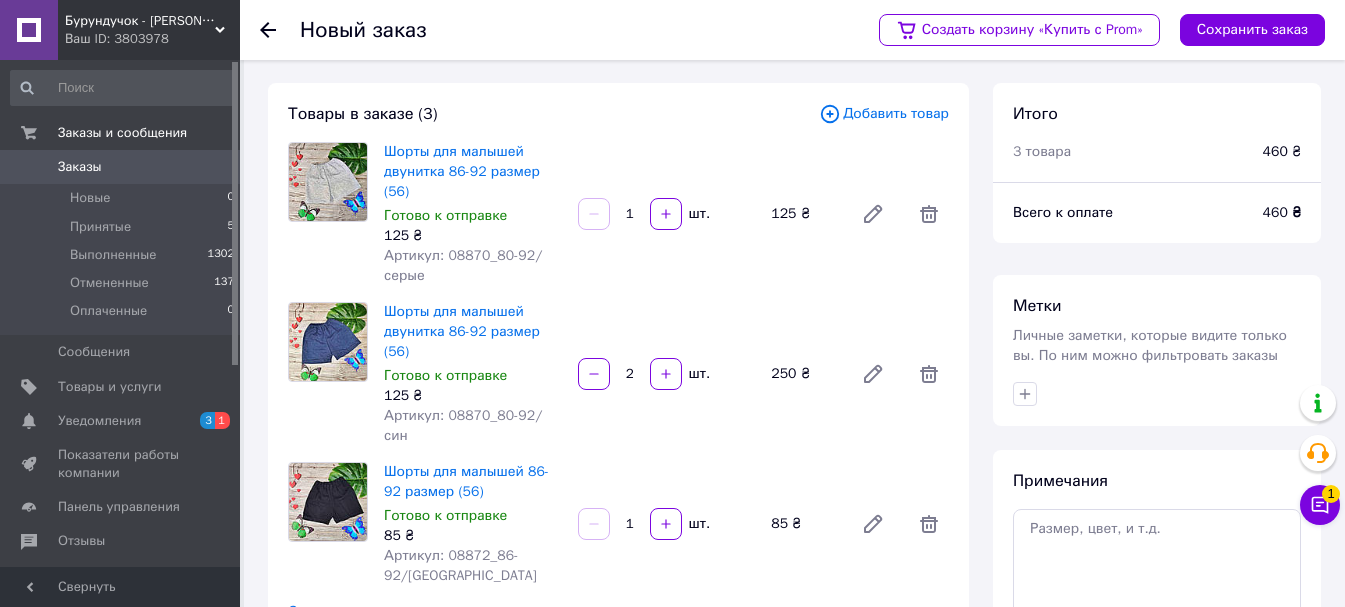 scroll, scrollTop: 0, scrollLeft: 0, axis: both 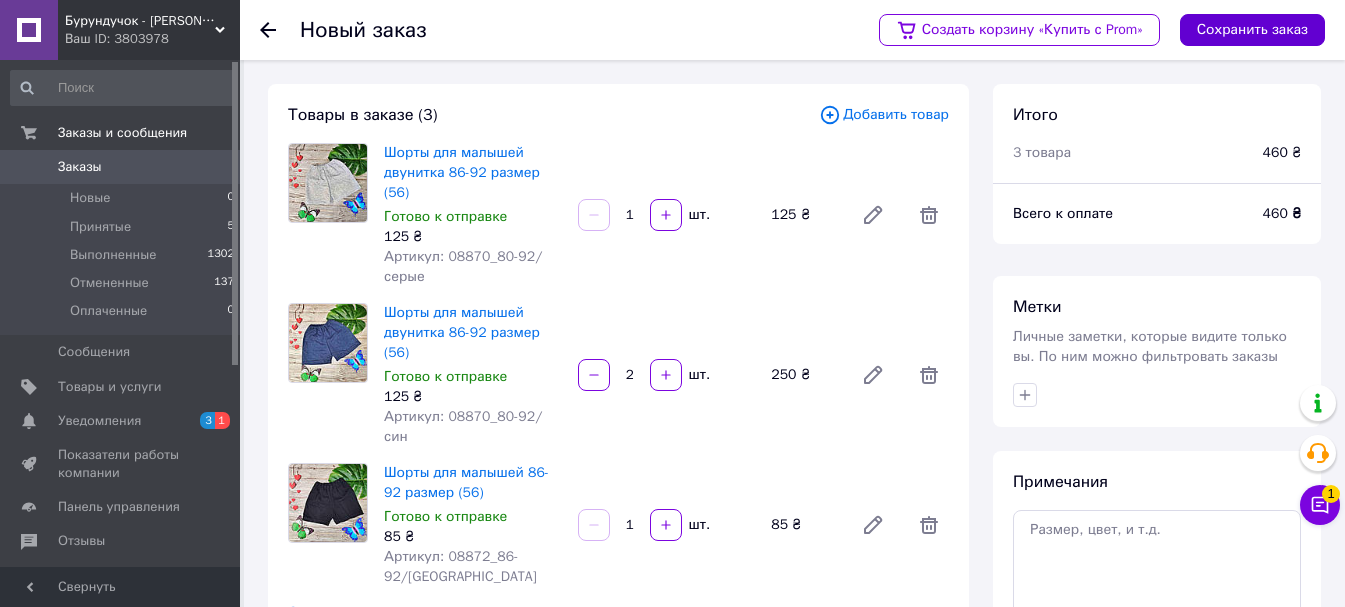 click on "Сохранить заказ" at bounding box center [1252, 30] 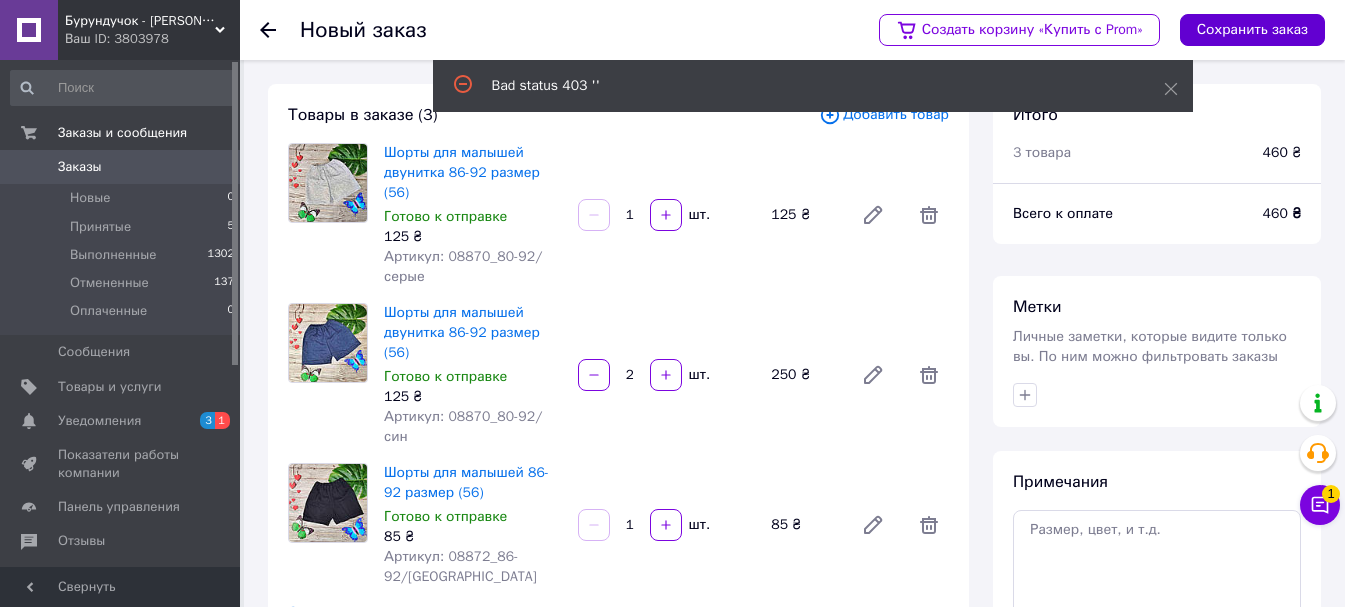 click on "Сохранить заказ" at bounding box center [1252, 30] 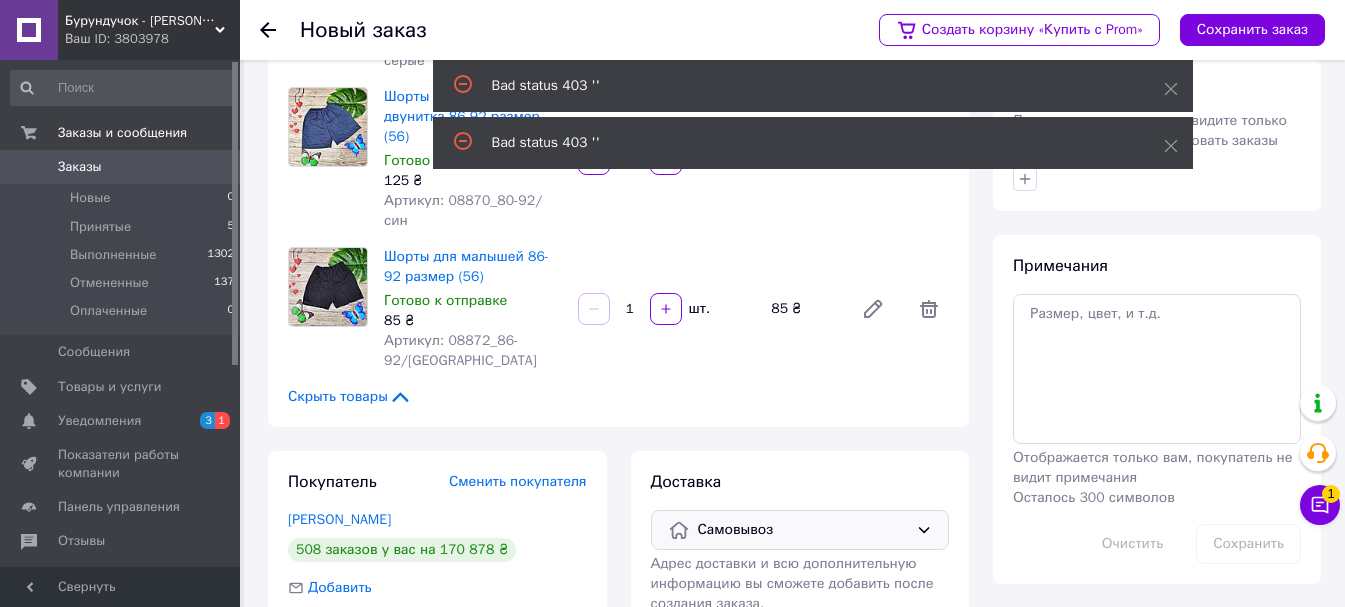 scroll, scrollTop: 0, scrollLeft: 0, axis: both 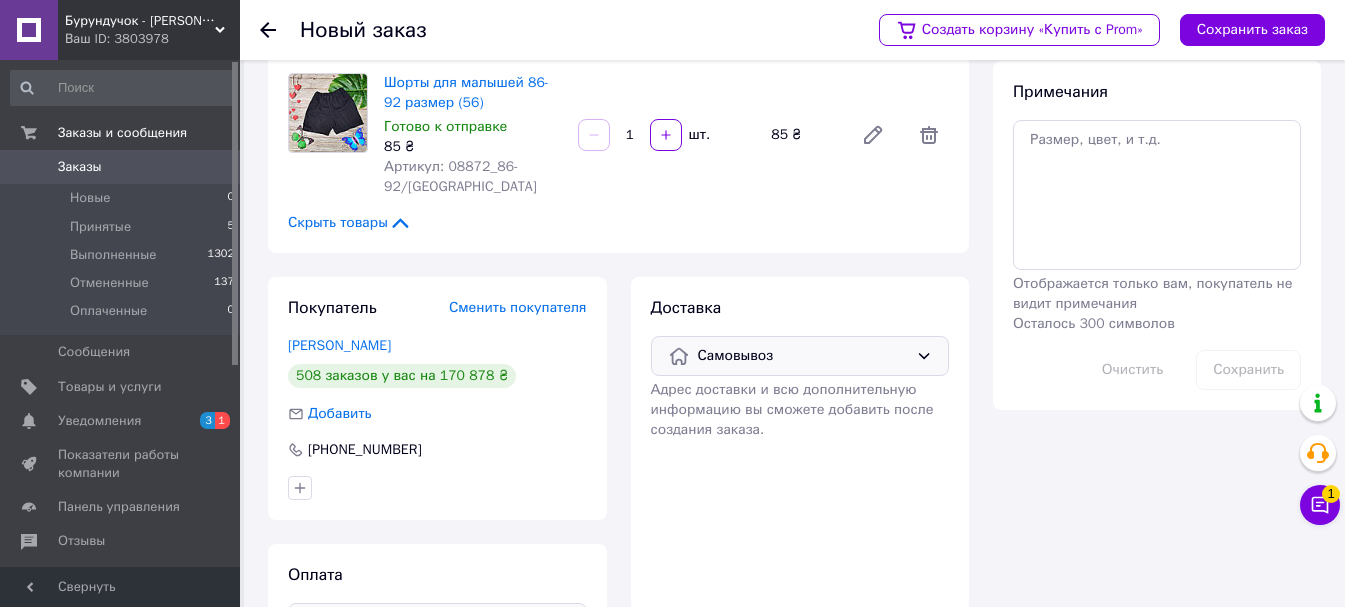 click on "Наличными/картой при самовывозе в г. Запорожье" at bounding box center (425, 623) 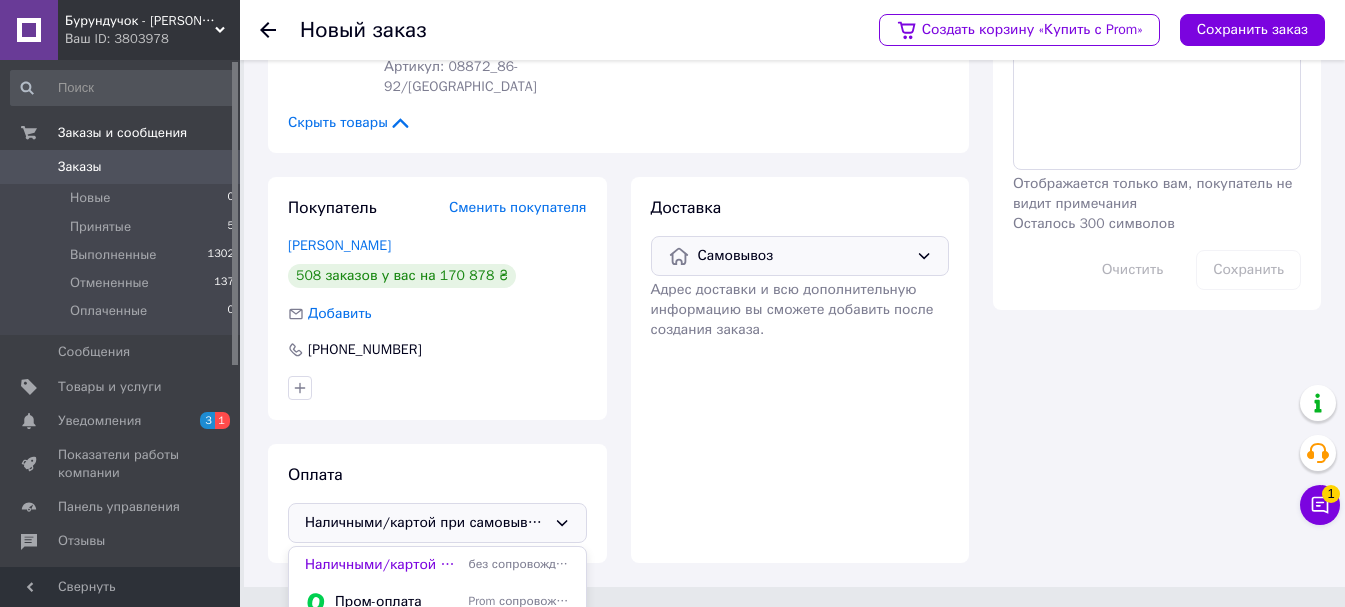 click on "Наложенный платеж" at bounding box center (452, 640) 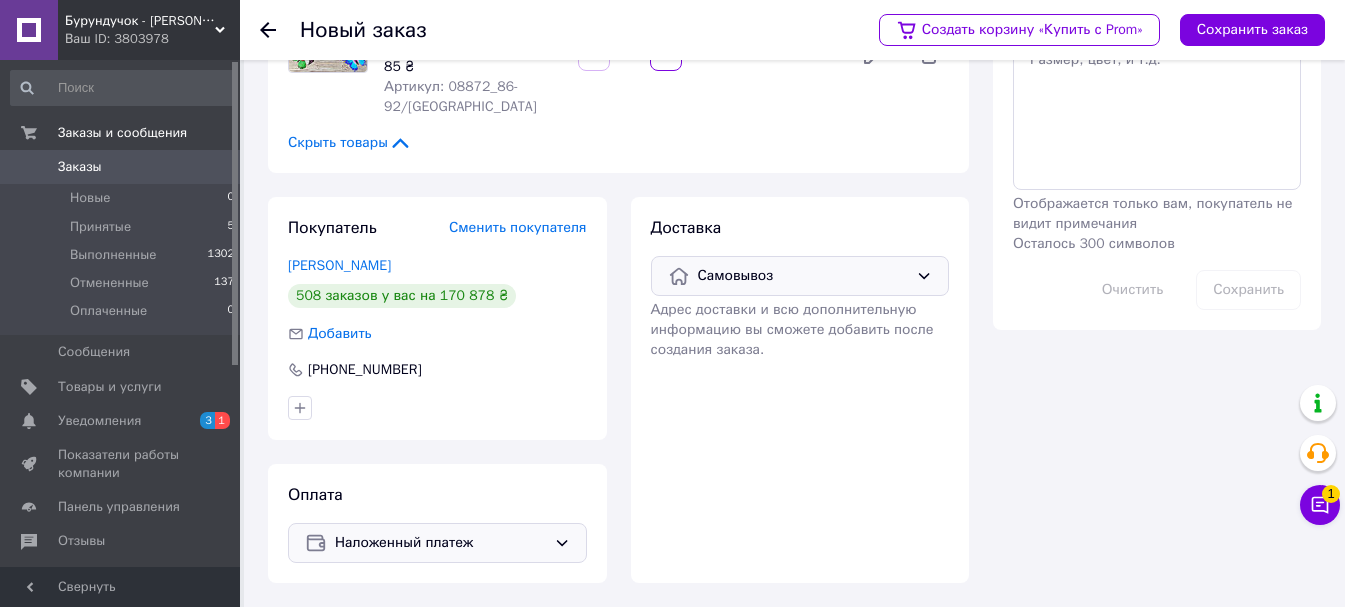 scroll, scrollTop: 390, scrollLeft: 0, axis: vertical 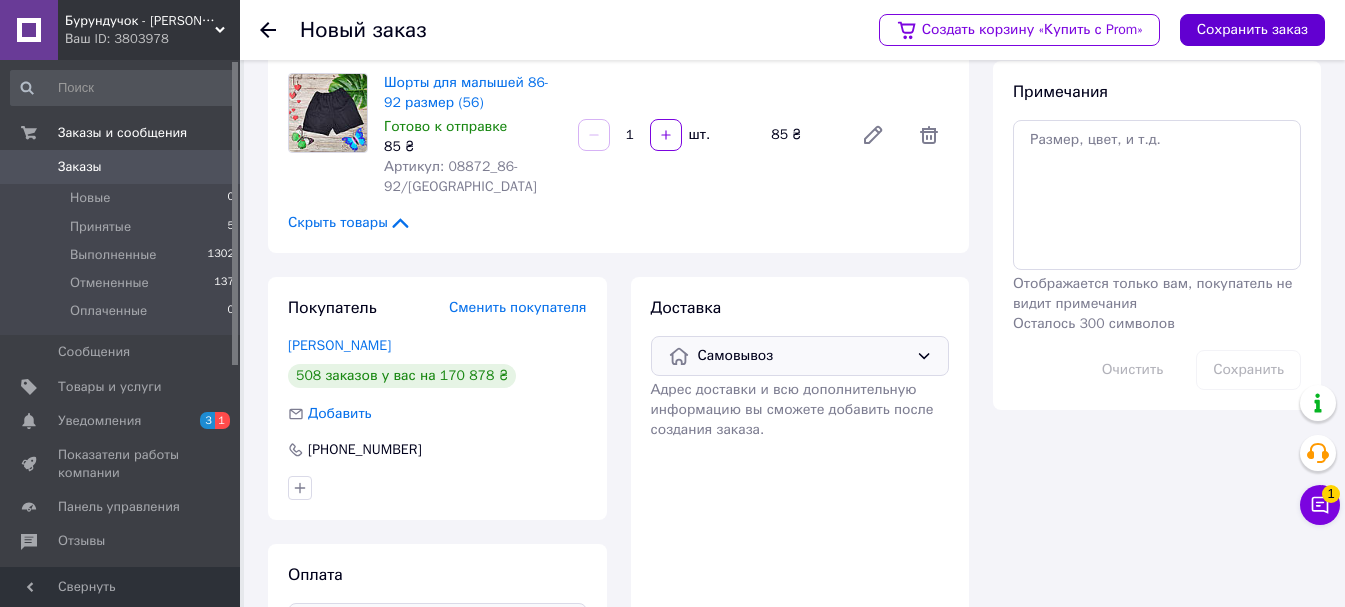 click on "Сохранить заказ" at bounding box center [1252, 30] 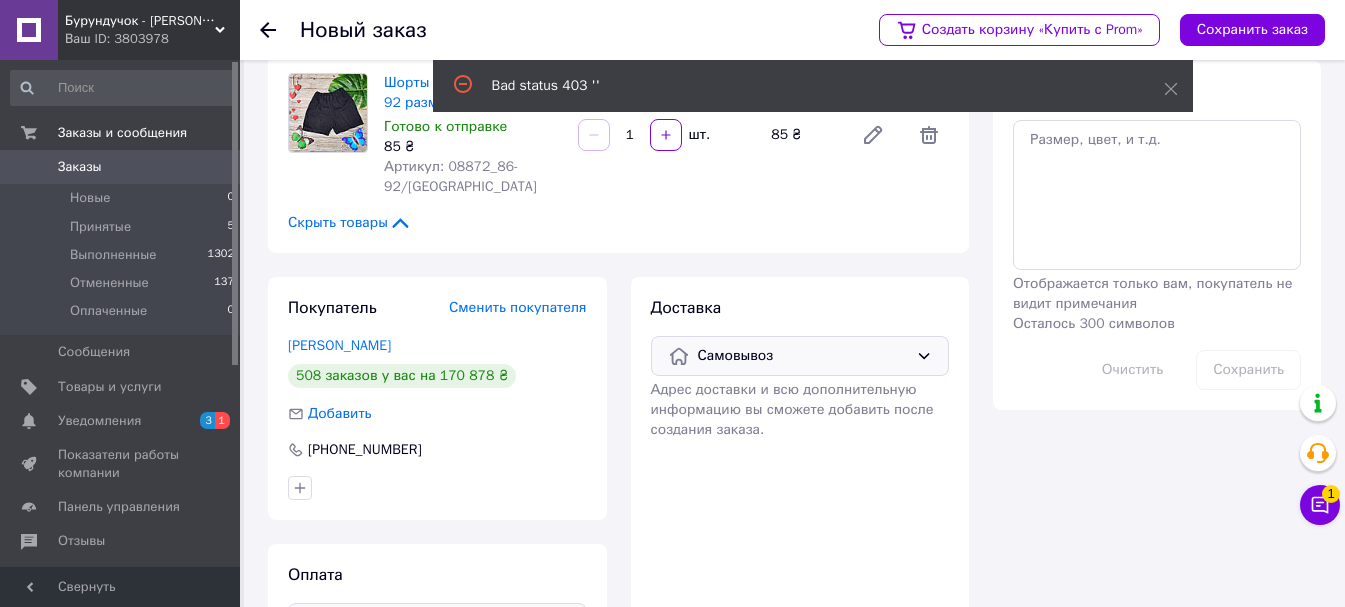 click on "Наложенный платеж" at bounding box center (437, 623) 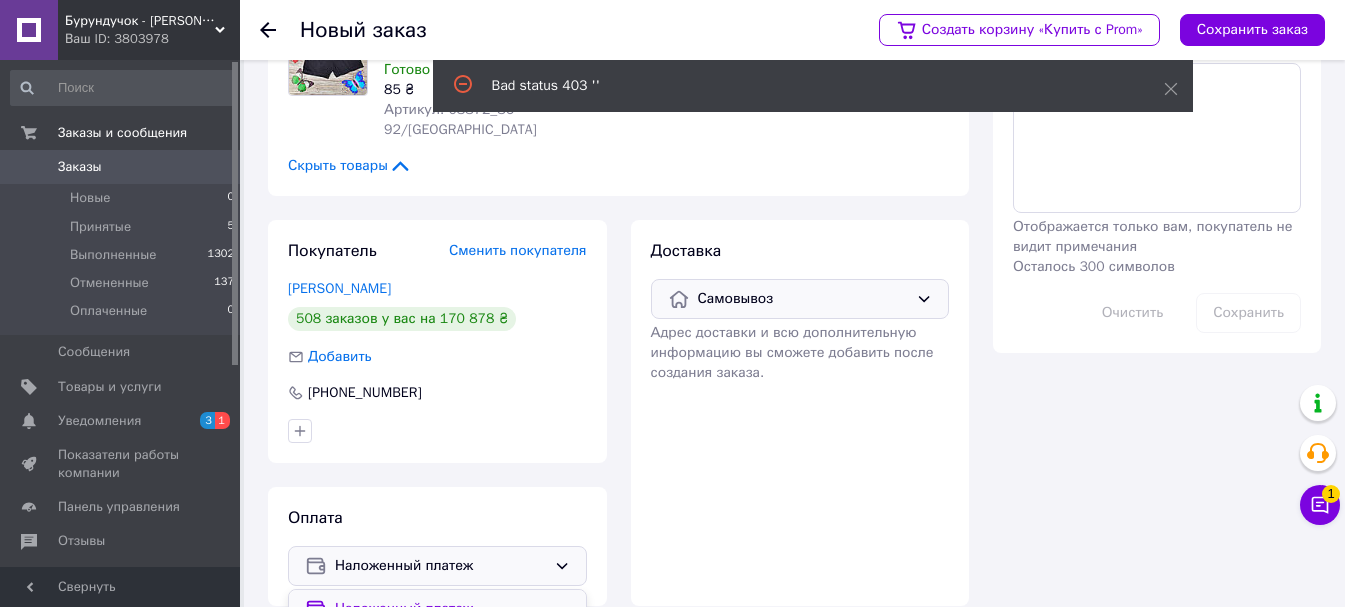 scroll, scrollTop: 523, scrollLeft: 0, axis: vertical 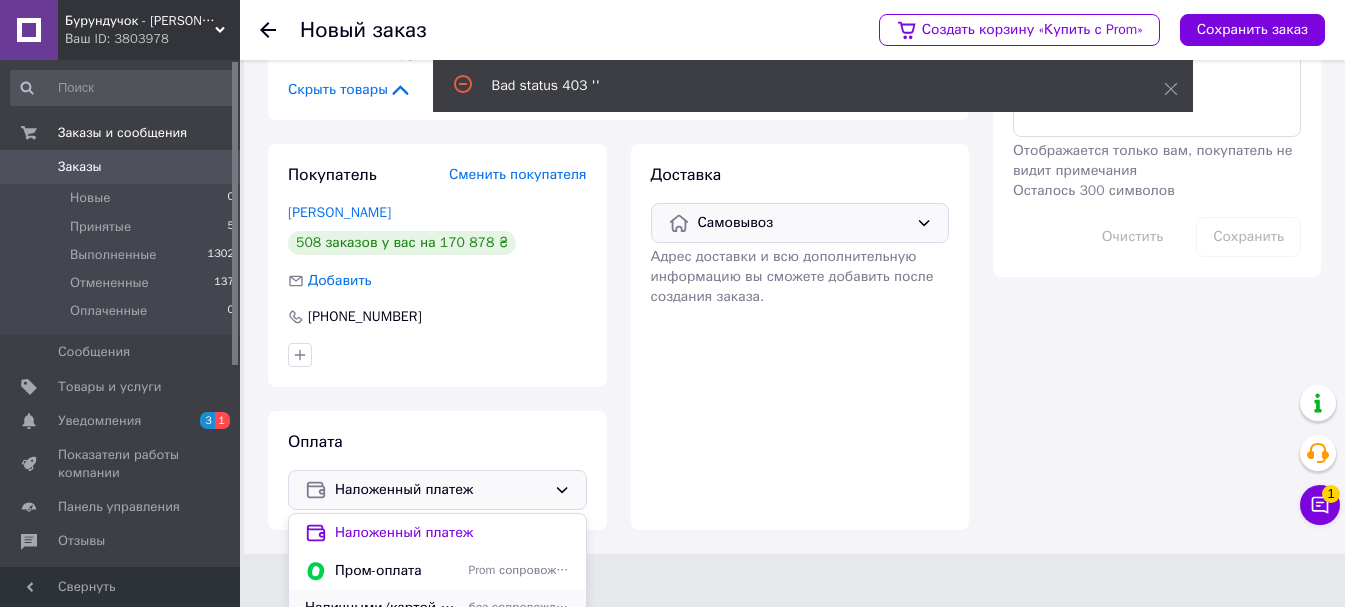 click on "Наличными/картой при самовывозе в г. Запорожье" at bounding box center [383, 608] 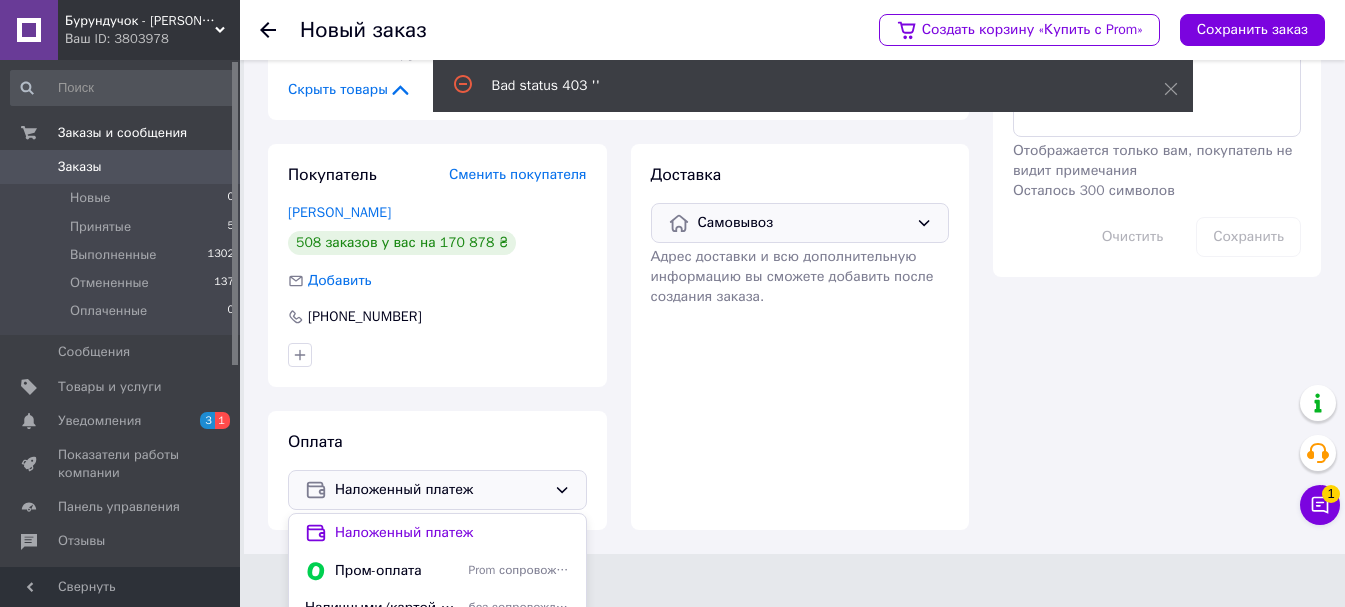scroll, scrollTop: 390, scrollLeft: 0, axis: vertical 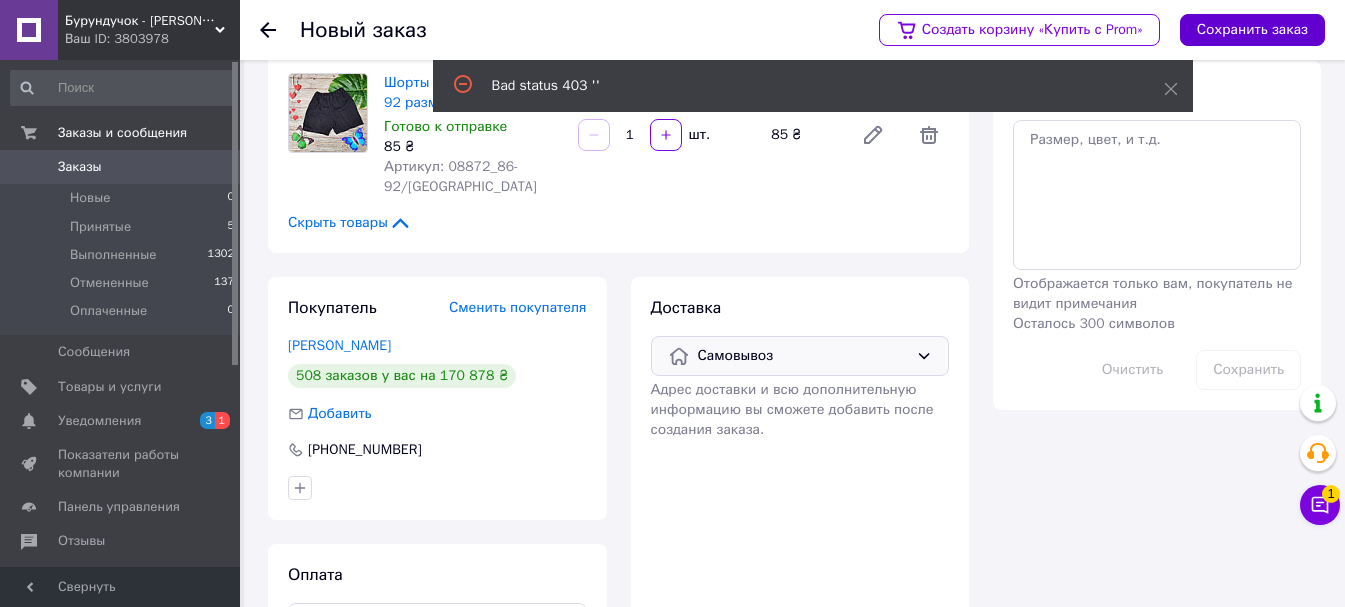 click on "Сохранить заказ" at bounding box center [1252, 30] 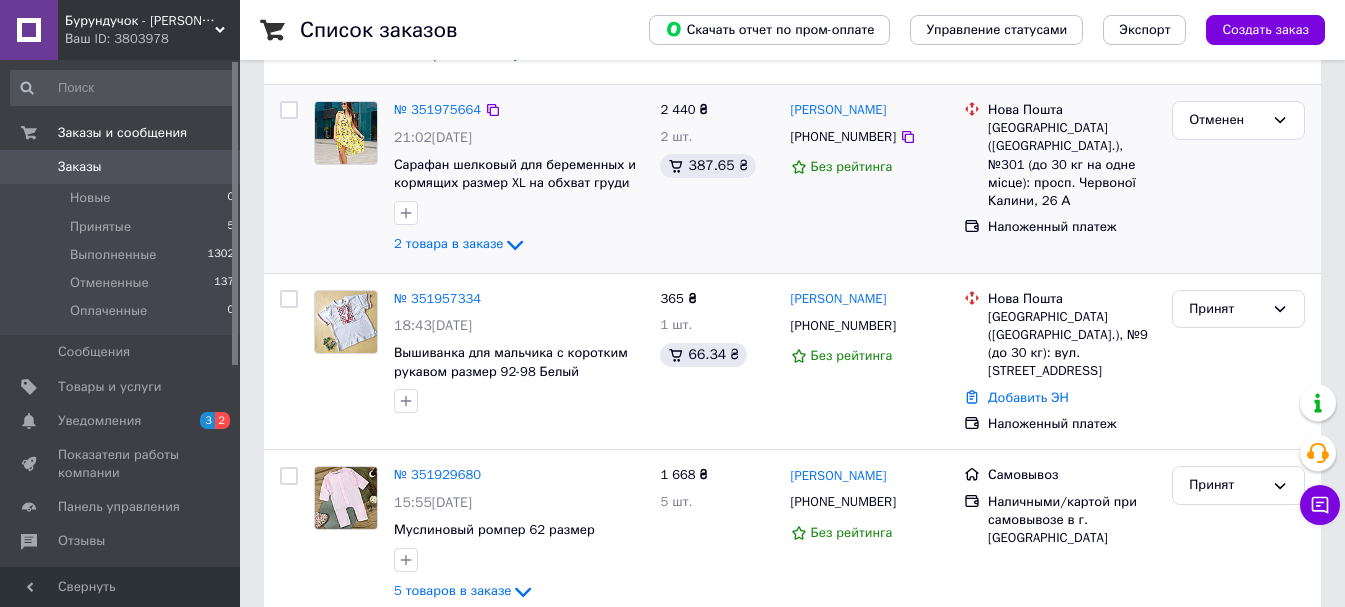 scroll, scrollTop: 500, scrollLeft: 0, axis: vertical 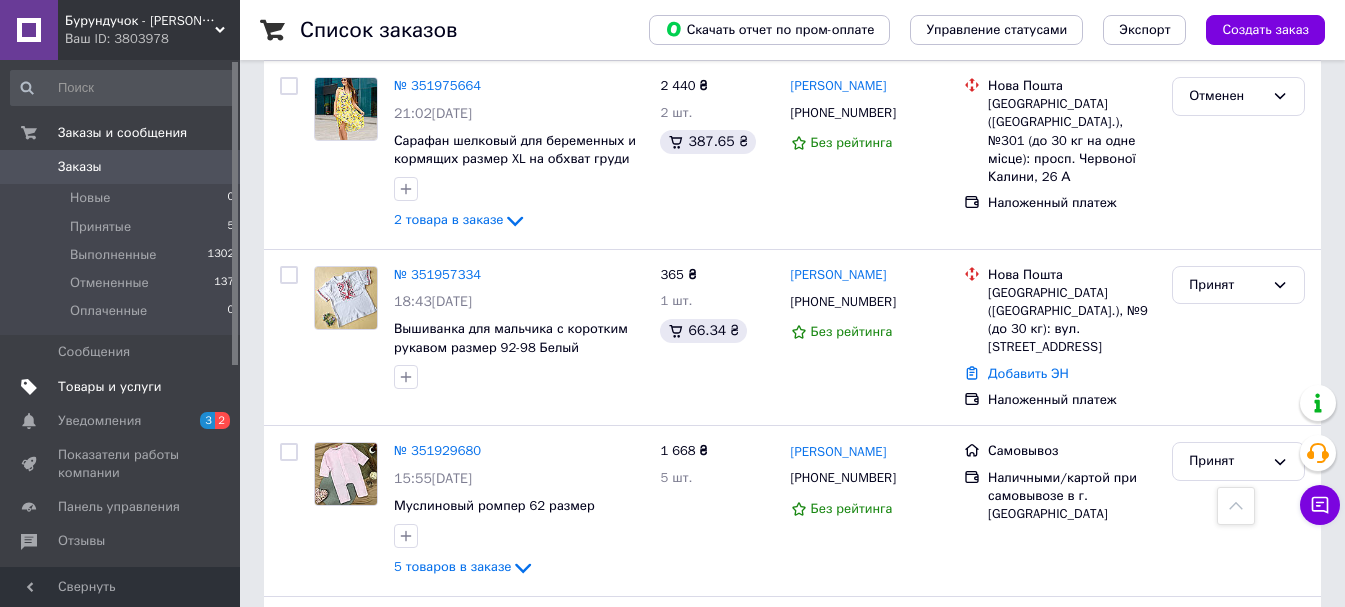 click on "Товары и услуги" at bounding box center [110, 387] 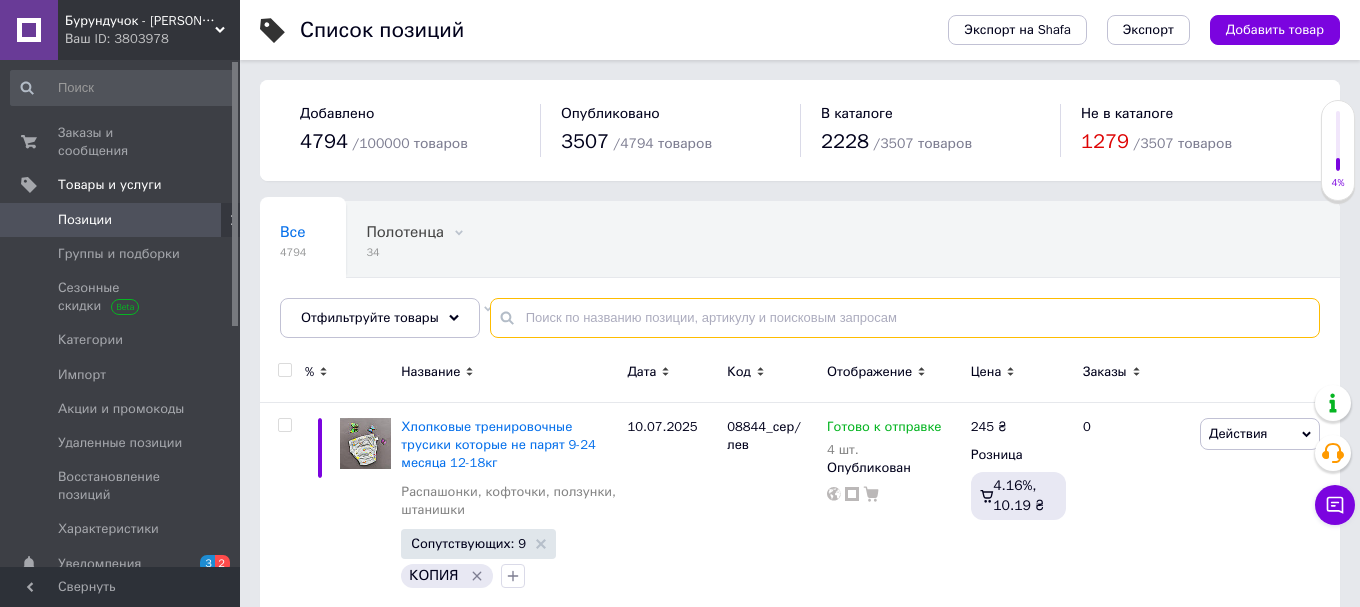 click at bounding box center [905, 318] 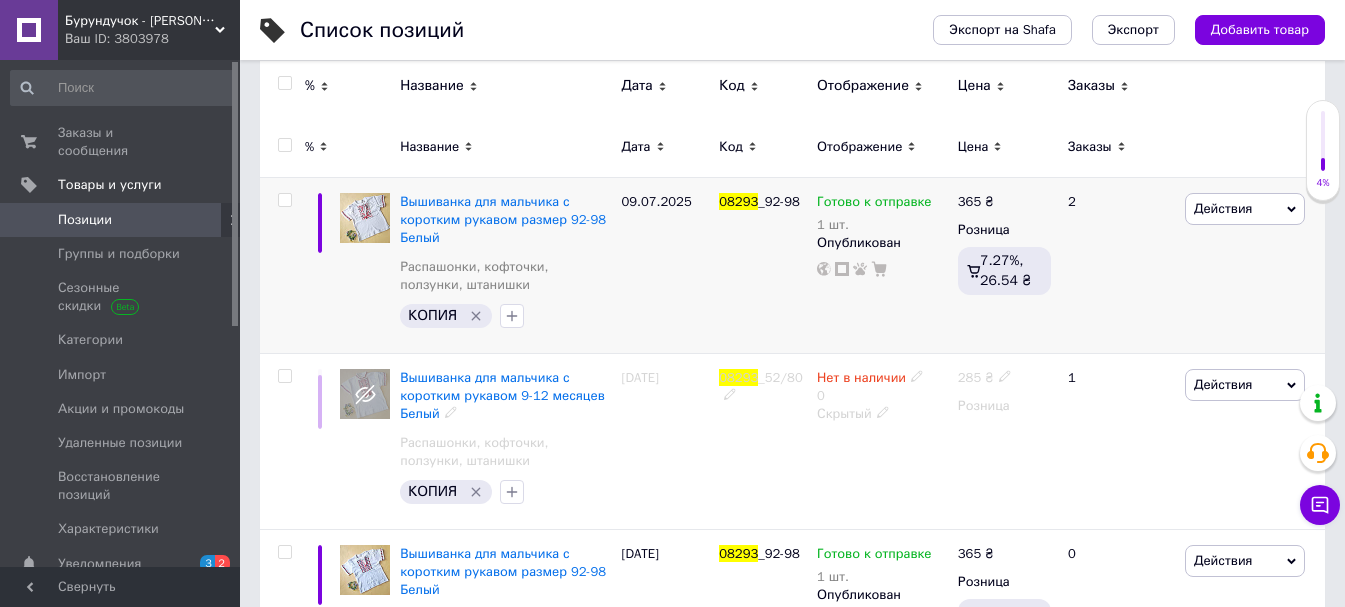 scroll, scrollTop: 82, scrollLeft: 0, axis: vertical 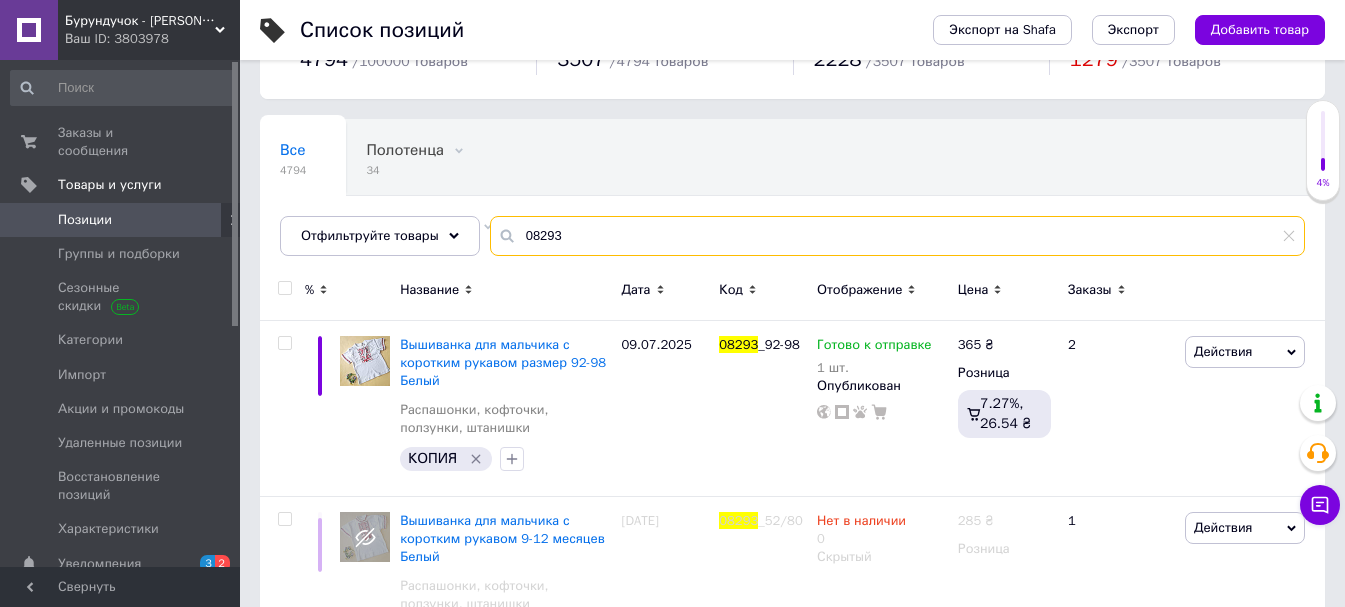 drag, startPoint x: 565, startPoint y: 233, endPoint x: 491, endPoint y: 229, distance: 74.10803 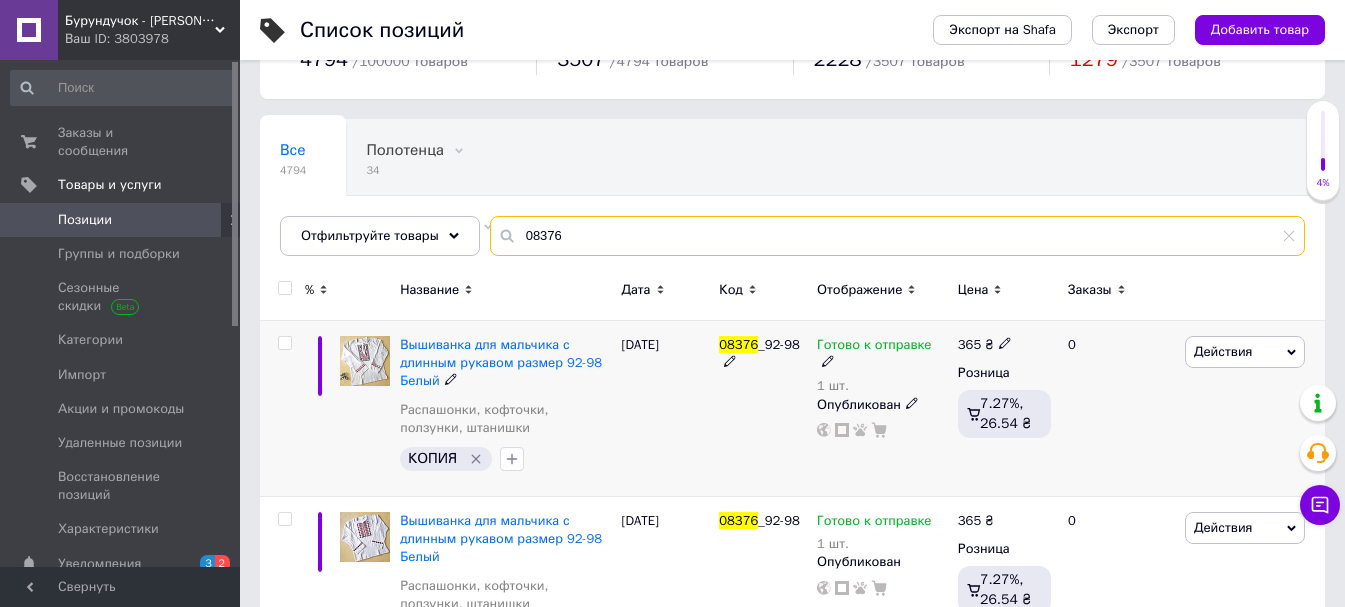 scroll, scrollTop: 167, scrollLeft: 0, axis: vertical 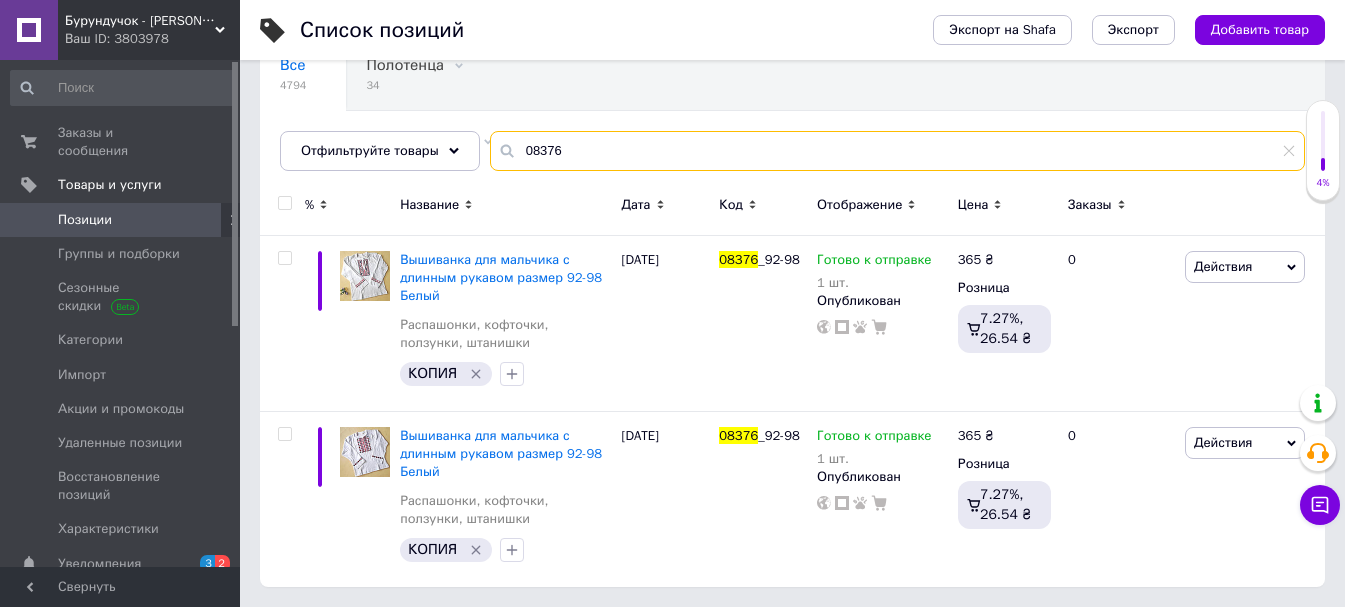 type on "08376" 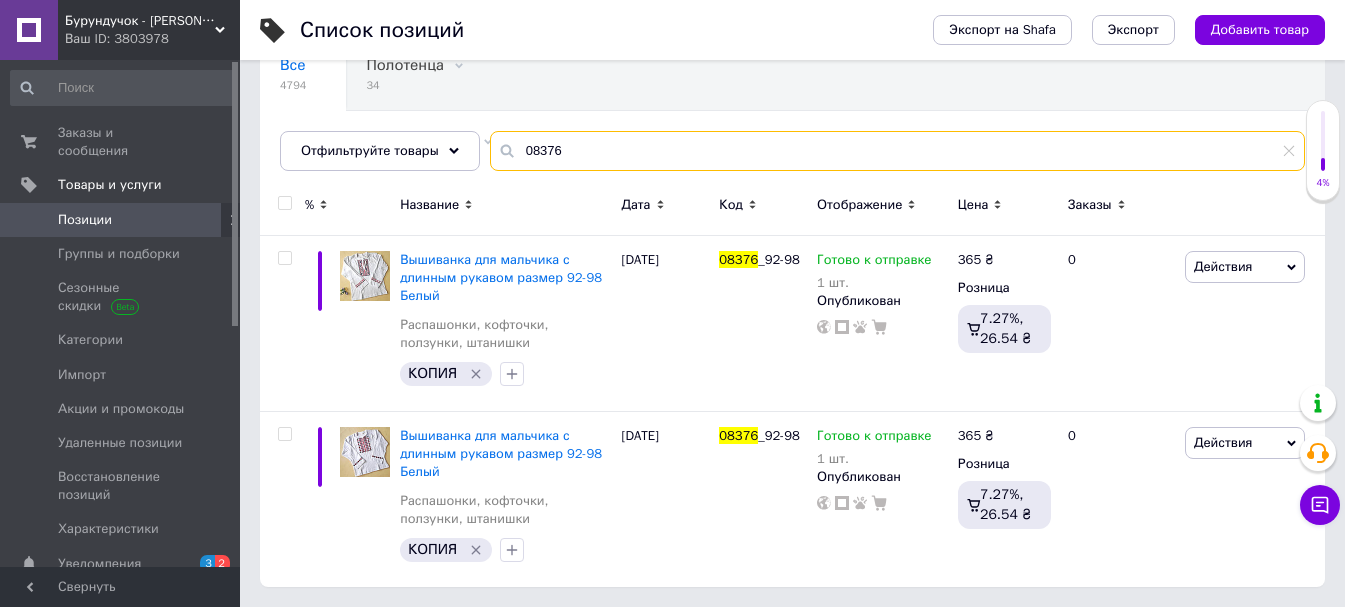 scroll, scrollTop: 67, scrollLeft: 0, axis: vertical 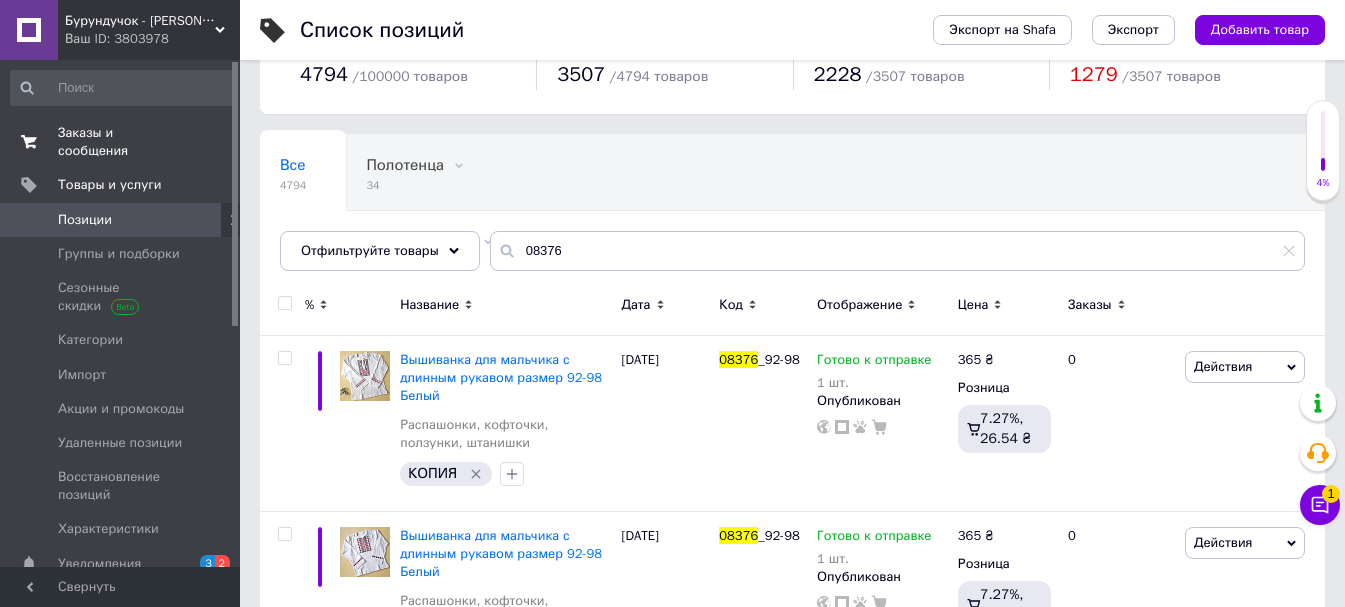 click on "Заказы и сообщения 0 0" at bounding box center [123, 142] 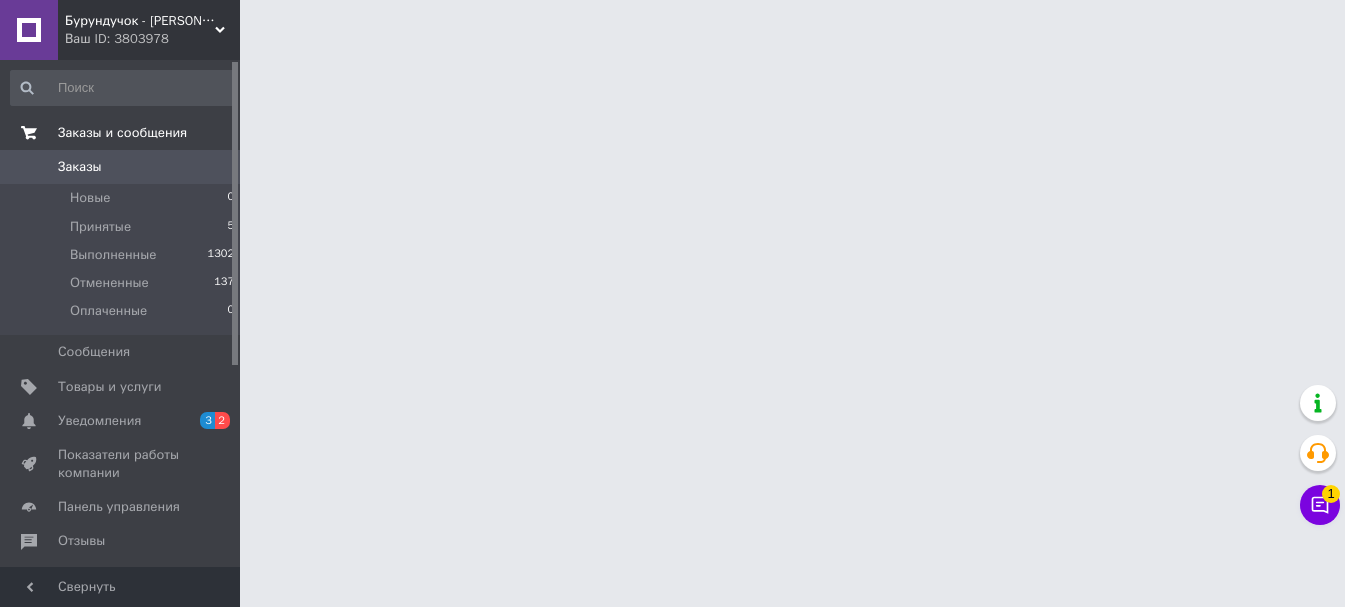 scroll, scrollTop: 0, scrollLeft: 0, axis: both 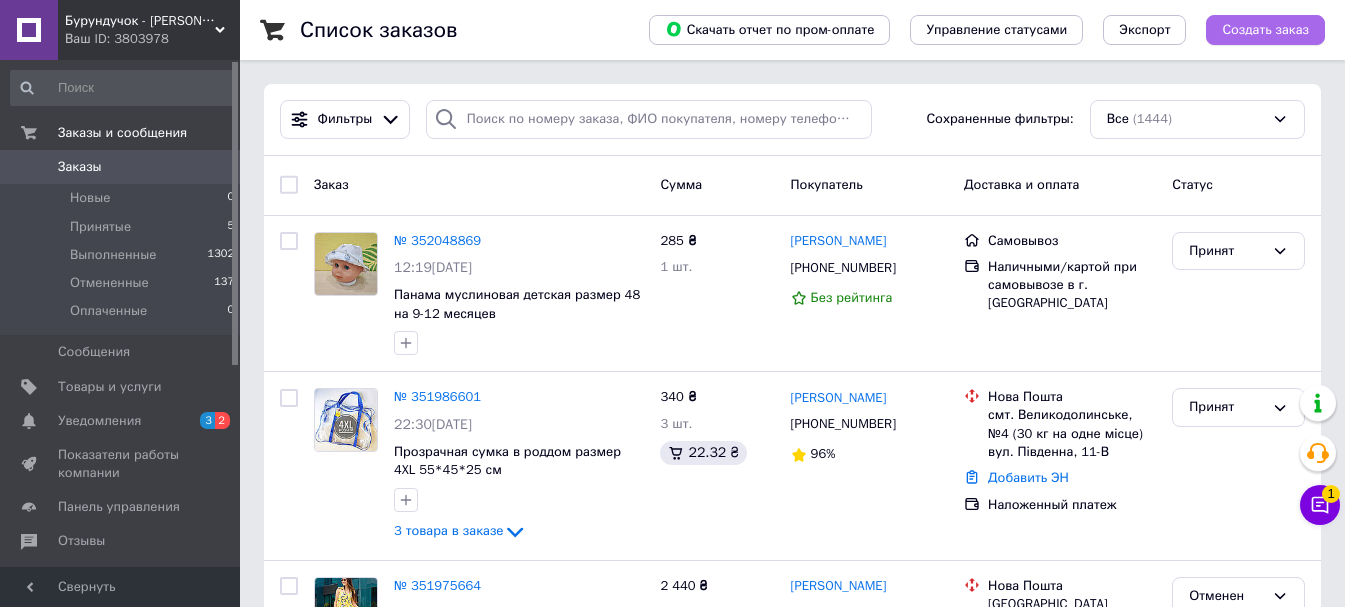drag, startPoint x: 1243, startPoint y: 17, endPoint x: 1217, endPoint y: 84, distance: 71.867935 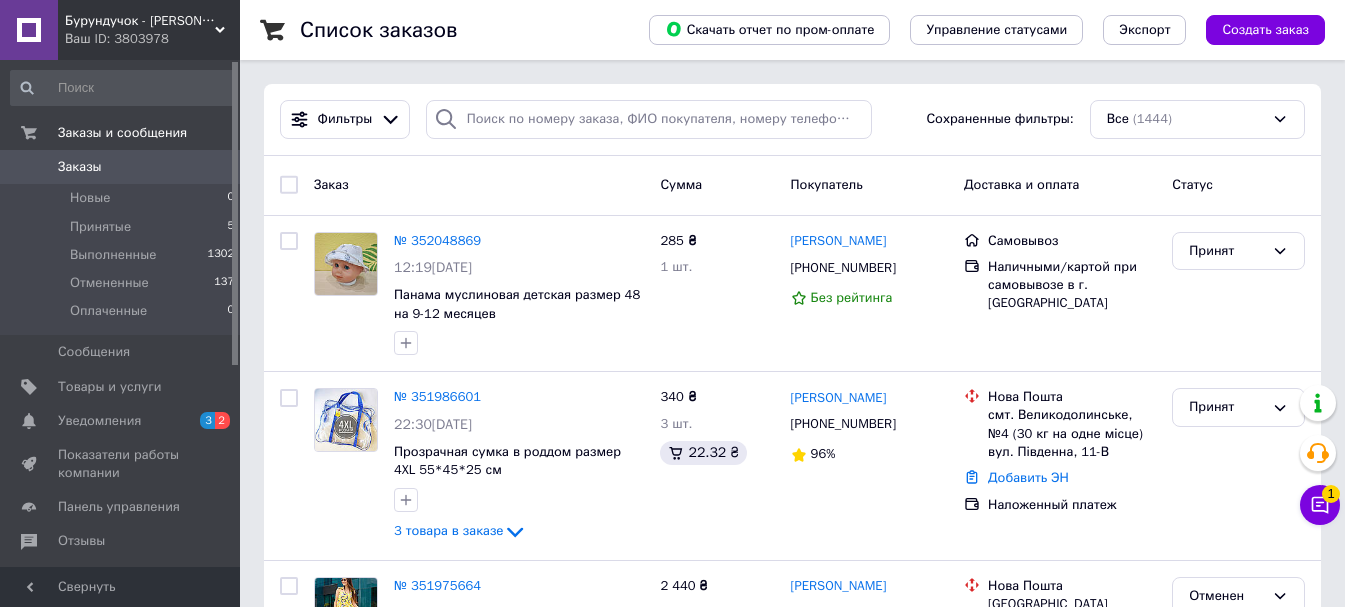 click on "Создать заказ" at bounding box center (1265, 30) 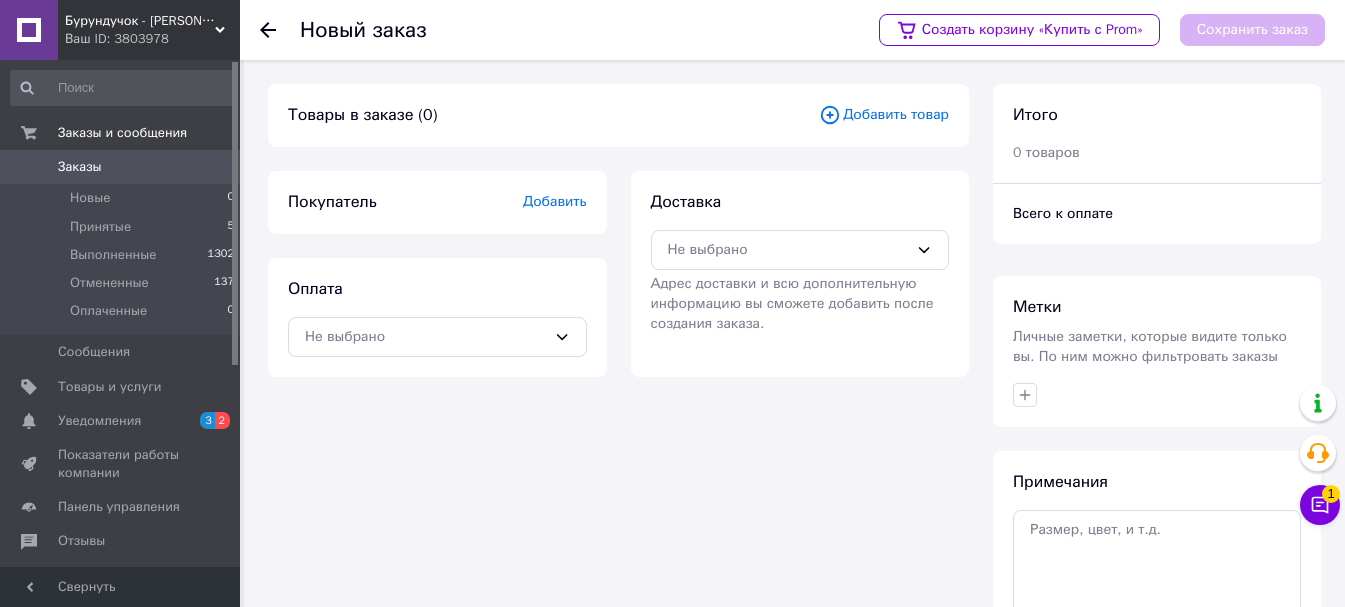 click on "Добавить" at bounding box center [555, 201] 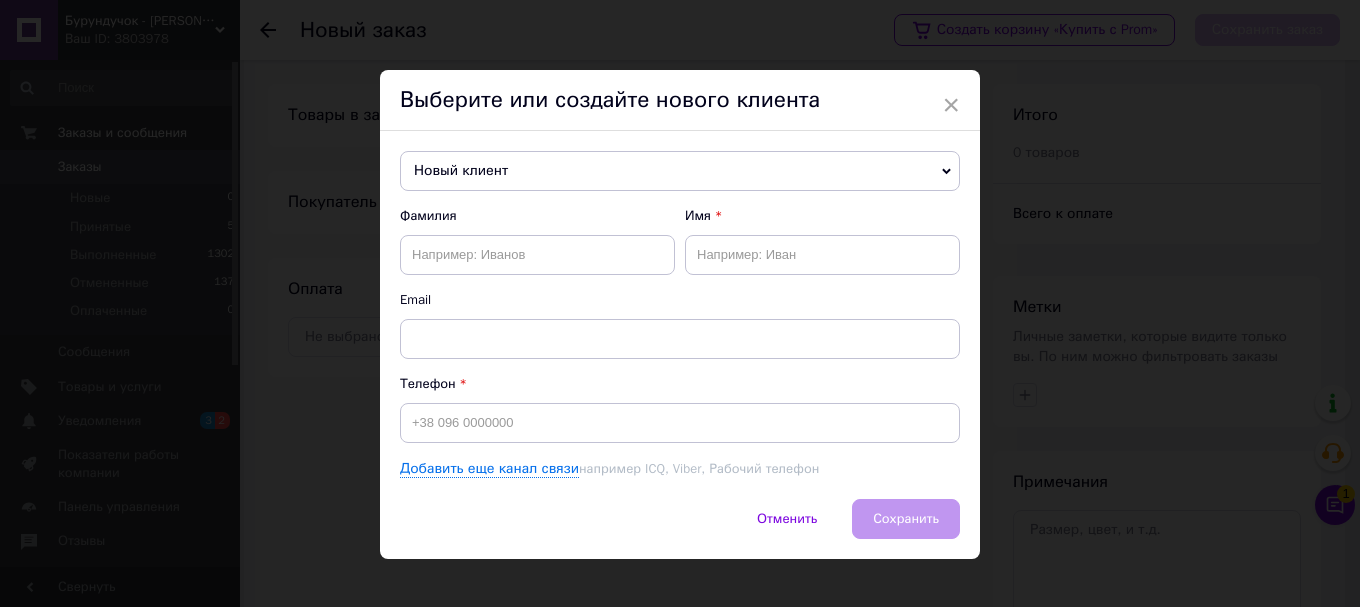 click on "Новый клиент" at bounding box center [680, 171] 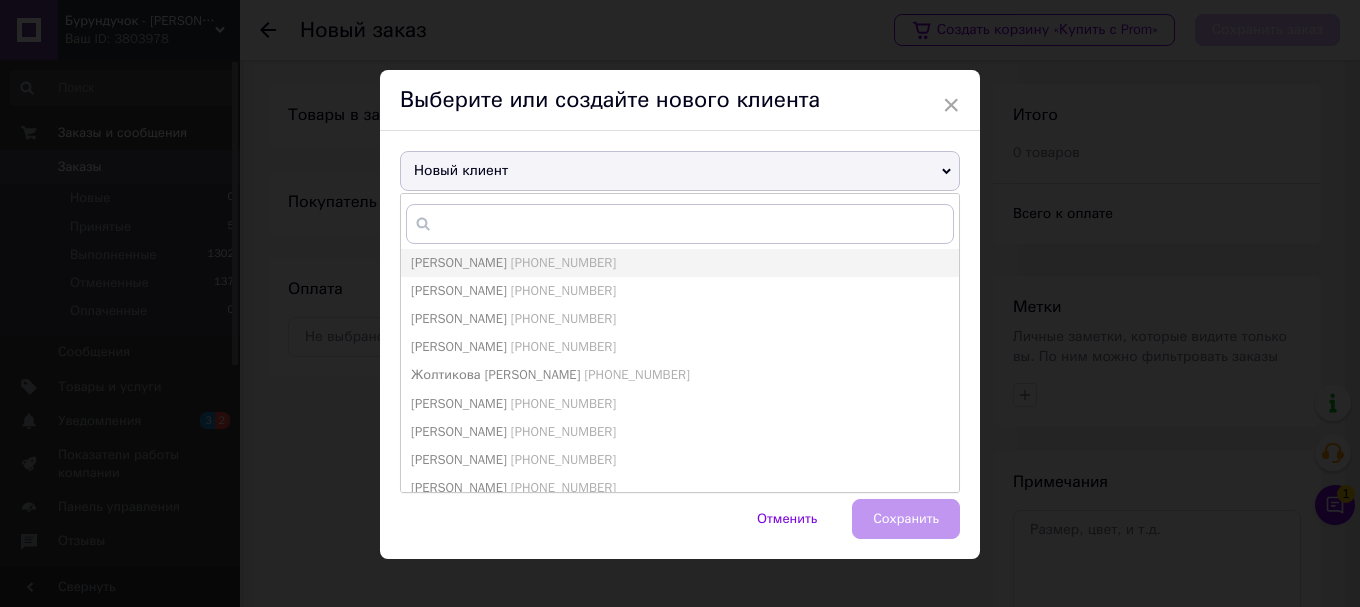 drag, startPoint x: 492, startPoint y: 292, endPoint x: 663, endPoint y: 372, distance: 188.78824 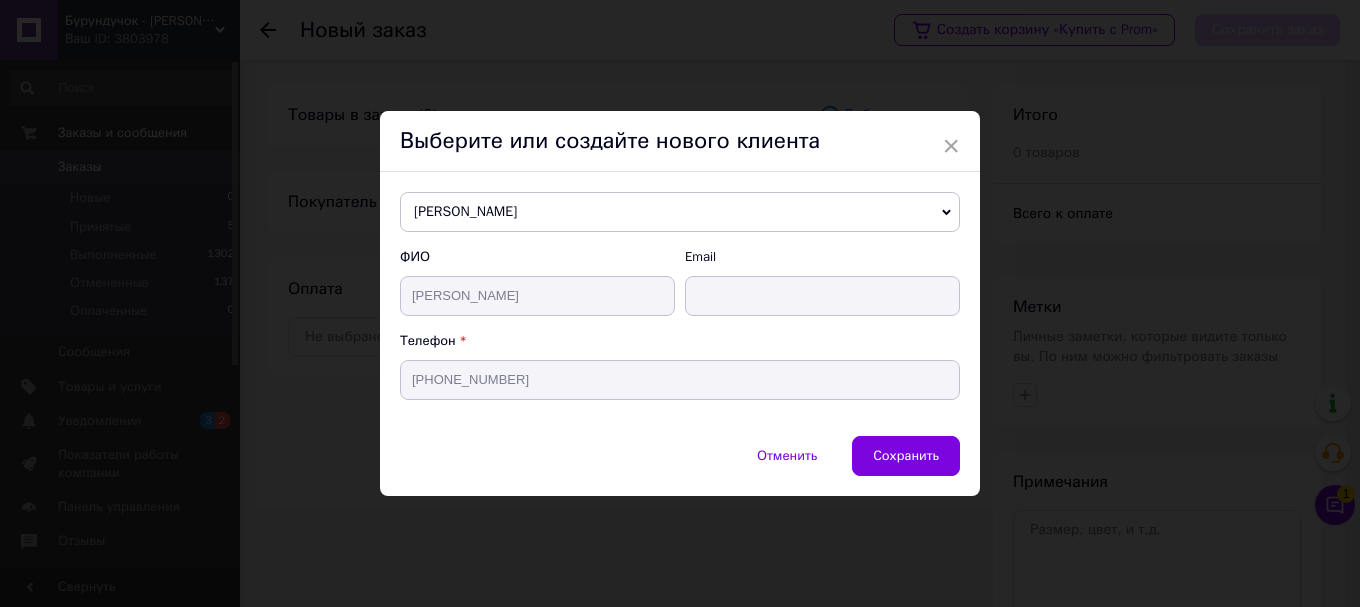 drag, startPoint x: 887, startPoint y: 461, endPoint x: 877, endPoint y: 458, distance: 10.440307 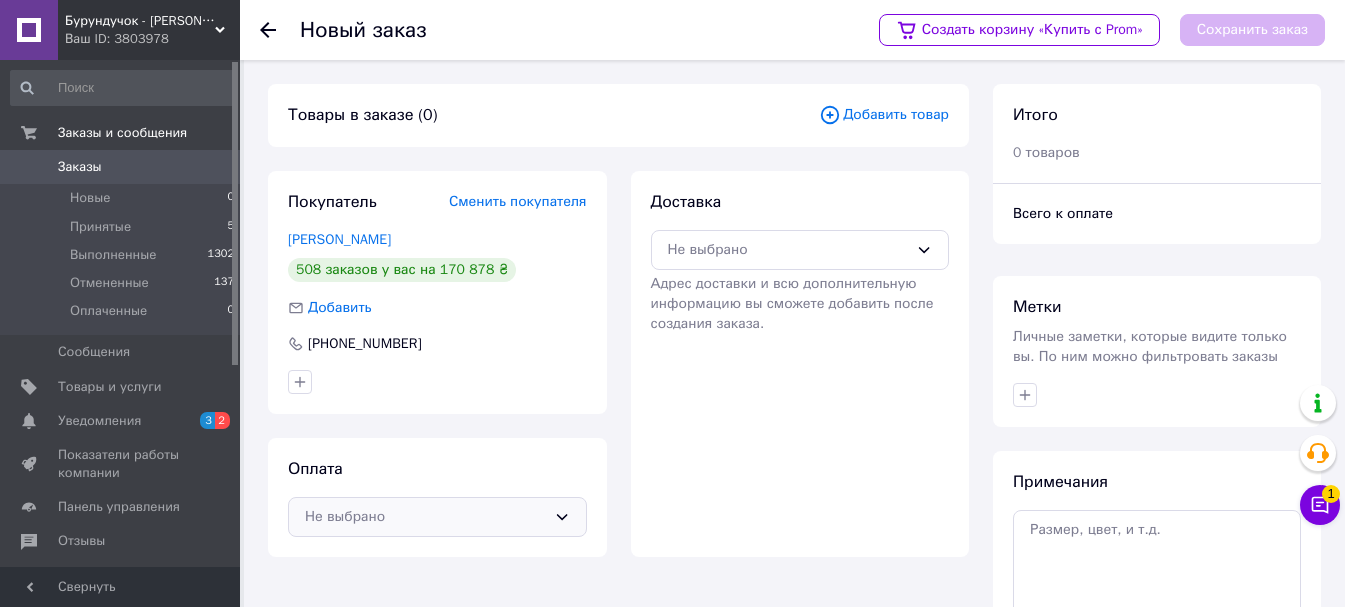 click on "Не выбрано" at bounding box center (437, 517) 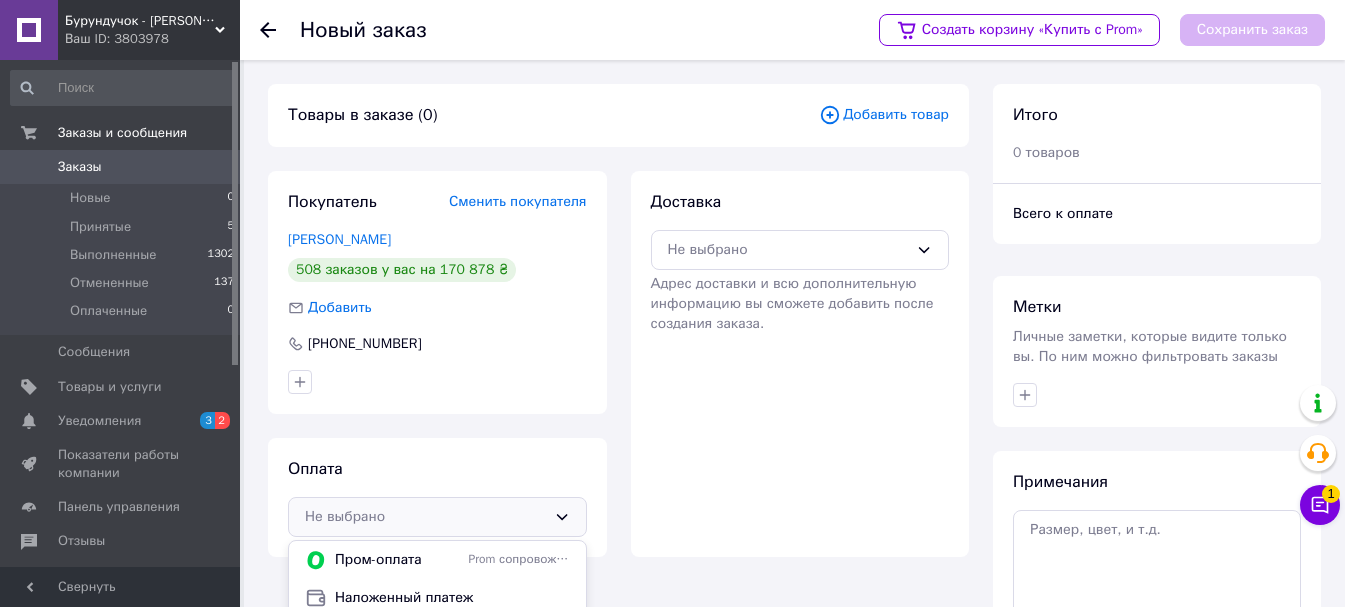 scroll, scrollTop: 12, scrollLeft: 0, axis: vertical 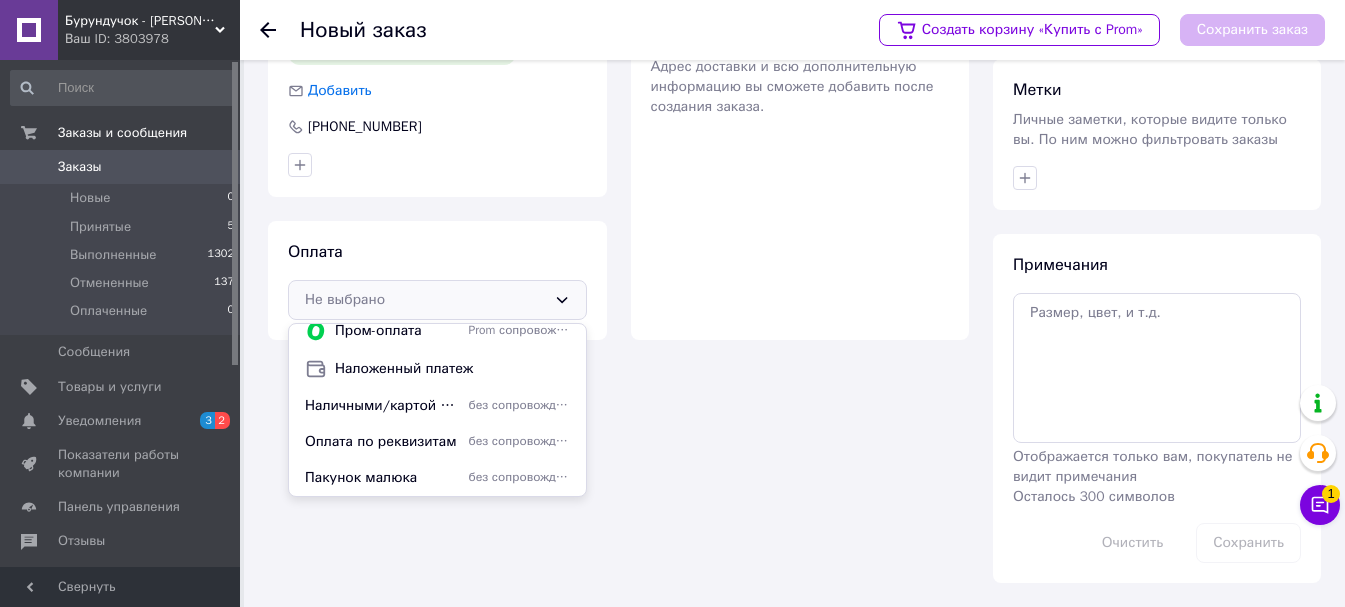 click on "Наличными/картой при самовывозе в г. [GEOGRAPHIC_DATA]" at bounding box center (383, 406) 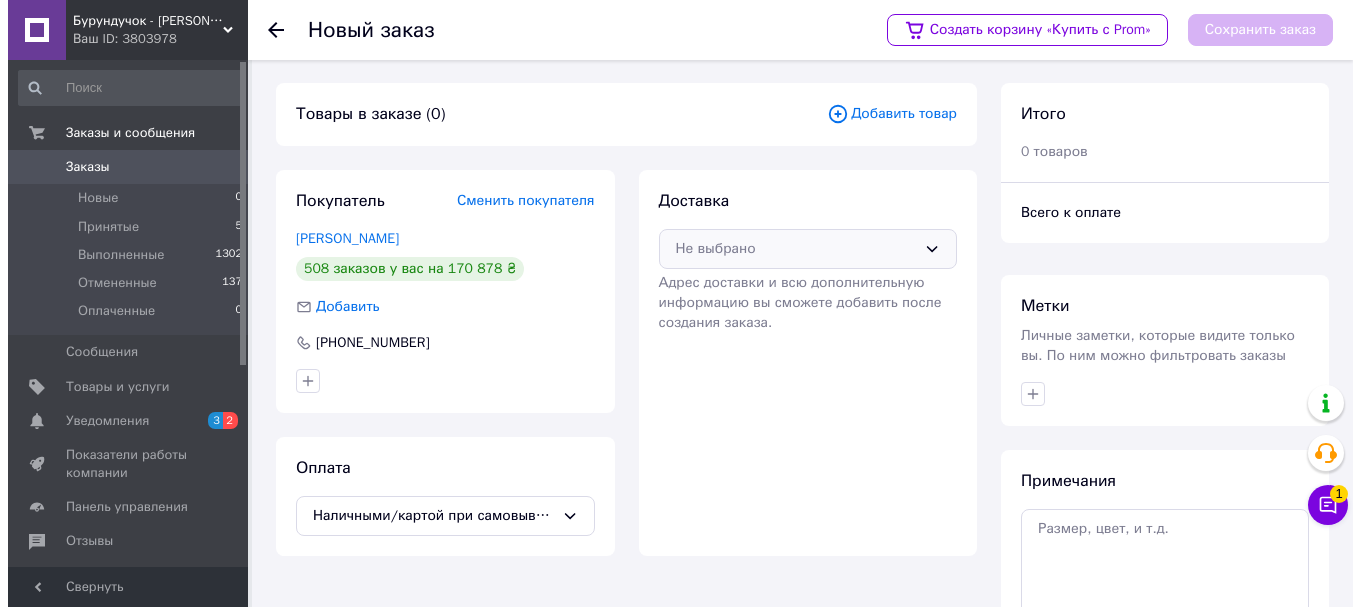 scroll, scrollTop: 0, scrollLeft: 0, axis: both 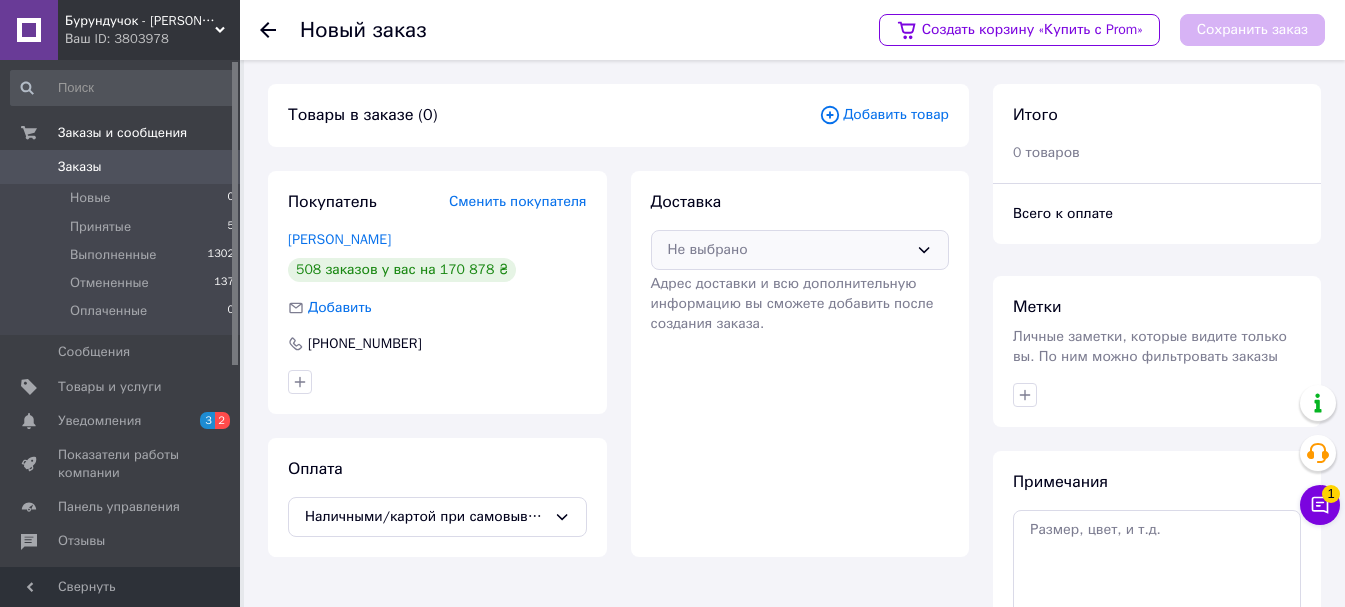 drag, startPoint x: 862, startPoint y: 251, endPoint x: 846, endPoint y: 263, distance: 20 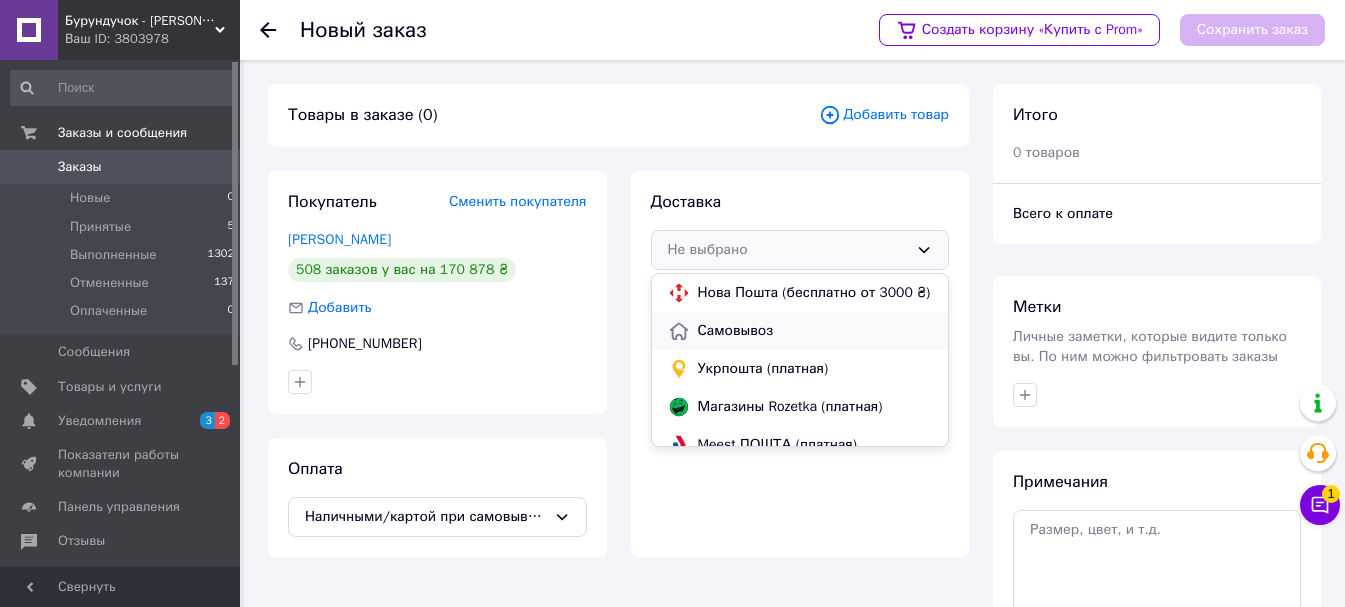 click on "Самовывоз" at bounding box center (815, 331) 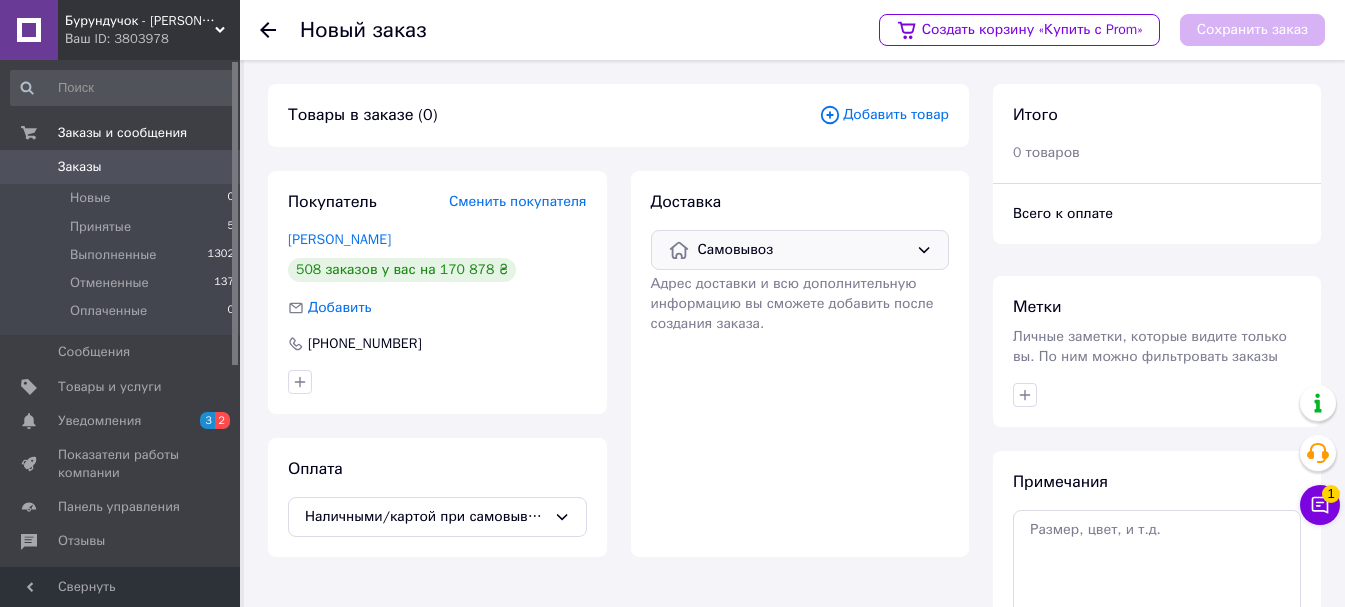 click on "Добавить товар" at bounding box center [884, 115] 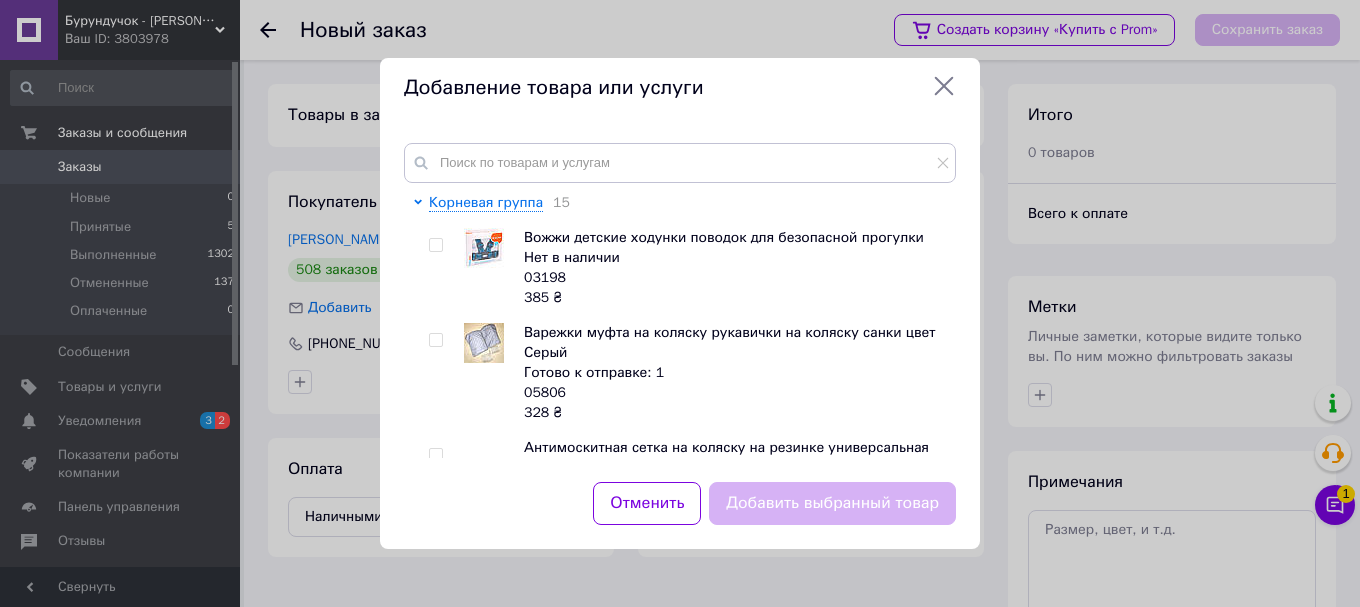 click at bounding box center (435, 245) 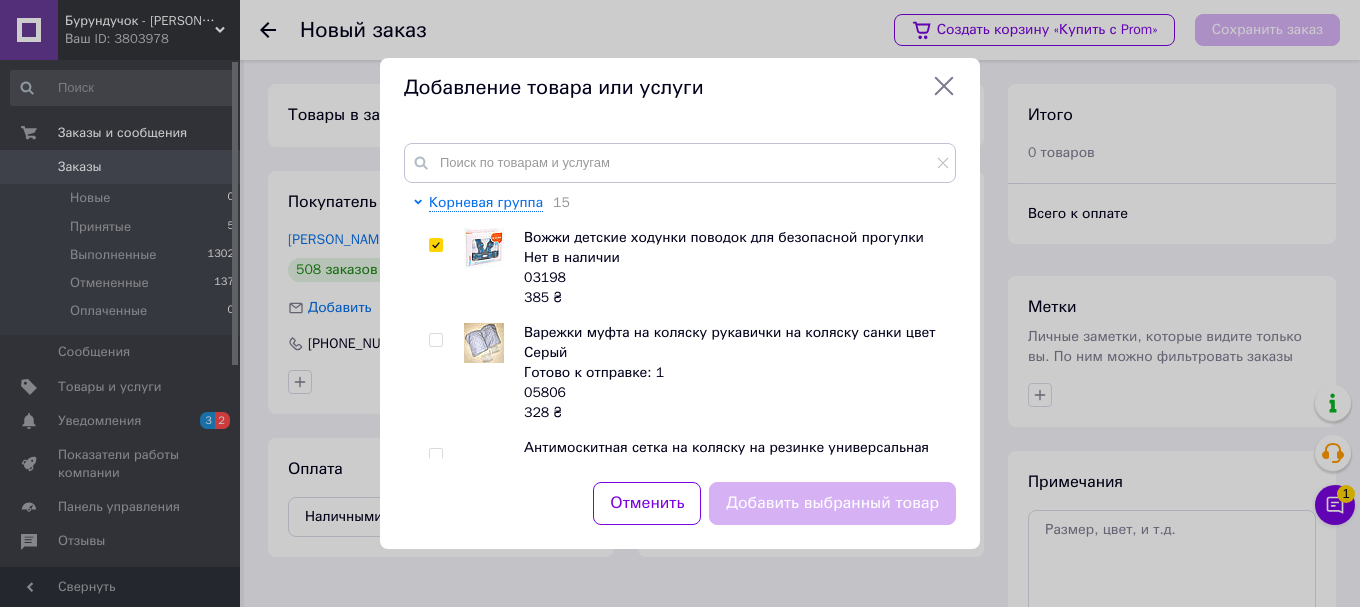 checkbox on "true" 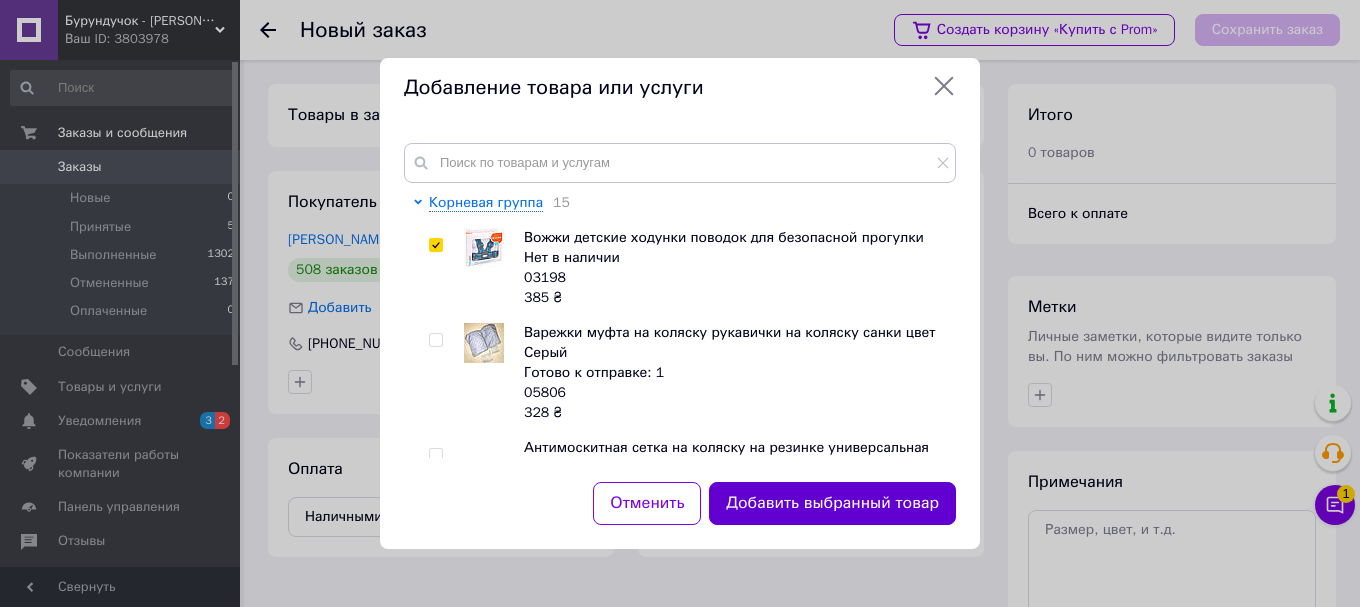 click on "Добавить выбранный товар" at bounding box center (832, 503) 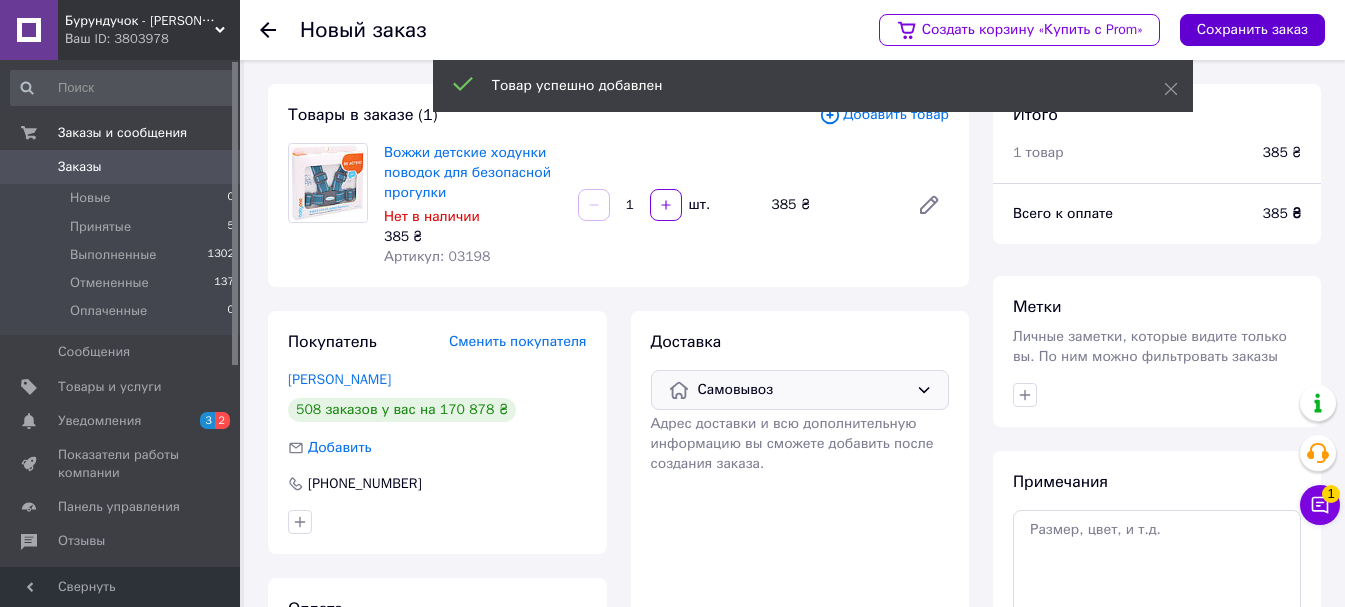 click on "Сохранить заказ" at bounding box center [1252, 30] 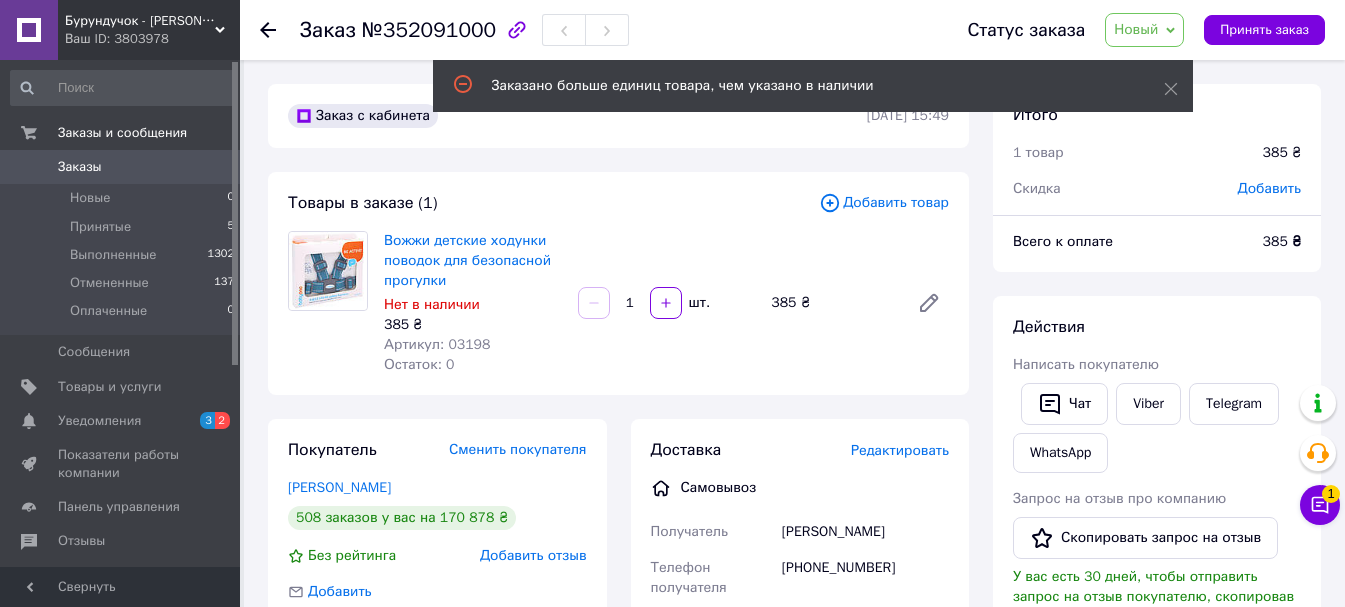 click on "Добавить товар" at bounding box center (884, 203) 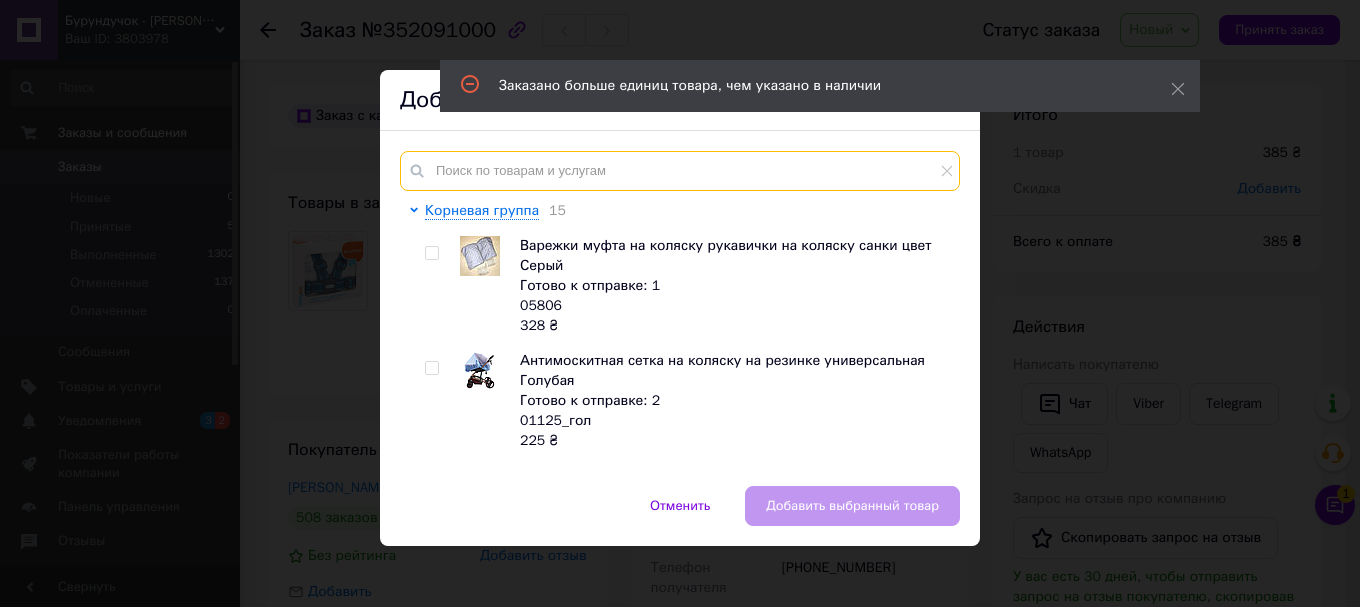 click at bounding box center [680, 171] 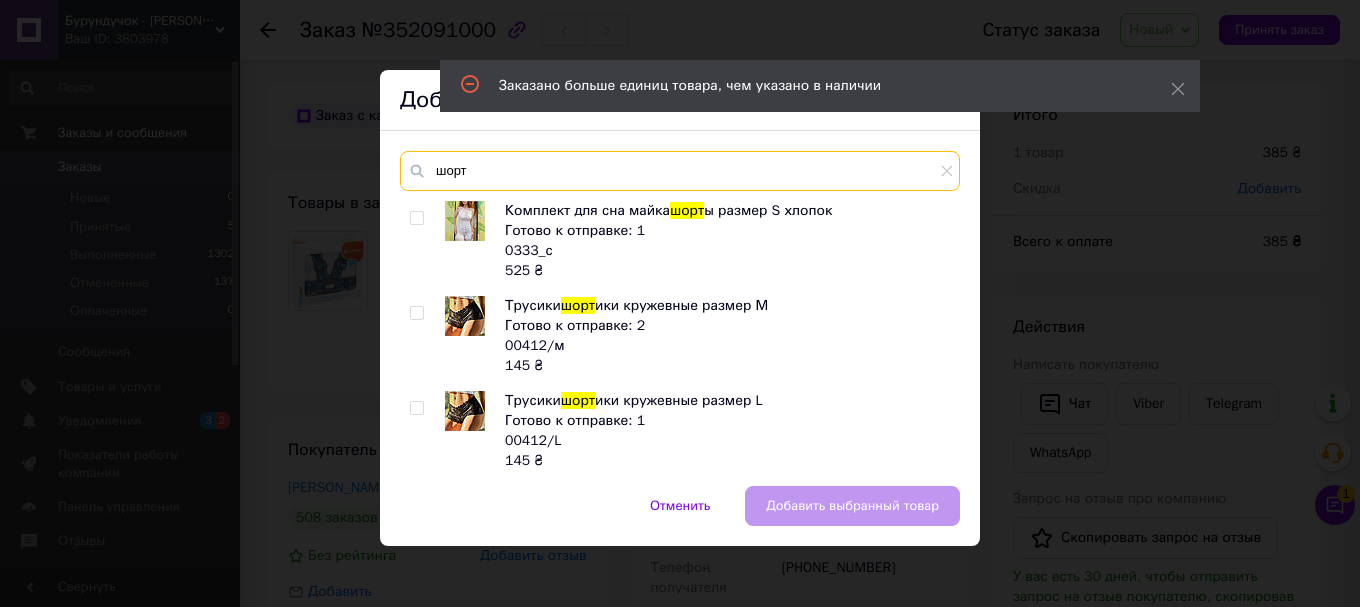 type on "шорт" 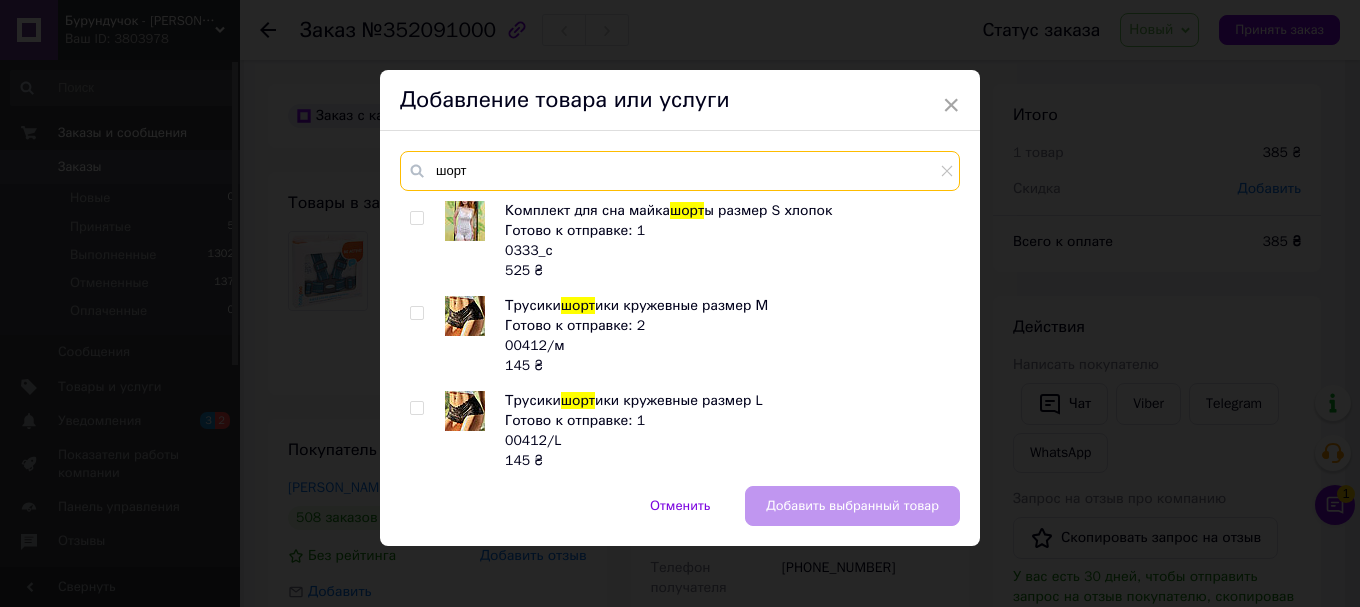 drag, startPoint x: 457, startPoint y: 174, endPoint x: 339, endPoint y: 165, distance: 118.34272 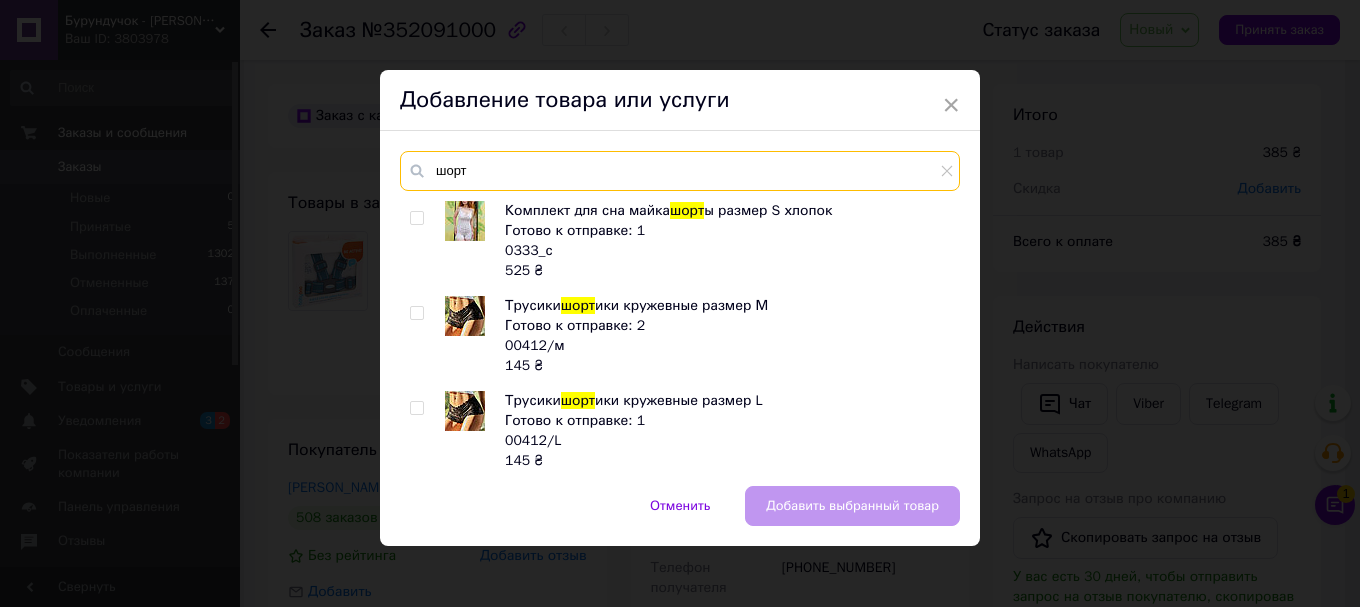 click on "× Добавление товара или услуги шорт Комплект для сна майка  шорт ы размер S хлопок Готово к отправке: 1 0333_с 525   ₴ Трусики  шорт ики кружевные размер М Готово к отправке: 2 00412/м 145   ₴ Трусики  шорт ики кружевные размер L Готово к отправке: 1 00412/L 145   ₴ Шорт ы бермуды для беременных размер М на обьем бедер 96-100 см Нет в наличии 00000657_М 720   ₴ Трусики  шорт ики  детские хлопковые от 0-18 месяцев Готово к отправке: 5 08850 55   ₴ Трусики на памперс блумеры детские 2-8 мес хлопок Готово к отправке: 3 00170_44/68_ шорт 75   ₴ Трусики на памперс  детские 2-8 мес хлопок Готово к отправке: 17 шорт 75" at bounding box center (680, 303) 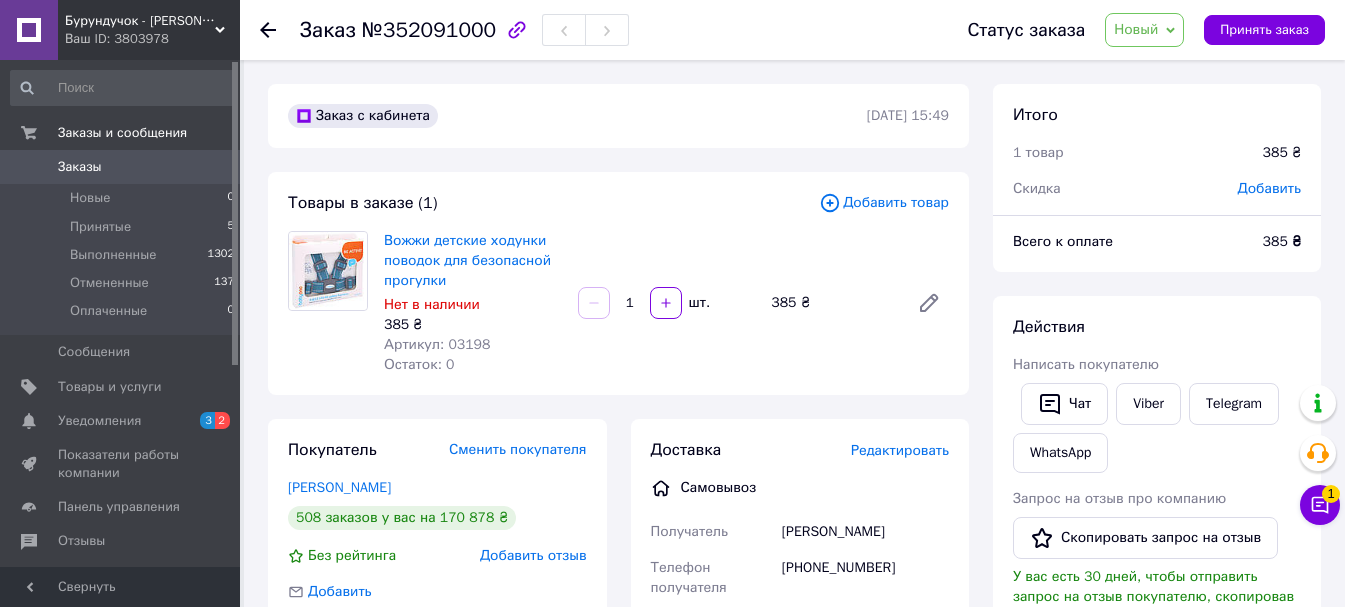 click on "Товары в заказе (1) Добавить товар Вожжи детские ходунки поводок для безопасной прогулки Нет в наличии 385 ₴ Артикул: 03198 Остаток: 0 1   шт. 385 ₴" at bounding box center (618, 283) 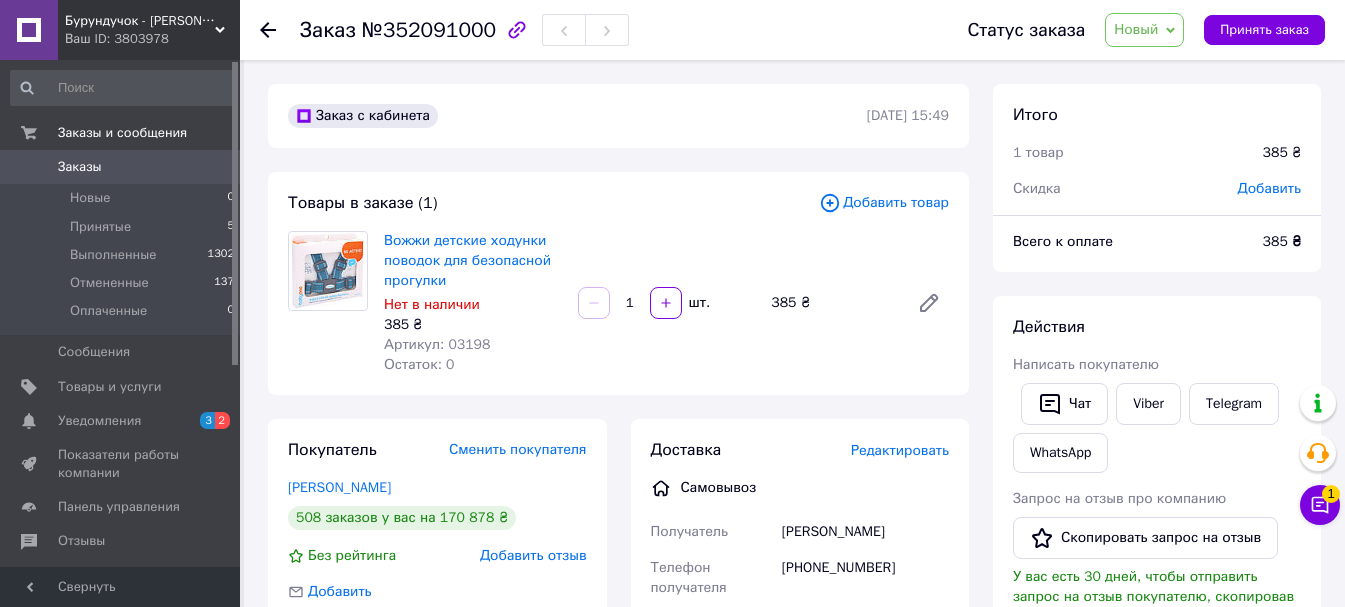 click on "Добавить товар" at bounding box center (884, 203) 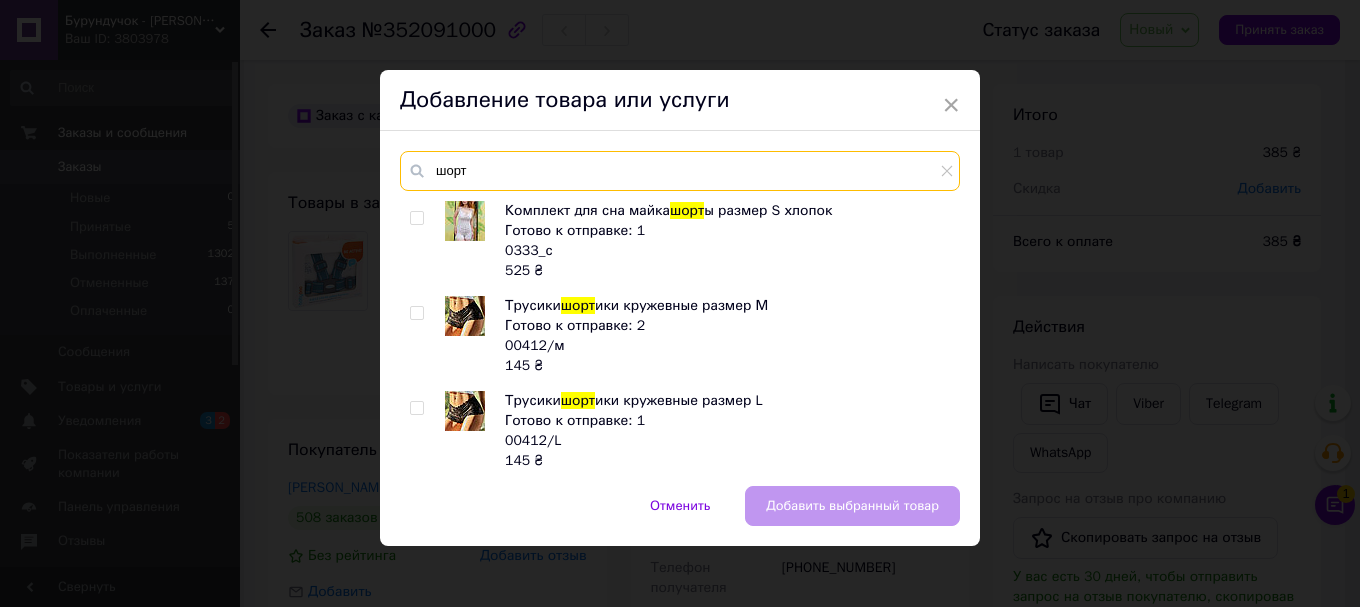 click on "шорт" at bounding box center (680, 171) 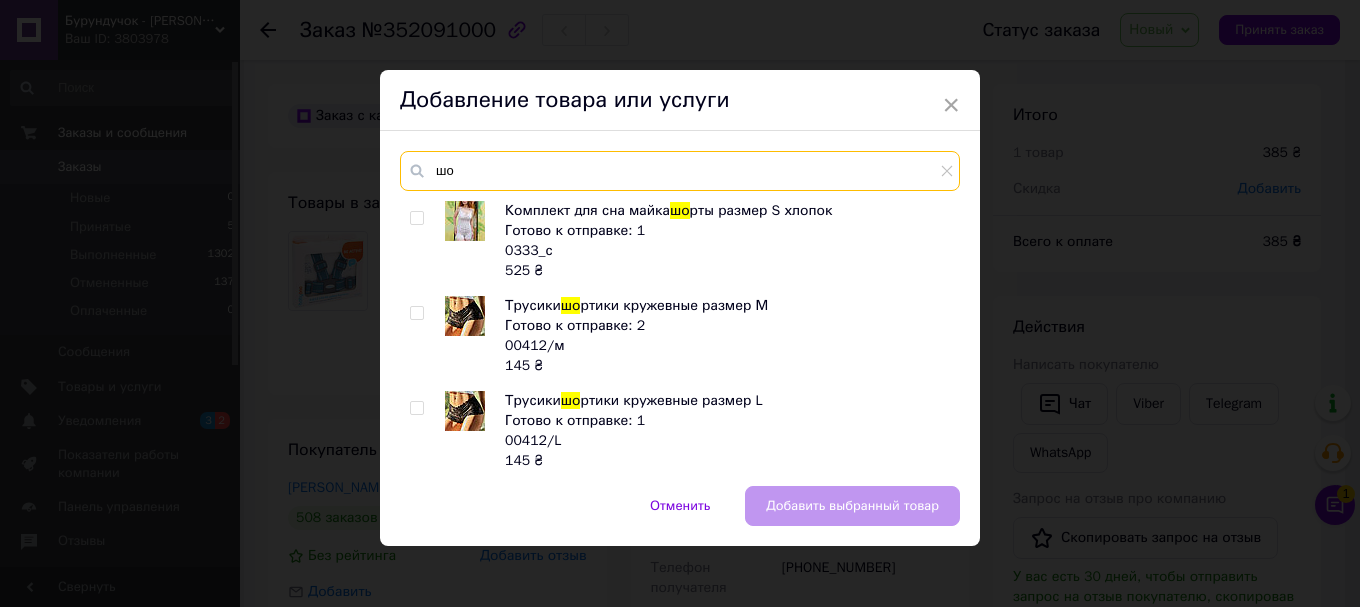 type on "ш" 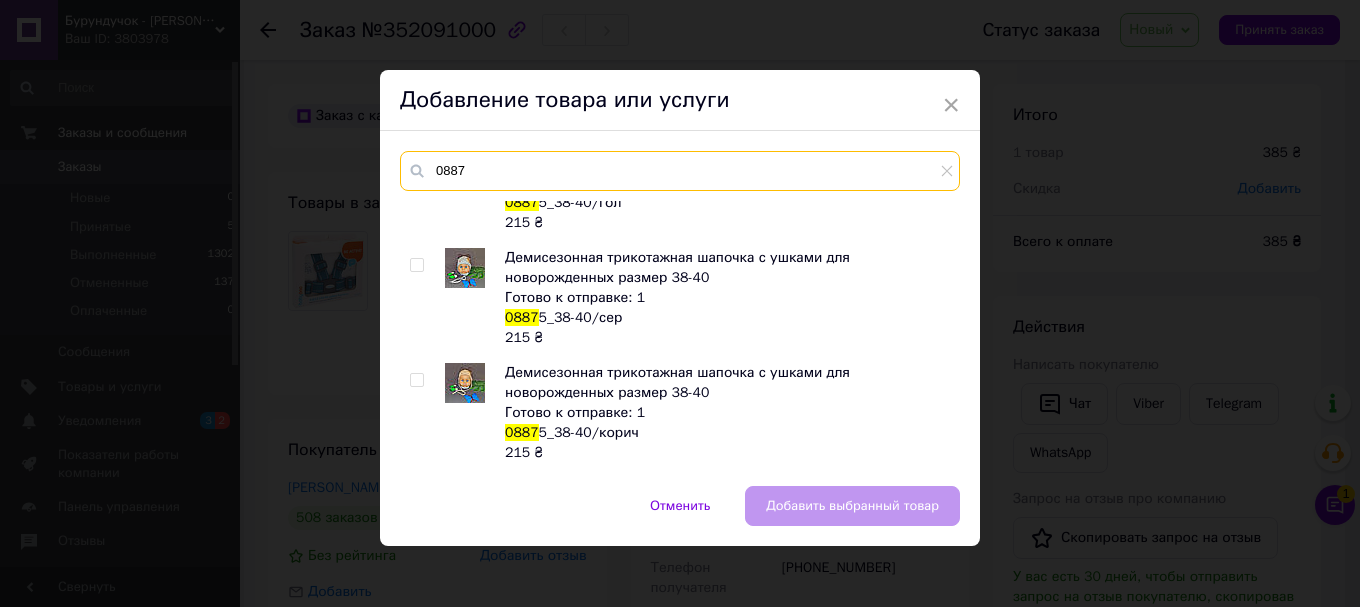 scroll, scrollTop: 100, scrollLeft: 0, axis: vertical 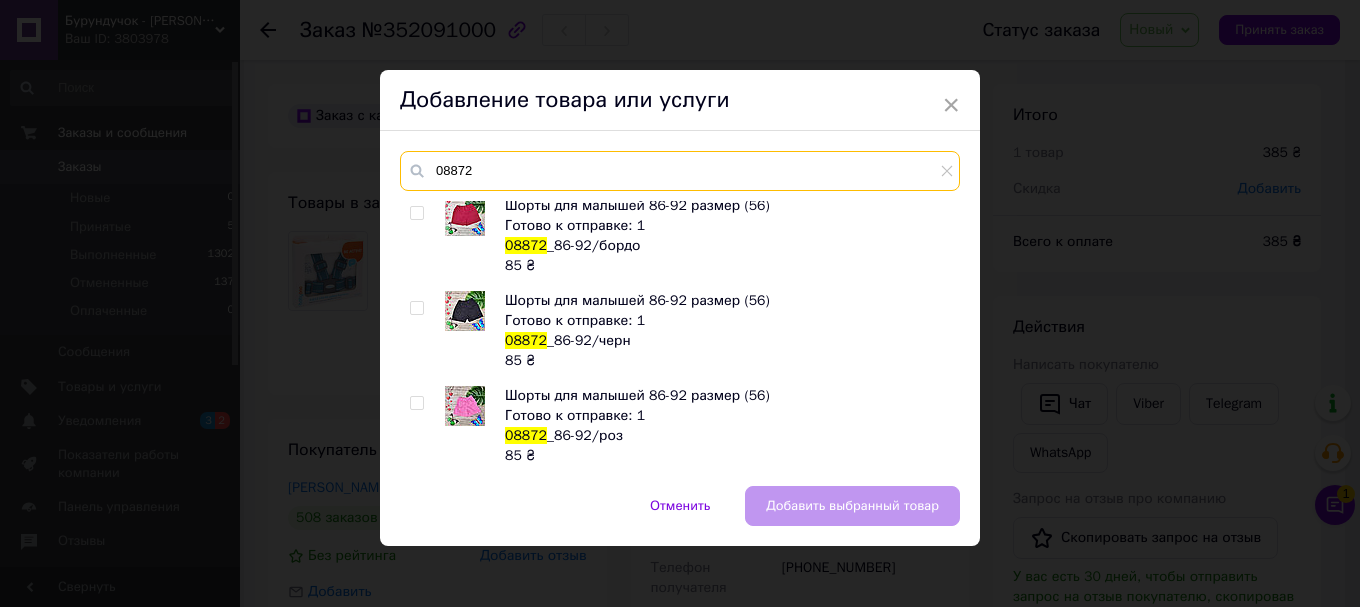 type on "08872" 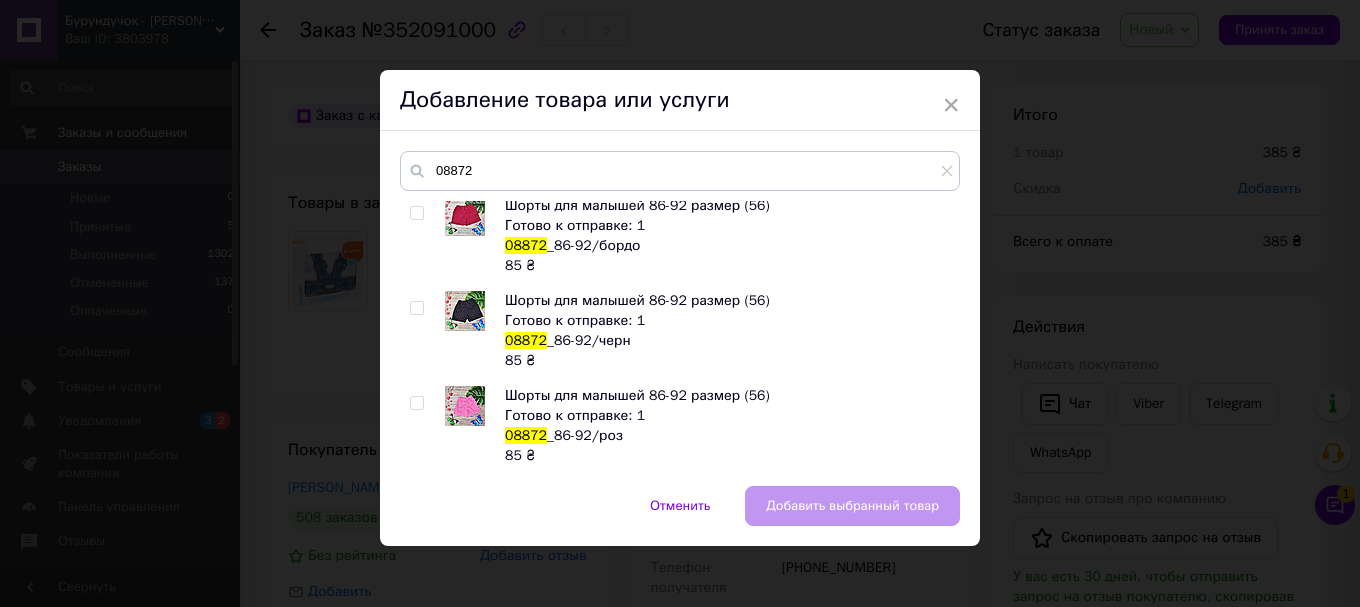click at bounding box center (416, 308) 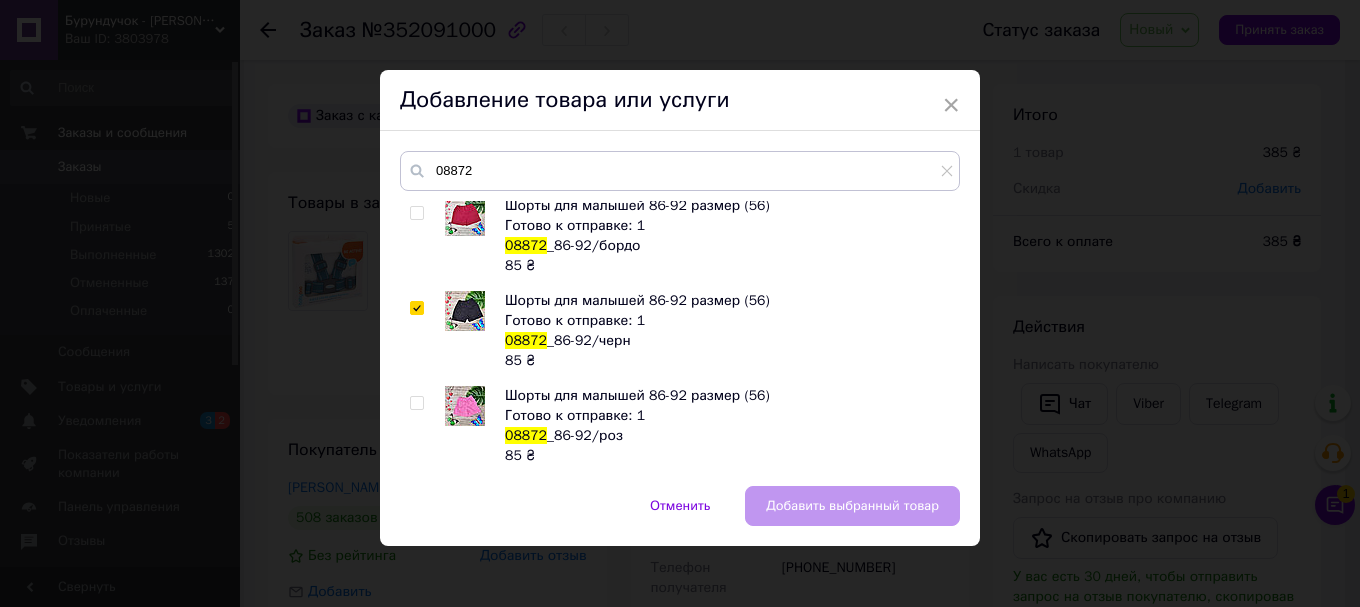 checkbox on "true" 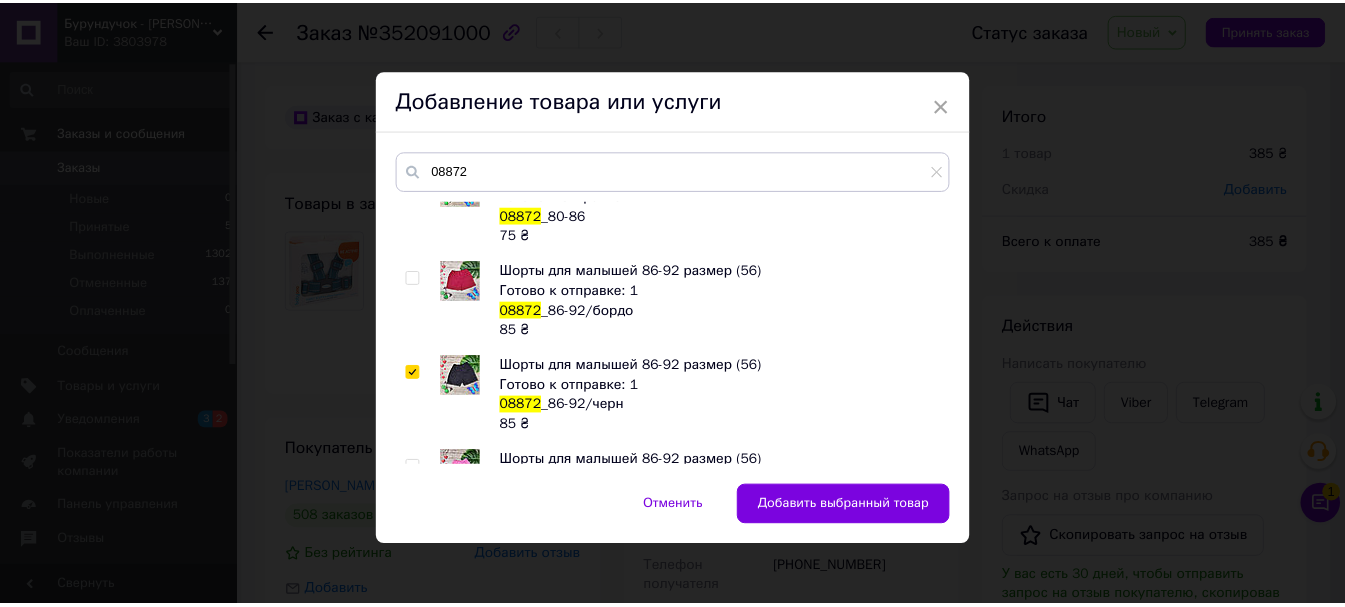 scroll, scrollTop: 0, scrollLeft: 0, axis: both 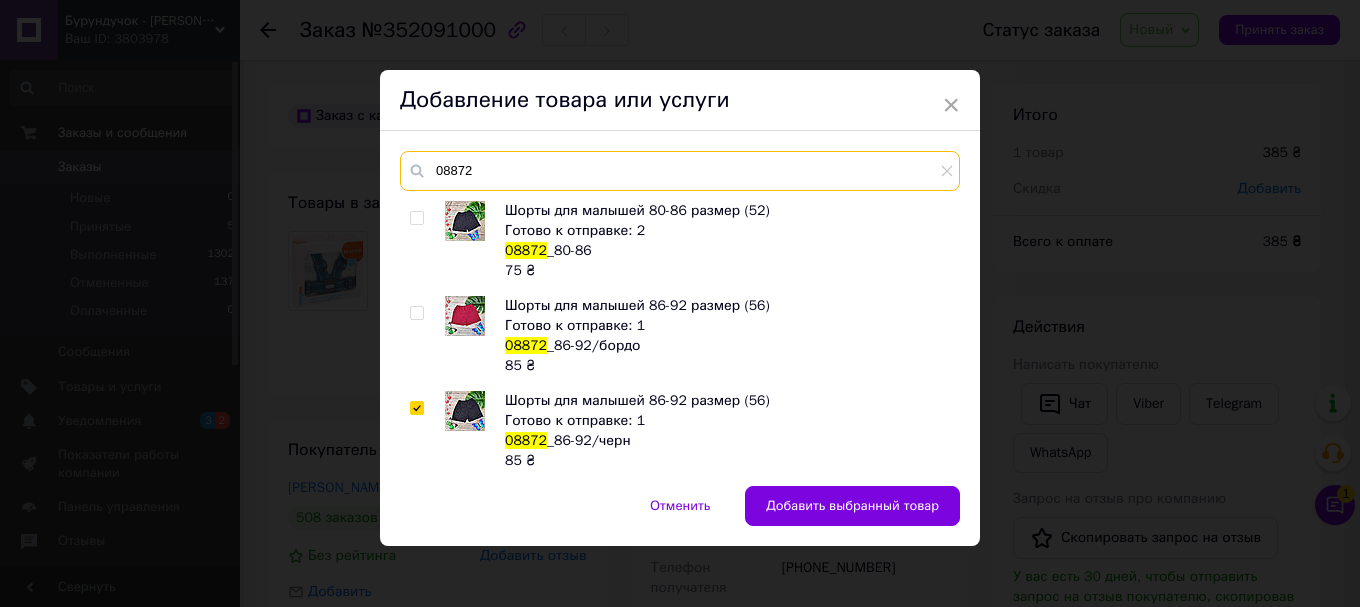 click on "08872" at bounding box center (680, 171) 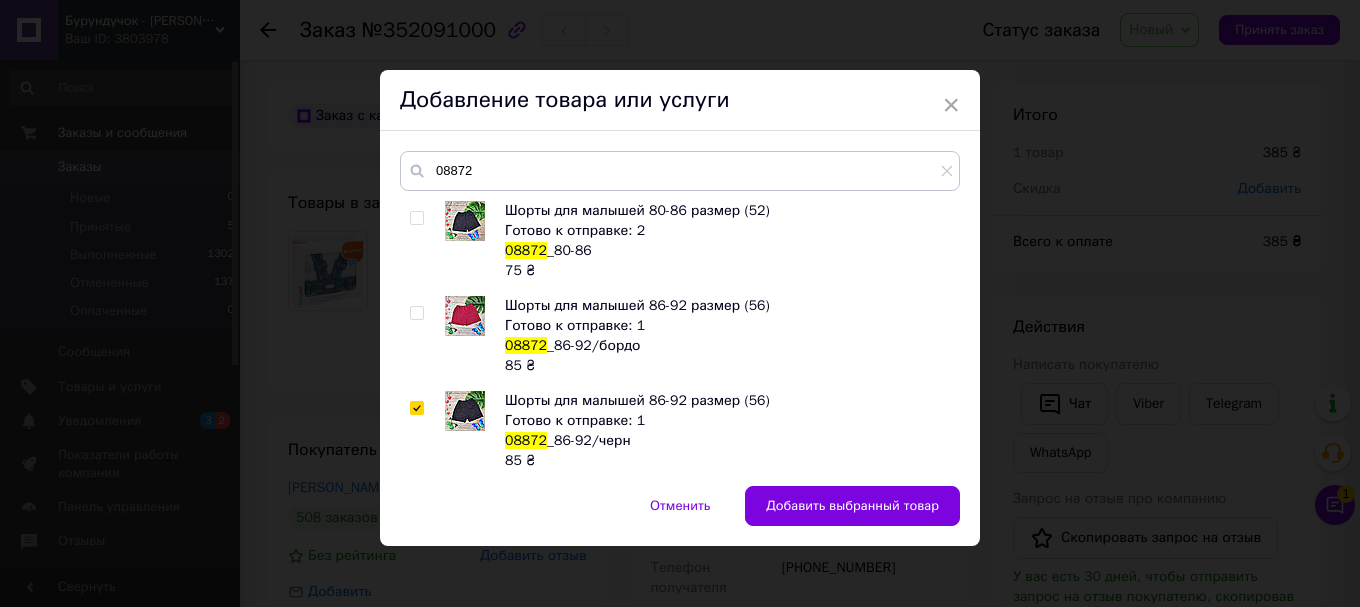 click on "08872 Шорты для малышей 80-86 размер (52) Готово к отправке: 2 08872 _80-86 75   ₴ Шорты для малышей 86-92 размер (56) Готово к отправке: 1 08872 _86-92/бордо 85   ₴ Шорты для малышей 86-92 размер (56) Готово к отправке: 1 08872 _86-92/черн 85   ₴ Шорты для малышей 86-92 размер (56) Готово к отправке: 1 08872 _86-92/роз 85   ₴" at bounding box center (680, 308) 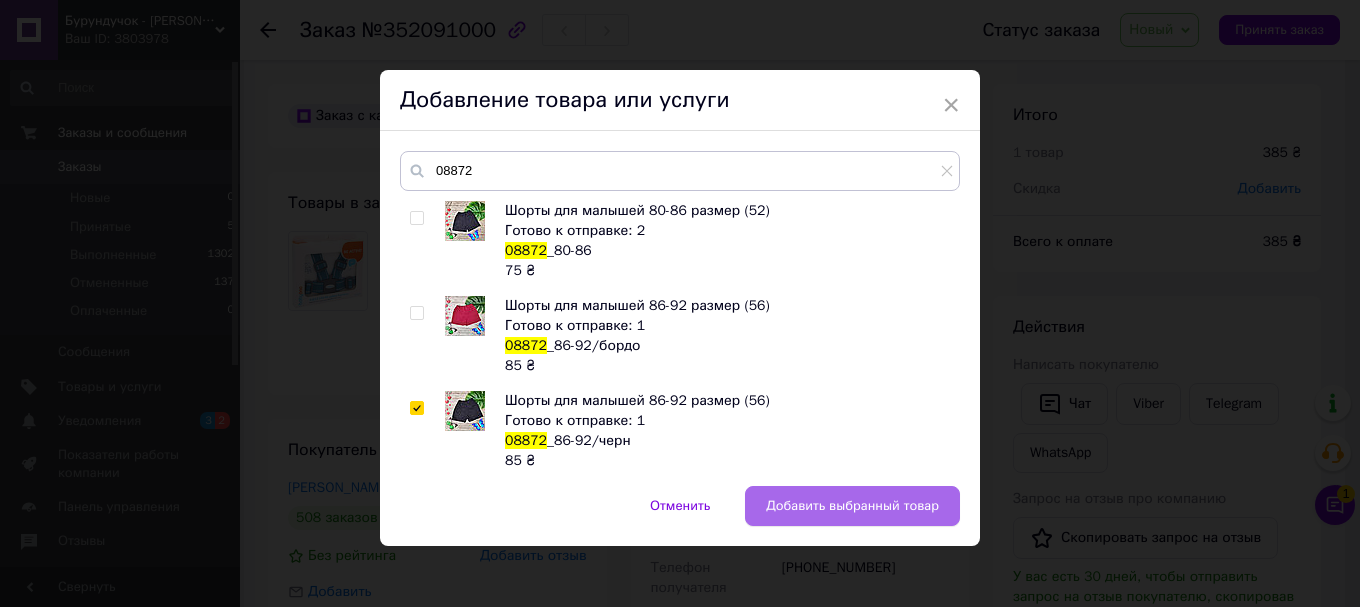click on "Добавить выбранный товар" at bounding box center (852, 506) 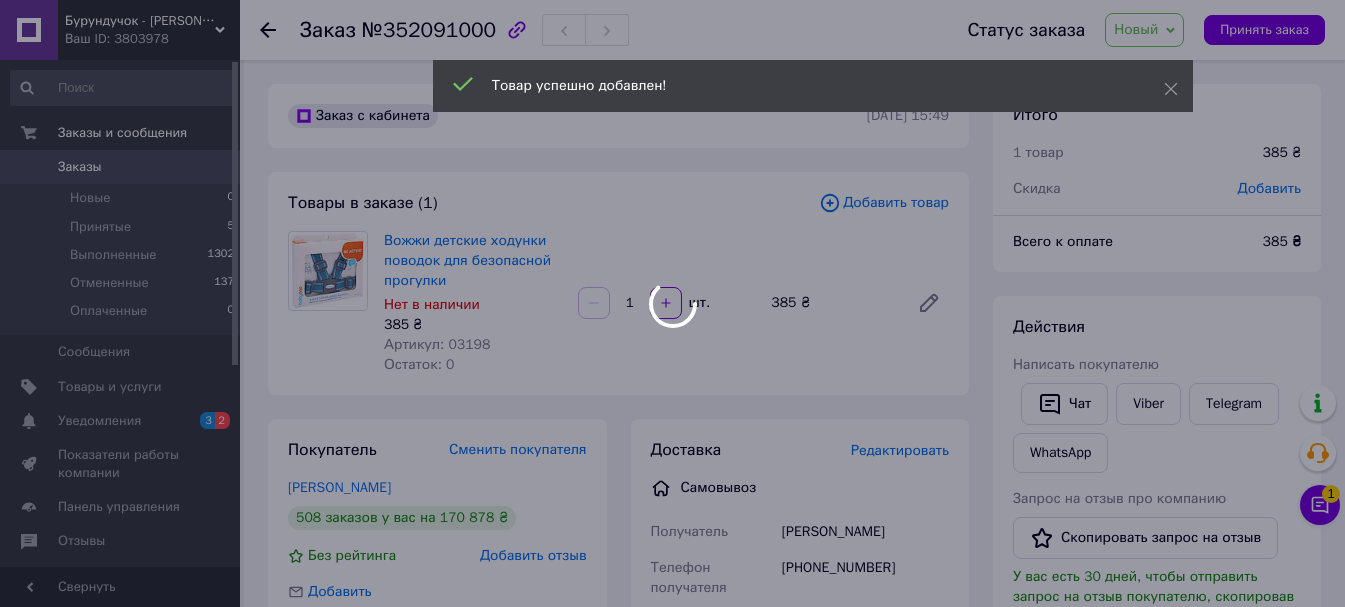 click at bounding box center [672, 303] 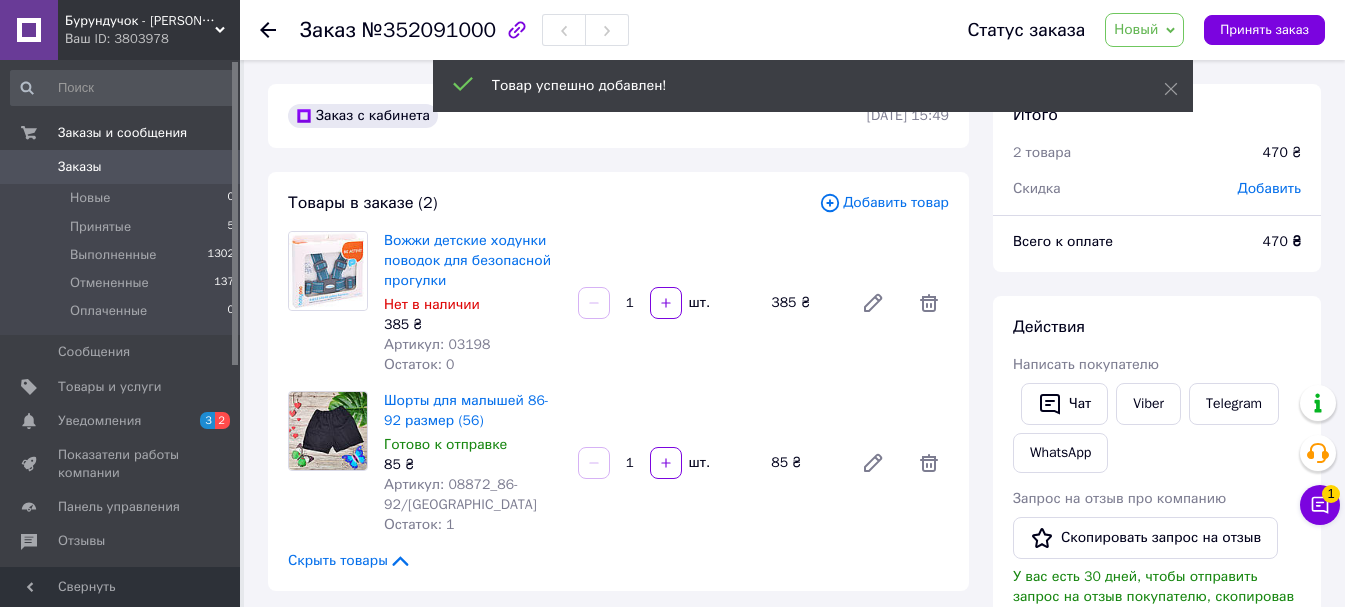 click on "Добавить товар" at bounding box center (884, 203) 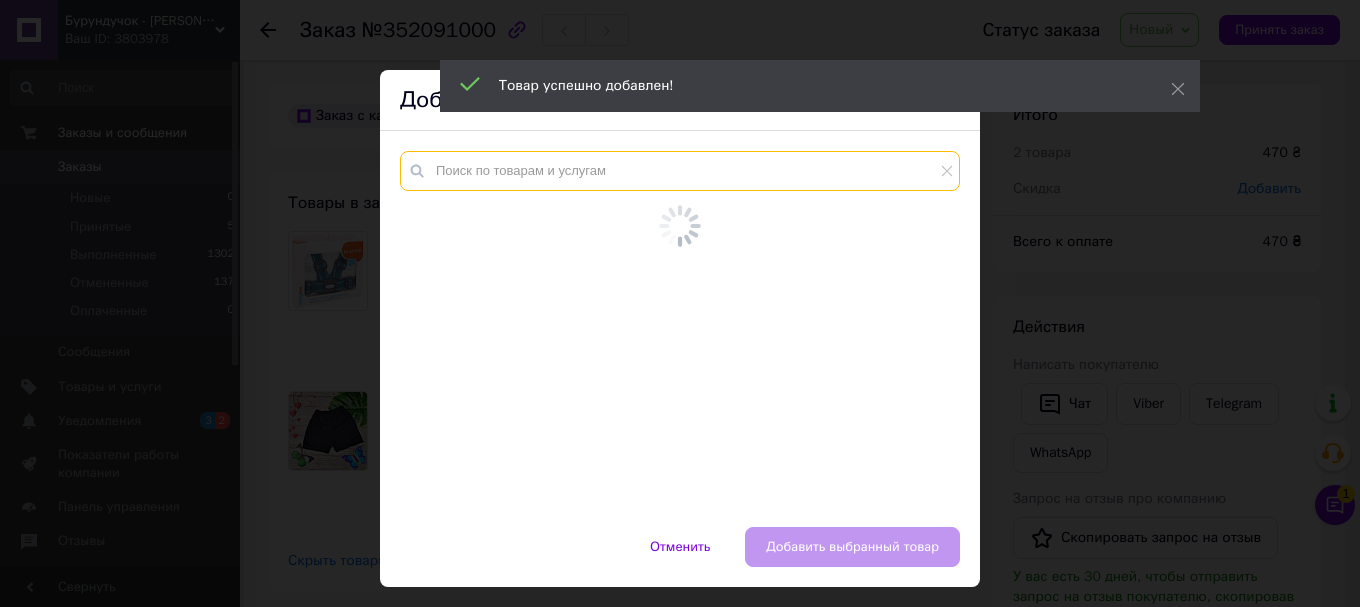 click at bounding box center (680, 171) 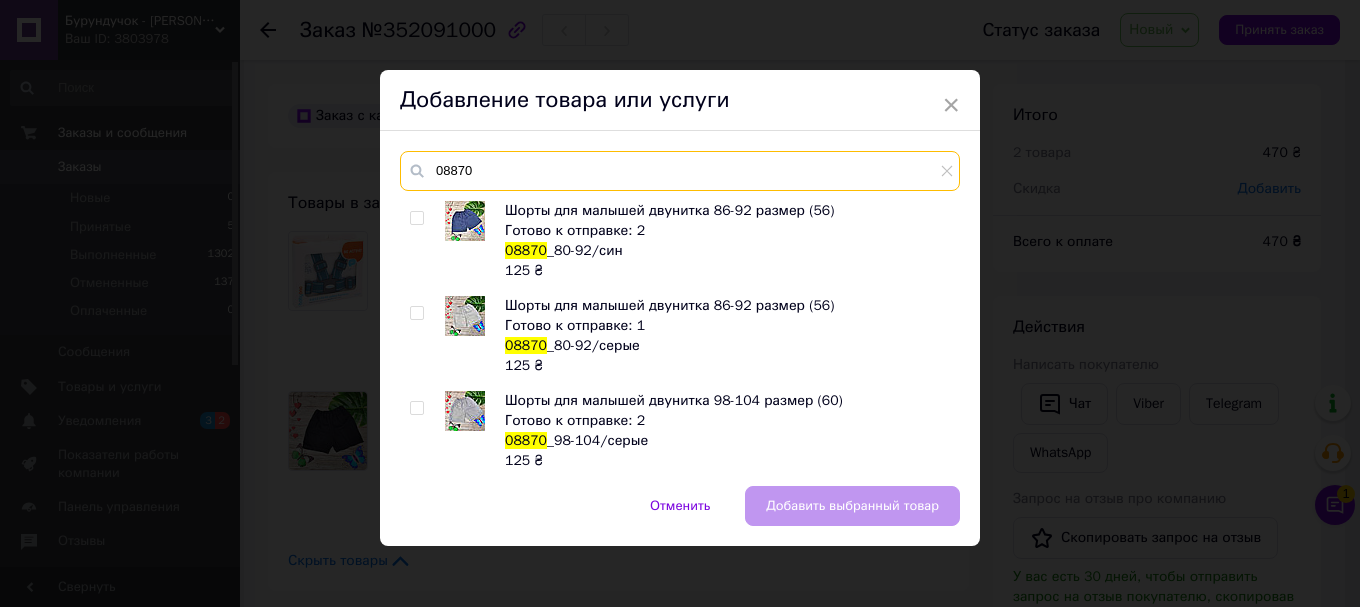 type on "08870" 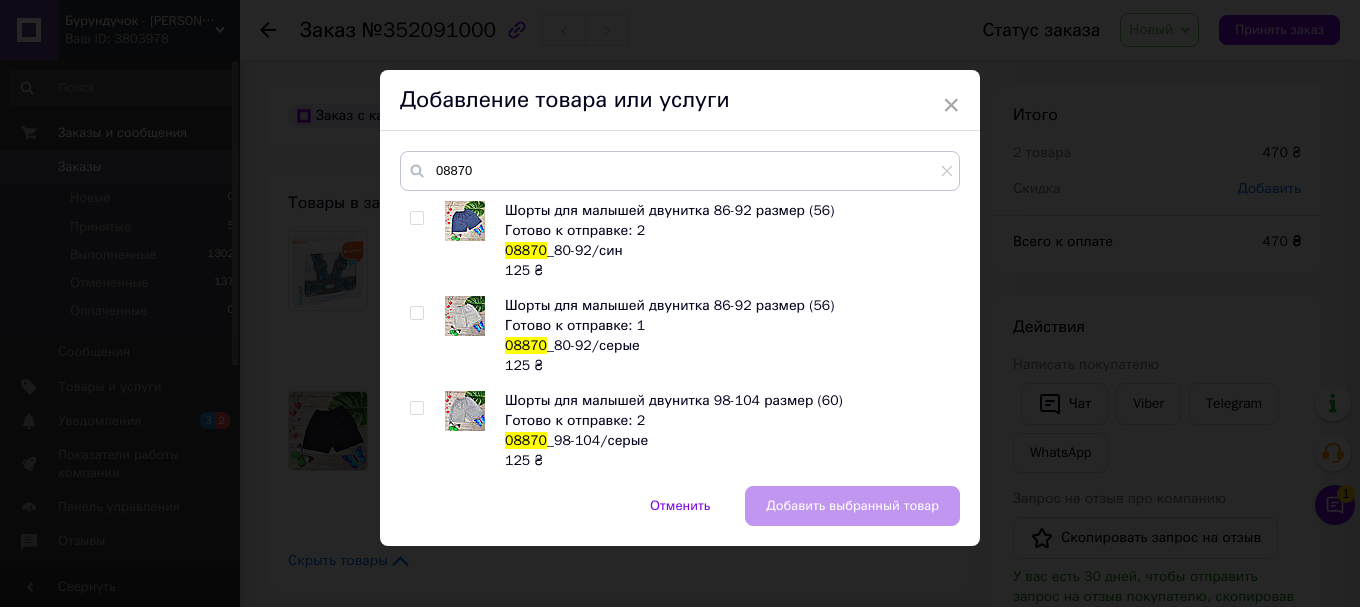 click at bounding box center (416, 218) 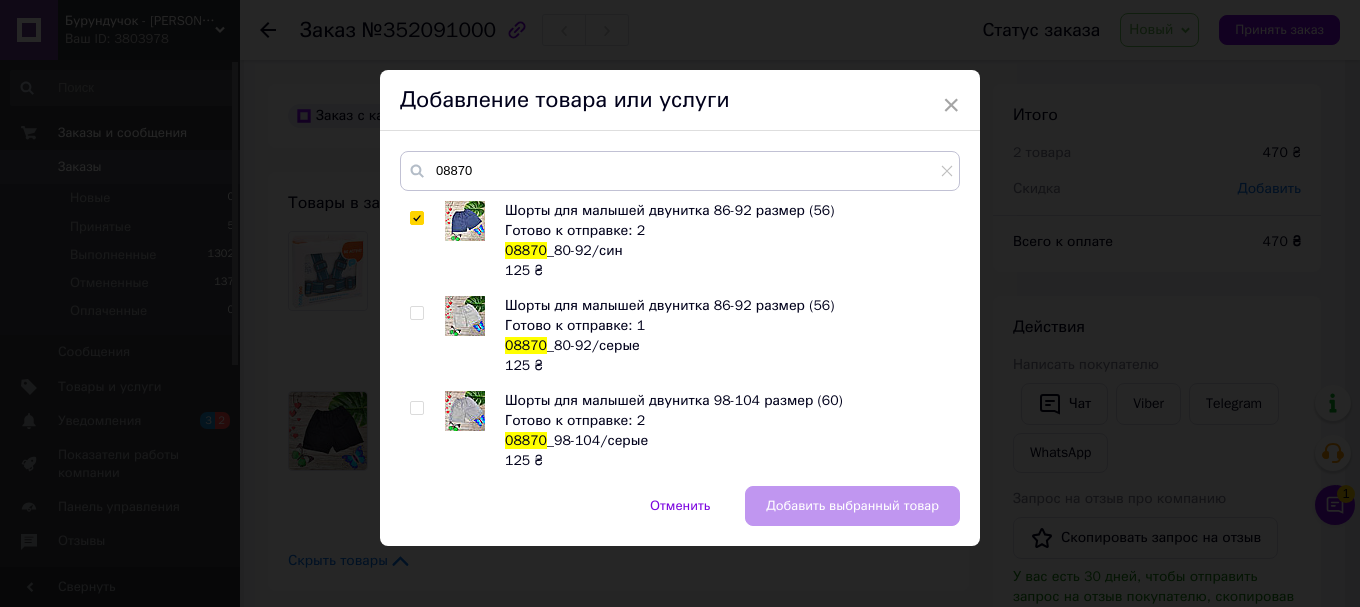 checkbox on "true" 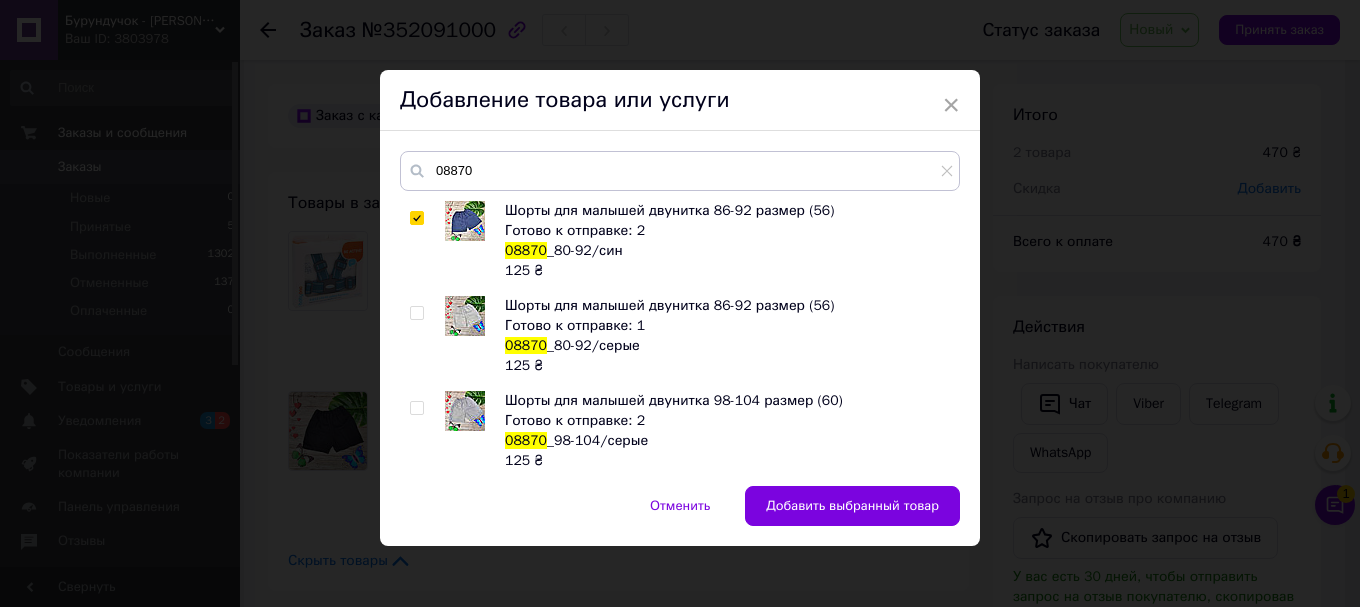 drag, startPoint x: 411, startPoint y: 312, endPoint x: 603, endPoint y: 443, distance: 232.43279 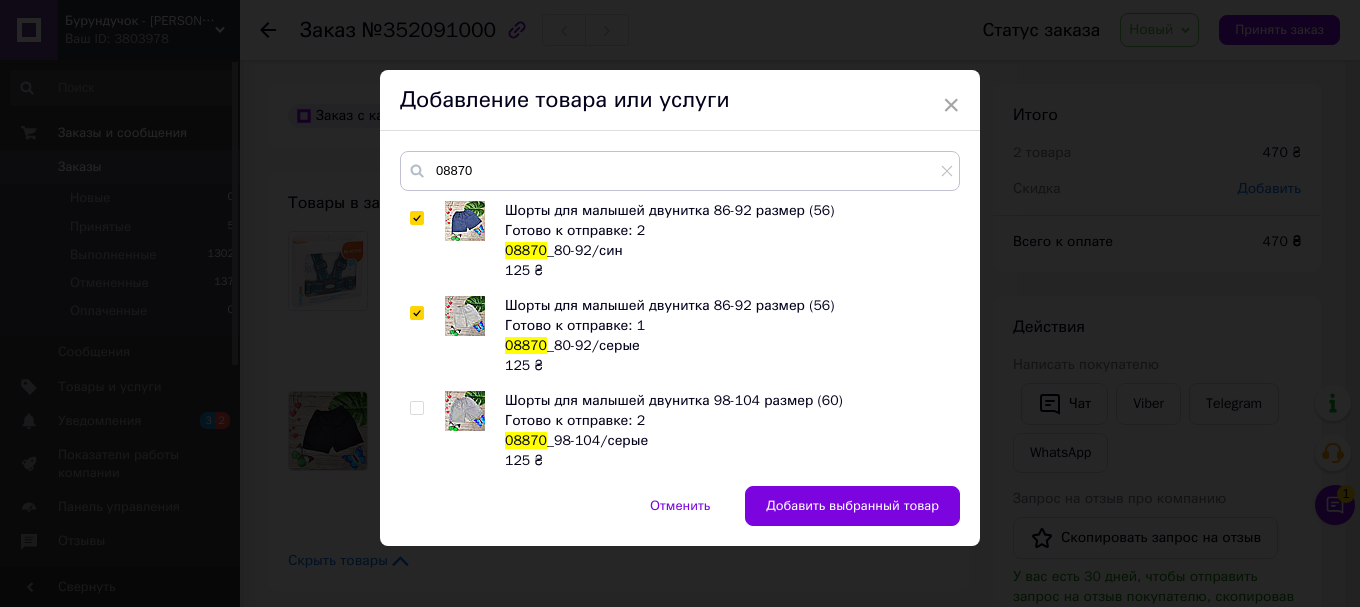 checkbox on "true" 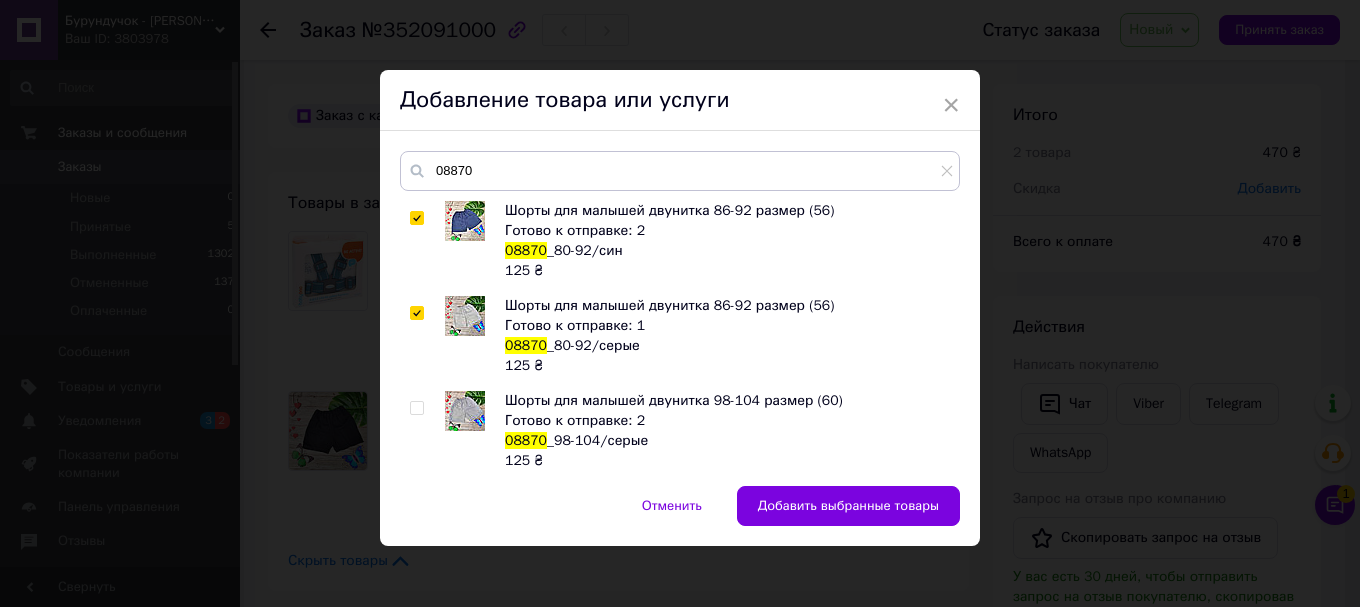 click on "Добавить выбранные товары" at bounding box center [848, 506] 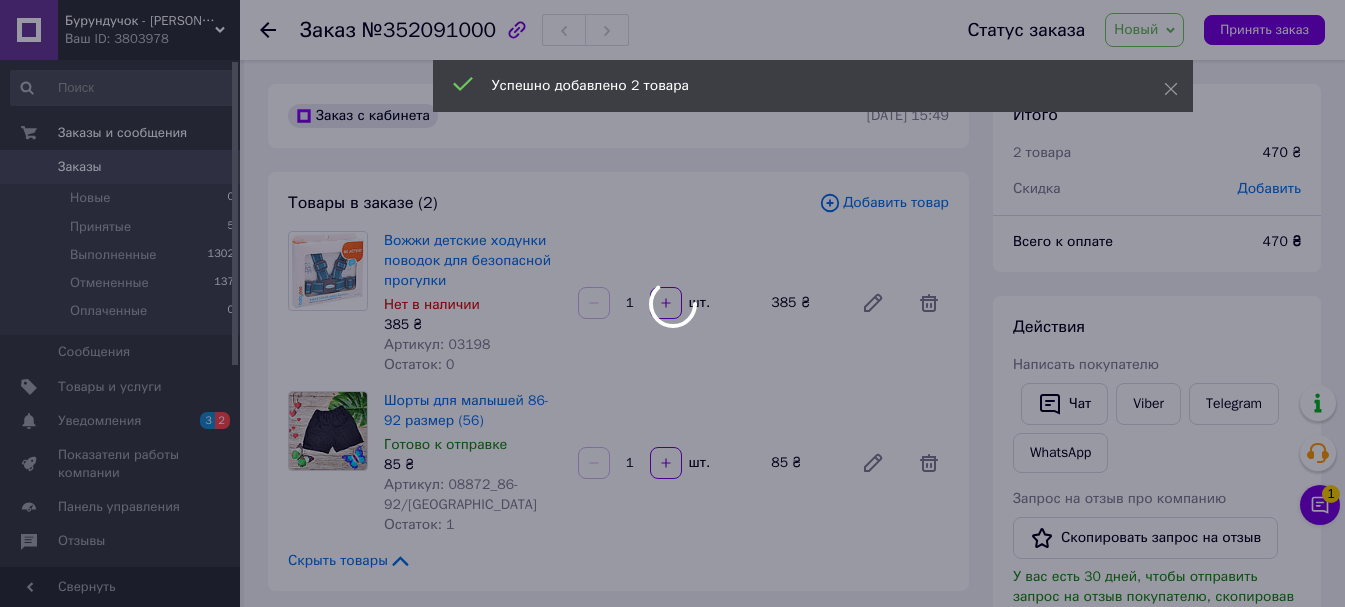 drag, startPoint x: 1266, startPoint y: 15, endPoint x: 1198, endPoint y: 83, distance: 96.16652 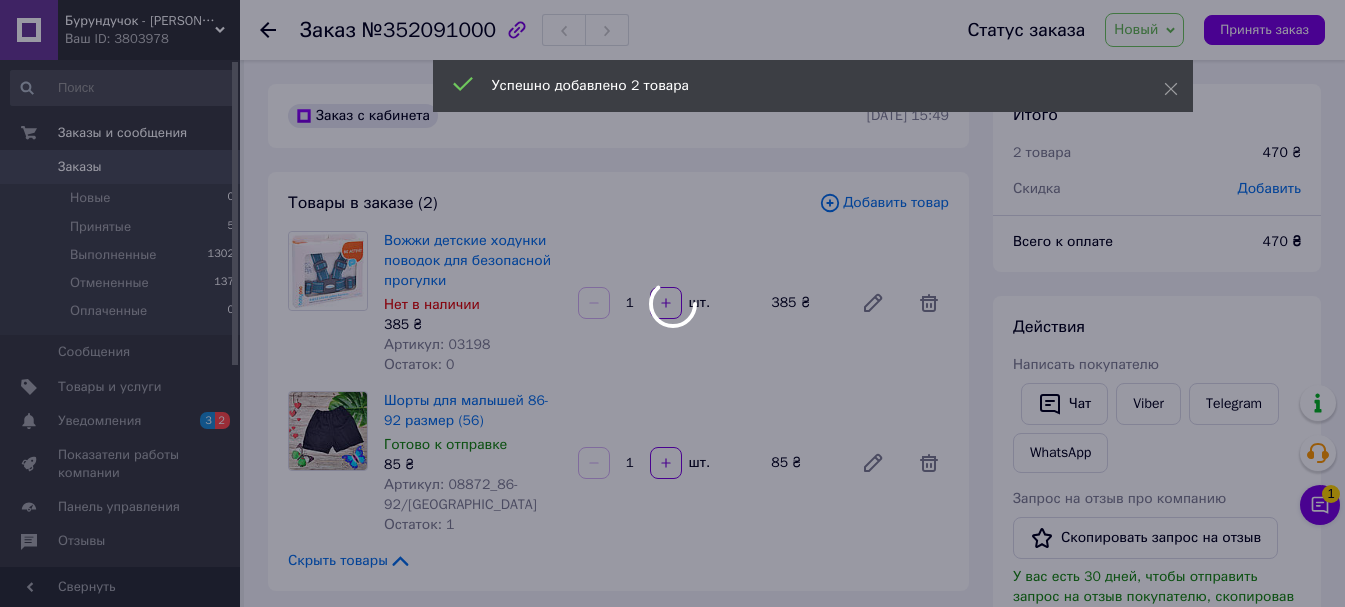 click at bounding box center (672, 303) 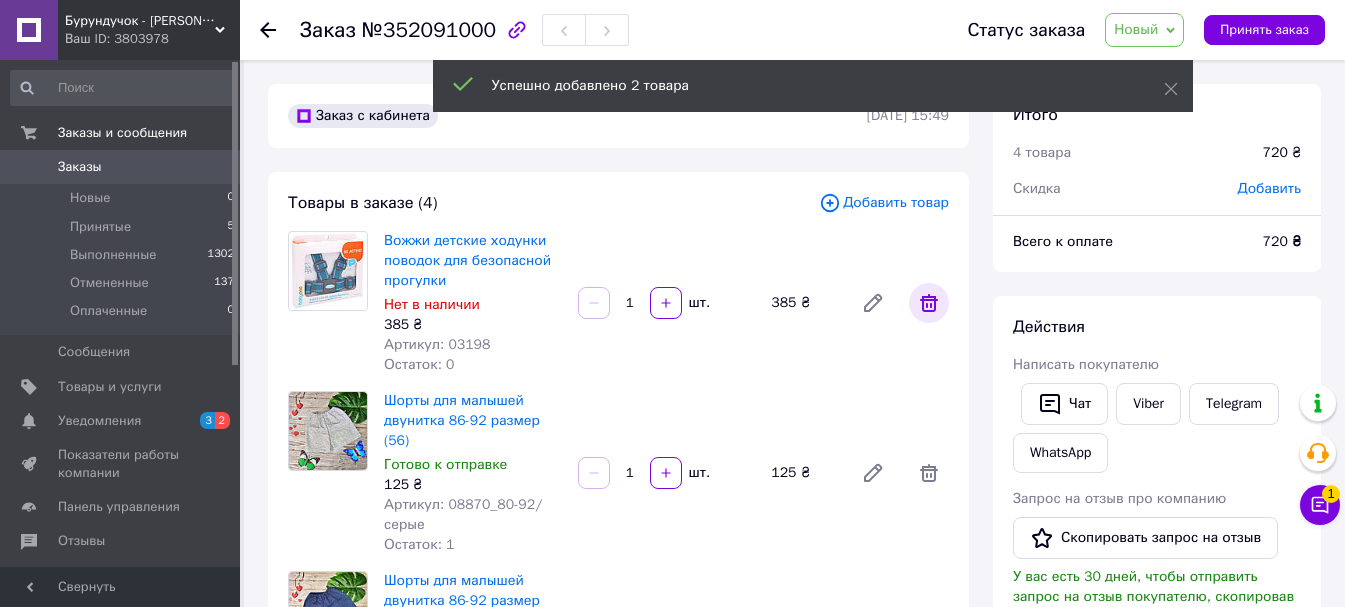 click 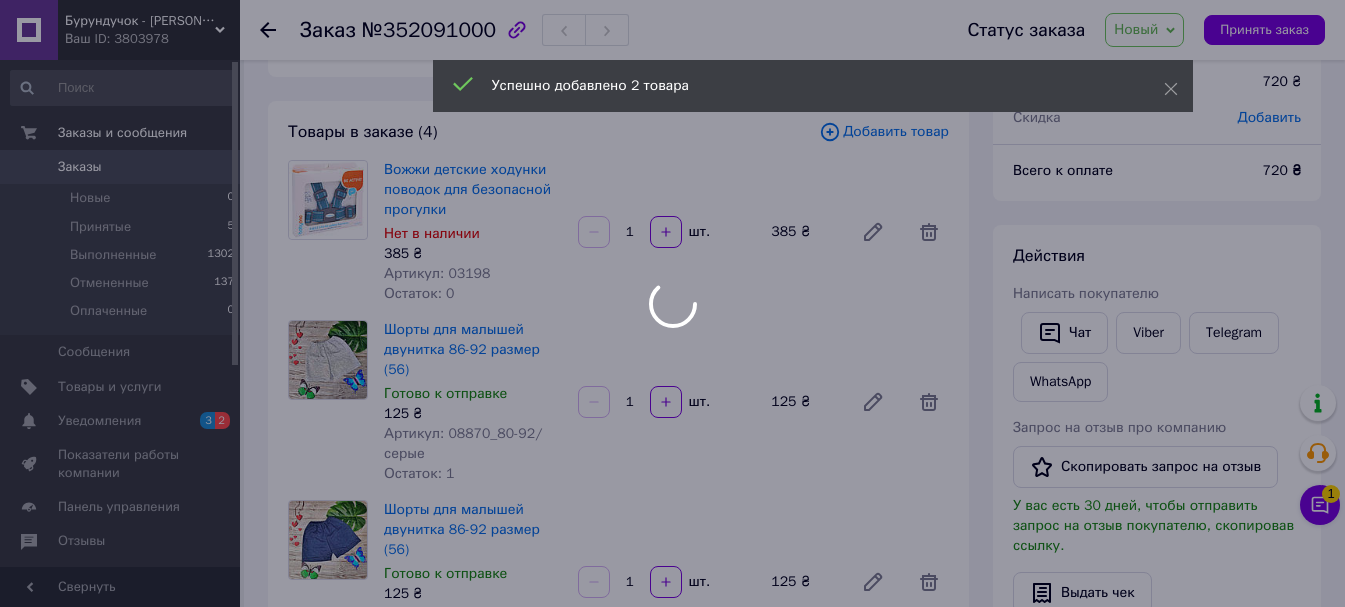 scroll, scrollTop: 200, scrollLeft: 0, axis: vertical 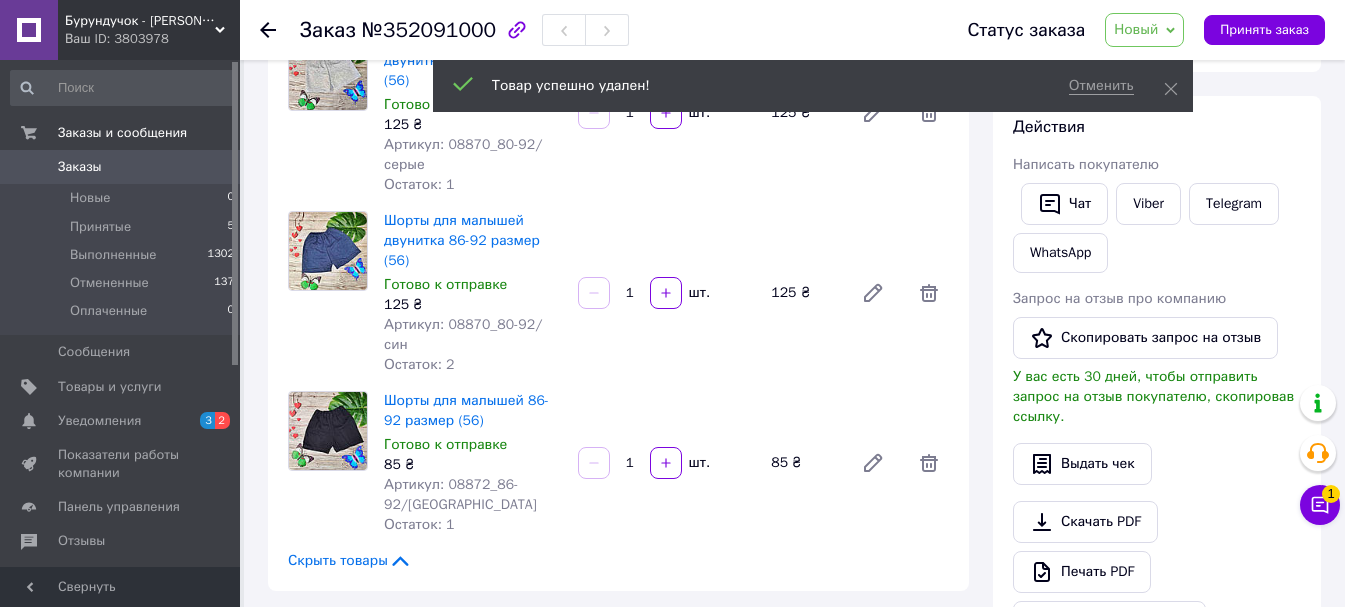 drag, startPoint x: 678, startPoint y: 256, endPoint x: 680, endPoint y: 272, distance: 16.124516 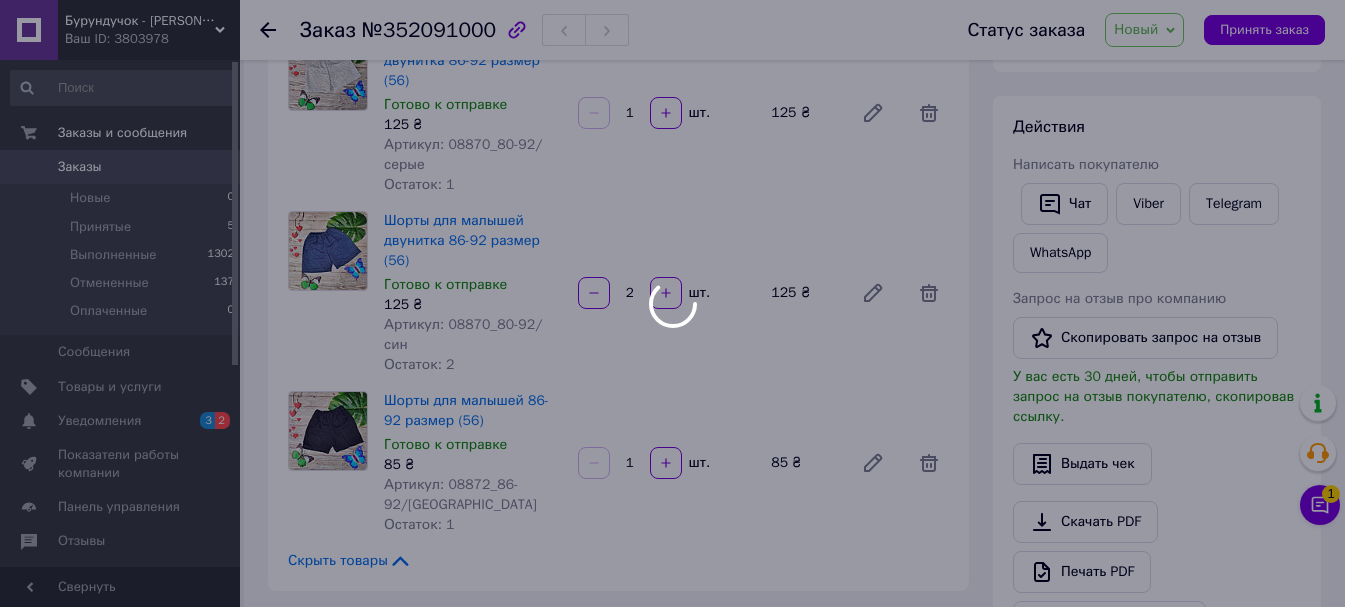 type on "2" 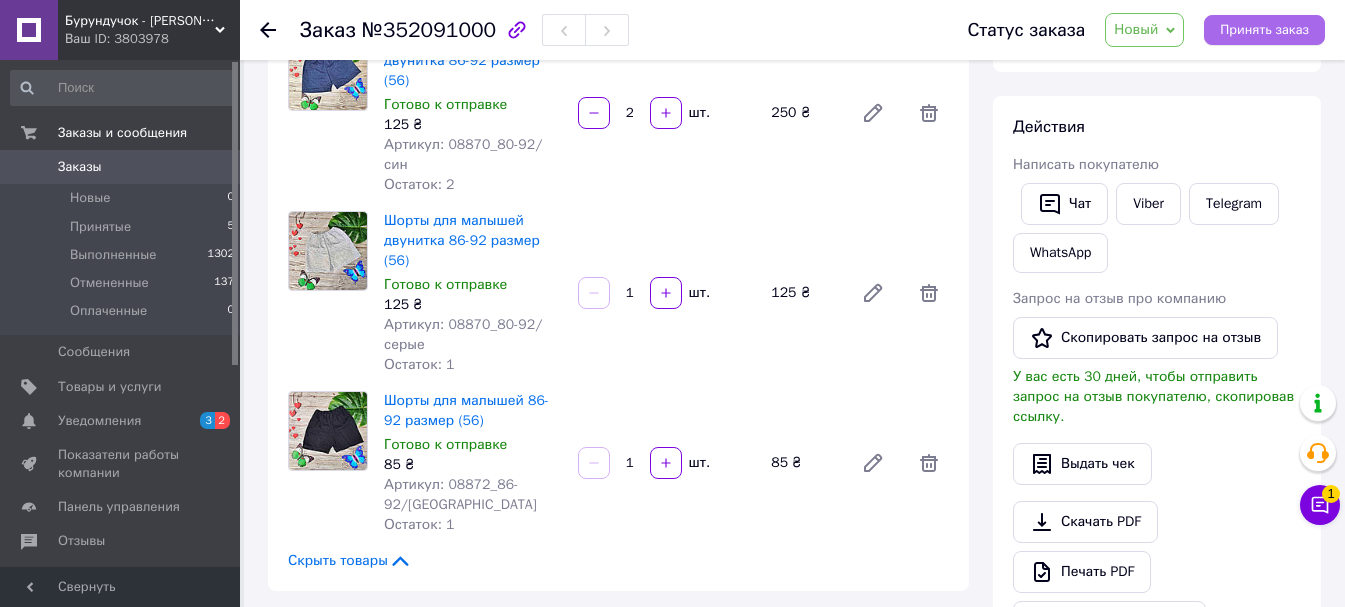 drag, startPoint x: 1285, startPoint y: 14, endPoint x: 1277, endPoint y: 24, distance: 12.806249 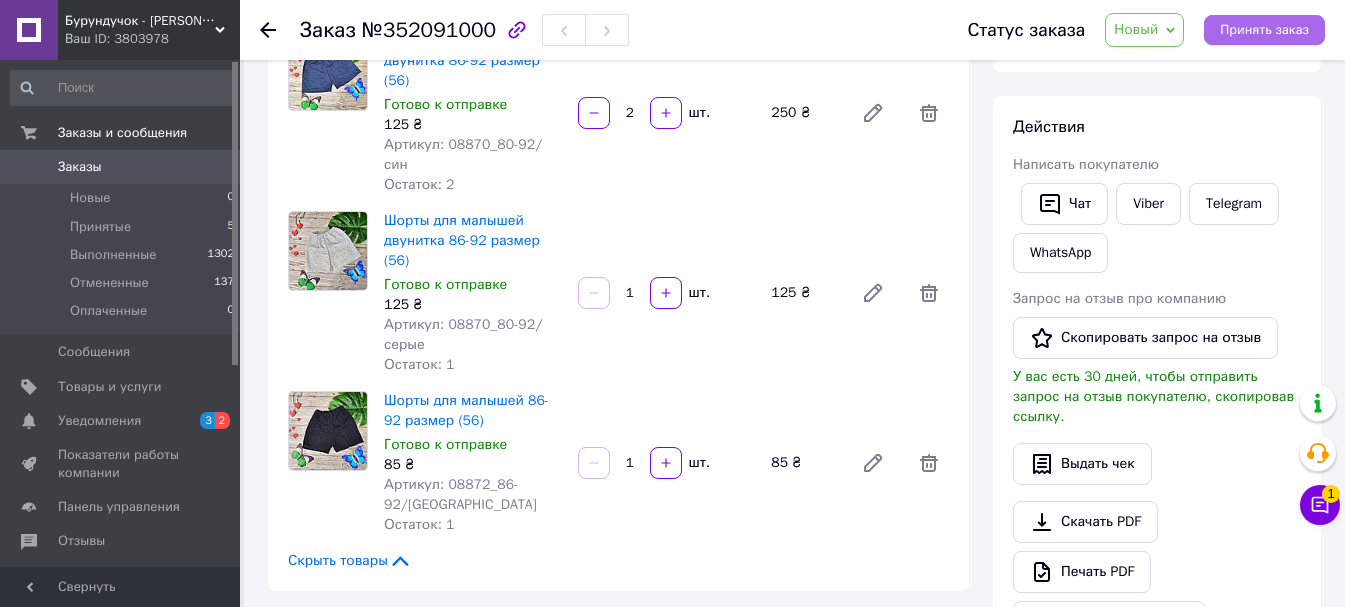 click on "Статус заказа Новый Принят Выполнен Отменен Оплаченный Принять заказ" at bounding box center [1136, 30] 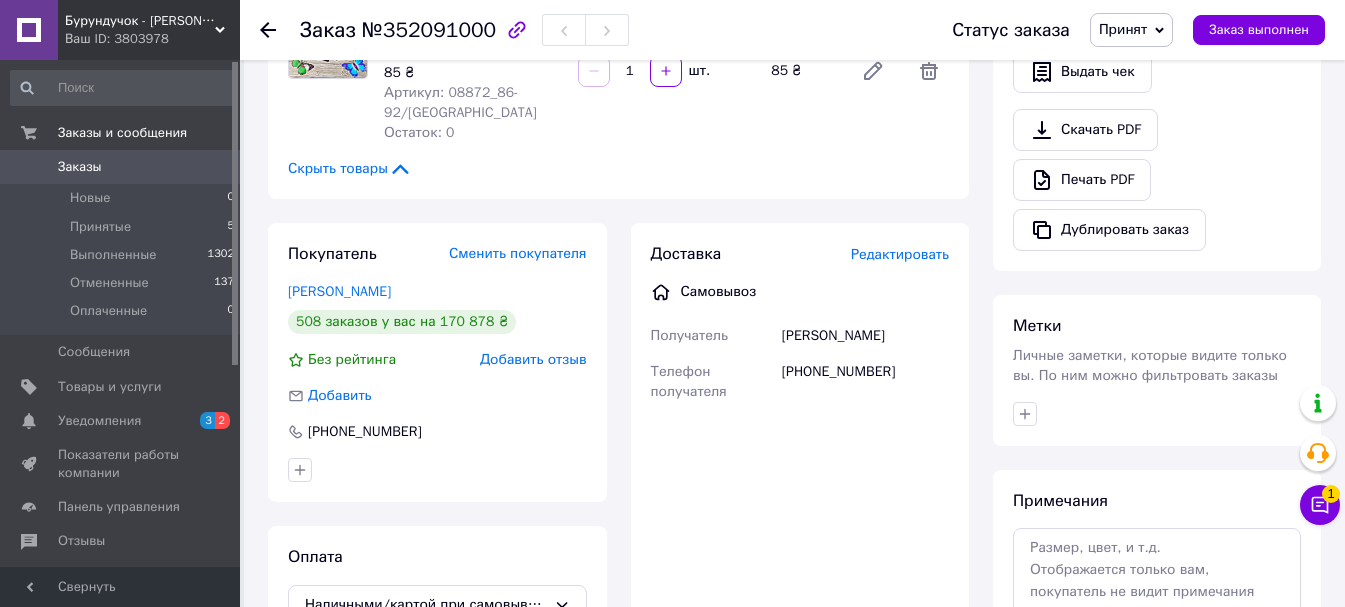 scroll, scrollTop: 600, scrollLeft: 0, axis: vertical 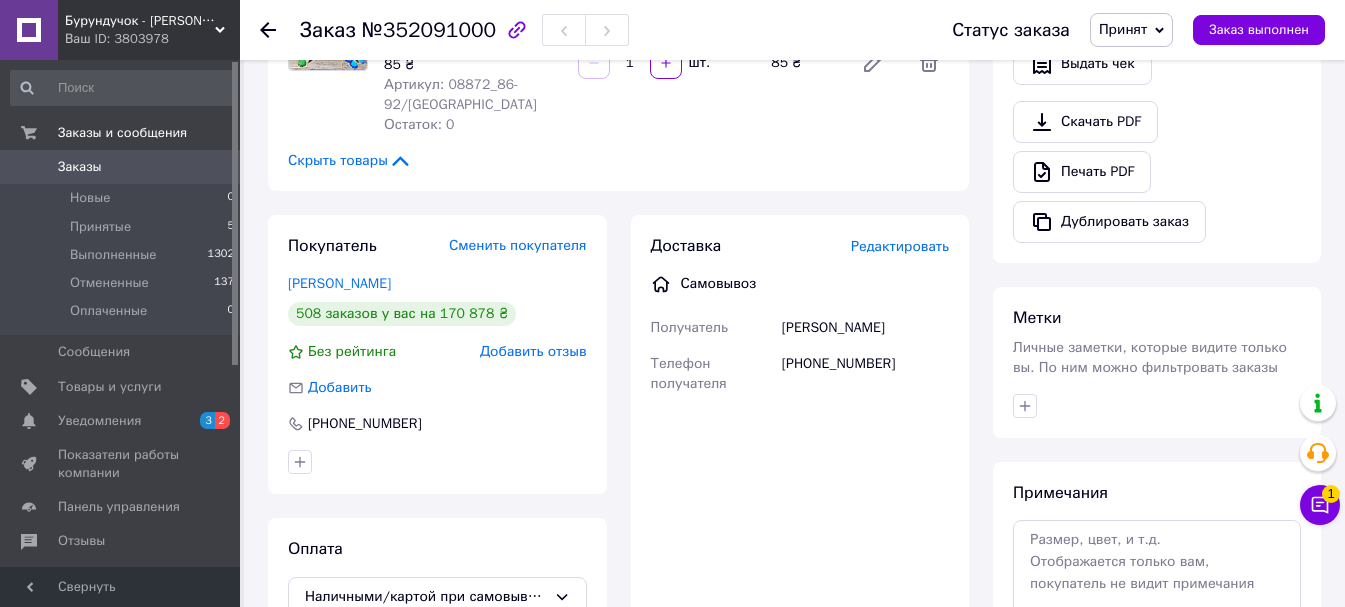 click on "Заказы" at bounding box center (121, 167) 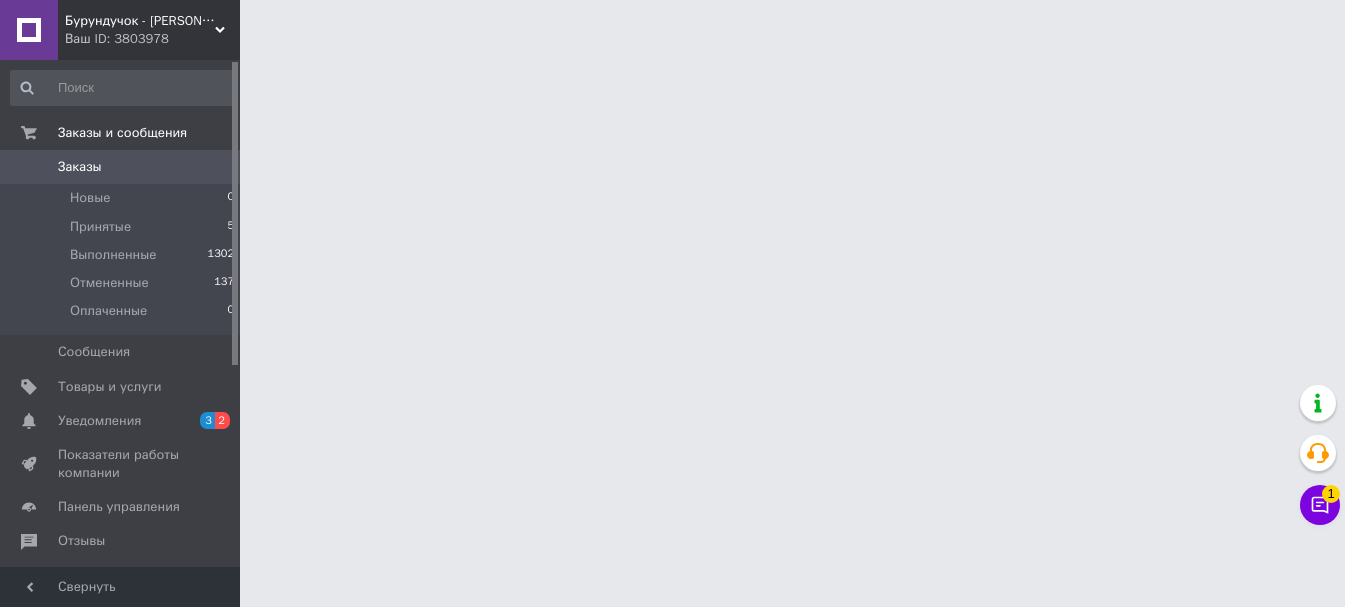 scroll, scrollTop: 0, scrollLeft: 0, axis: both 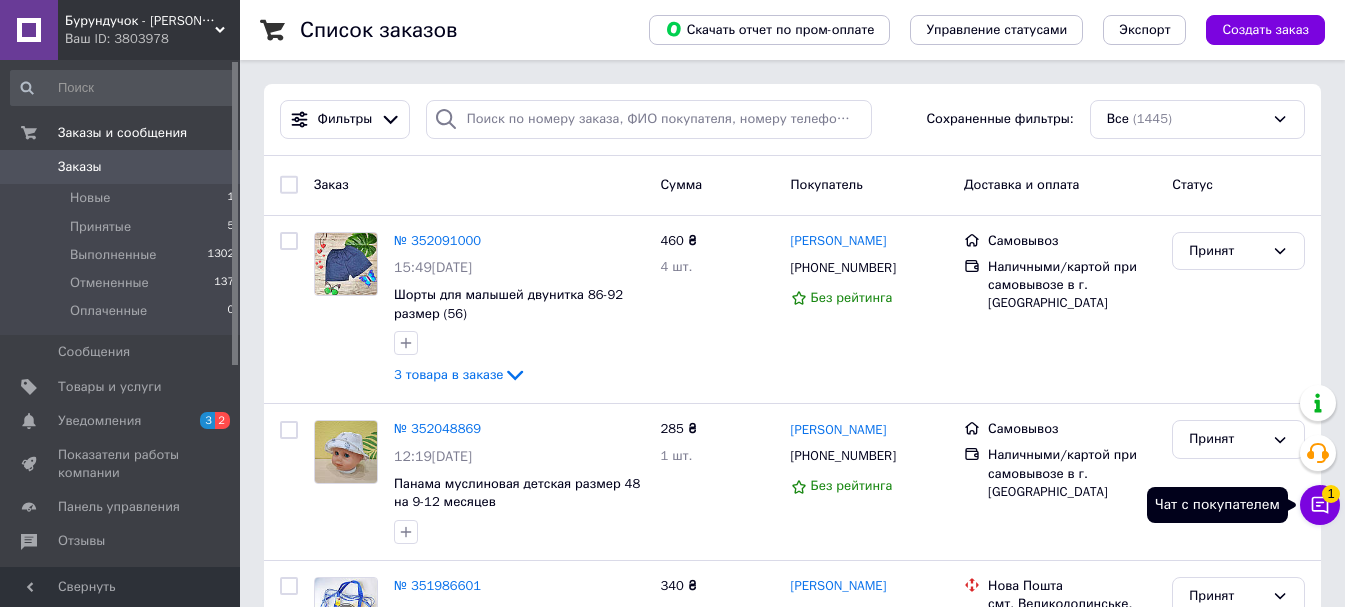 click 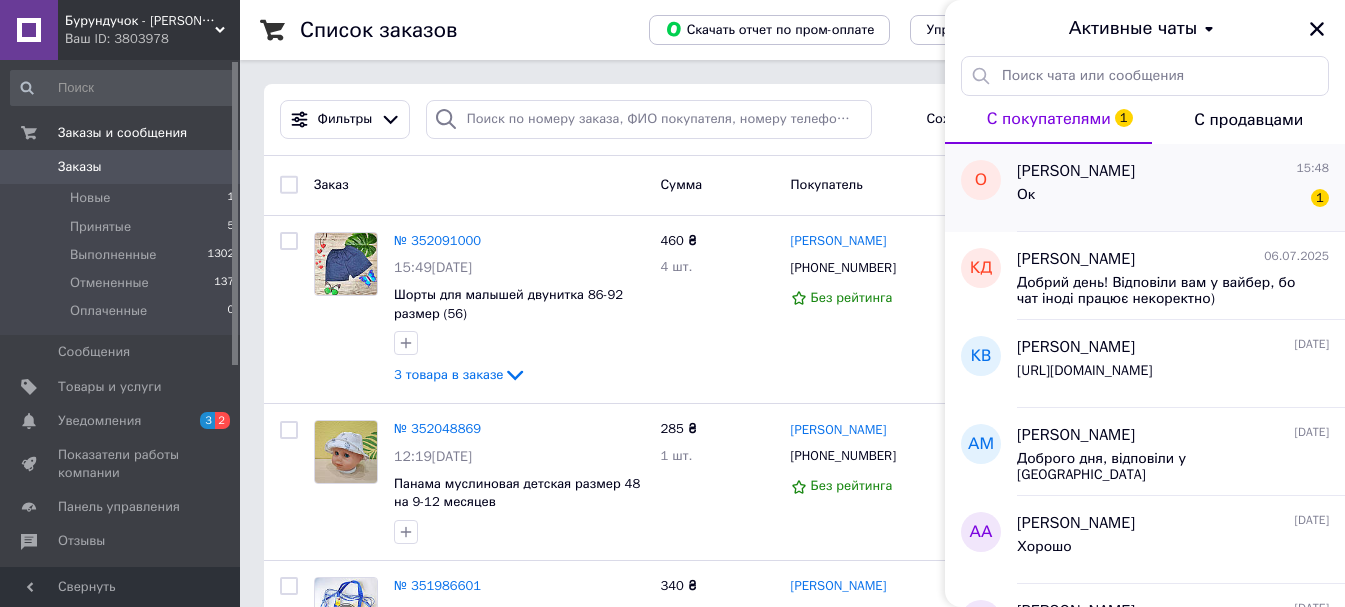 click on "Ок 1" at bounding box center (1173, 199) 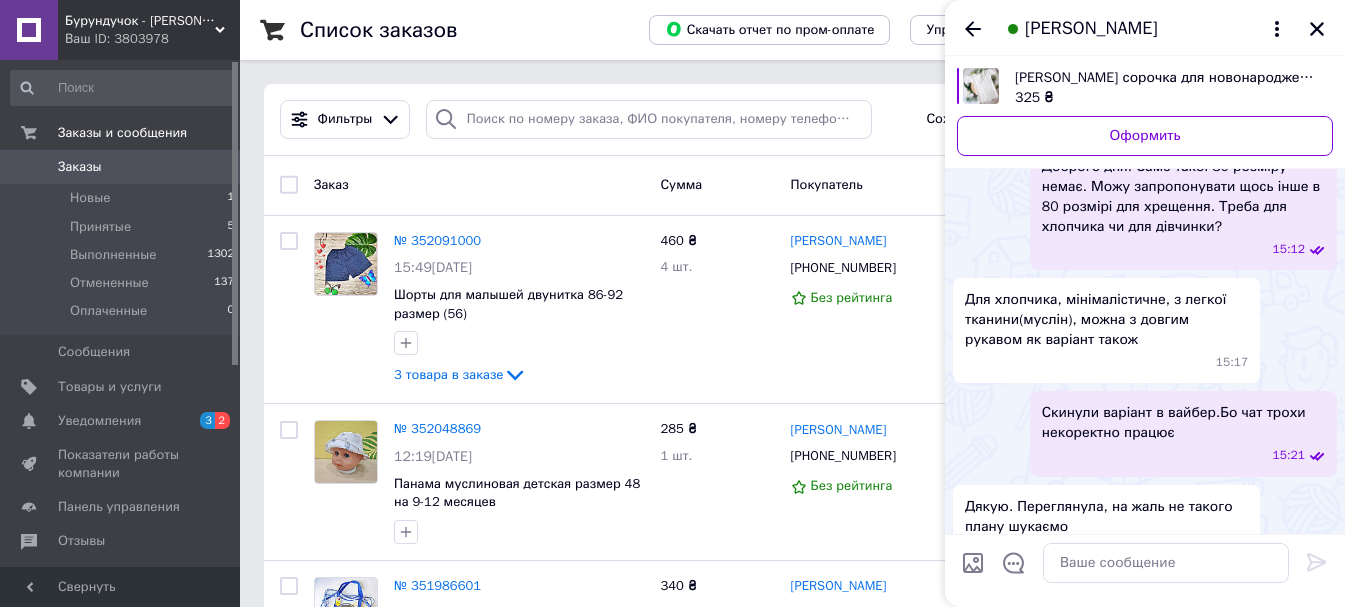 scroll, scrollTop: 423, scrollLeft: 0, axis: vertical 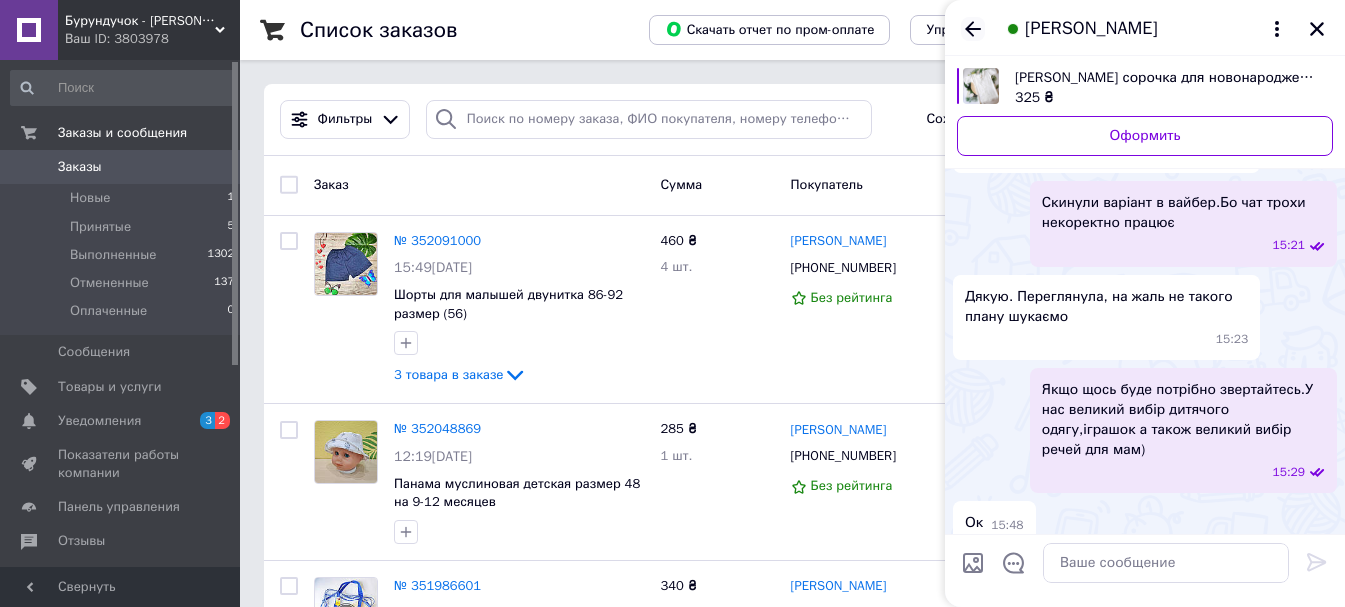 click 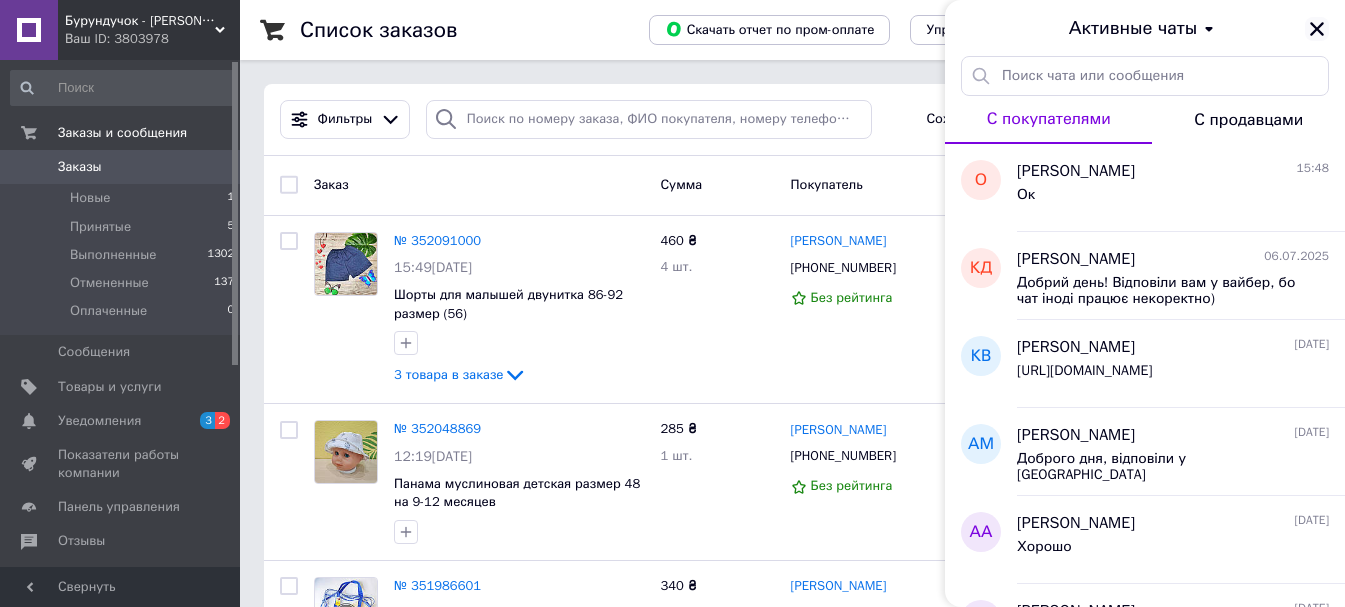 click 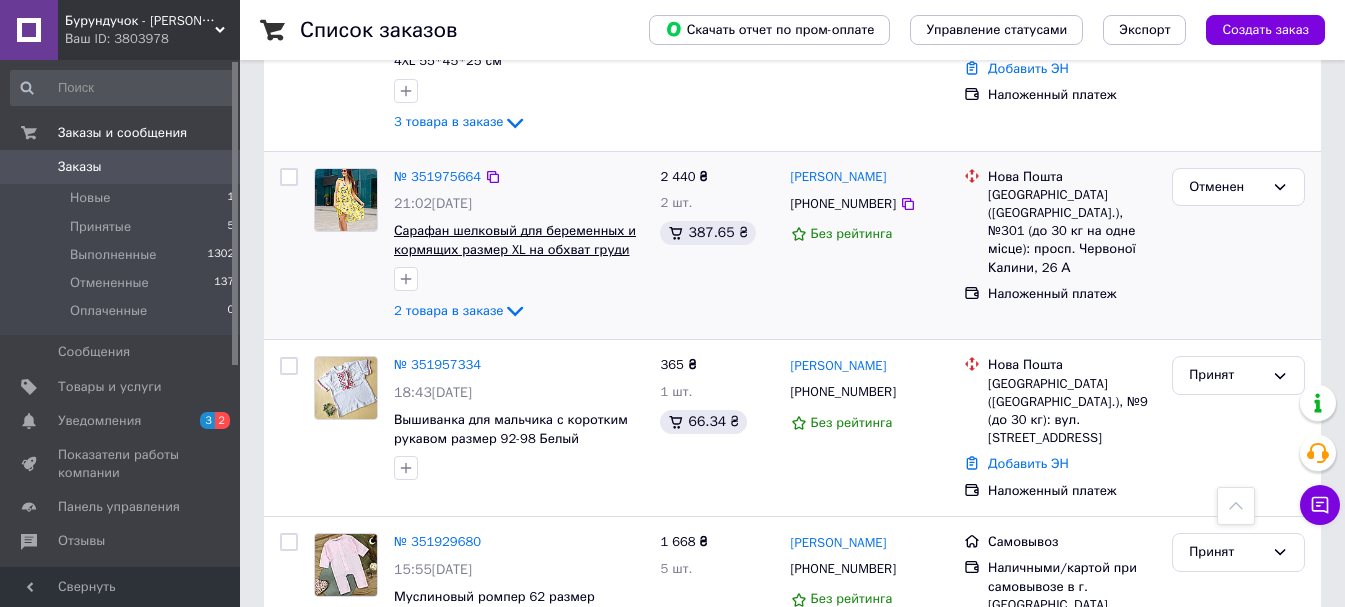 scroll, scrollTop: 600, scrollLeft: 0, axis: vertical 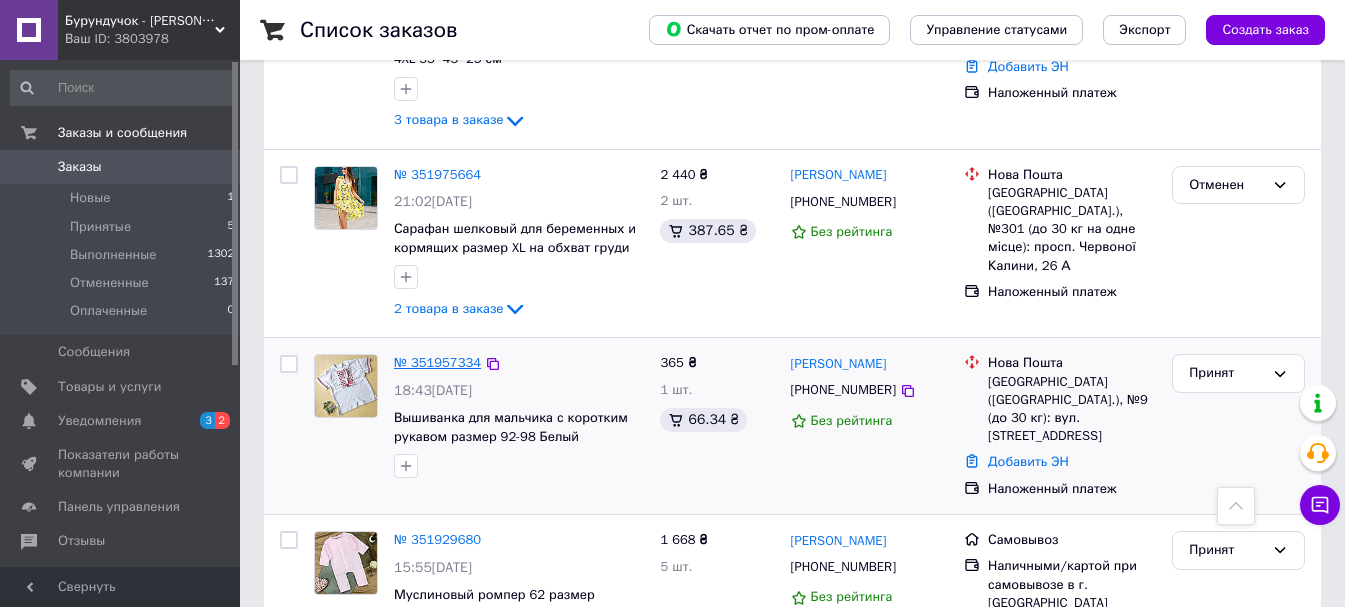 click on "№ 351957334" at bounding box center (437, 362) 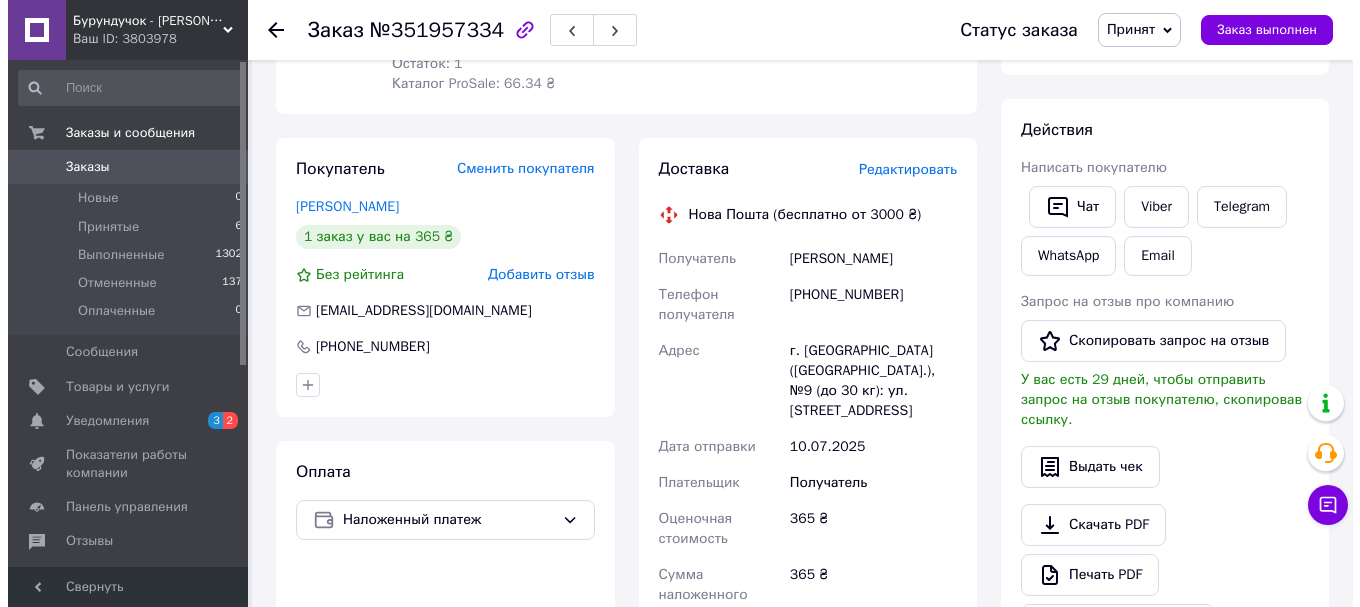 scroll, scrollTop: 300, scrollLeft: 0, axis: vertical 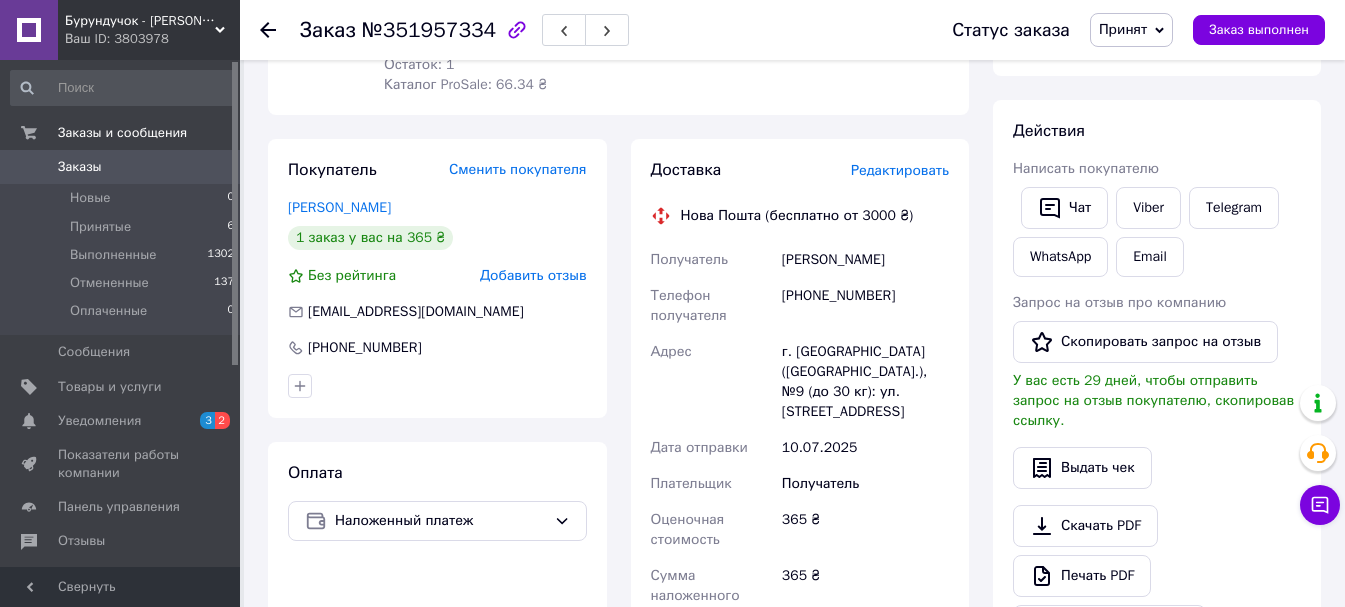 click on "Редактировать" at bounding box center [900, 170] 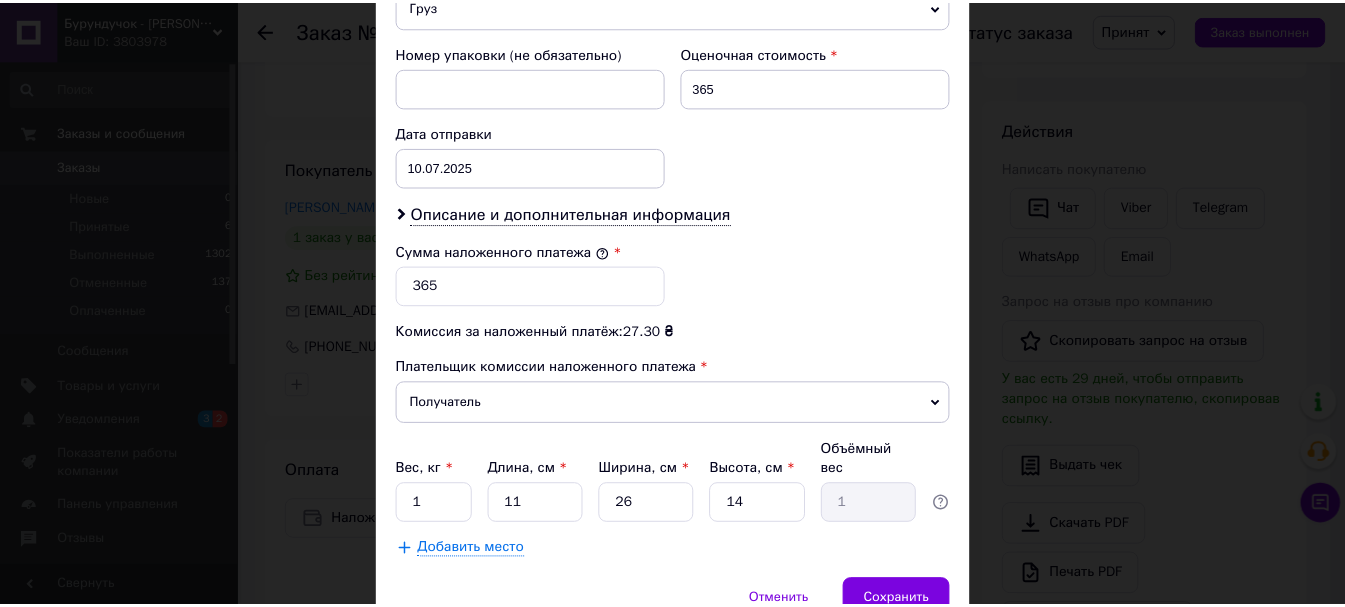 scroll, scrollTop: 900, scrollLeft: 0, axis: vertical 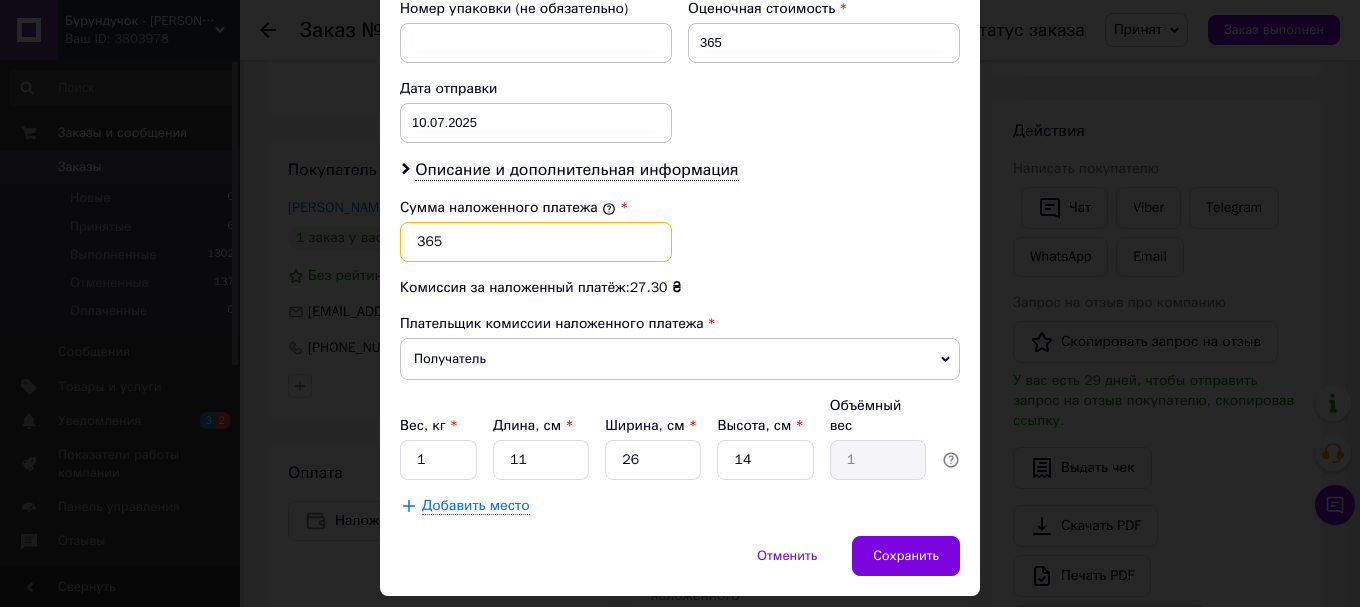 drag, startPoint x: 481, startPoint y: 228, endPoint x: 391, endPoint y: 227, distance: 90.005554 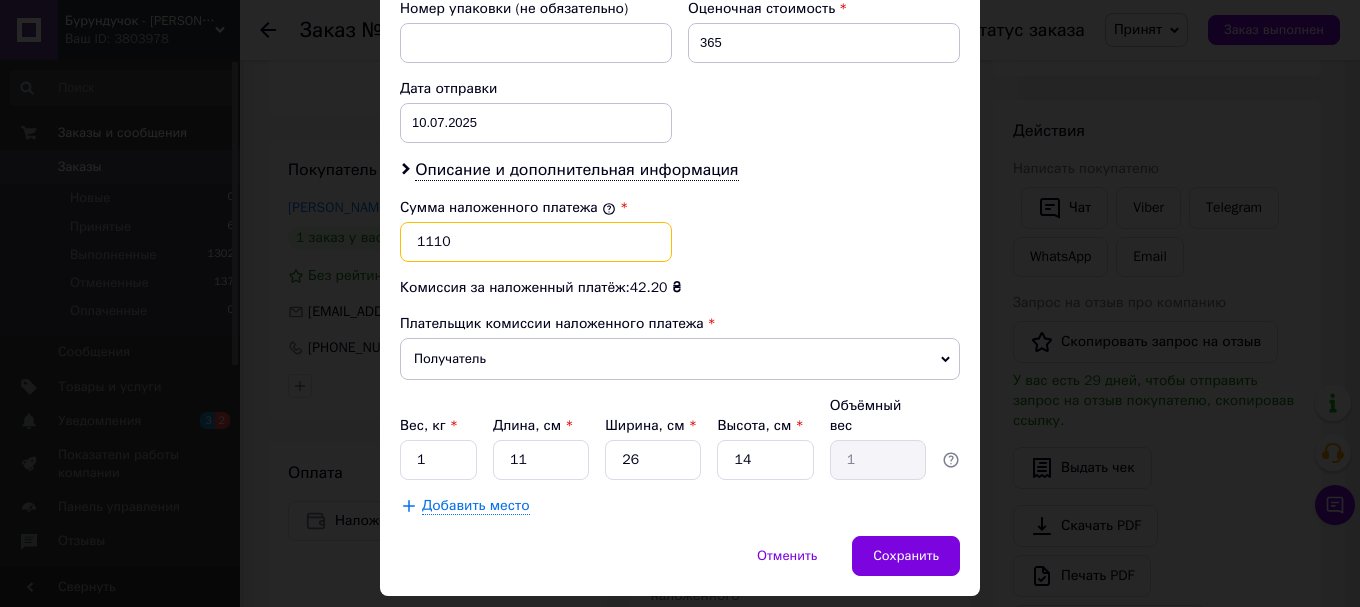 type on "1110" 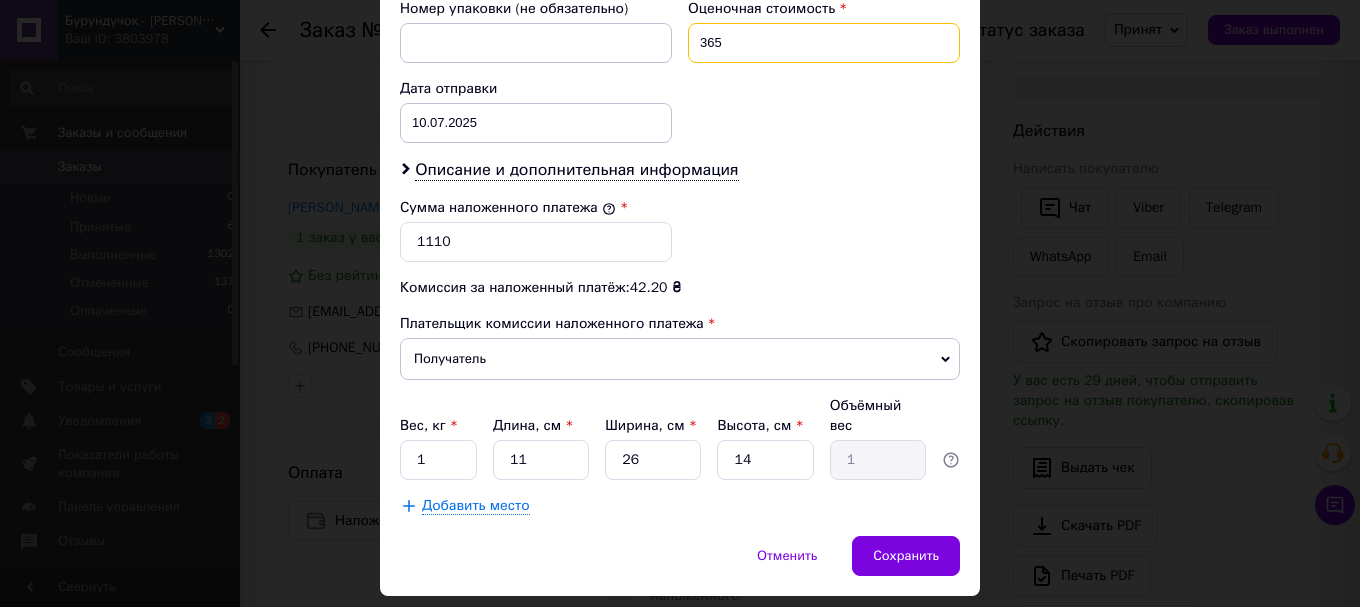 drag, startPoint x: 757, startPoint y: 46, endPoint x: 643, endPoint y: 47, distance: 114.00439 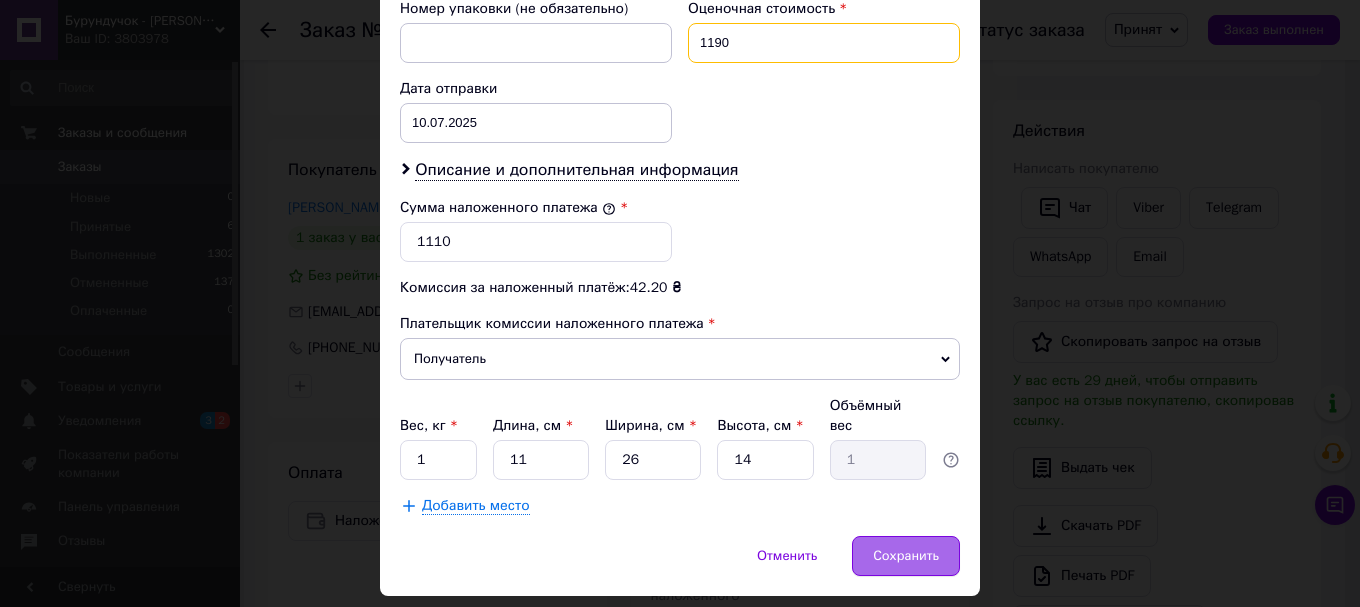 type on "1190" 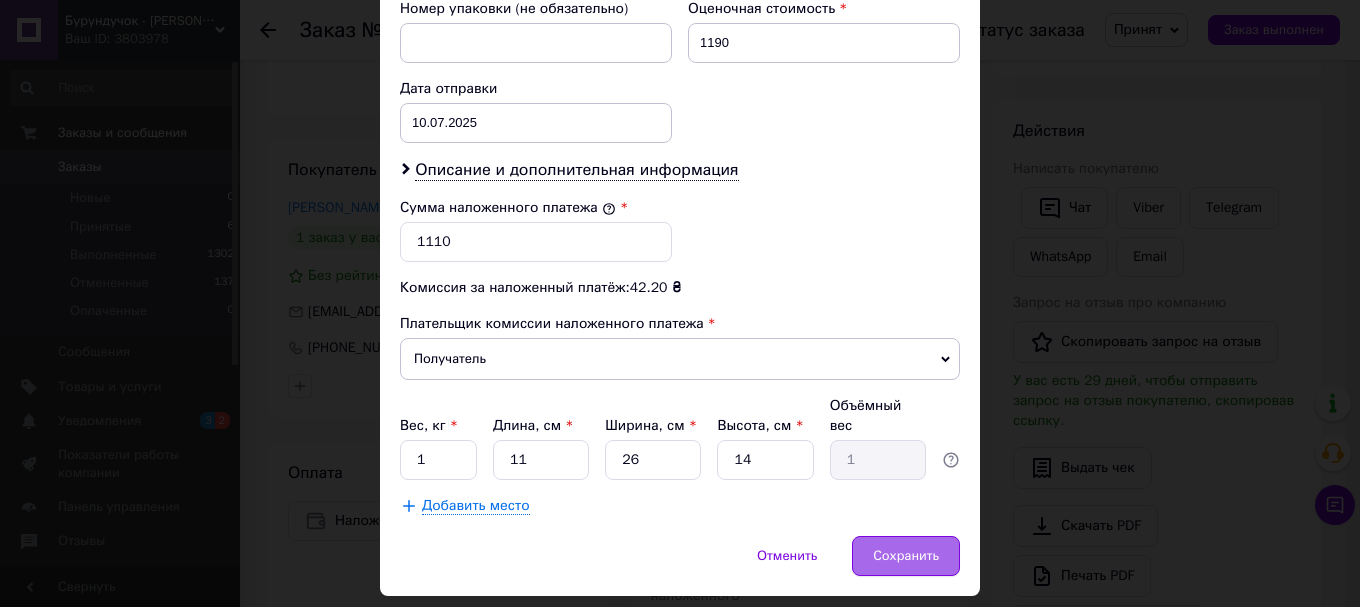 click on "Сохранить" at bounding box center [906, 556] 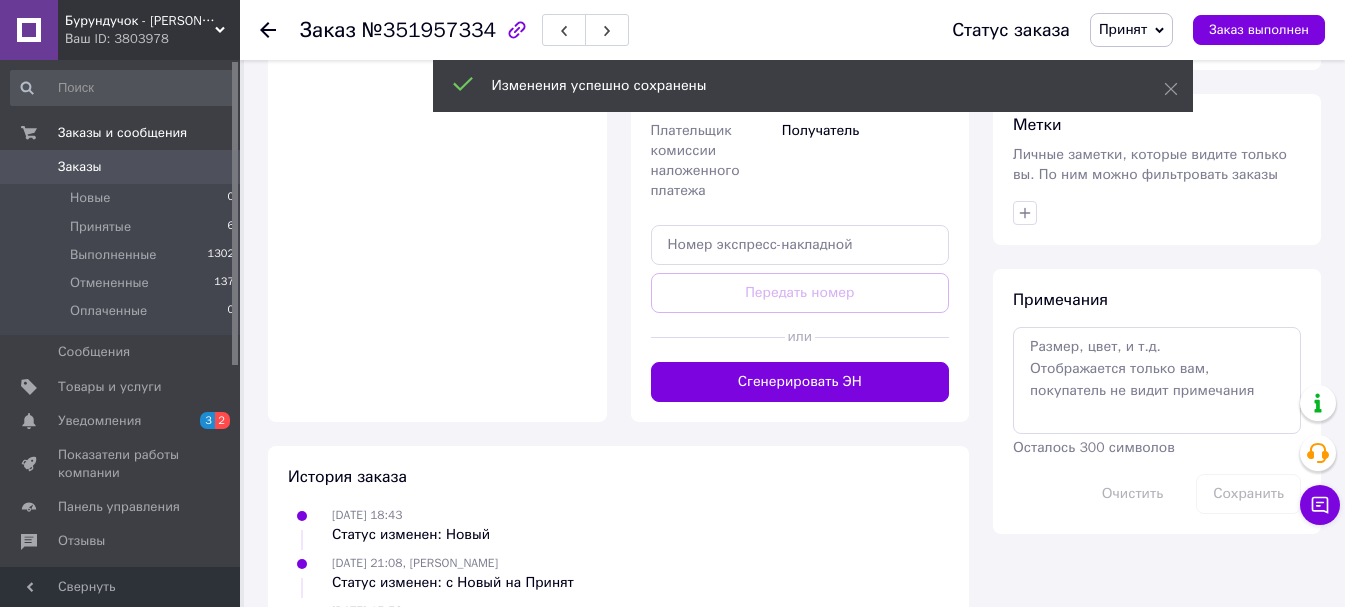 scroll, scrollTop: 900, scrollLeft: 0, axis: vertical 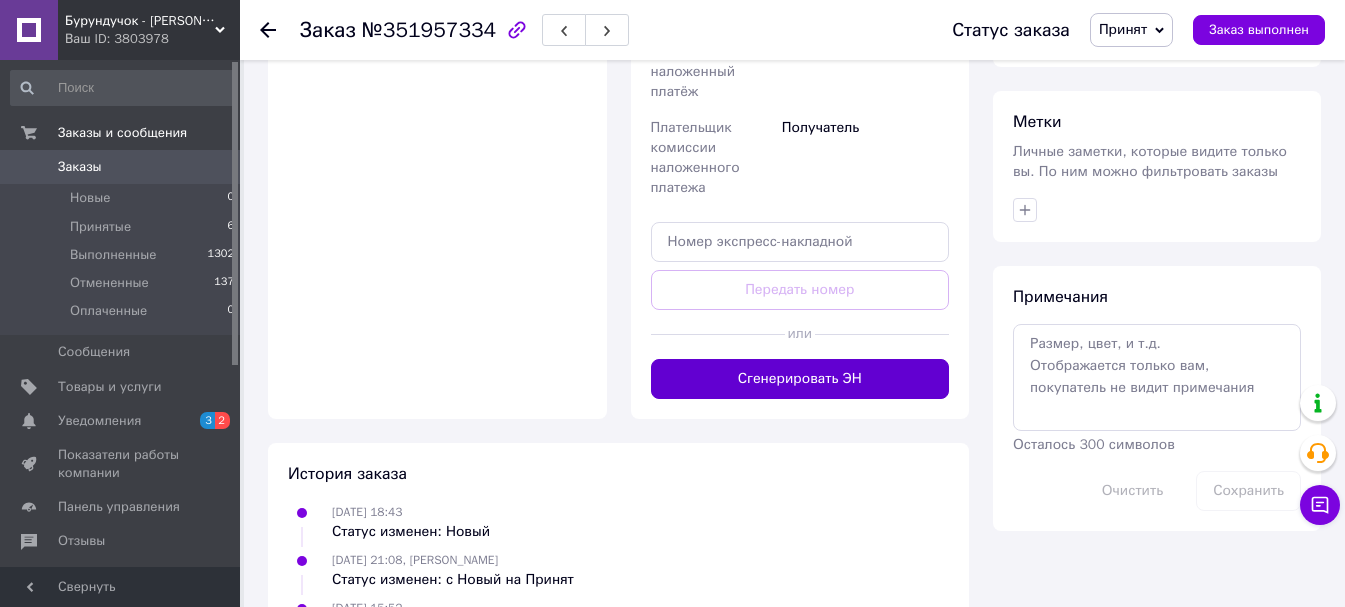 click on "Сгенерировать ЭН" at bounding box center [800, 379] 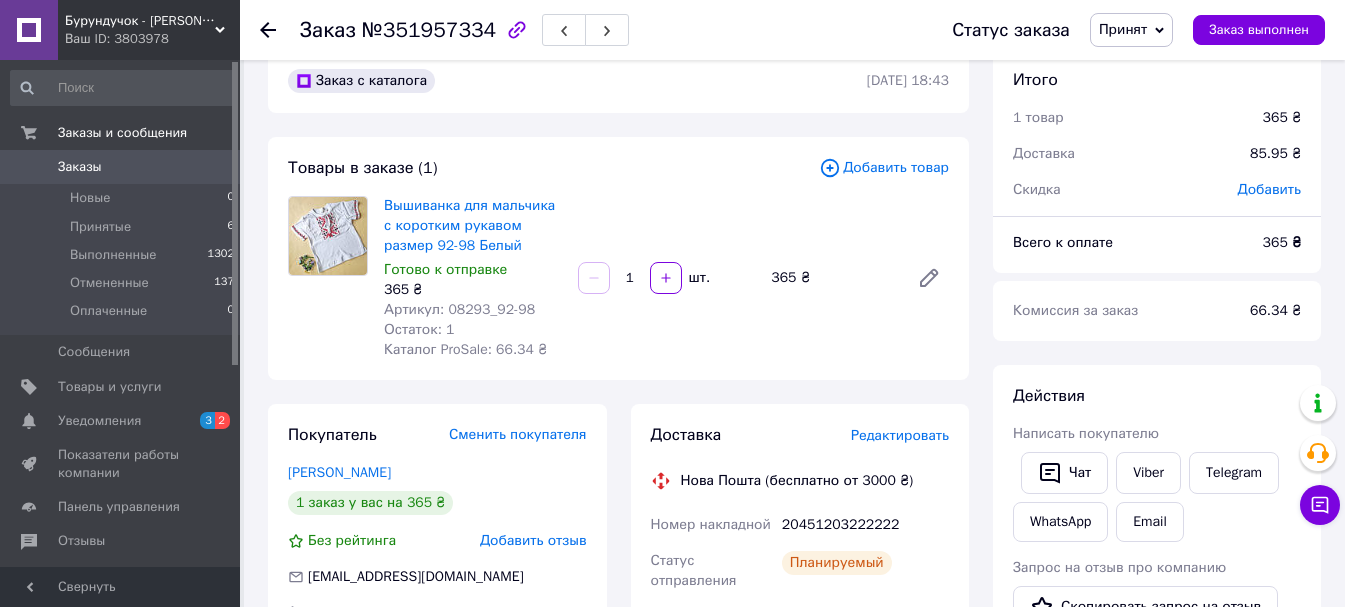 scroll, scrollTop: 0, scrollLeft: 0, axis: both 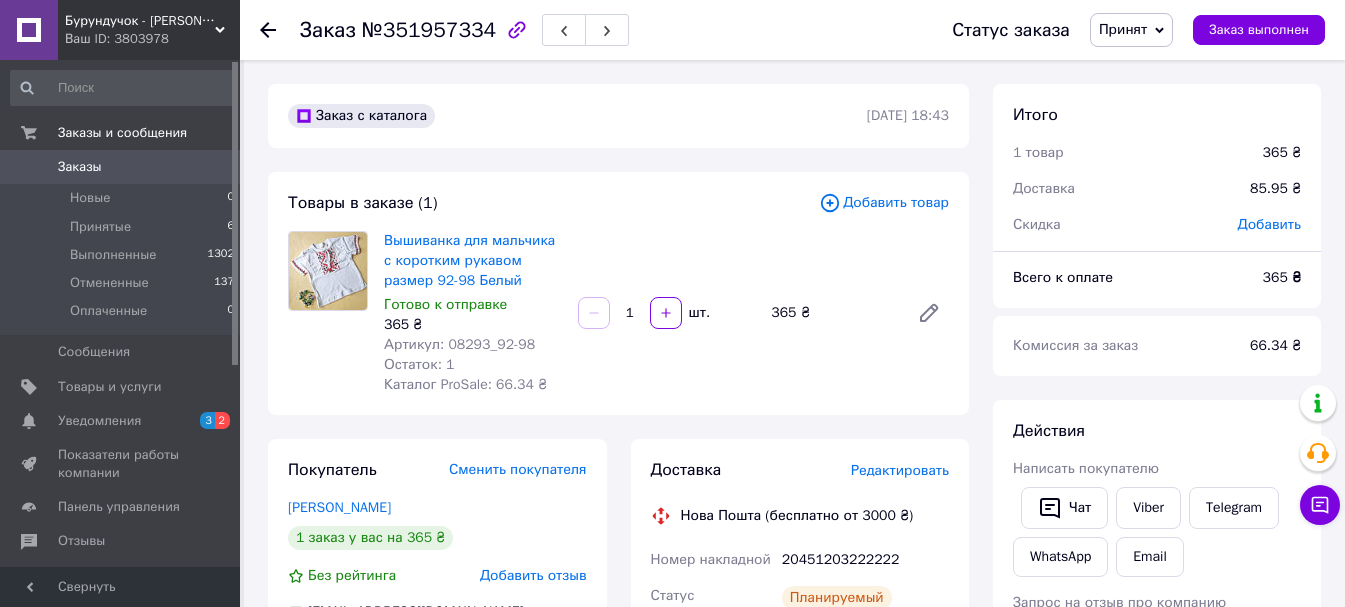 click on "Заказы" at bounding box center (121, 167) 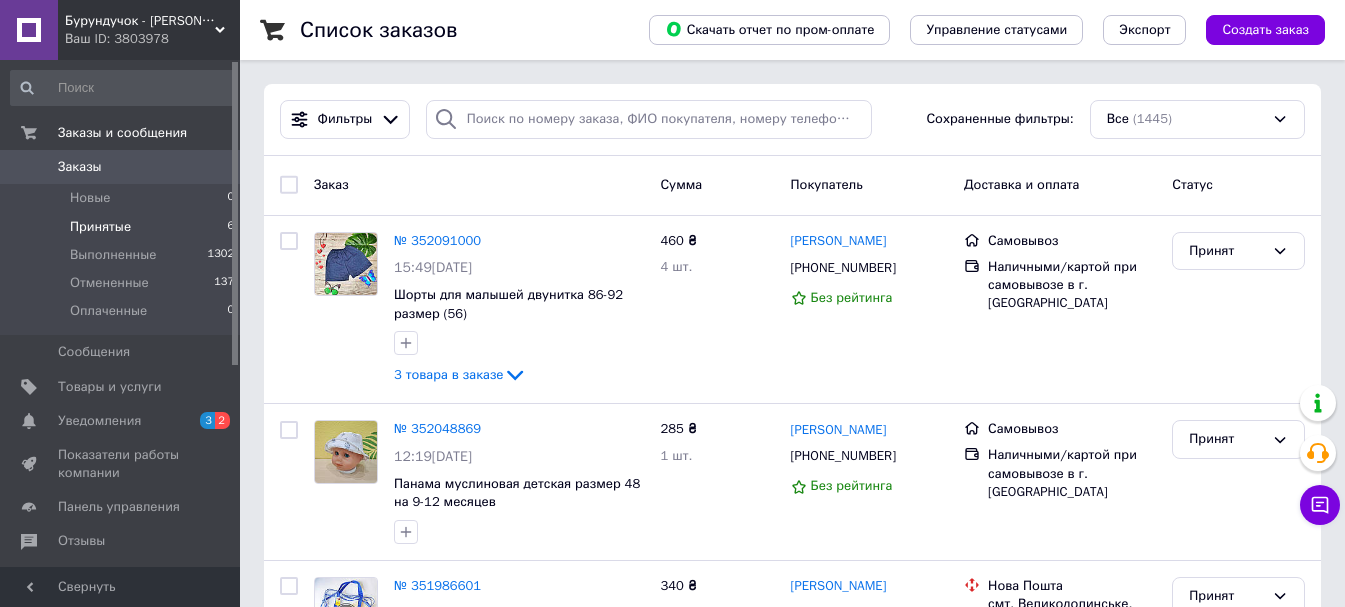 click on "Принятые" at bounding box center (100, 227) 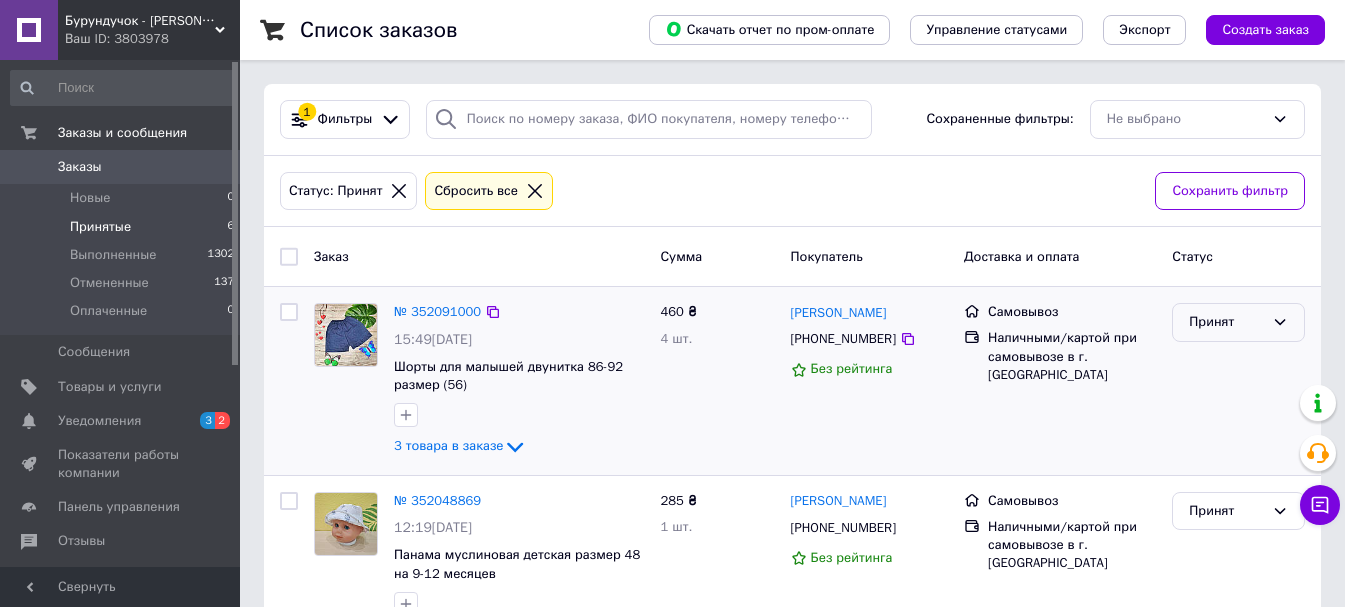 click on "Принят" at bounding box center [1226, 322] 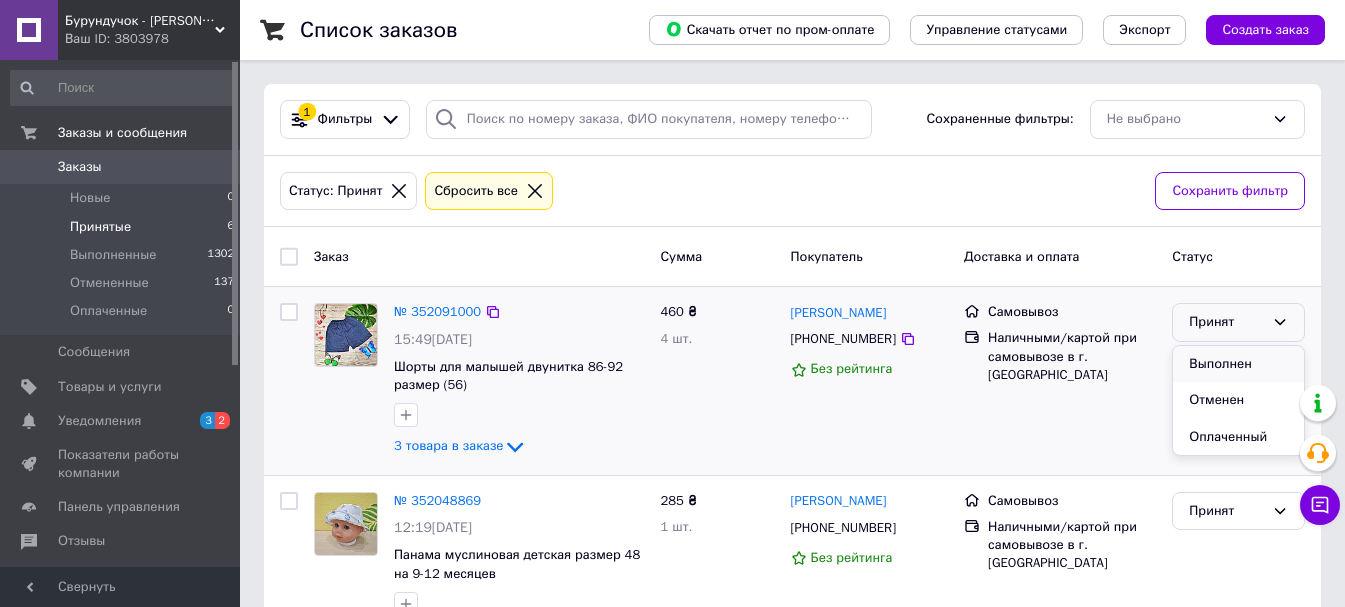 click on "Выполнен" at bounding box center (1238, 364) 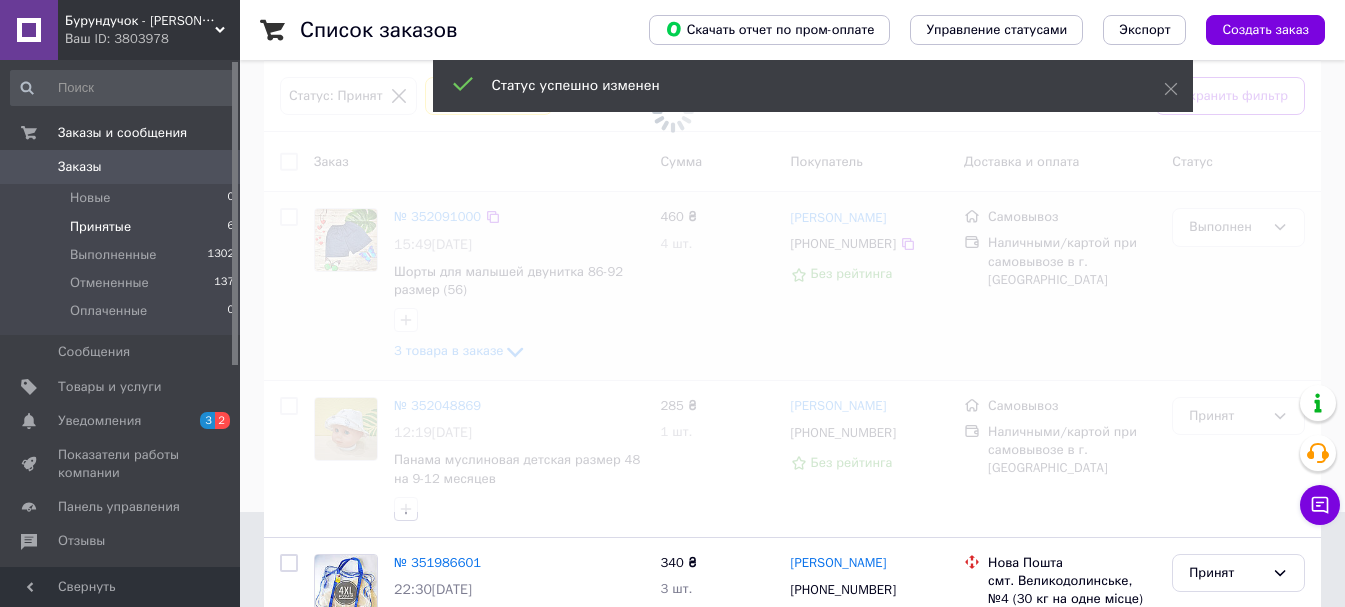 scroll, scrollTop: 100, scrollLeft: 0, axis: vertical 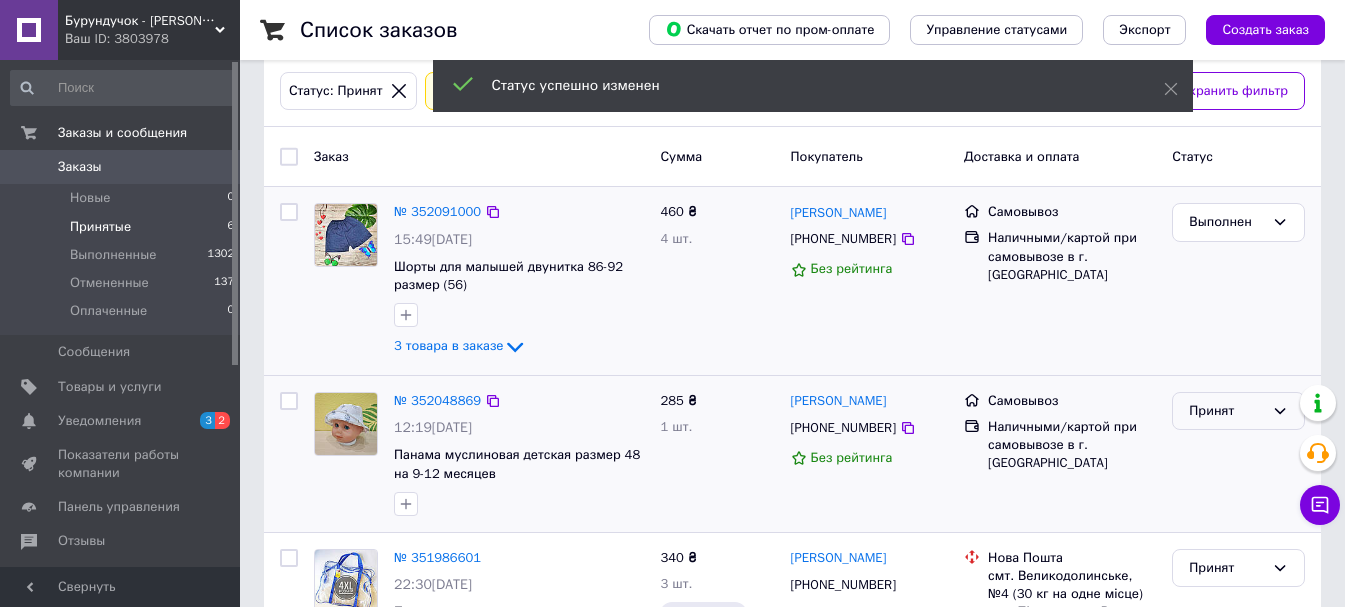 click on "Принят" at bounding box center (1226, 411) 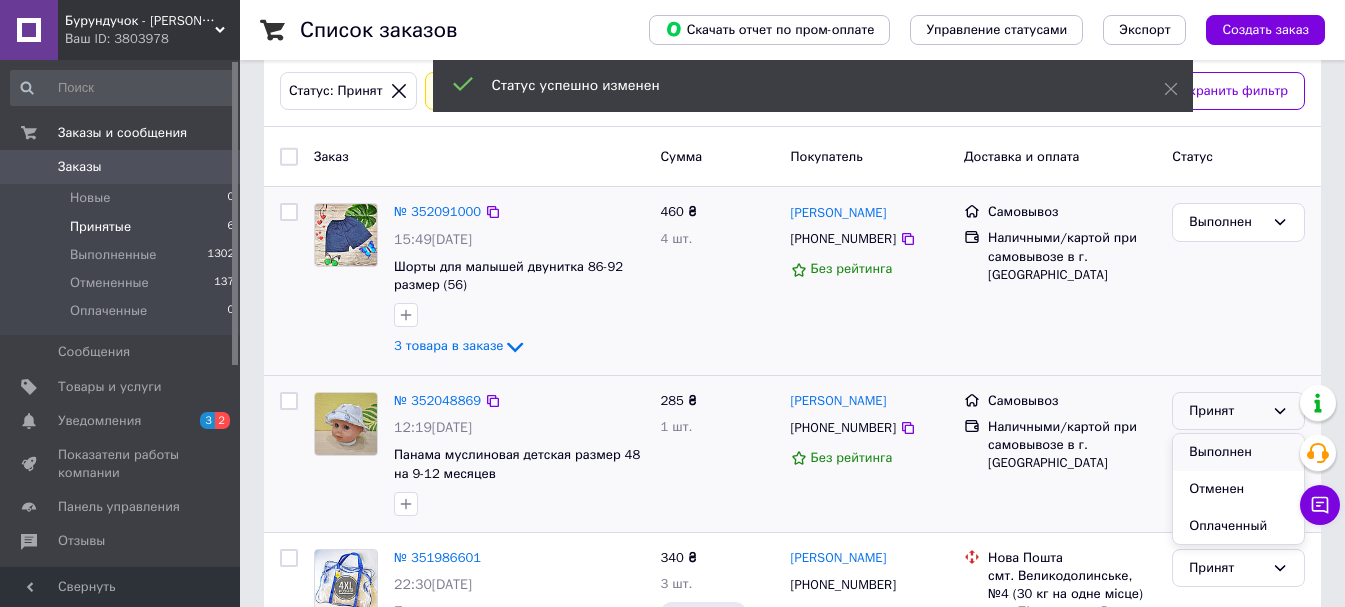 click on "Выполнен" at bounding box center (1238, 452) 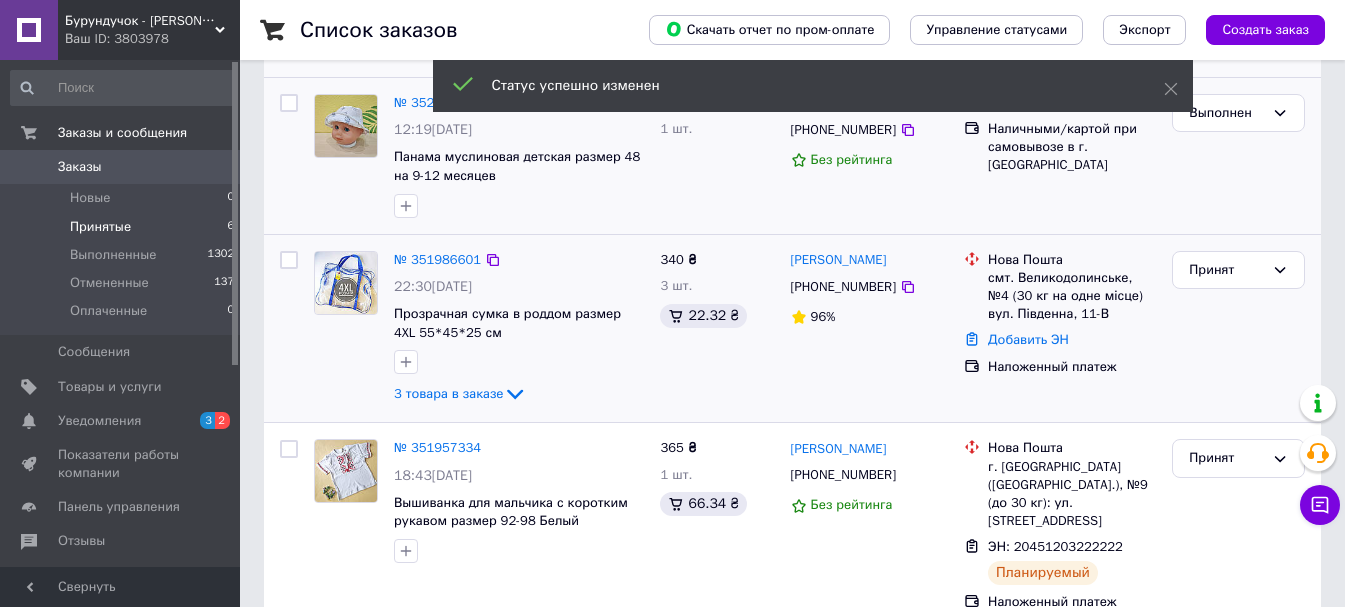 scroll, scrollTop: 400, scrollLeft: 0, axis: vertical 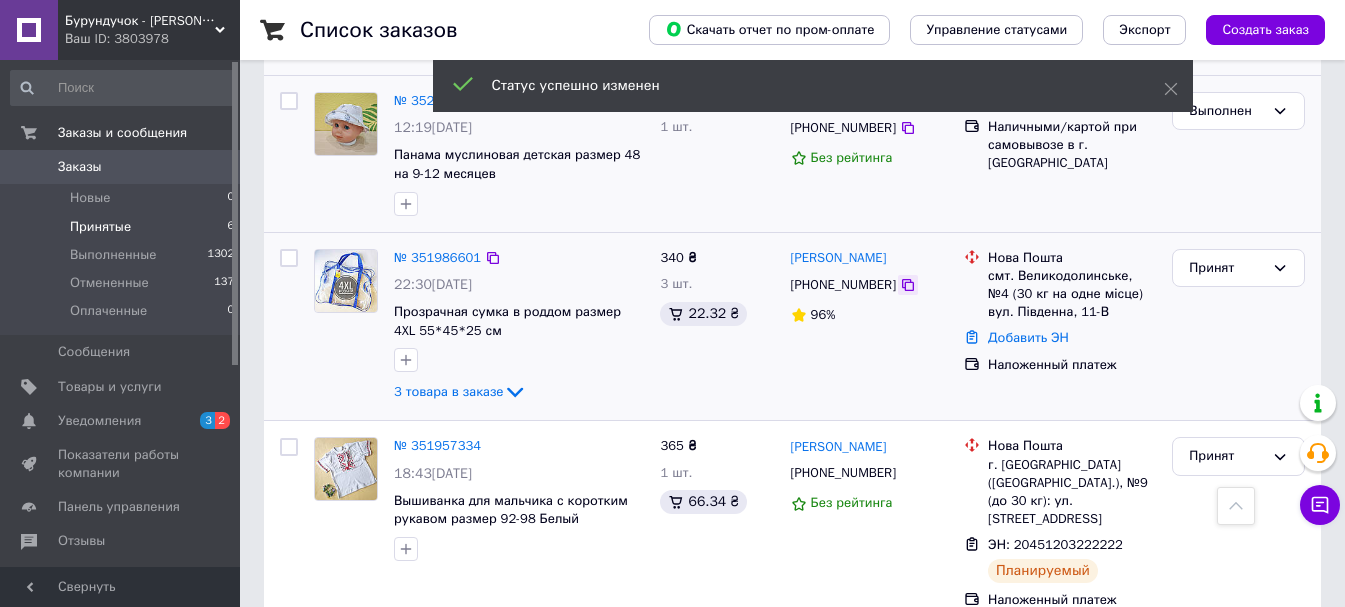click 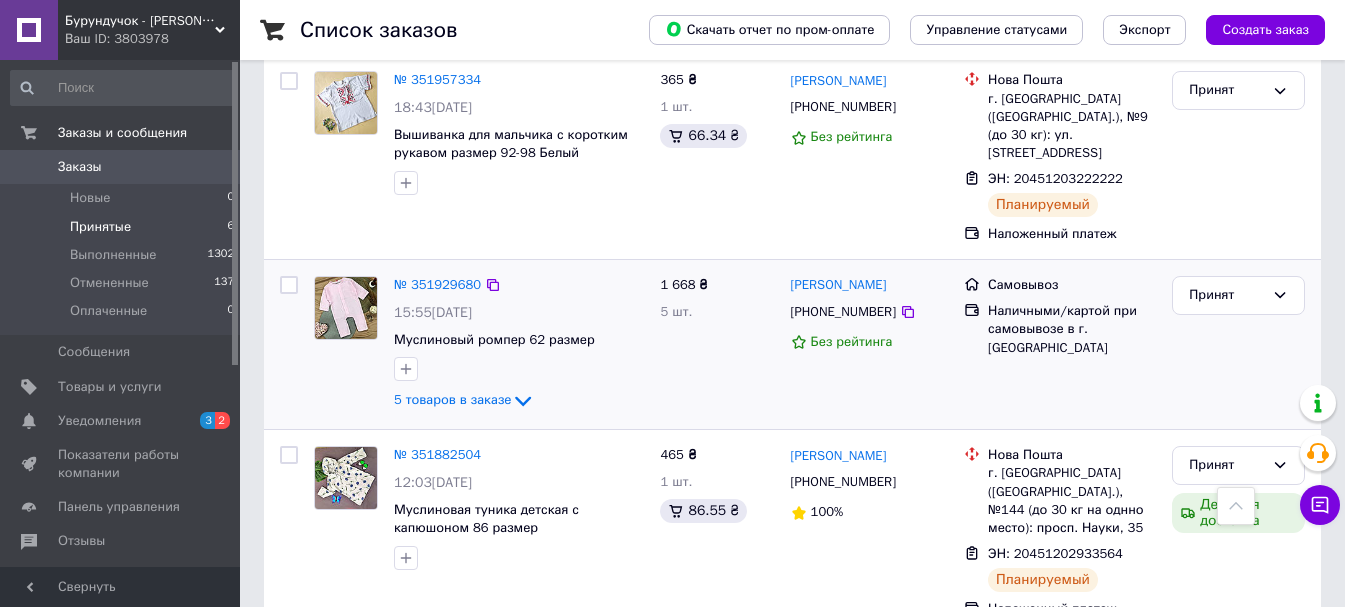 scroll, scrollTop: 781, scrollLeft: 0, axis: vertical 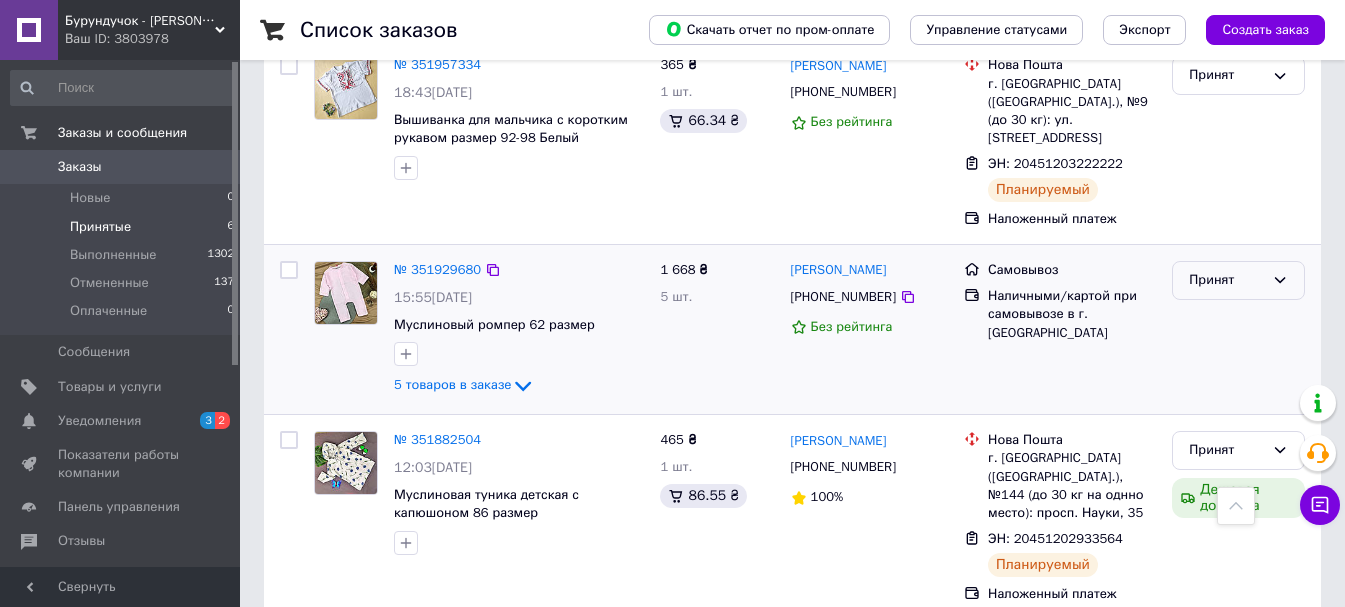 click on "Принят" at bounding box center [1226, 280] 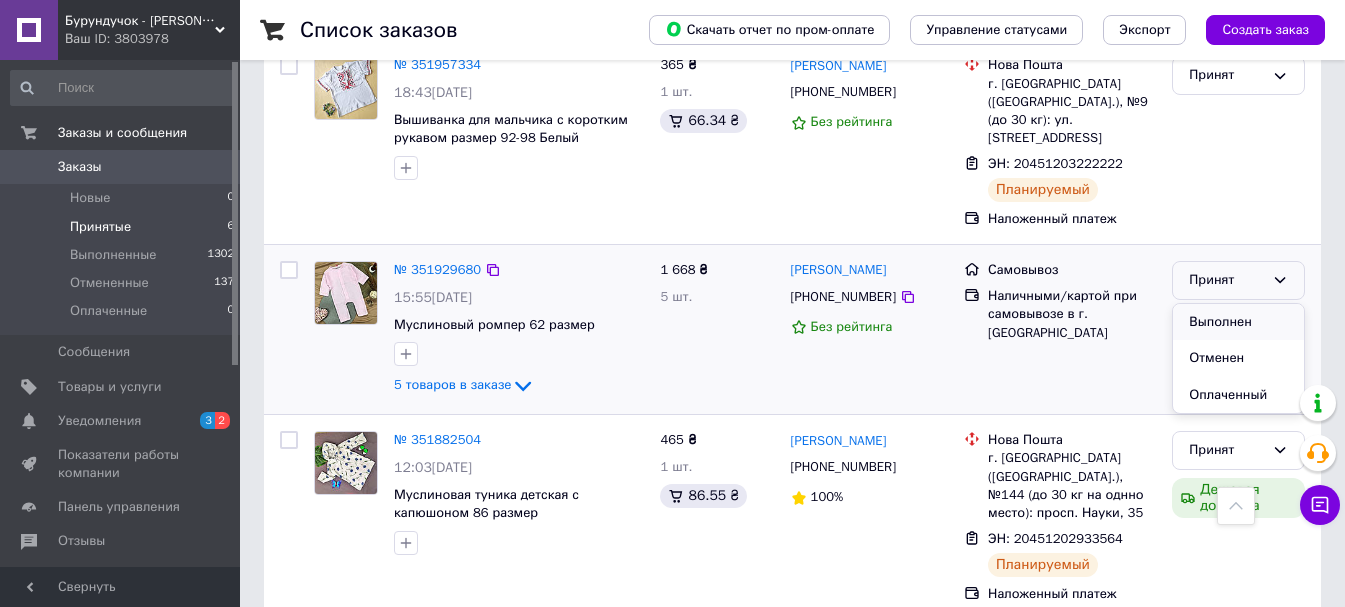 click on "Выполнен" at bounding box center [1238, 322] 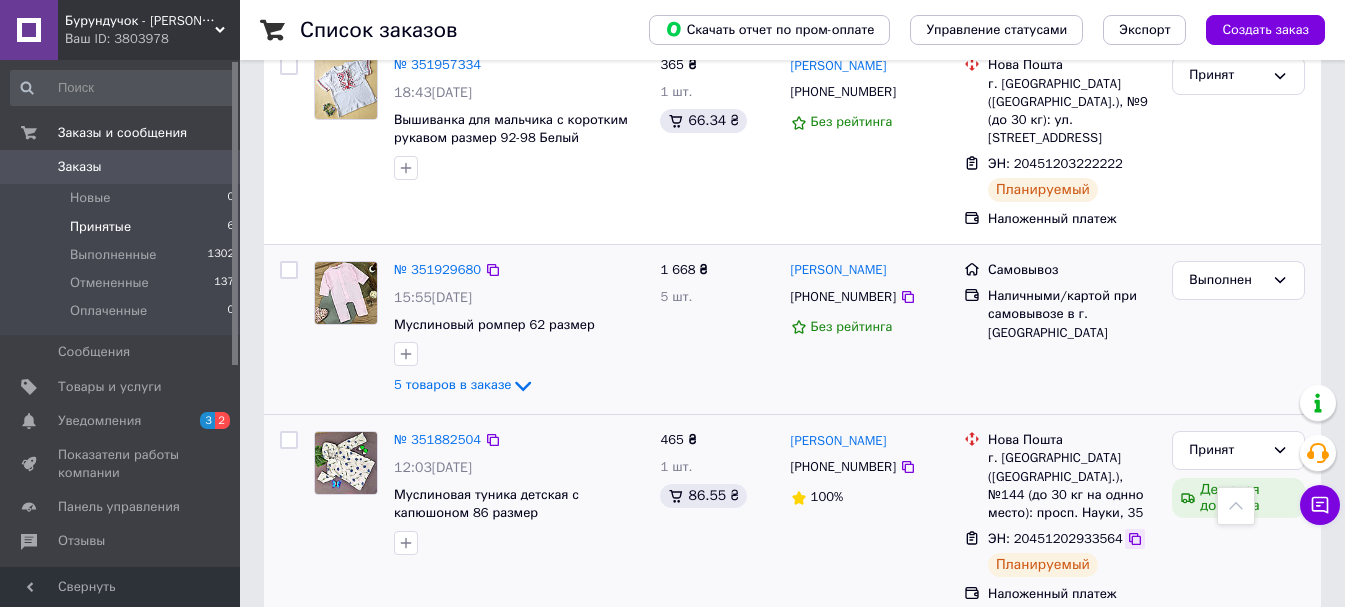 click 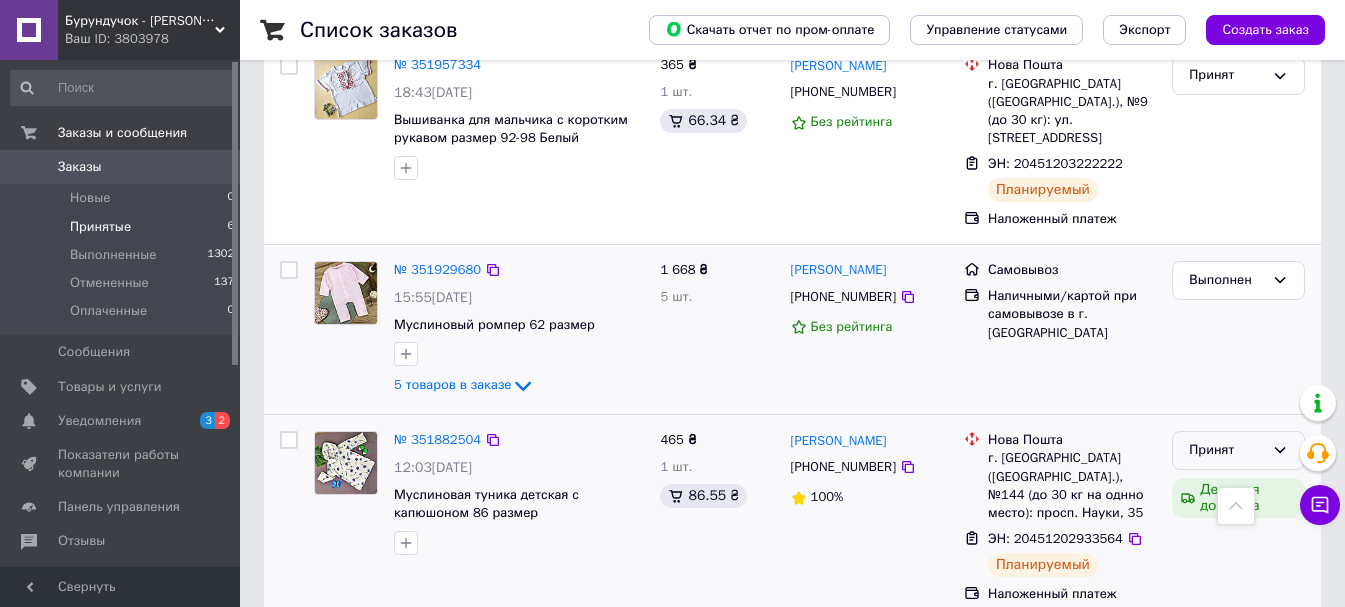 click on "Принят" at bounding box center [1226, 450] 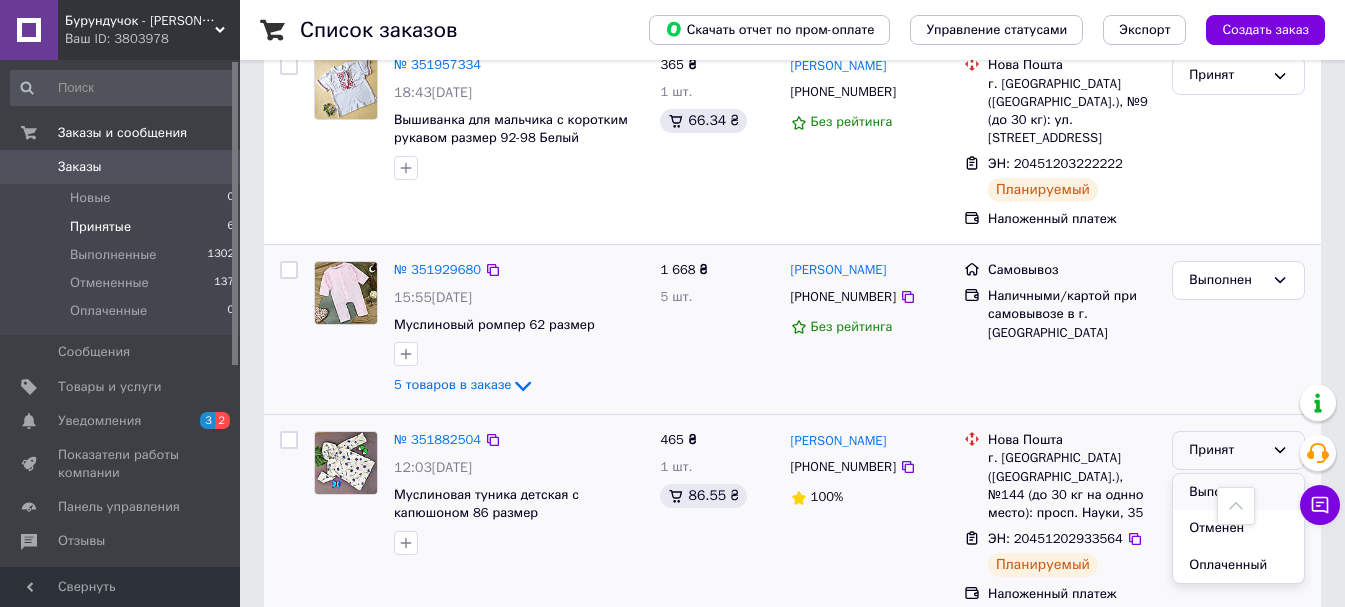 click on "Выполнен" at bounding box center [1238, 492] 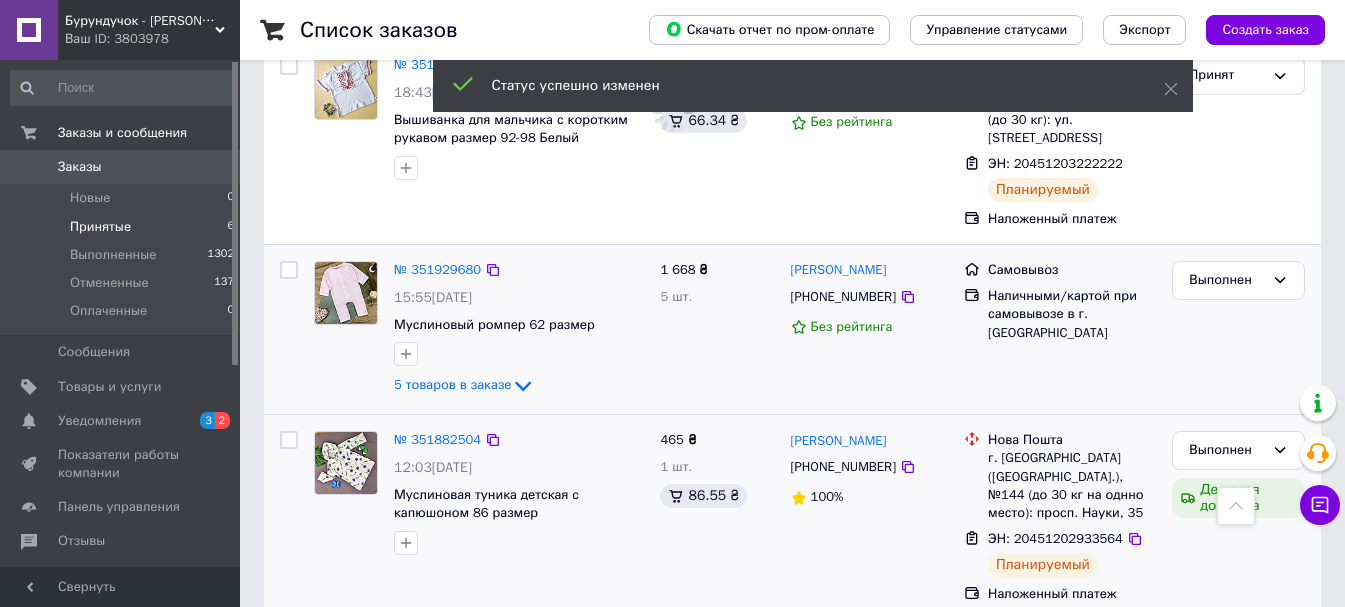 click on "Выполнен" at bounding box center [1238, 329] 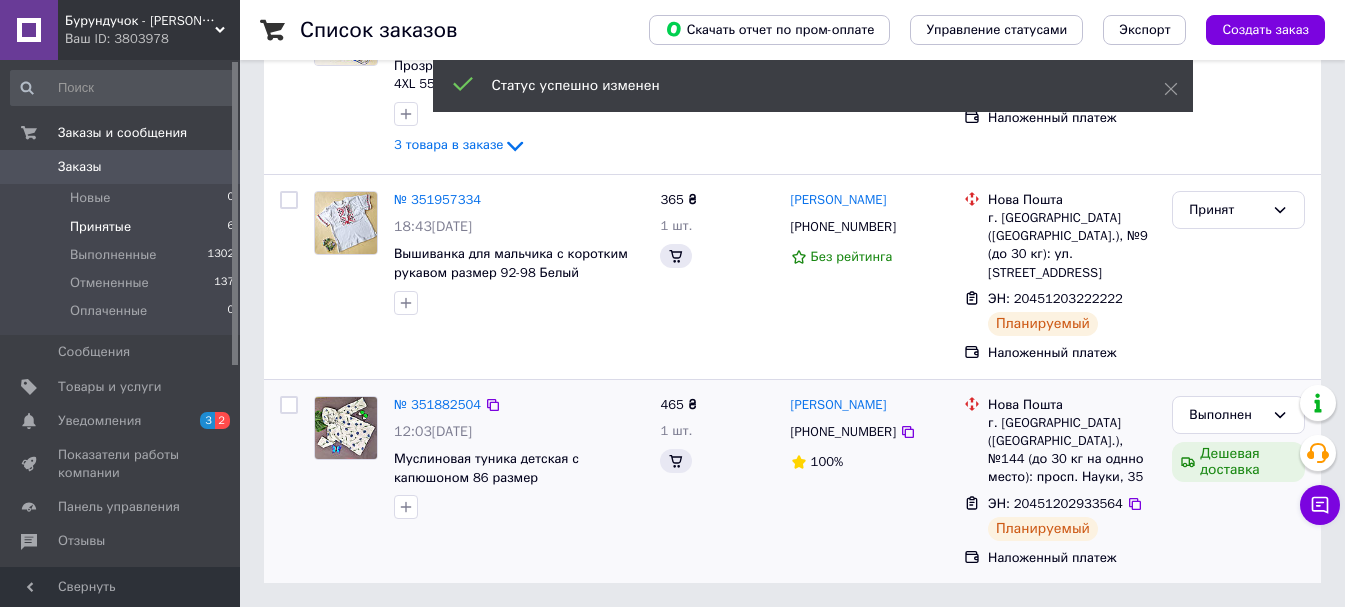 scroll, scrollTop: 265, scrollLeft: 0, axis: vertical 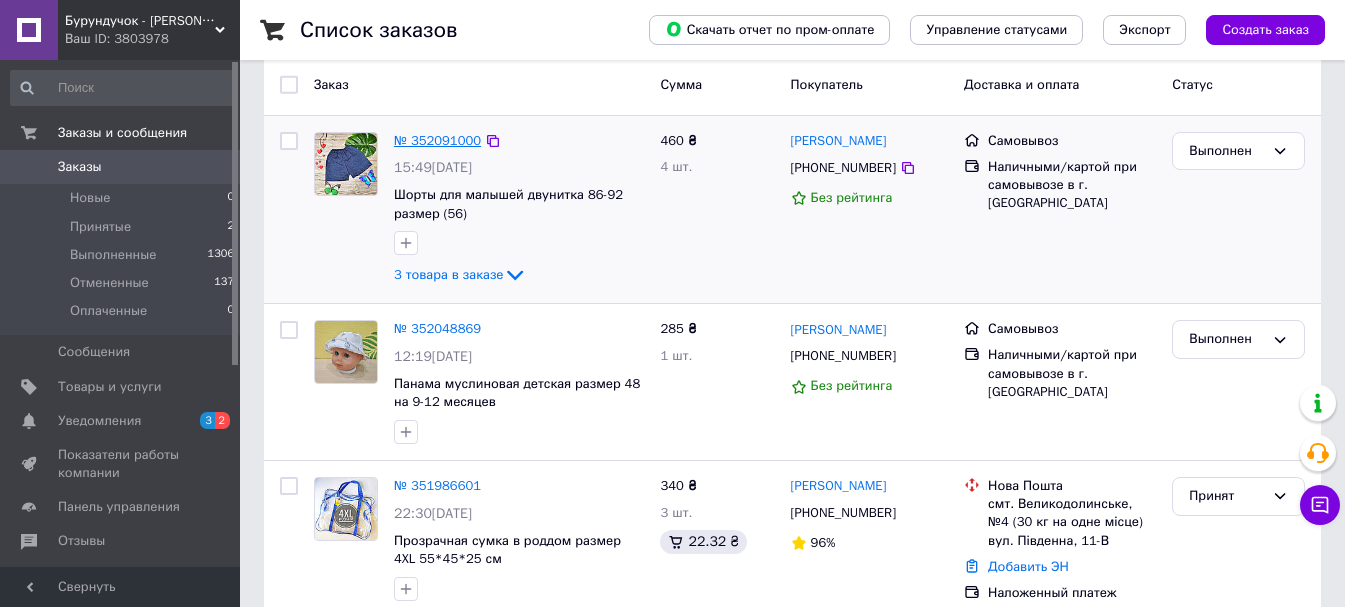 click on "№ 352091000" at bounding box center (437, 140) 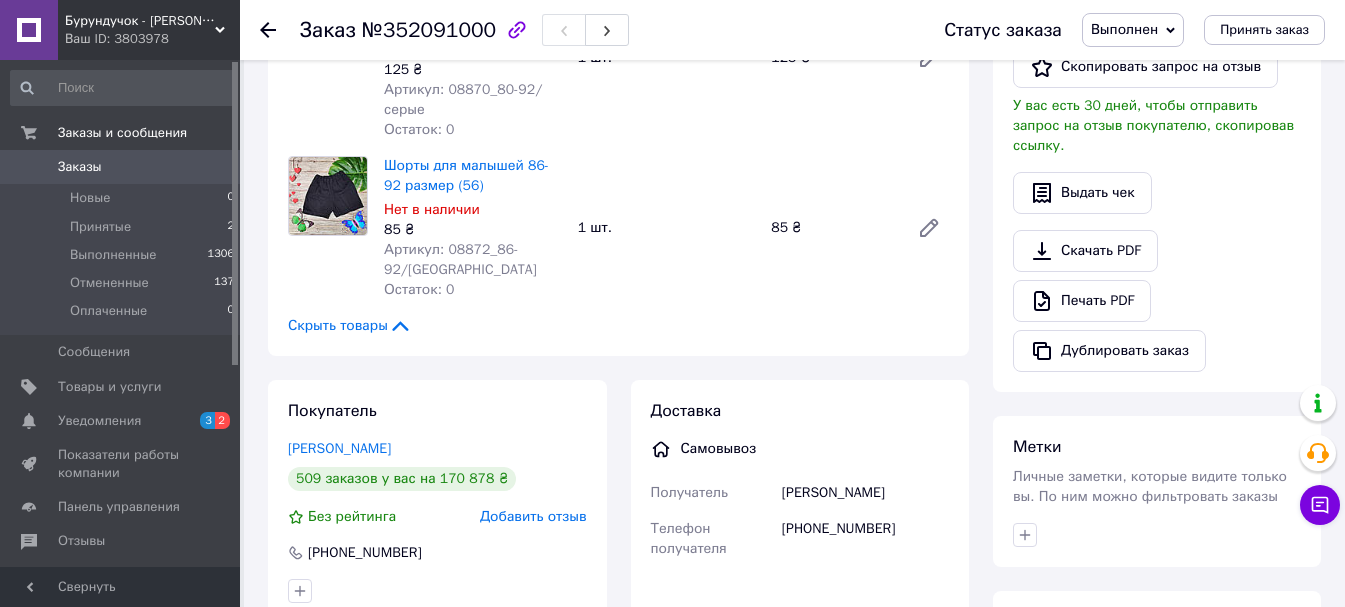 scroll, scrollTop: 266, scrollLeft: 0, axis: vertical 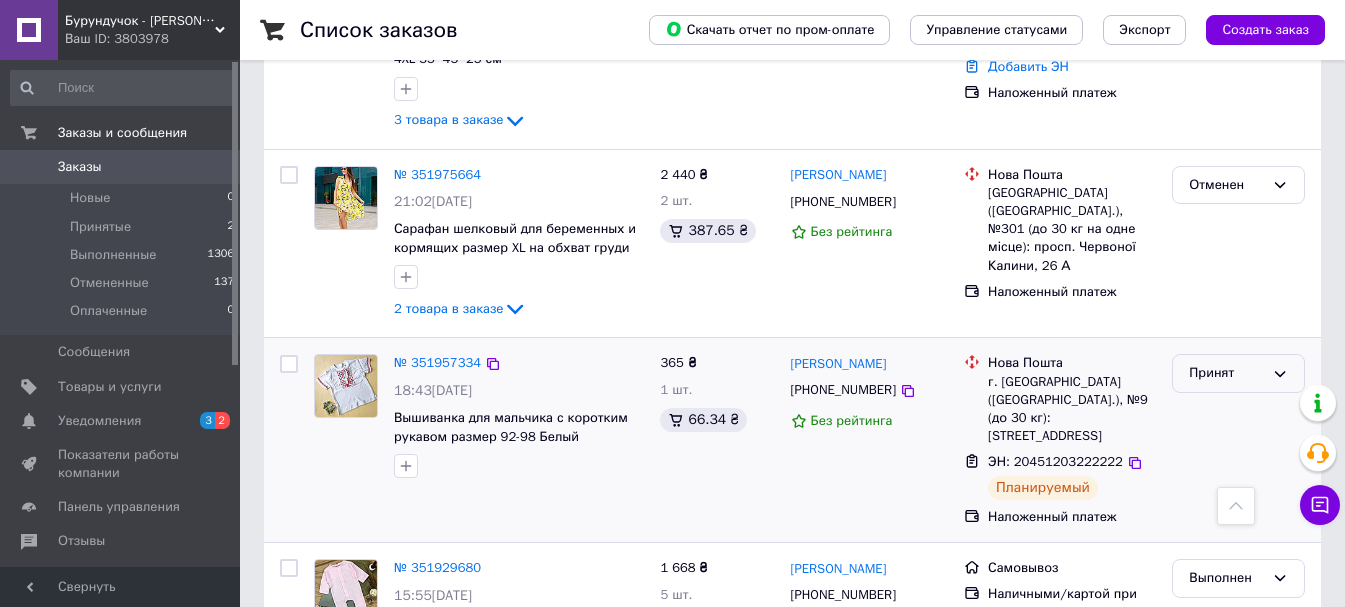 click on "Принят" at bounding box center (1226, 373) 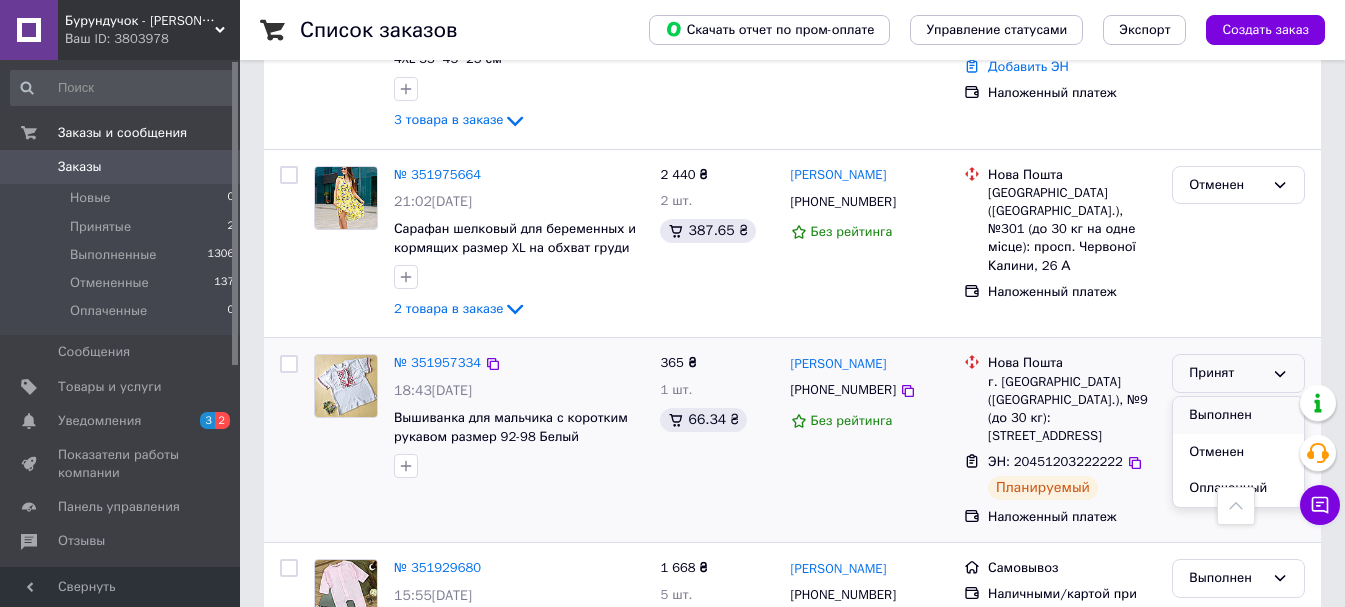 click on "Выполнен" at bounding box center (1238, 415) 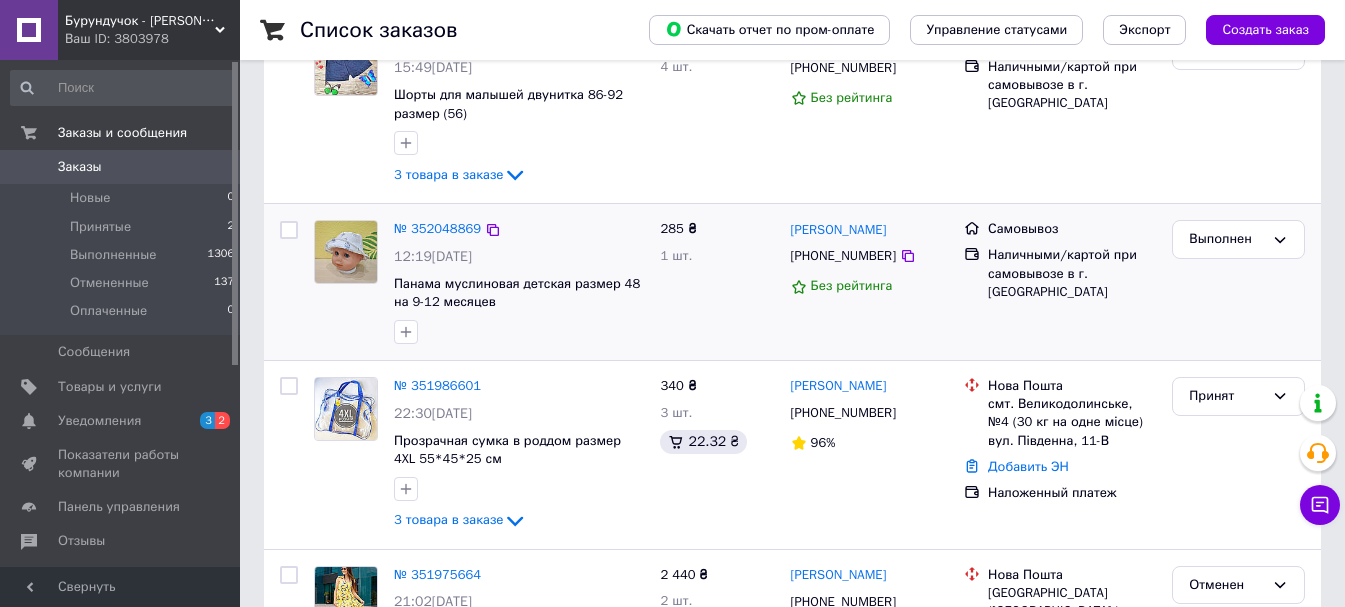 scroll, scrollTop: 400, scrollLeft: 0, axis: vertical 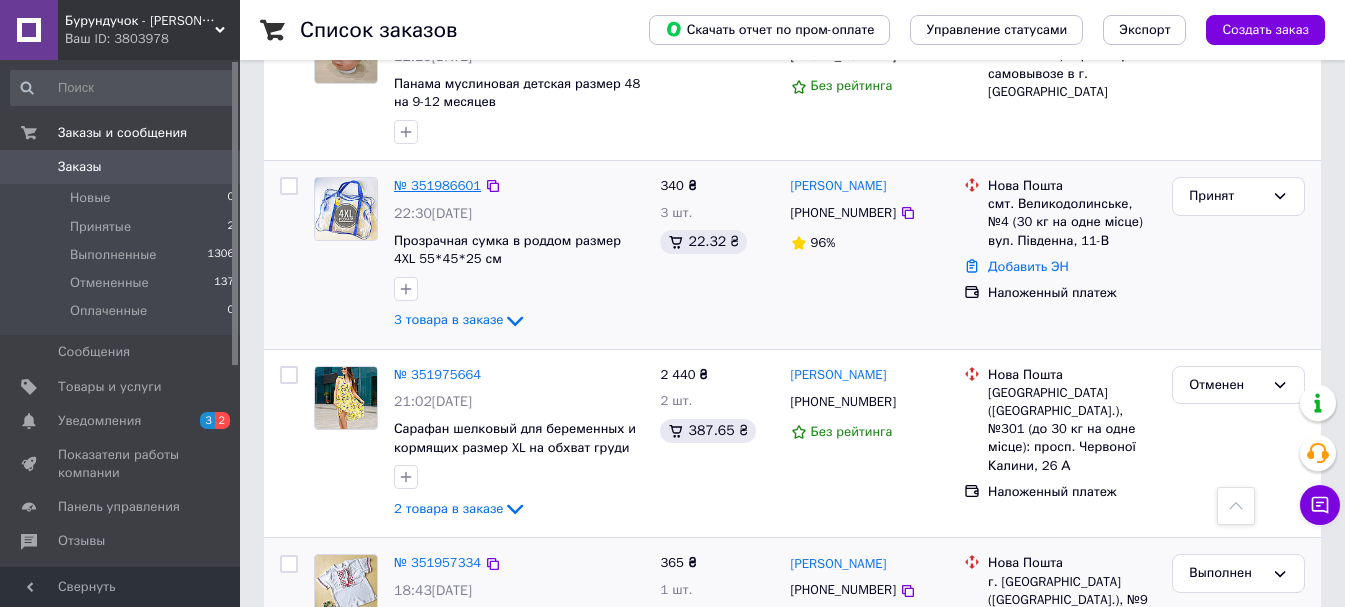 click on "№ 351986601" at bounding box center (437, 185) 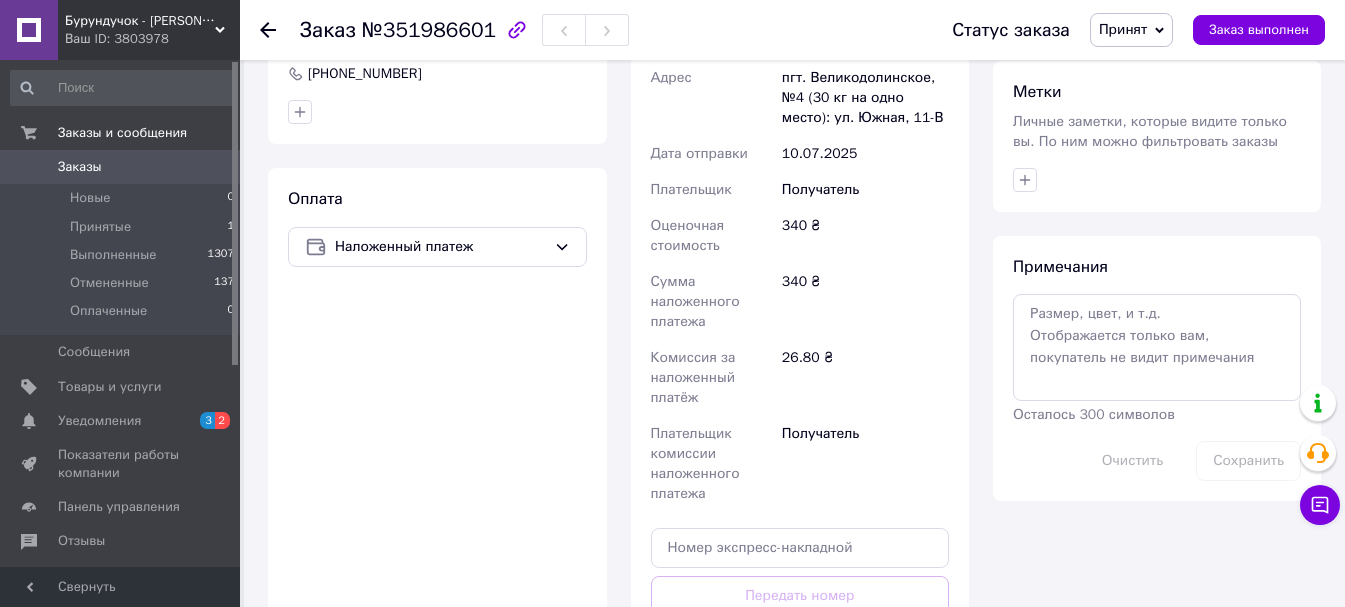 scroll, scrollTop: 900, scrollLeft: 0, axis: vertical 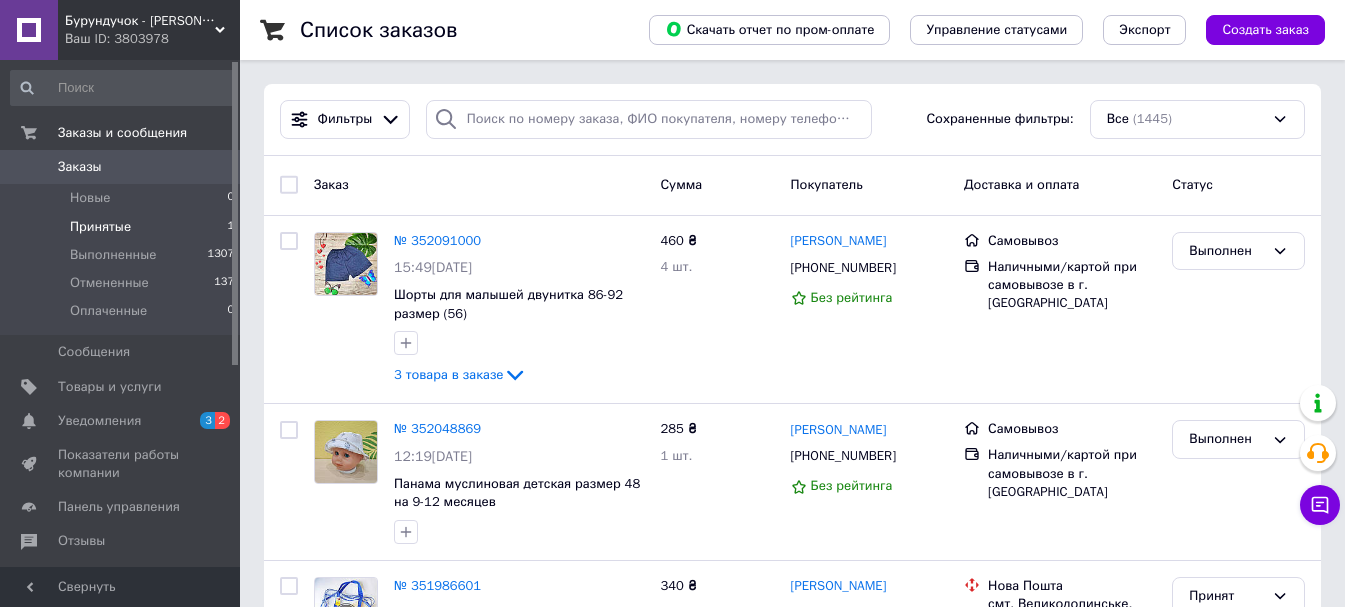 click on "Принятые 1" at bounding box center [123, 227] 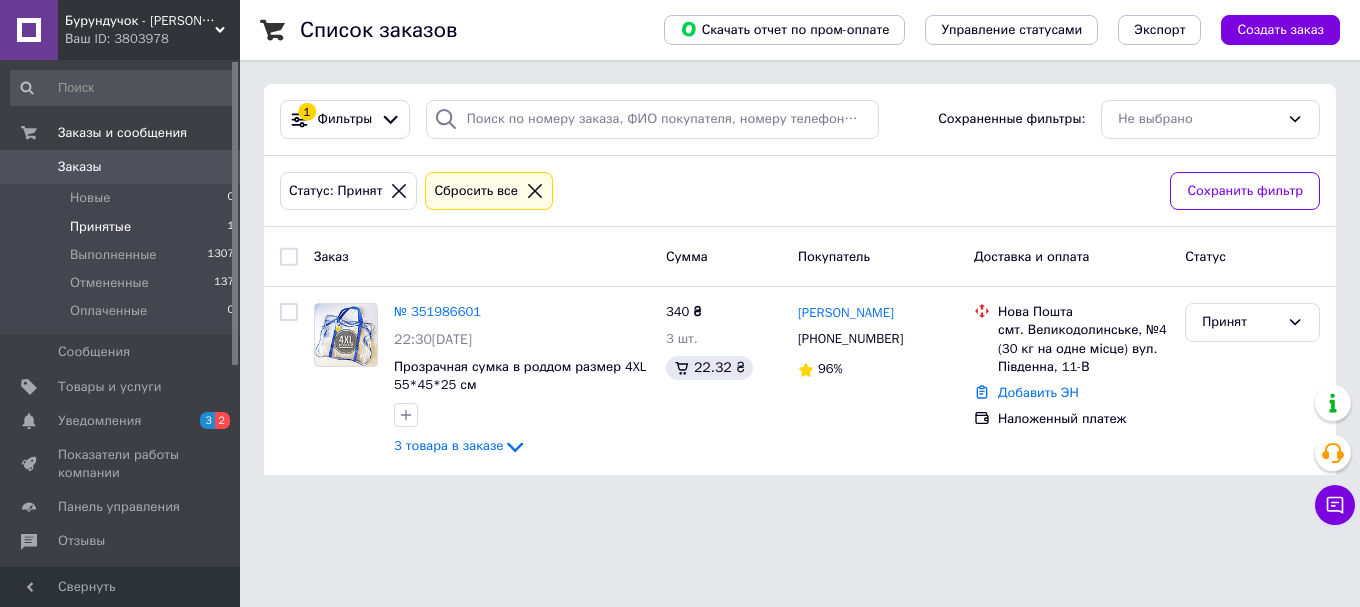 click on "Заказ Сумма Покупатель Доставка и оплата Статус" at bounding box center [800, 257] 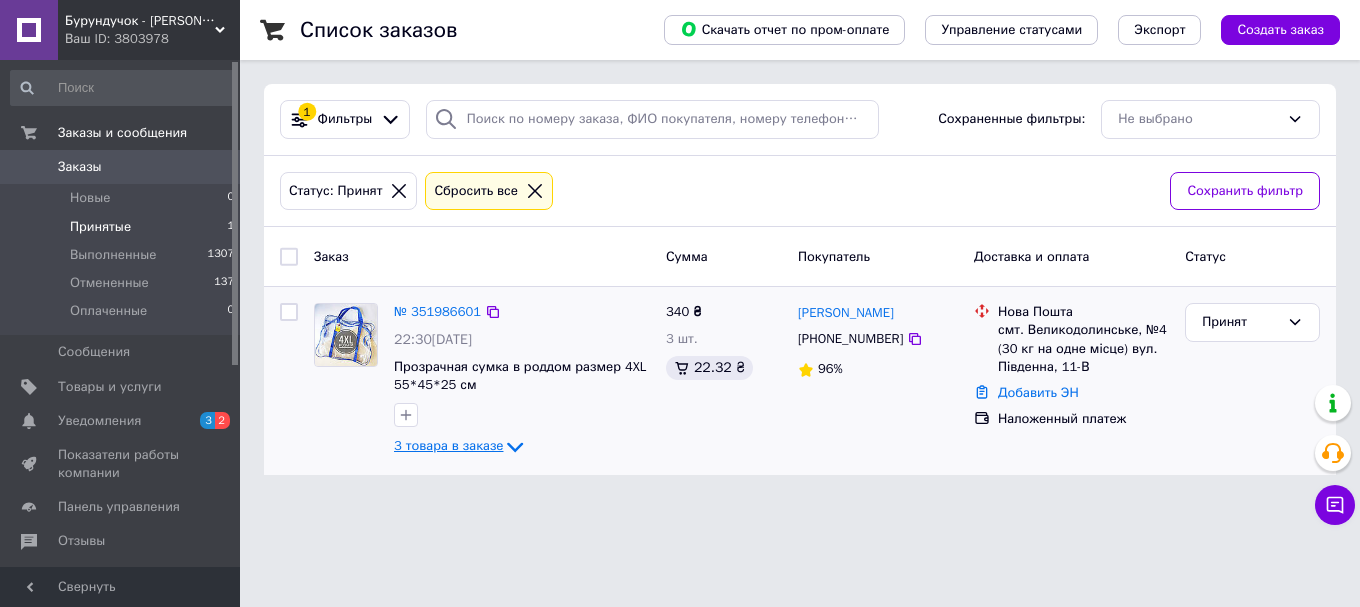 click 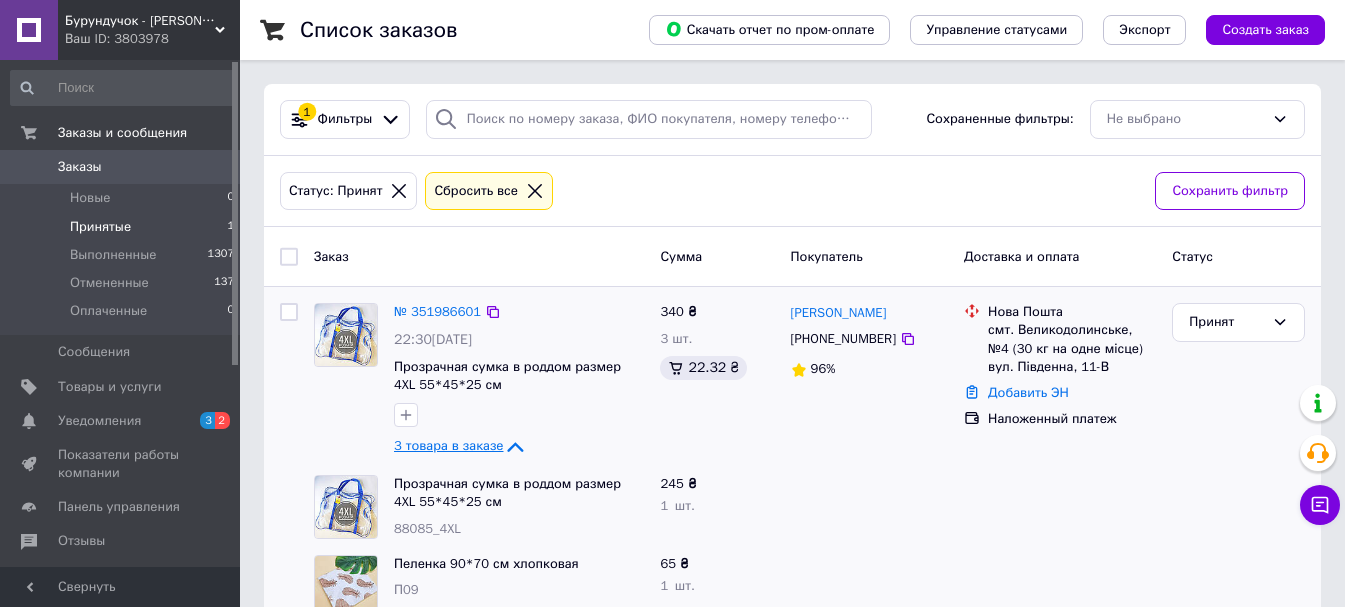 click 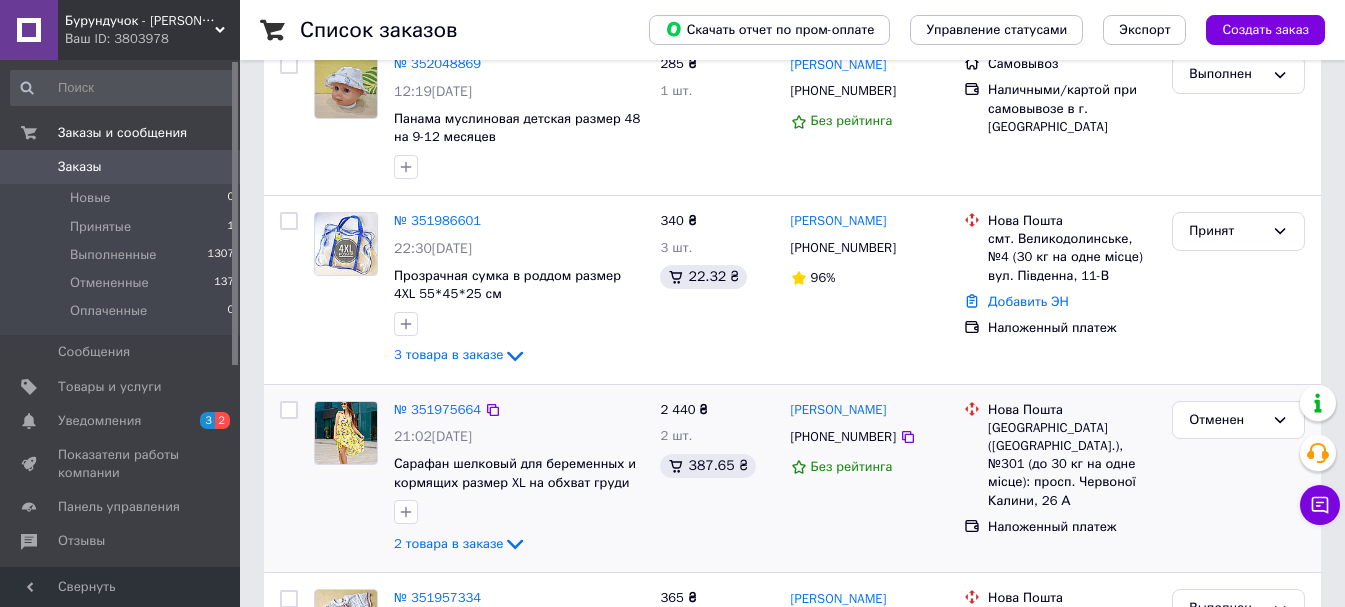 scroll, scrollTop: 400, scrollLeft: 0, axis: vertical 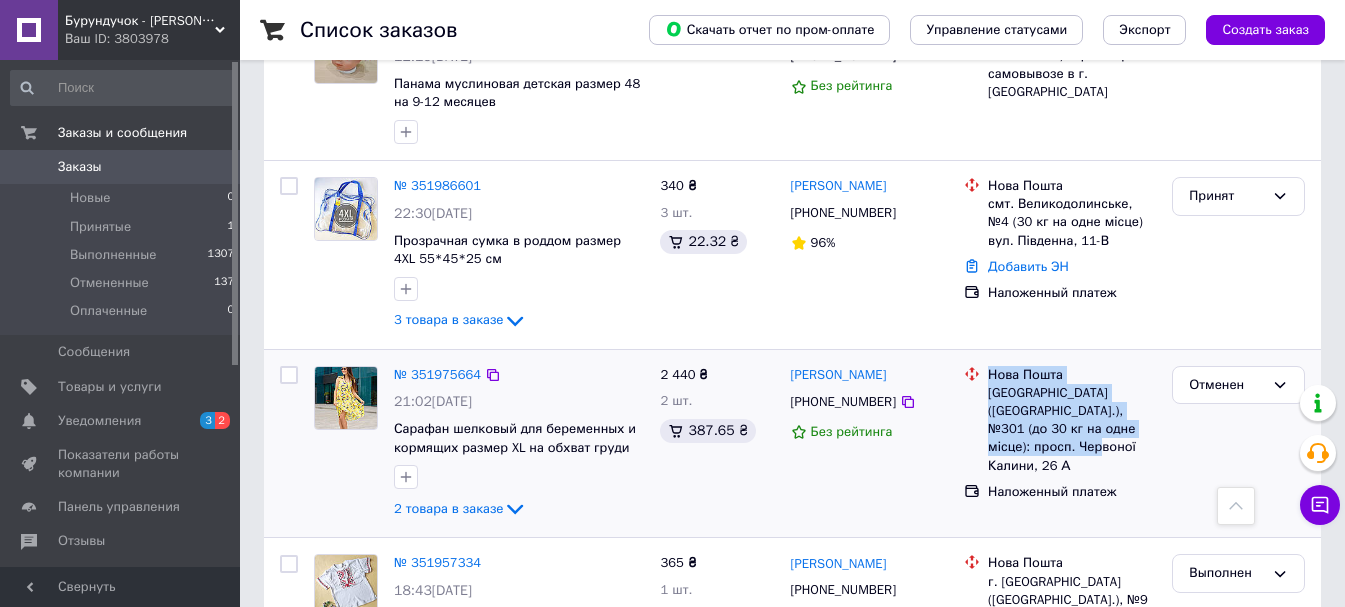 drag, startPoint x: 989, startPoint y: 374, endPoint x: 1135, endPoint y: 451, distance: 165.0606 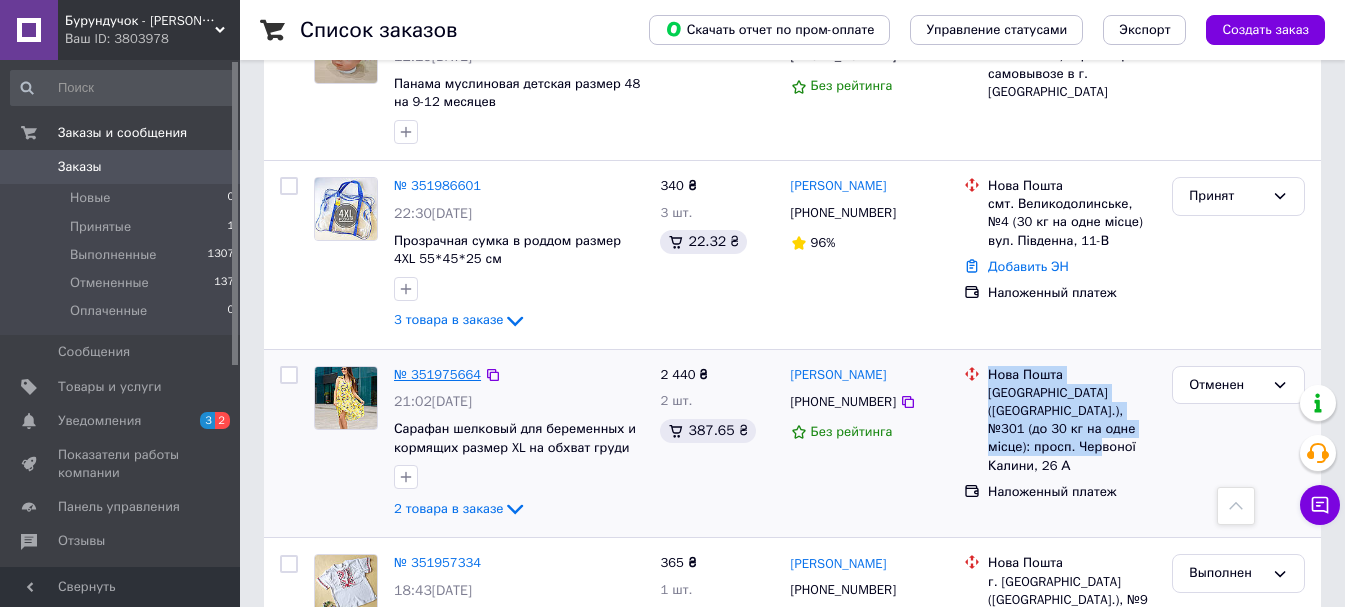 click on "№ 351975664" at bounding box center [437, 374] 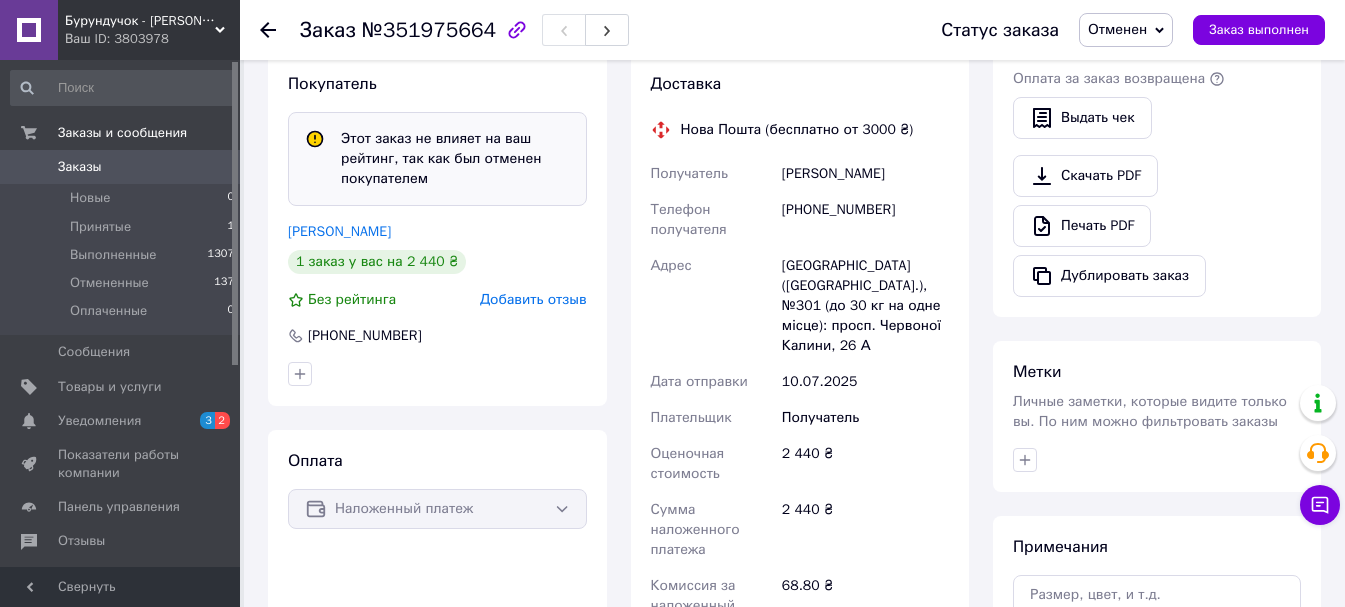 scroll, scrollTop: 600, scrollLeft: 0, axis: vertical 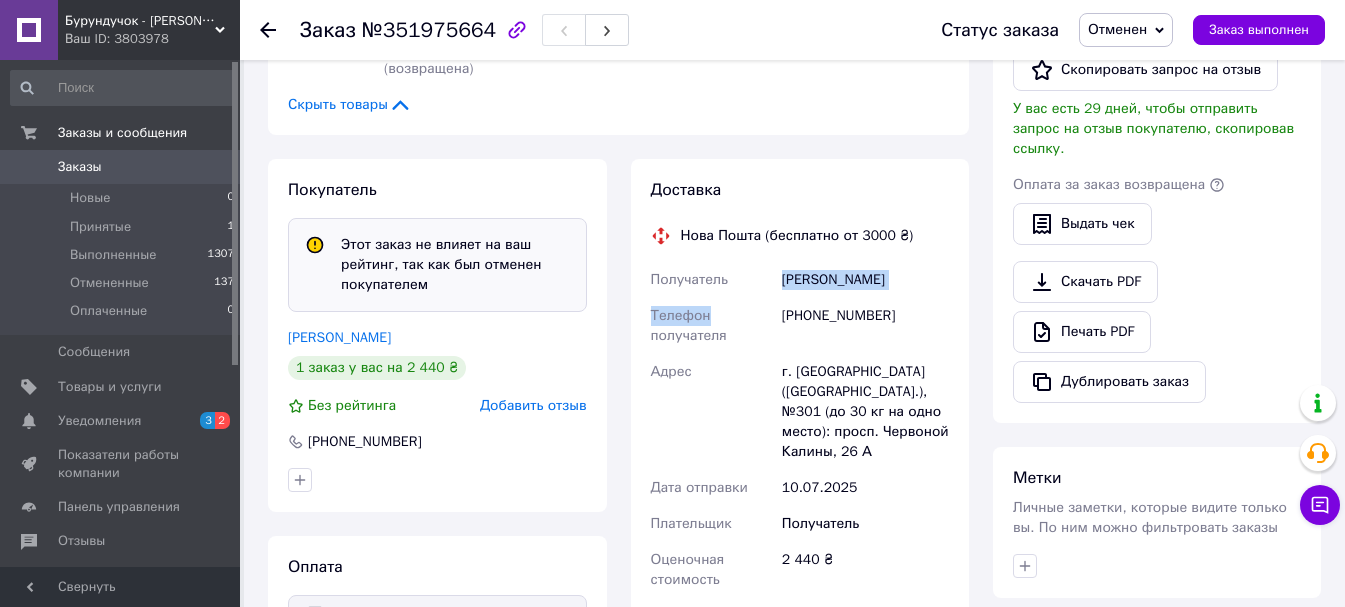 drag, startPoint x: 779, startPoint y: 281, endPoint x: 763, endPoint y: 310, distance: 33.12099 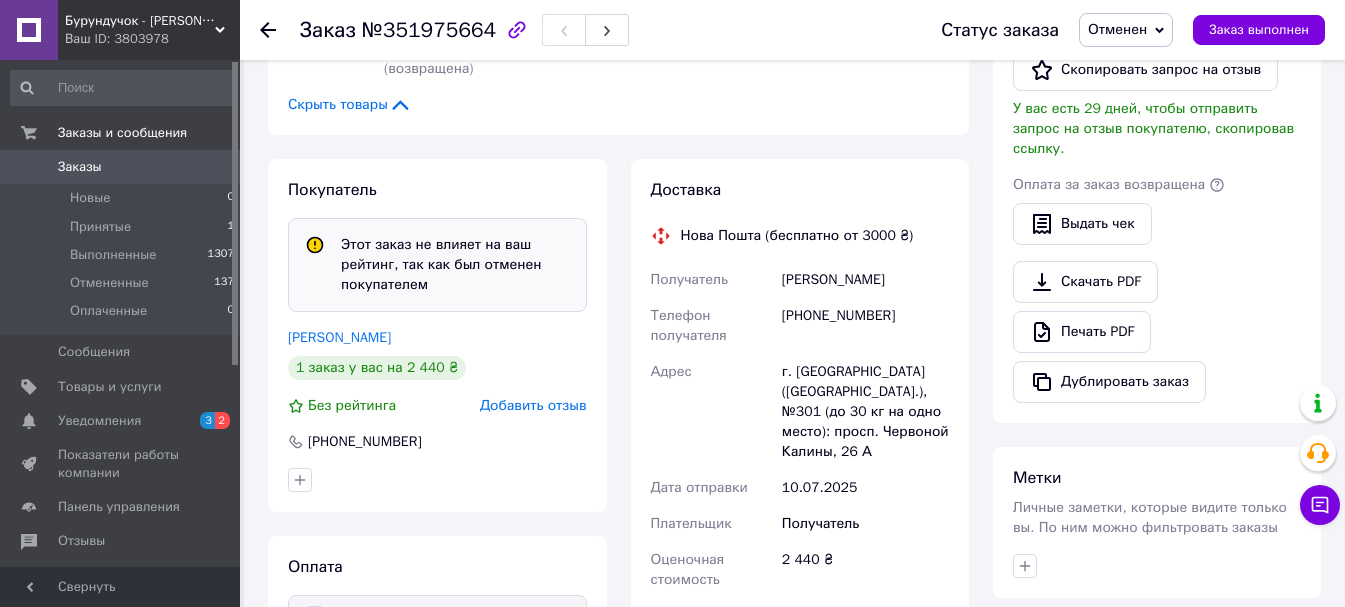 click on "Получатель" at bounding box center [712, 280] 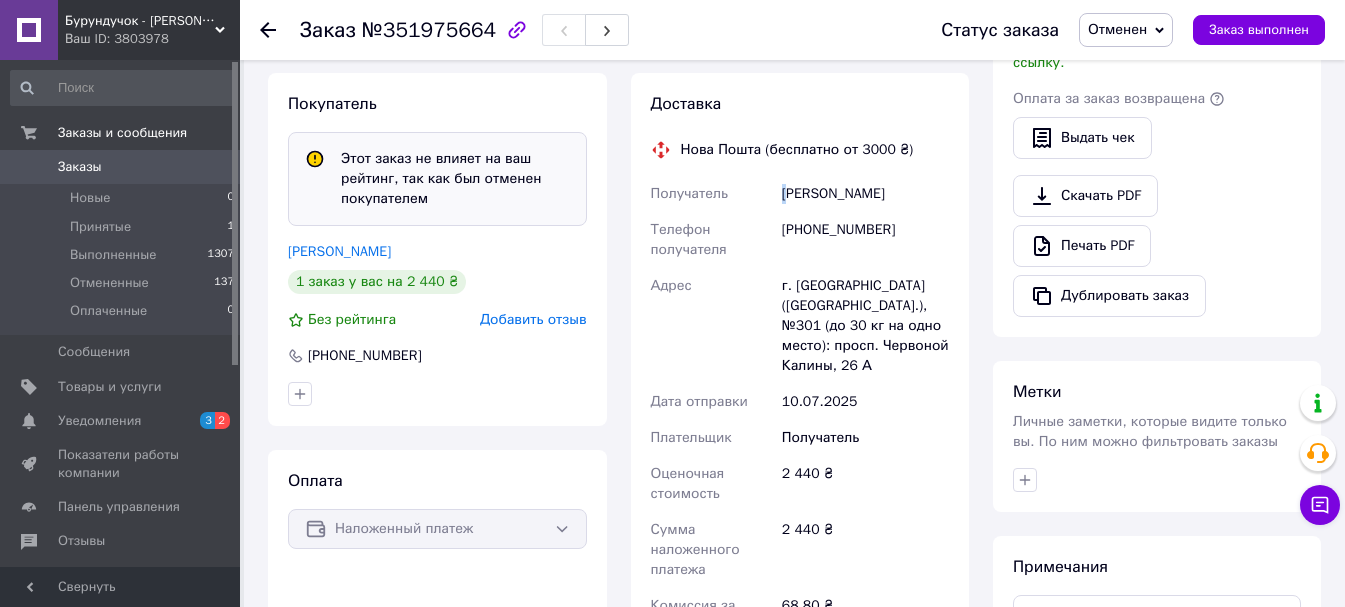 scroll, scrollTop: 500, scrollLeft: 0, axis: vertical 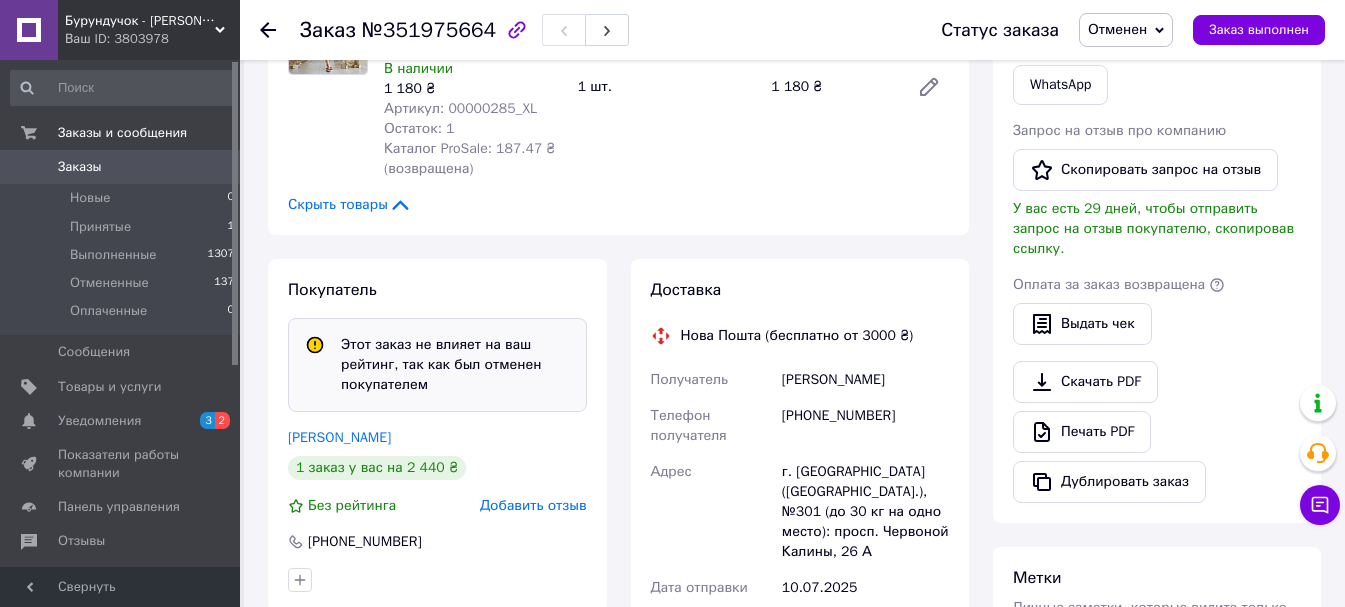 drag, startPoint x: 743, startPoint y: 479, endPoint x: 812, endPoint y: 442, distance: 78.29432 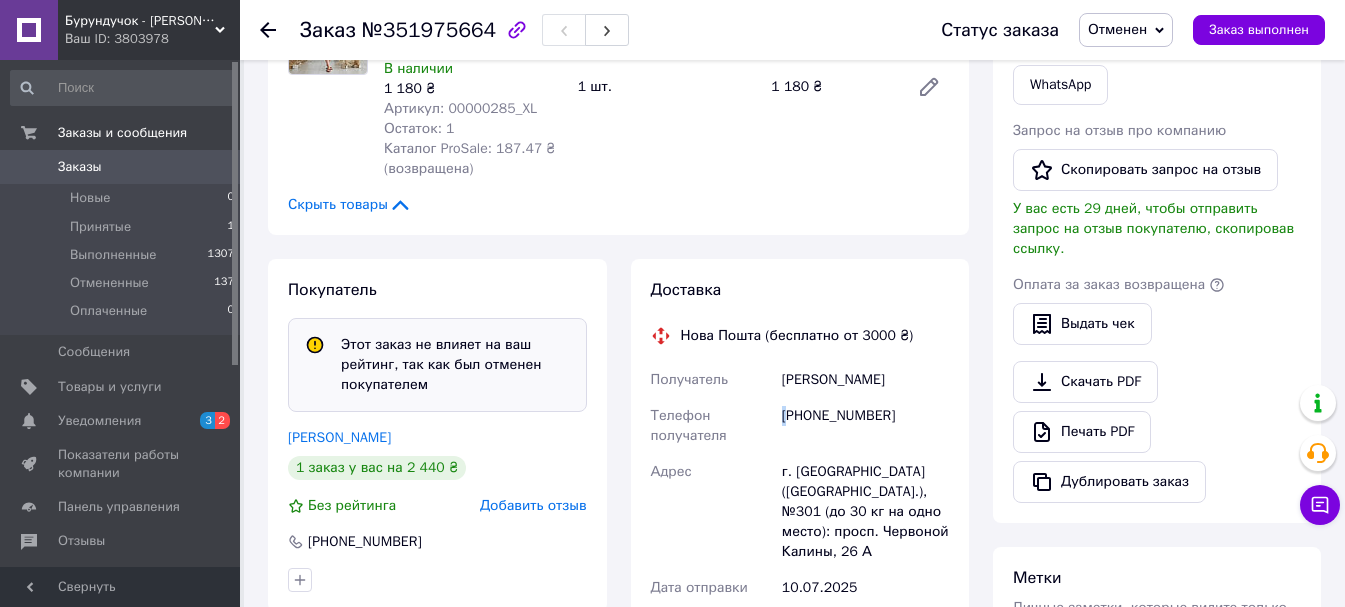 drag, startPoint x: 779, startPoint y: 418, endPoint x: 789, endPoint y: 417, distance: 10.049875 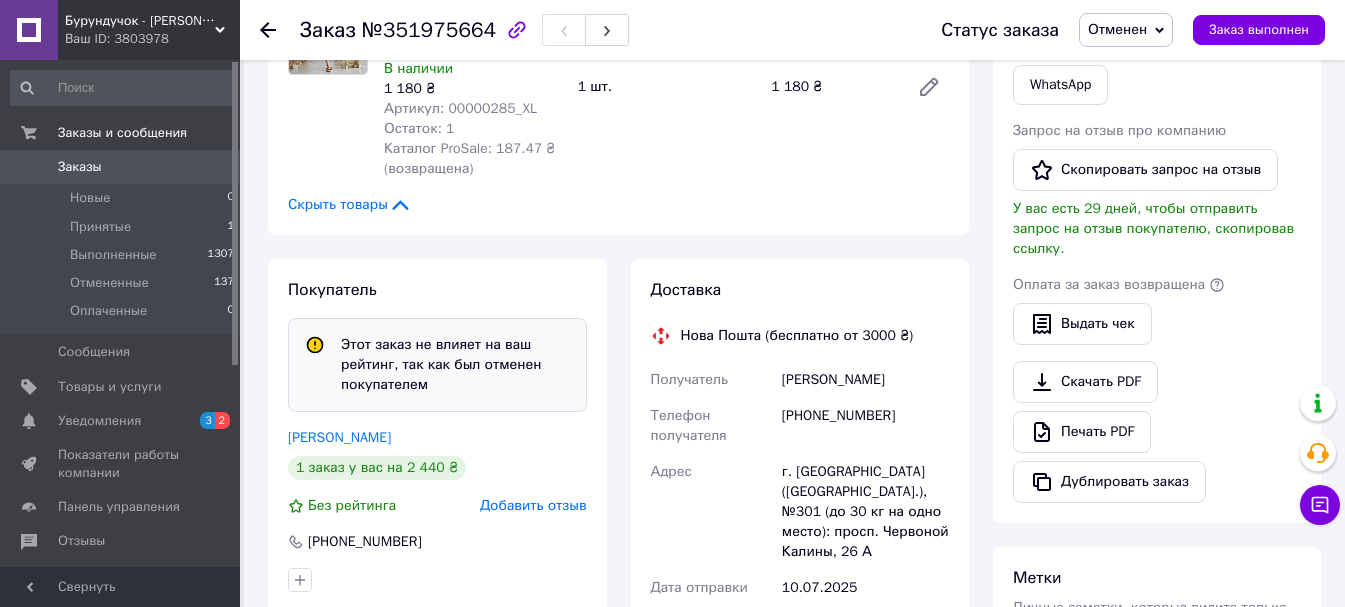 click on "+380661202201" at bounding box center [865, 426] 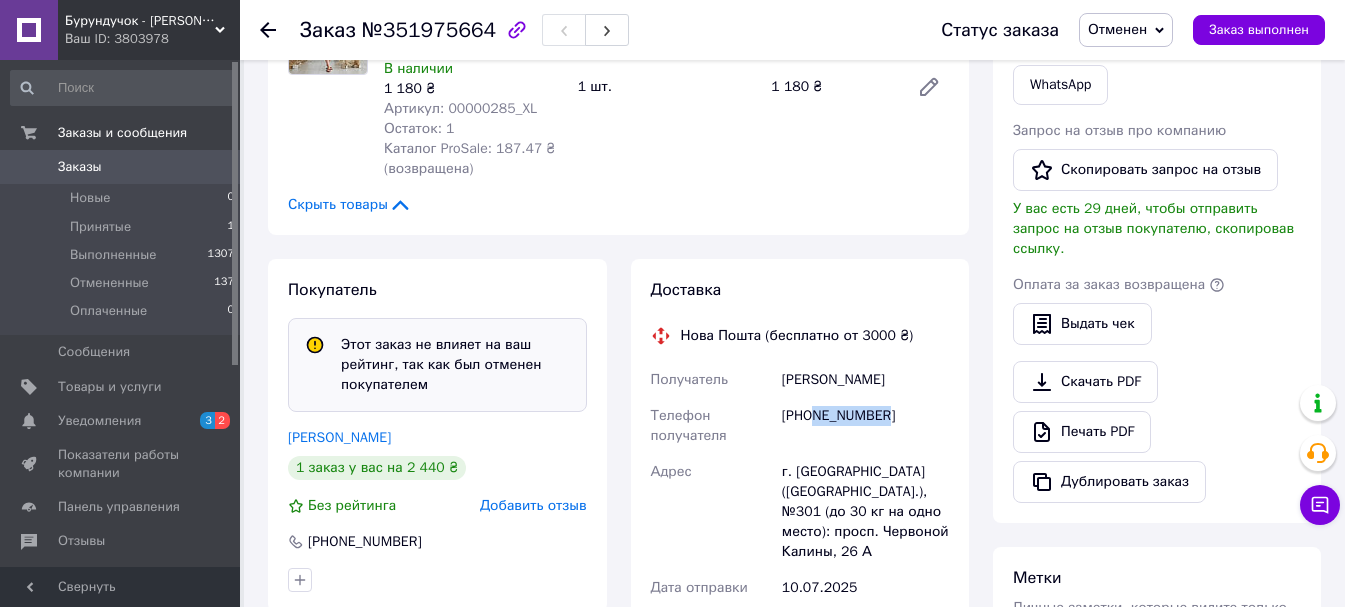drag, startPoint x: 815, startPoint y: 417, endPoint x: 879, endPoint y: 417, distance: 64 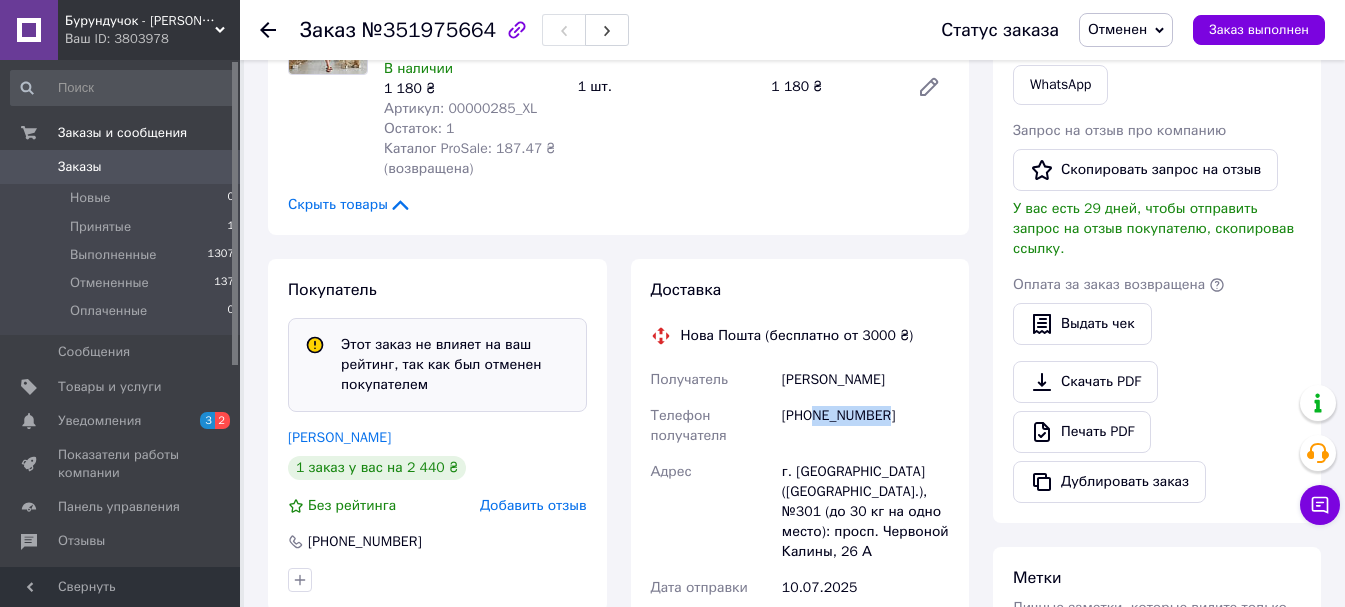 copy on "661202201" 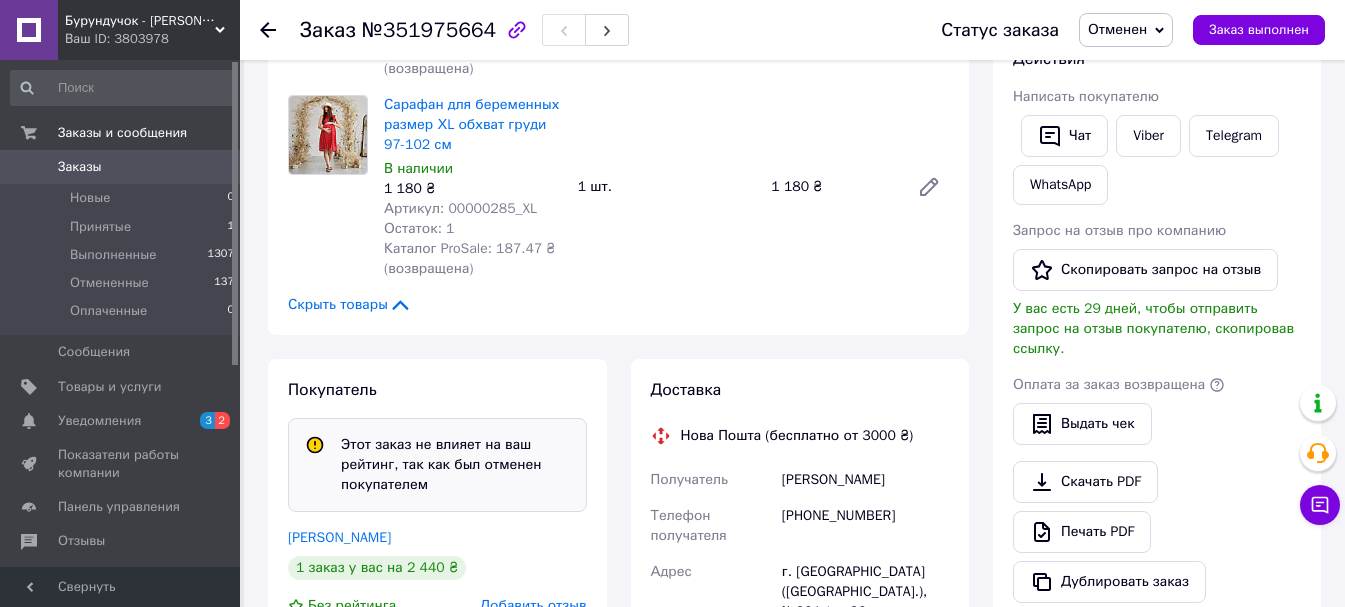 scroll, scrollTop: 0, scrollLeft: 0, axis: both 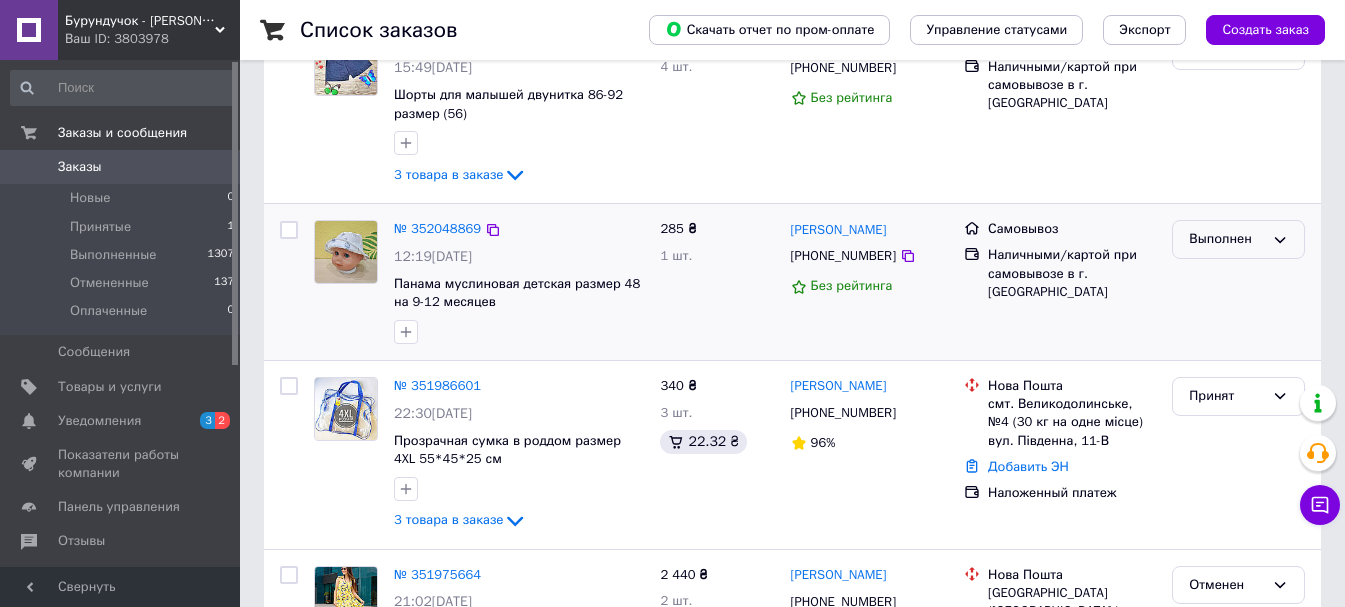 click 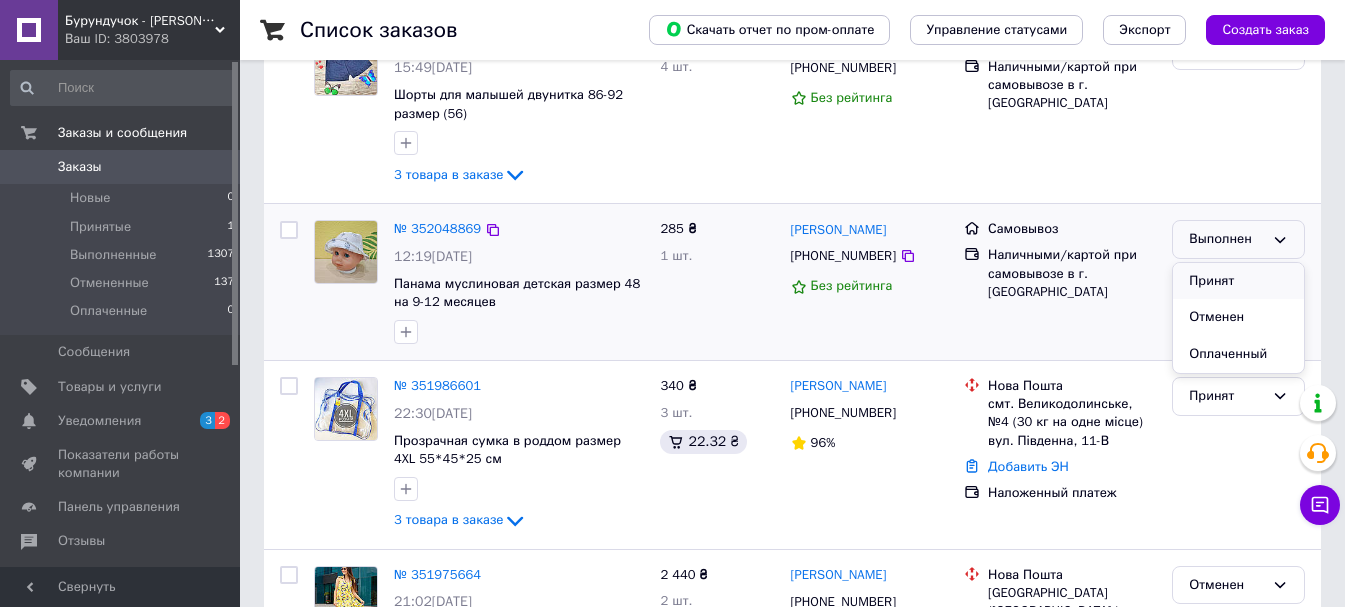 click on "Принят" at bounding box center (1238, 281) 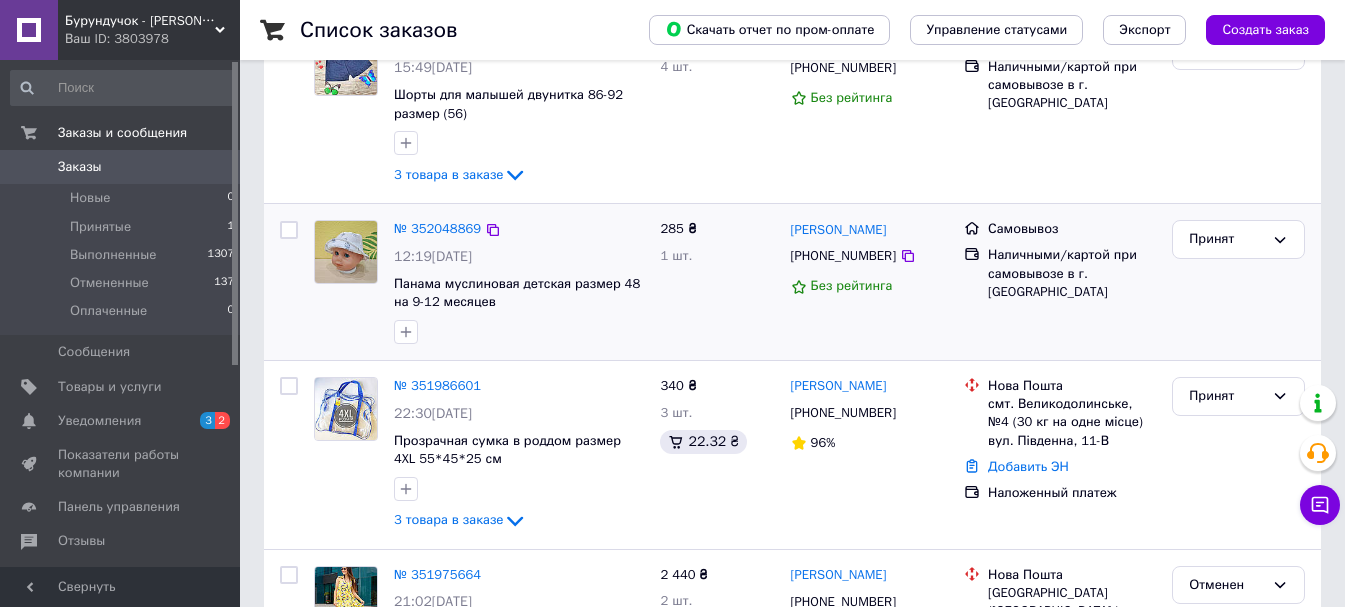 click on "285 ₴ 1 шт." at bounding box center [717, 282] 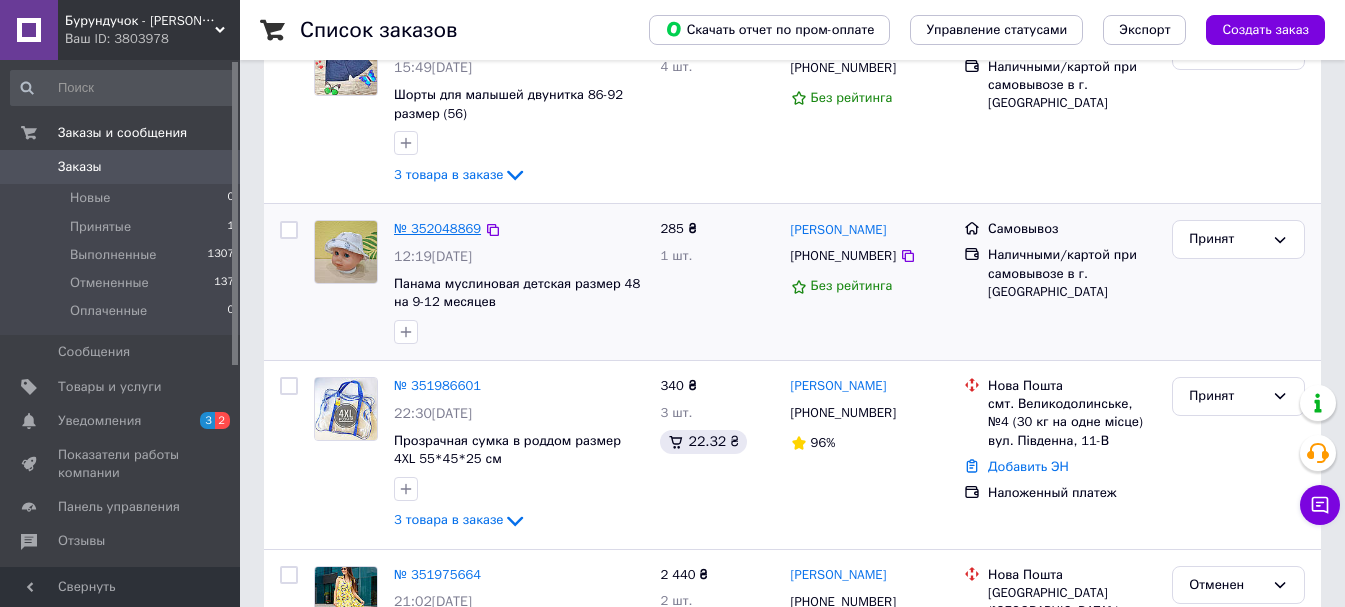 click on "№ 352048869" at bounding box center (437, 228) 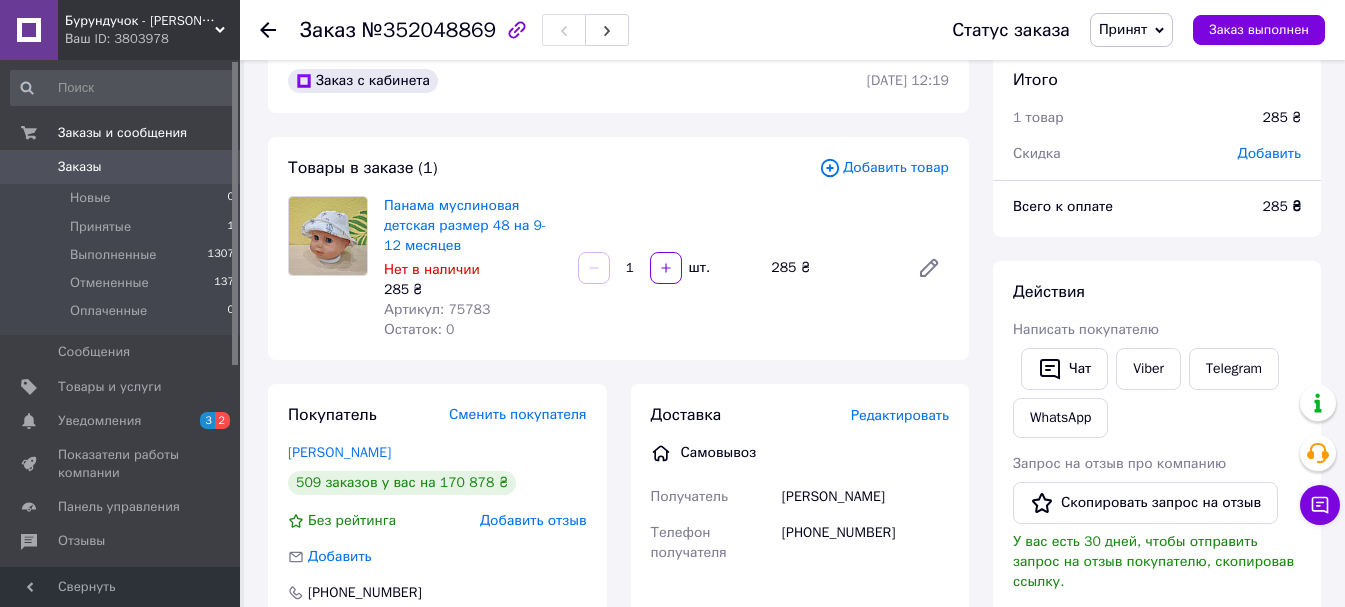 scroll, scrollTop: 0, scrollLeft: 0, axis: both 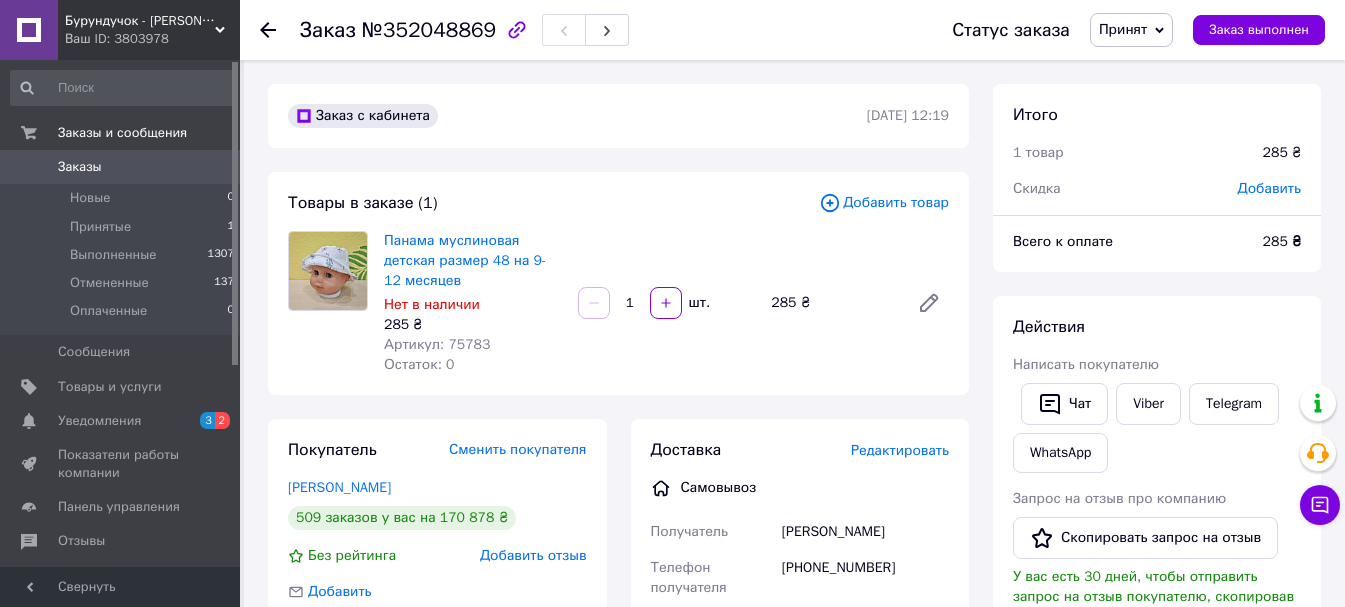 click on "Добавить товар" at bounding box center [884, 203] 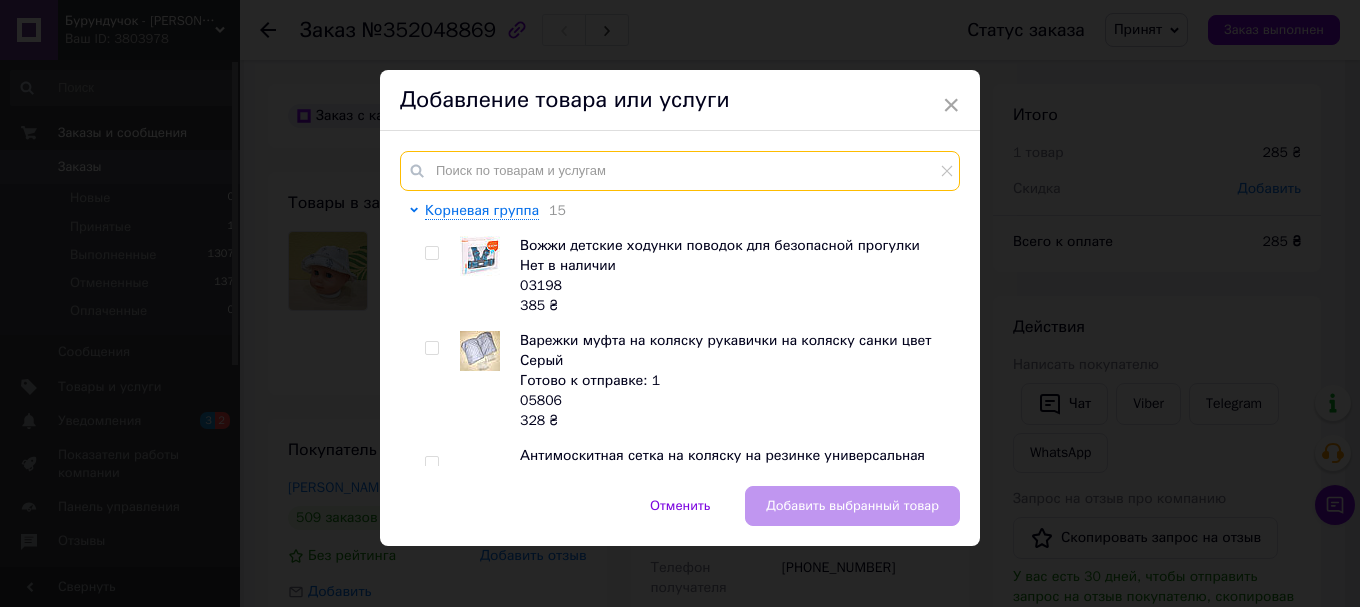 paste on "00000499_L" 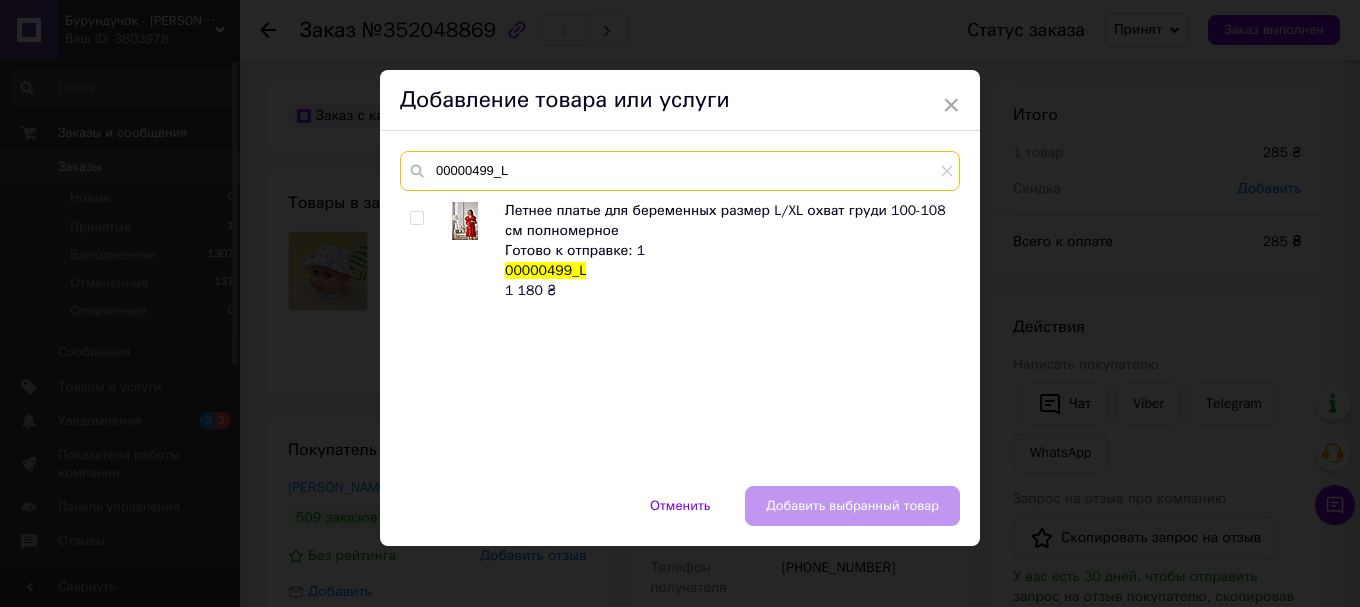 type on "00000499_L" 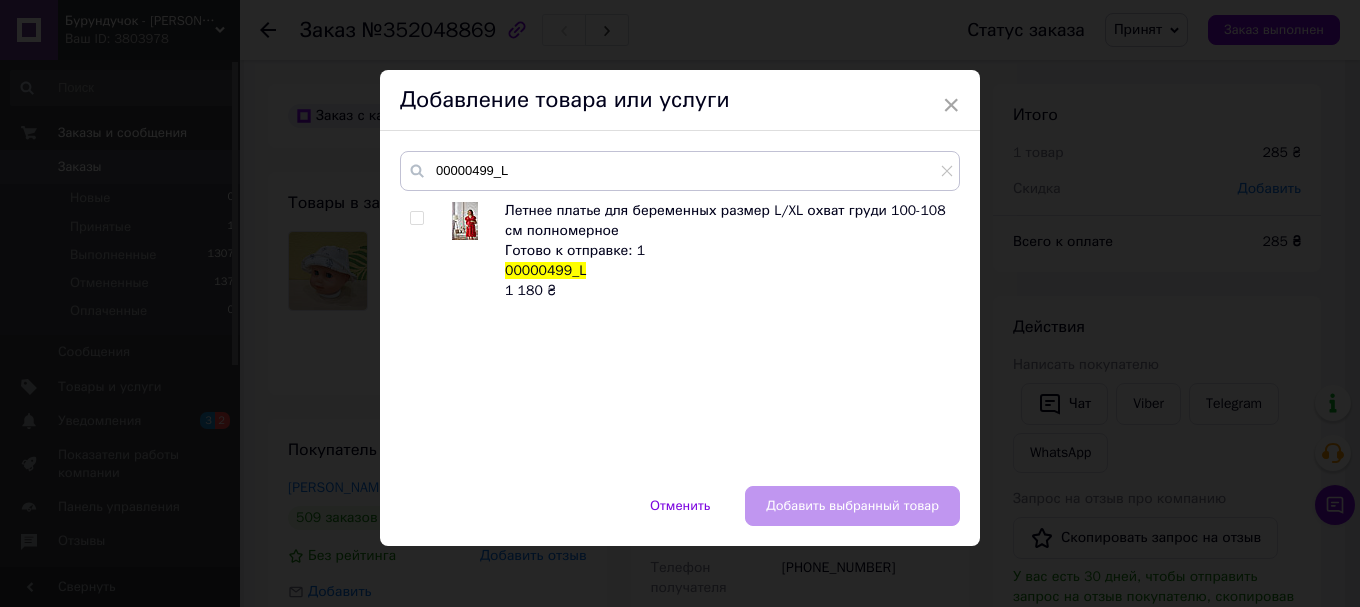 click at bounding box center [416, 218] 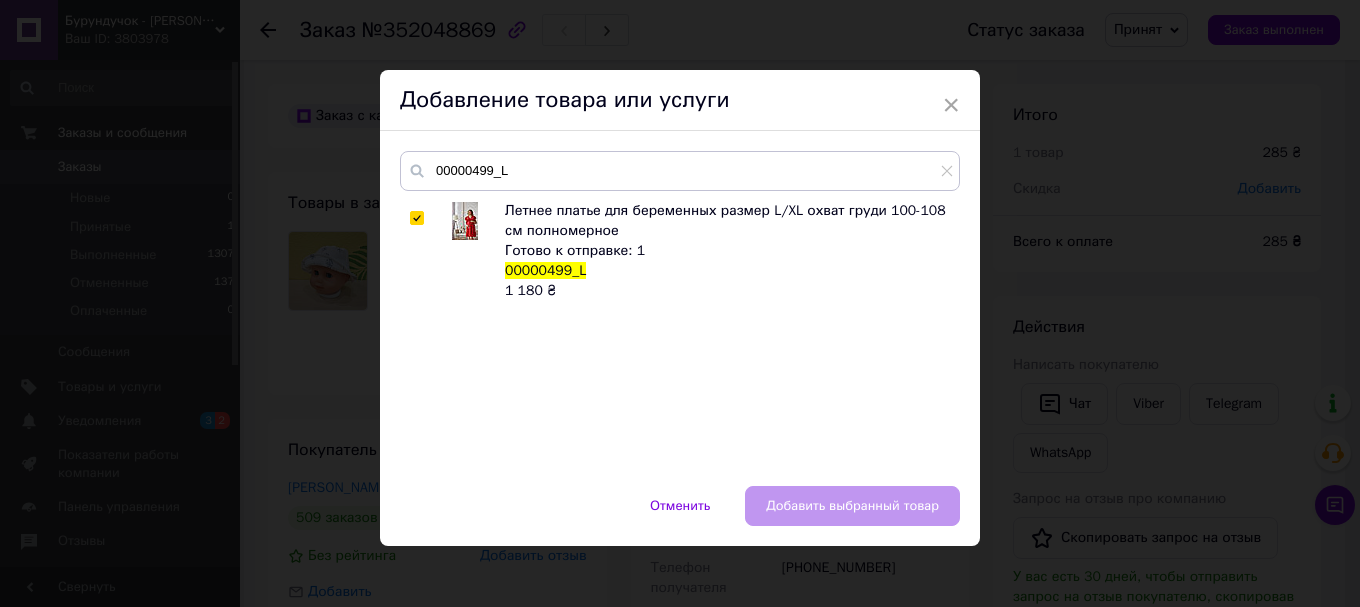 checkbox on "true" 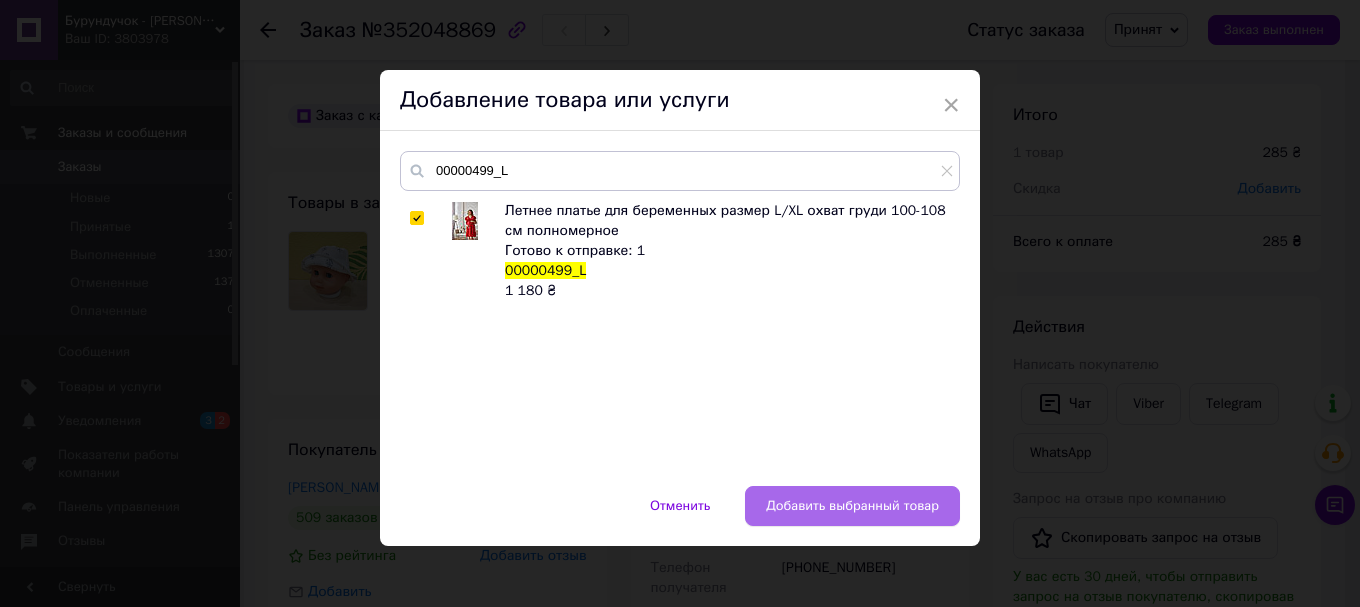 click on "Добавить выбранный товар" at bounding box center [852, 506] 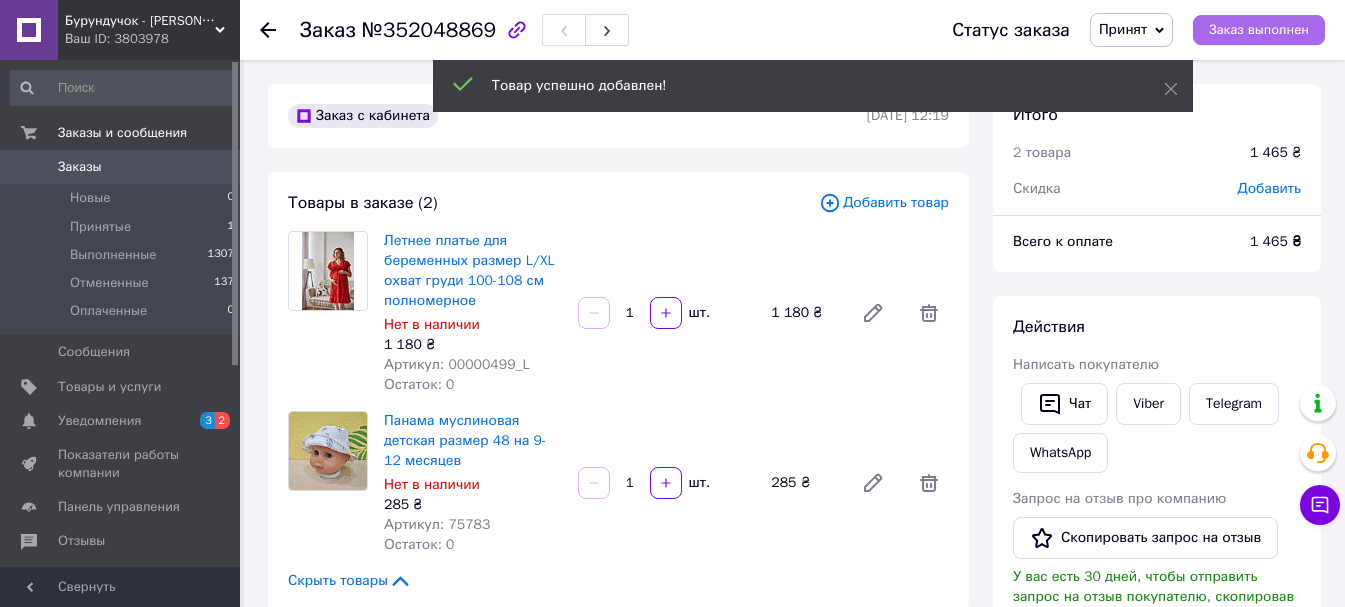 click on "Заказ выполнен" at bounding box center (1259, 30) 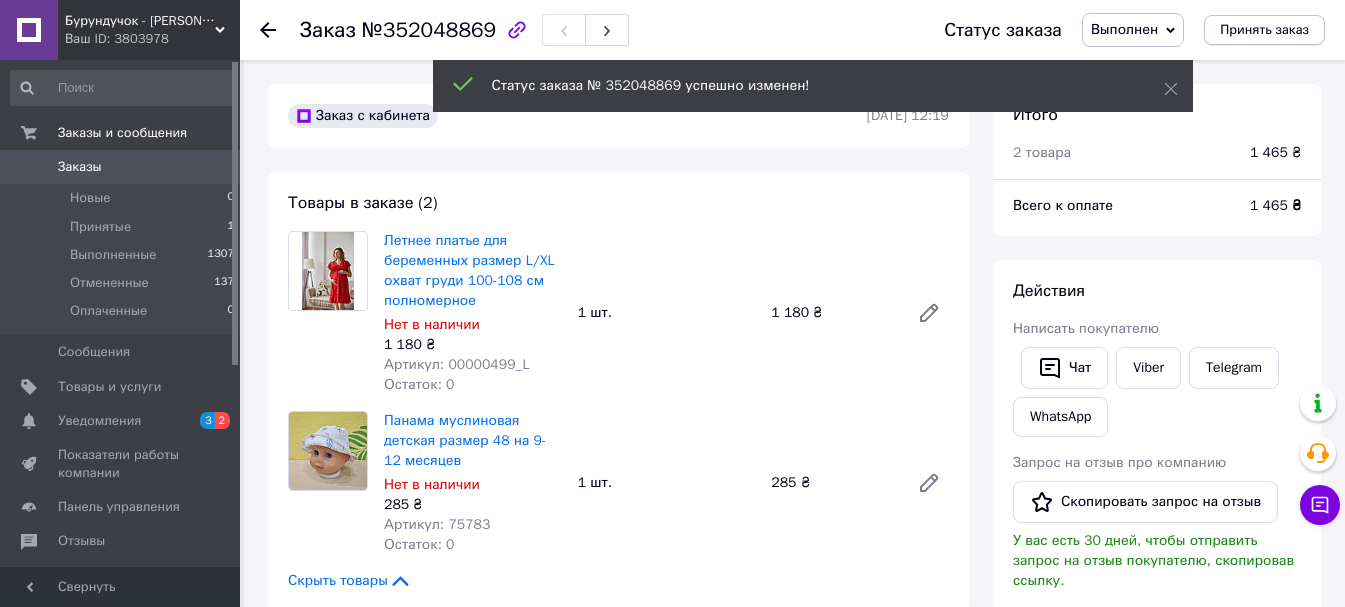 click on "Принять заказ" at bounding box center (1264, 30) 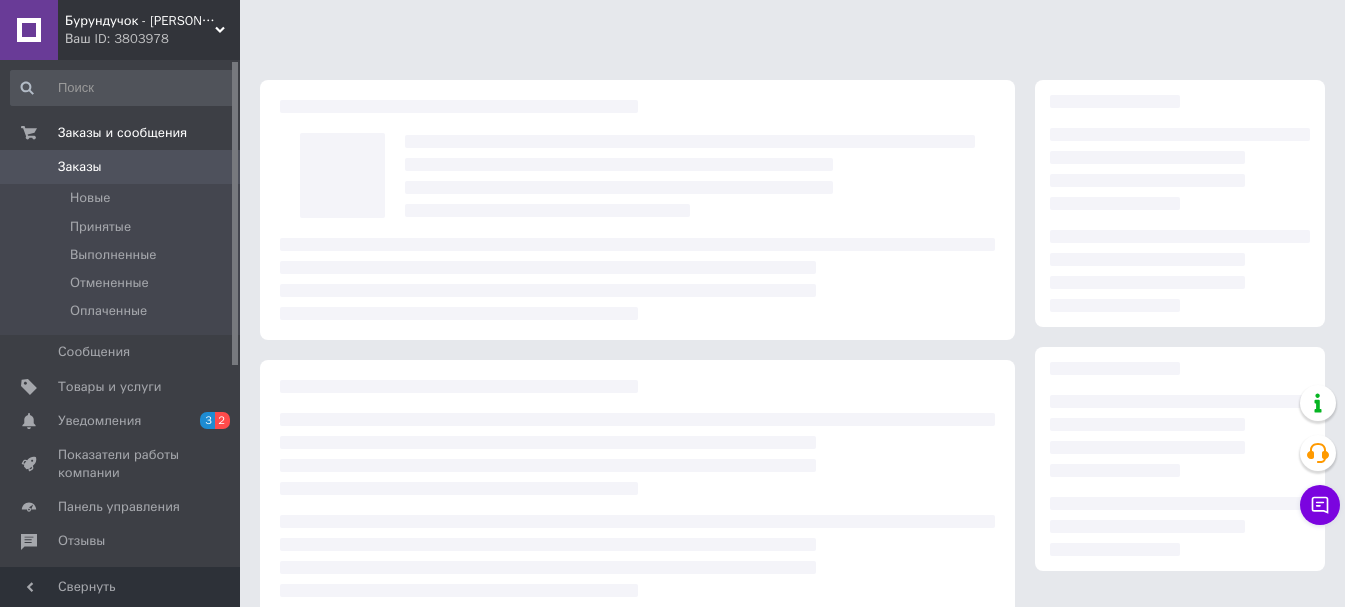 scroll, scrollTop: 0, scrollLeft: 0, axis: both 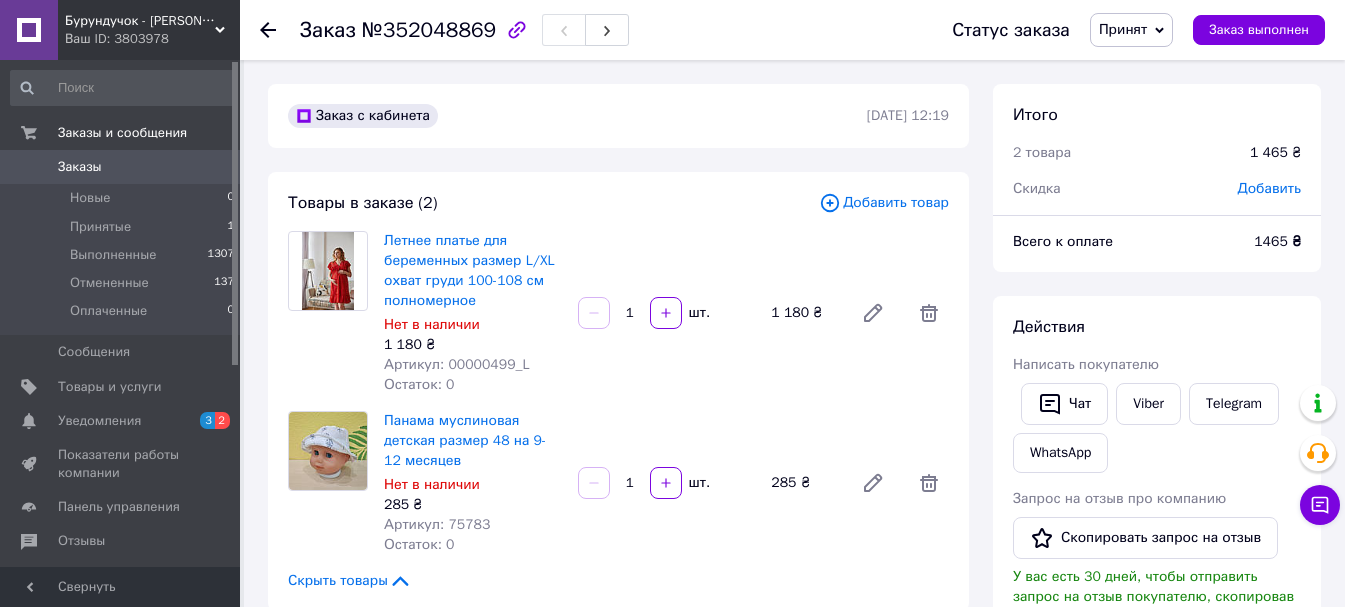 click on "Ваш ID: 3803978" at bounding box center (152, 39) 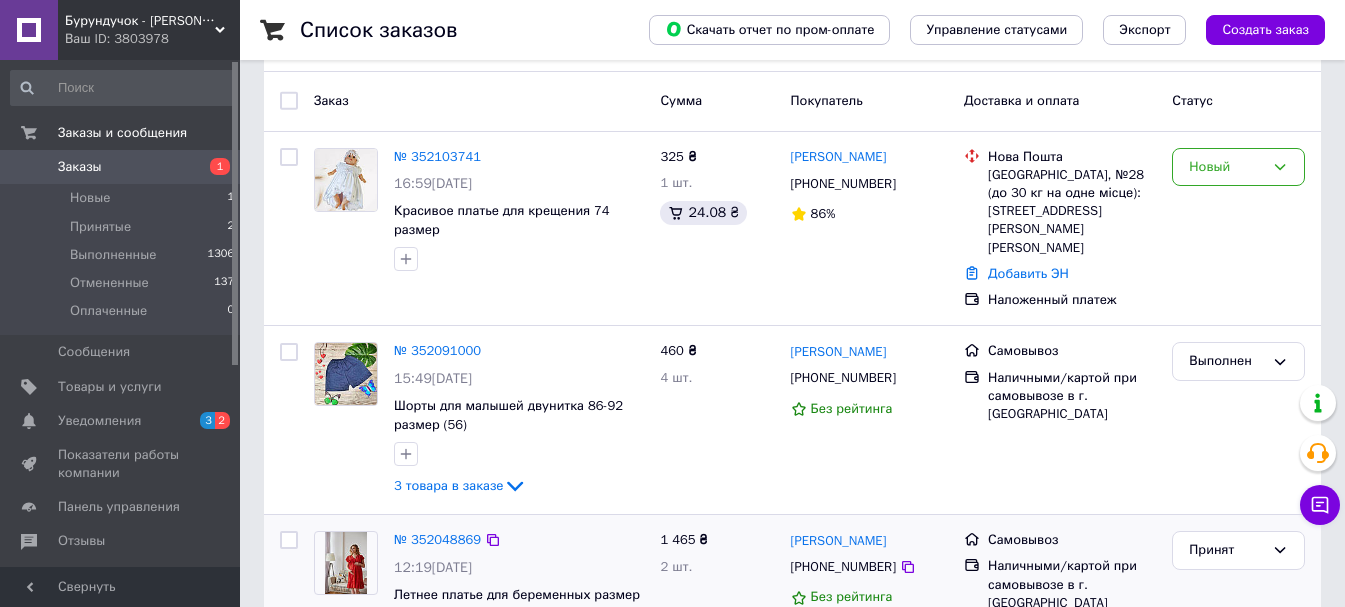 scroll, scrollTop: 0, scrollLeft: 0, axis: both 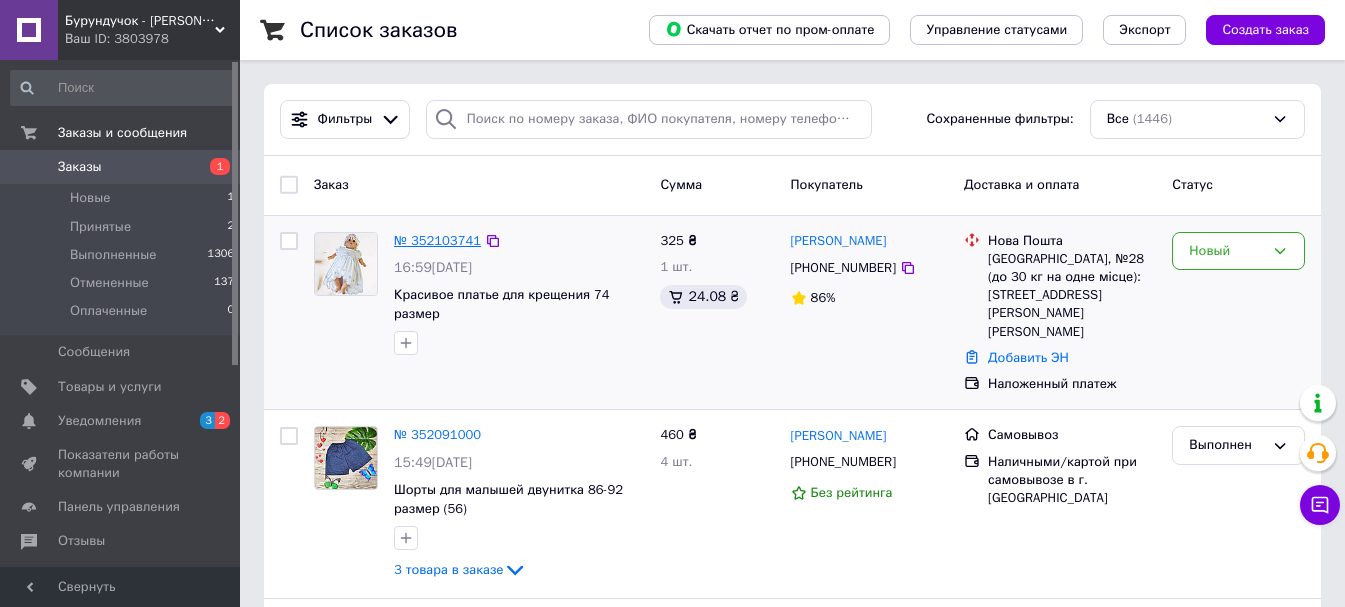 click on "№ 352103741" at bounding box center (437, 240) 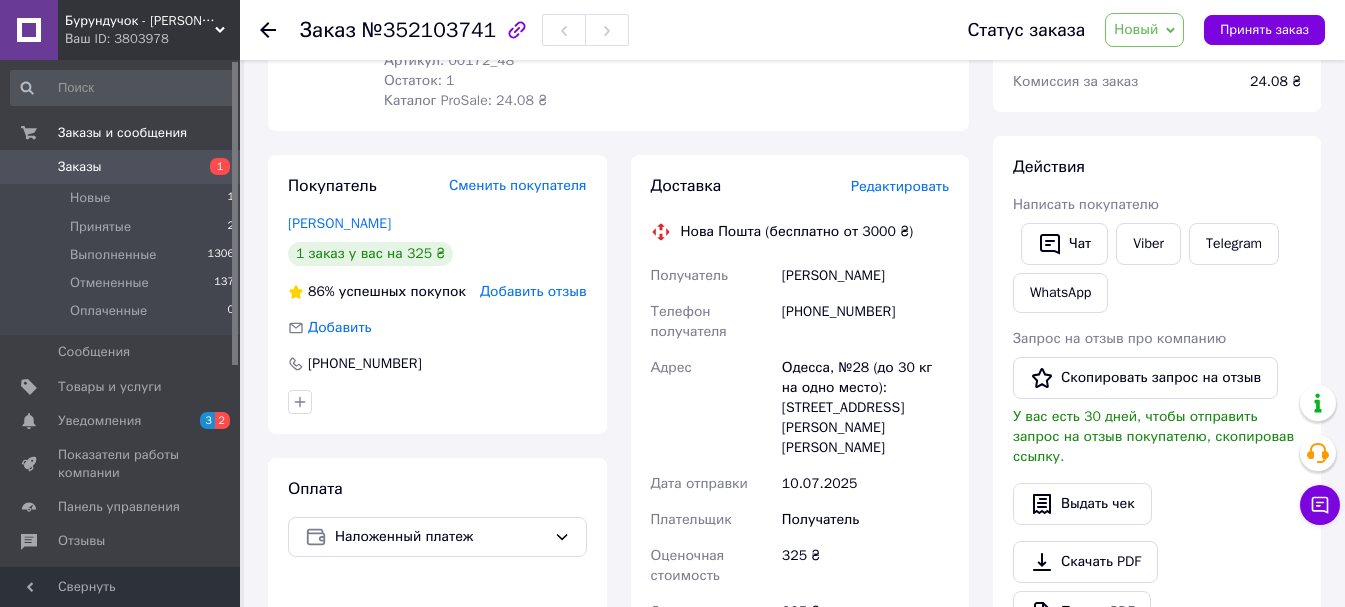 scroll, scrollTop: 300, scrollLeft: 0, axis: vertical 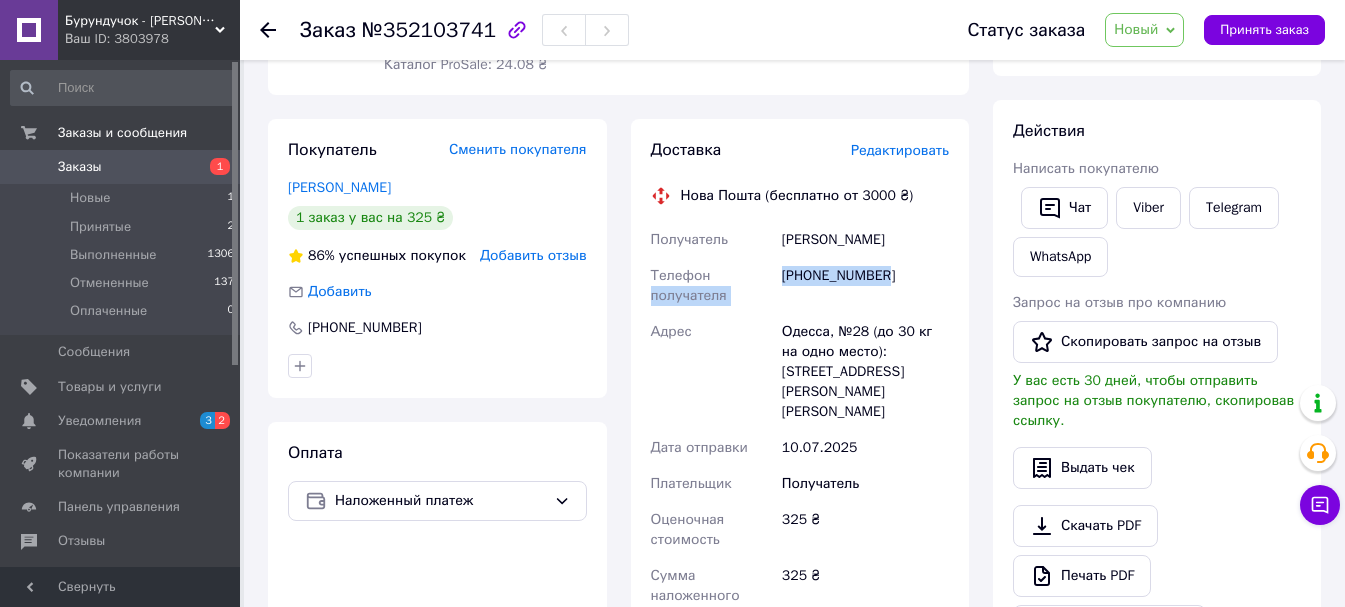 drag, startPoint x: 884, startPoint y: 280, endPoint x: 773, endPoint y: 282, distance: 111.01801 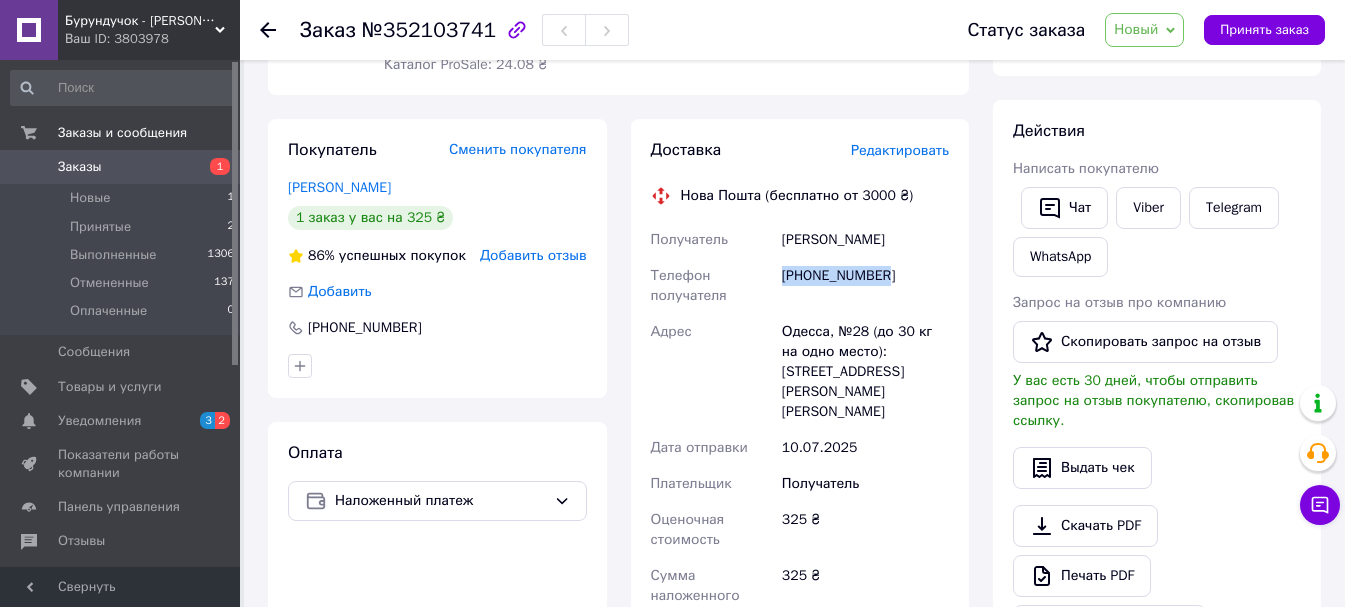 drag, startPoint x: 783, startPoint y: 275, endPoint x: 904, endPoint y: 274, distance: 121.004135 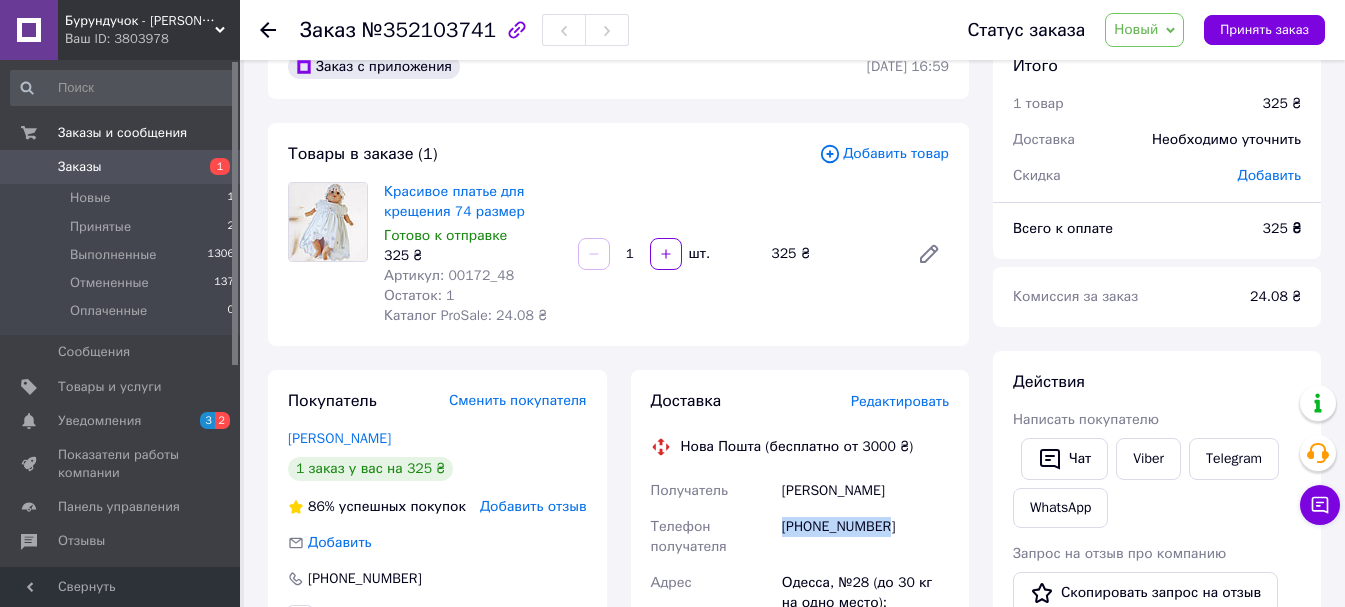 scroll, scrollTop: 0, scrollLeft: 0, axis: both 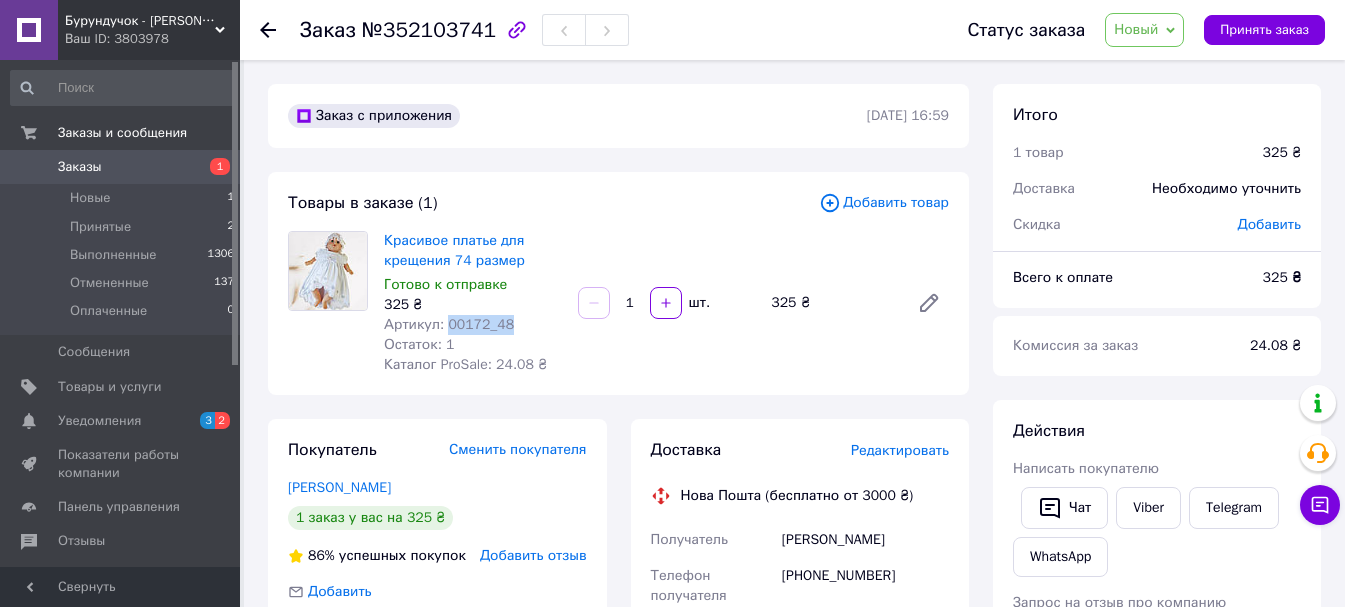 drag, startPoint x: 442, startPoint y: 324, endPoint x: 514, endPoint y: 322, distance: 72.02777 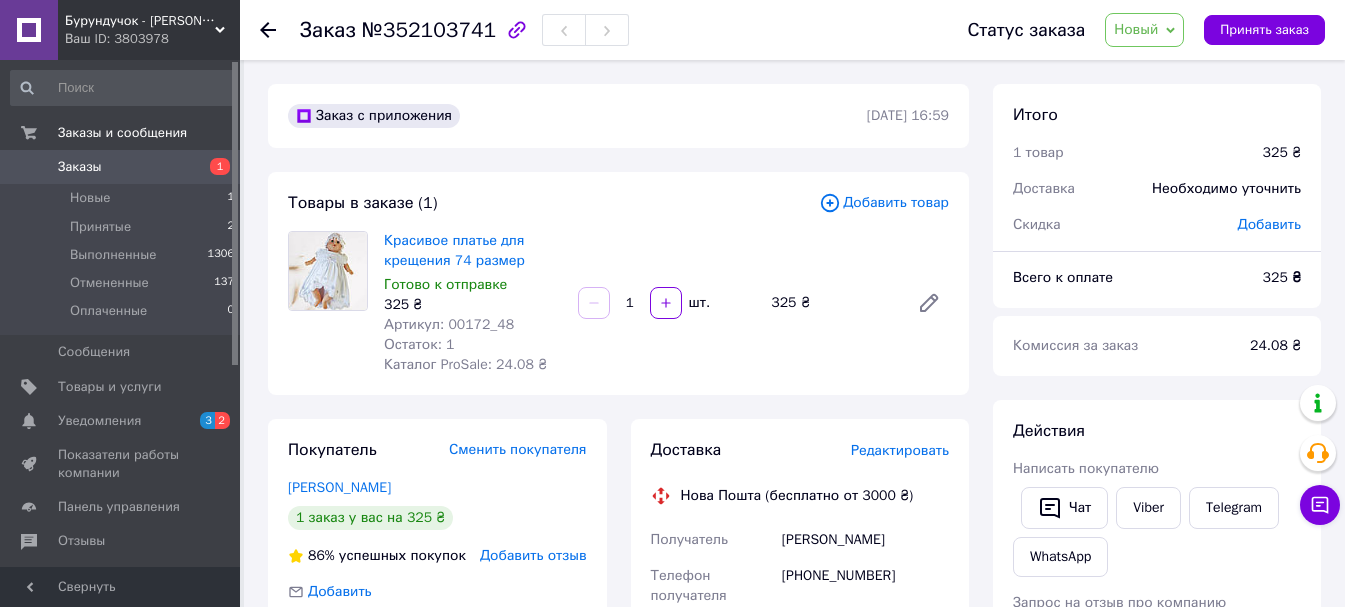 click on "Красивое платье для крещения 74 размер Готово к отправке 325 ₴ Артикул: 00172_48 Остаток: 1 Каталог ProSale: 24.08 ₴  1   шт. 325 ₴" at bounding box center (666, 303) 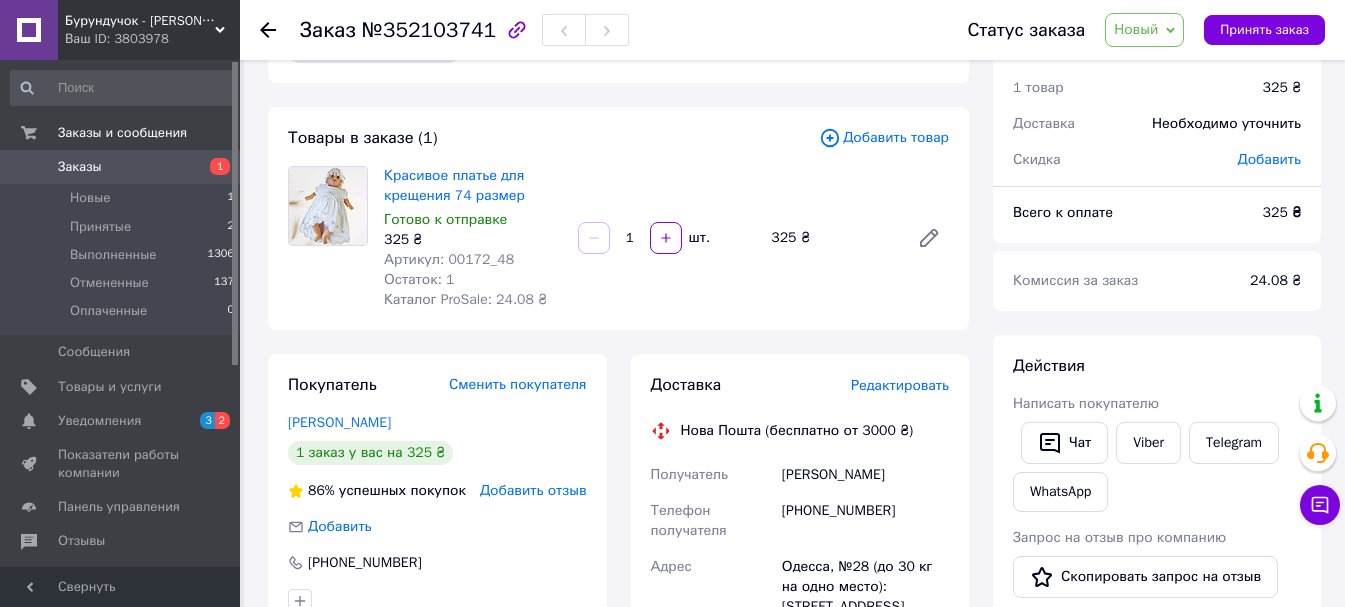 scroll, scrollTop: 100, scrollLeft: 0, axis: vertical 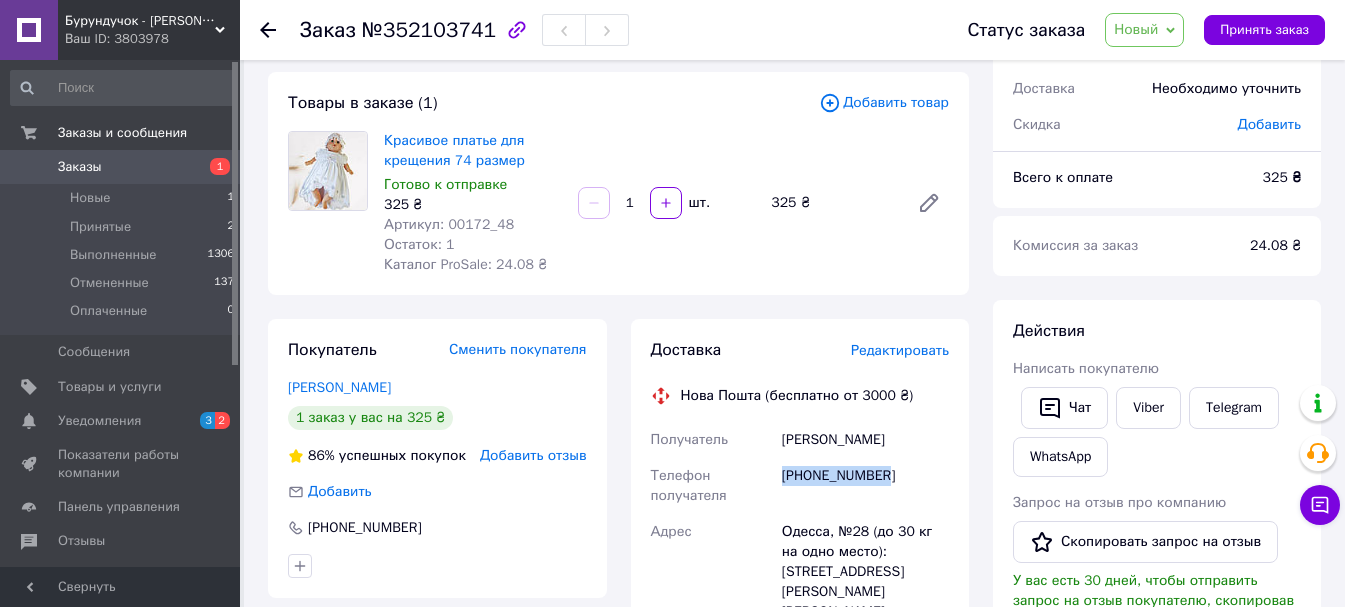 drag, startPoint x: 779, startPoint y: 469, endPoint x: 896, endPoint y: 466, distance: 117.03845 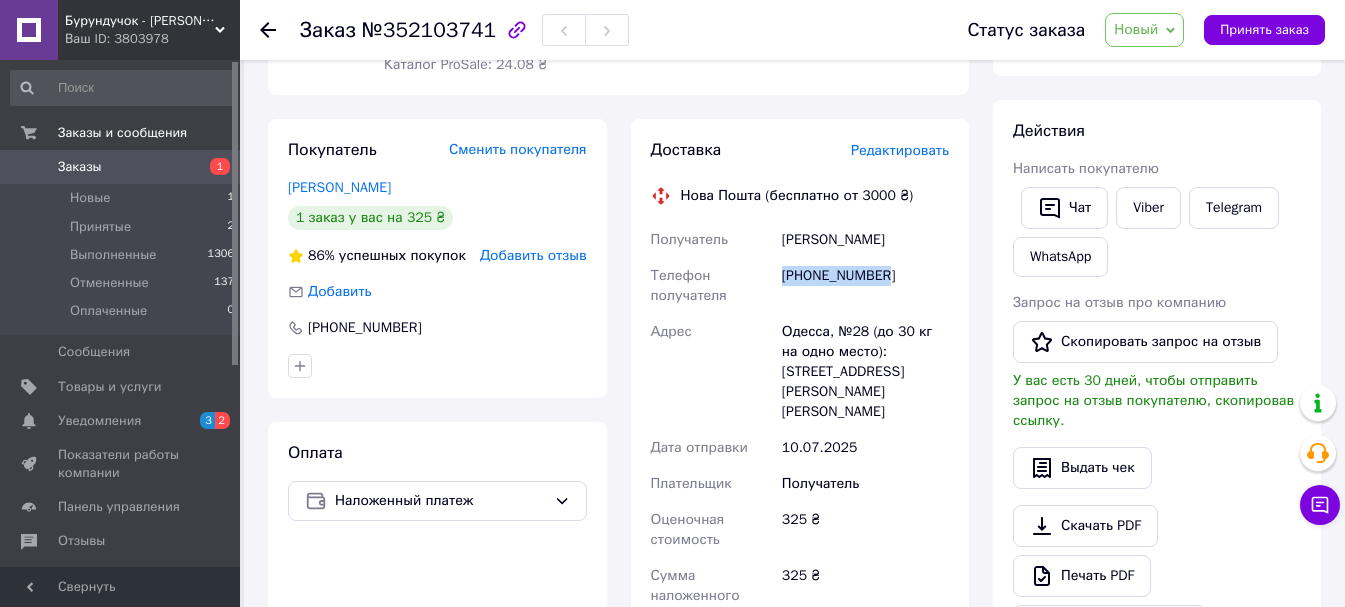 scroll, scrollTop: 0, scrollLeft: 0, axis: both 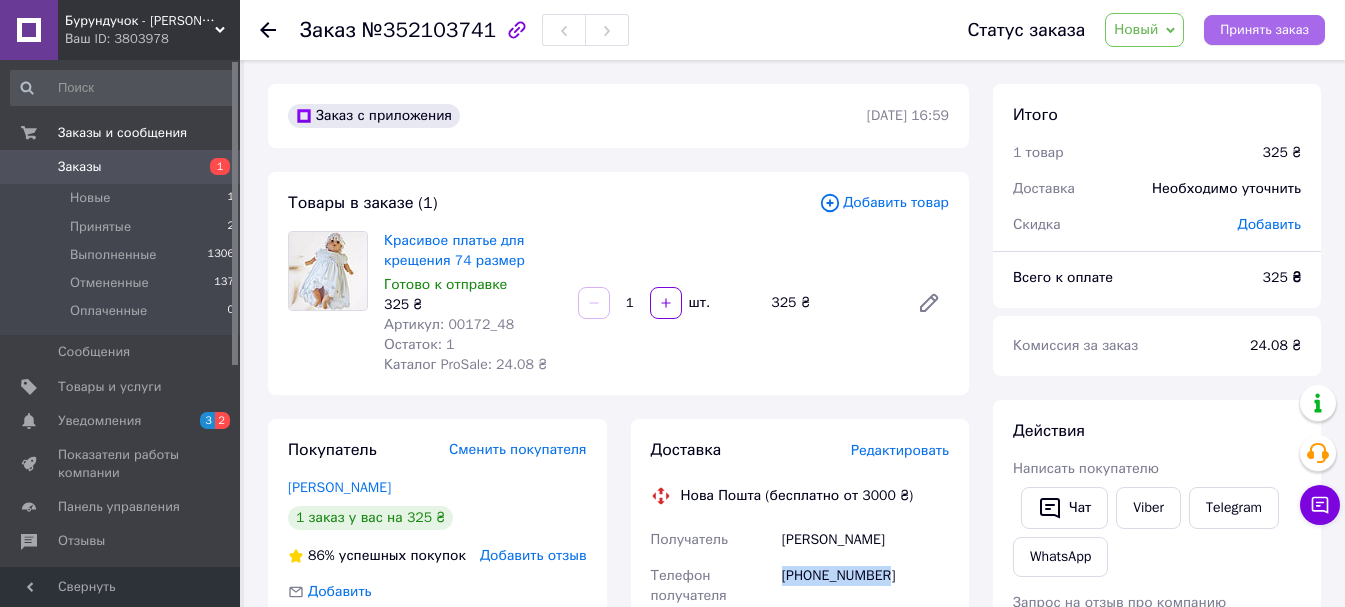 click on "Принять заказ" at bounding box center (1264, 30) 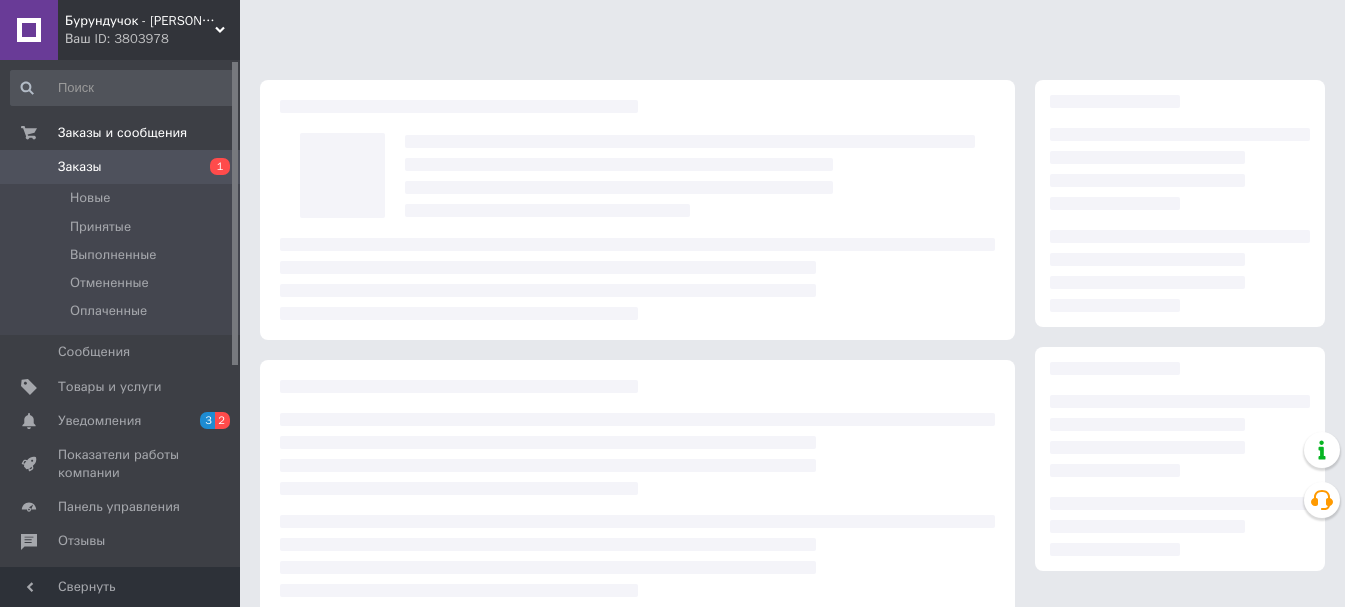 scroll, scrollTop: 0, scrollLeft: 0, axis: both 